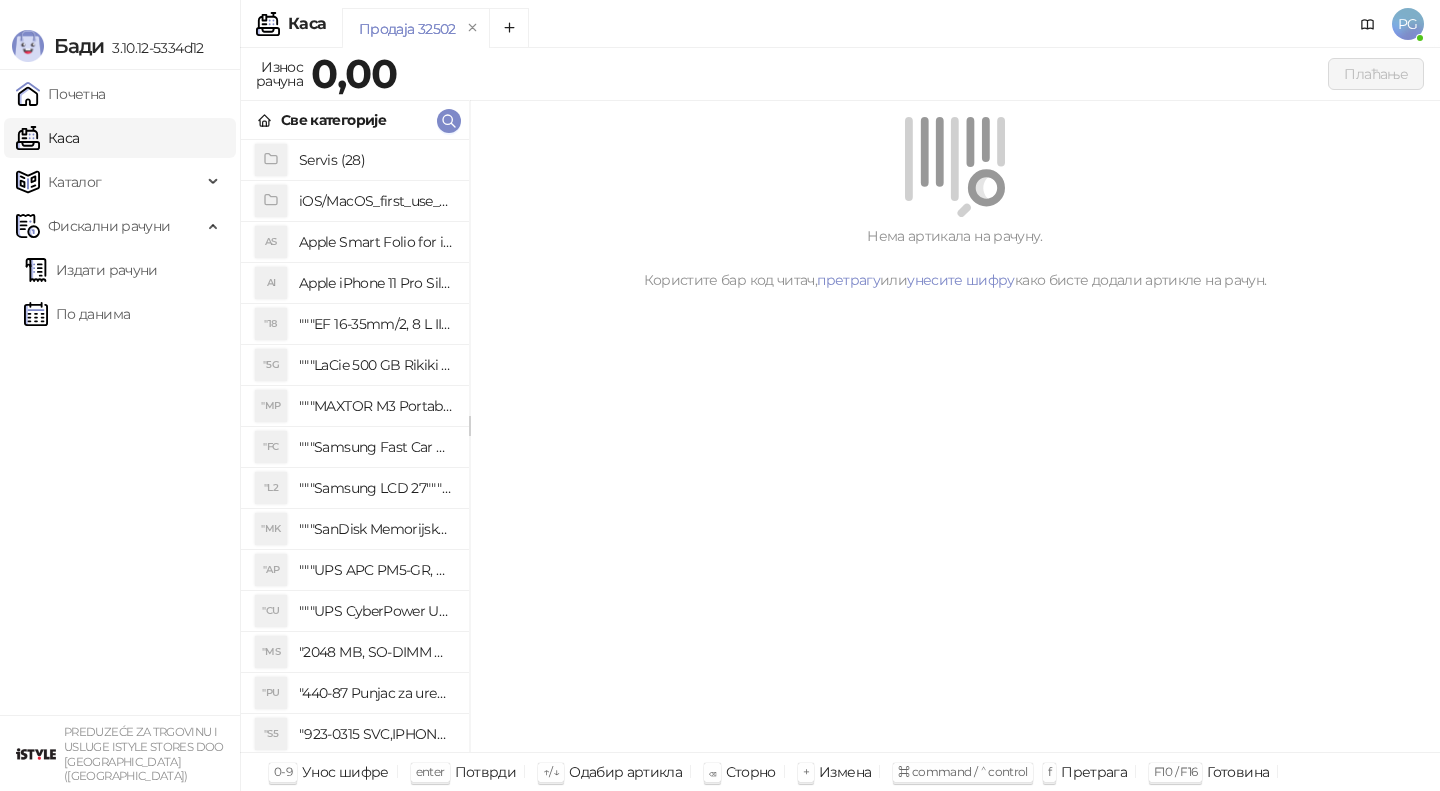scroll, scrollTop: 0, scrollLeft: 0, axis: both 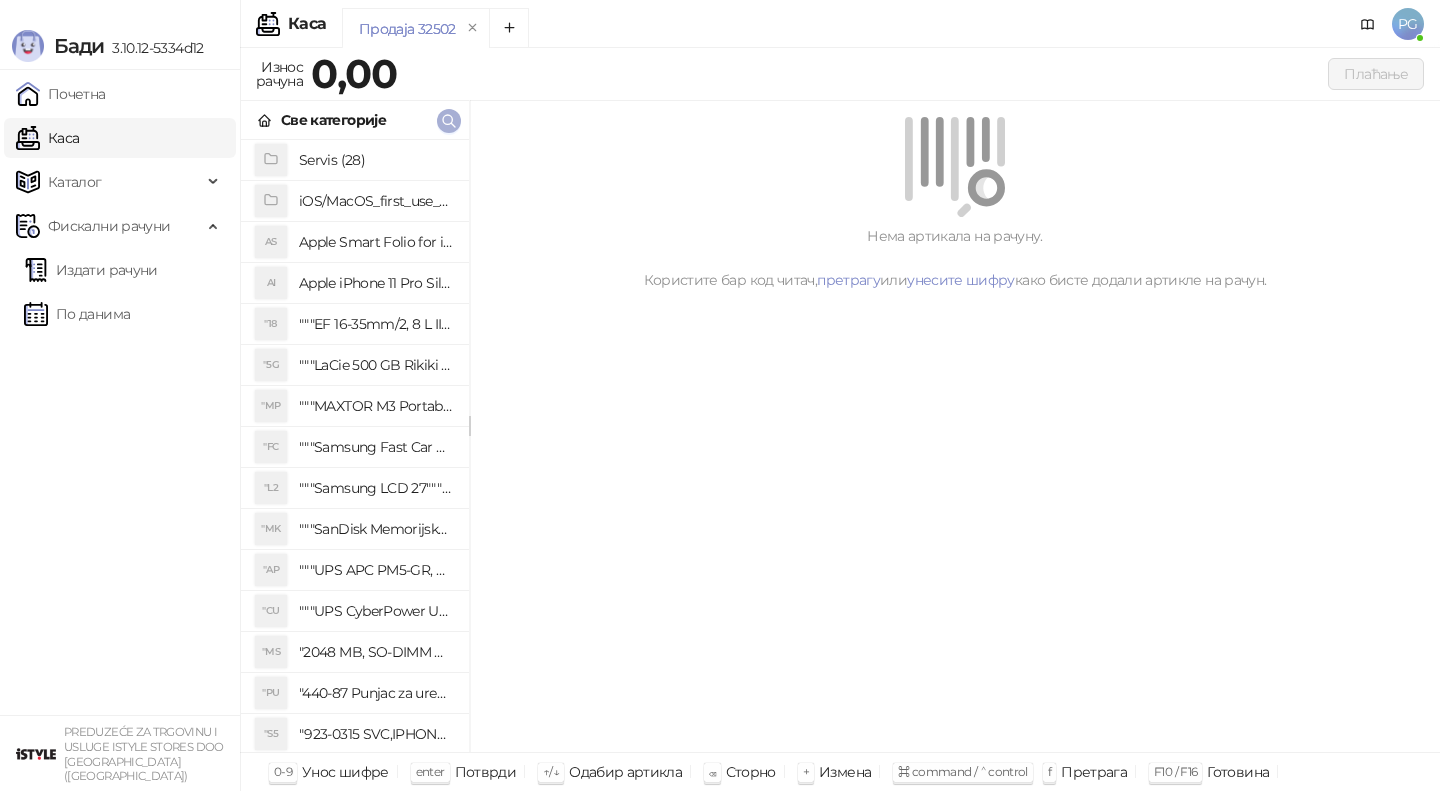 click 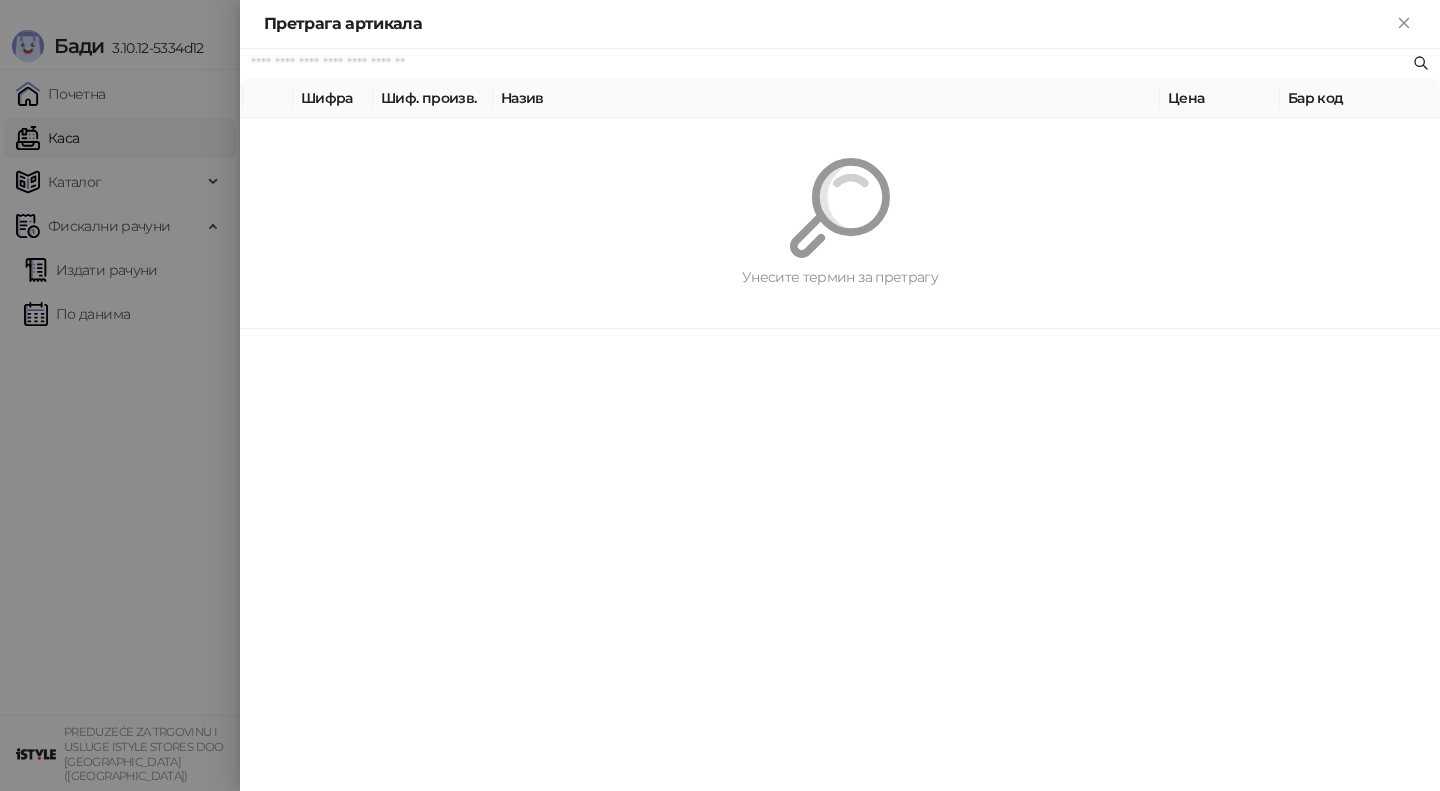 paste on "**********" 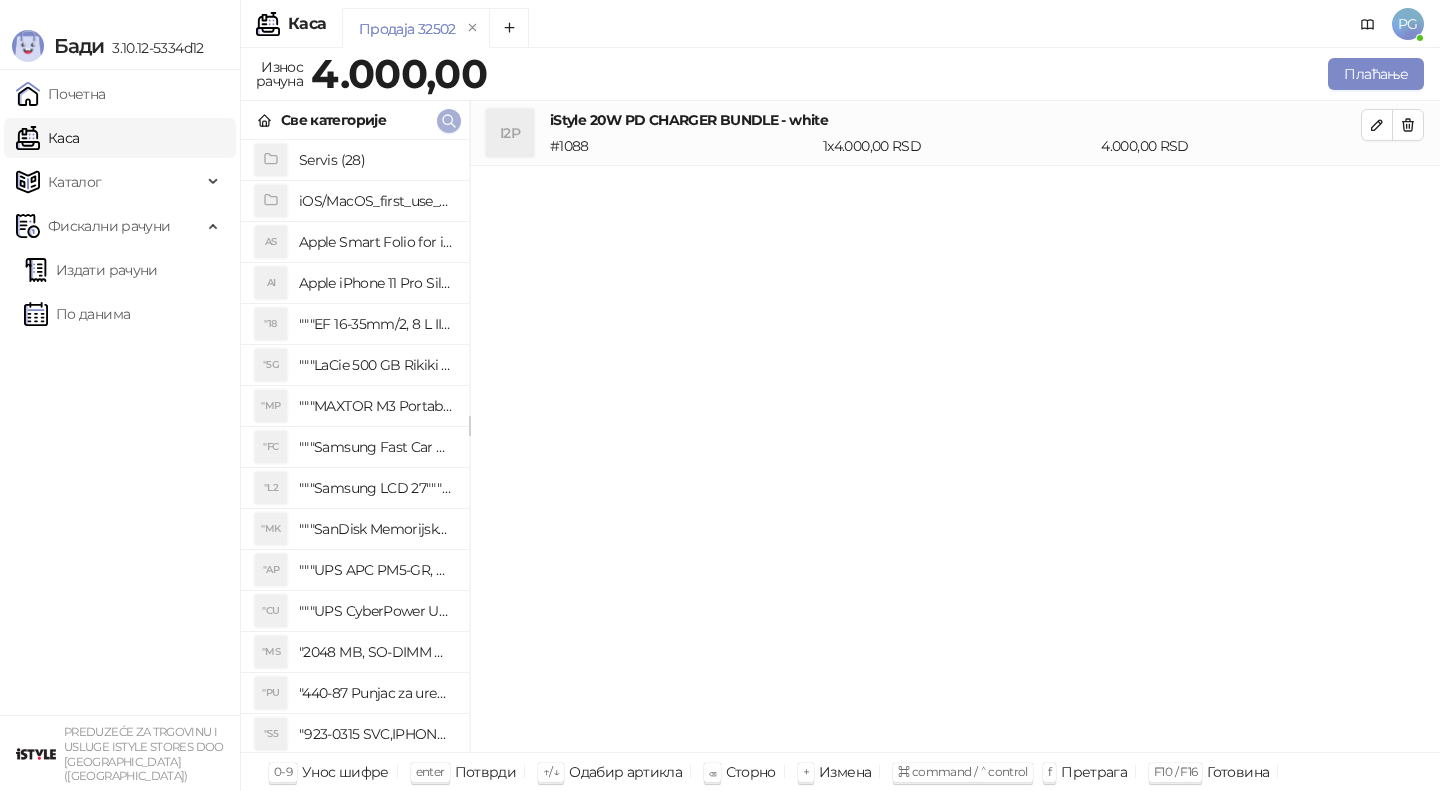 click 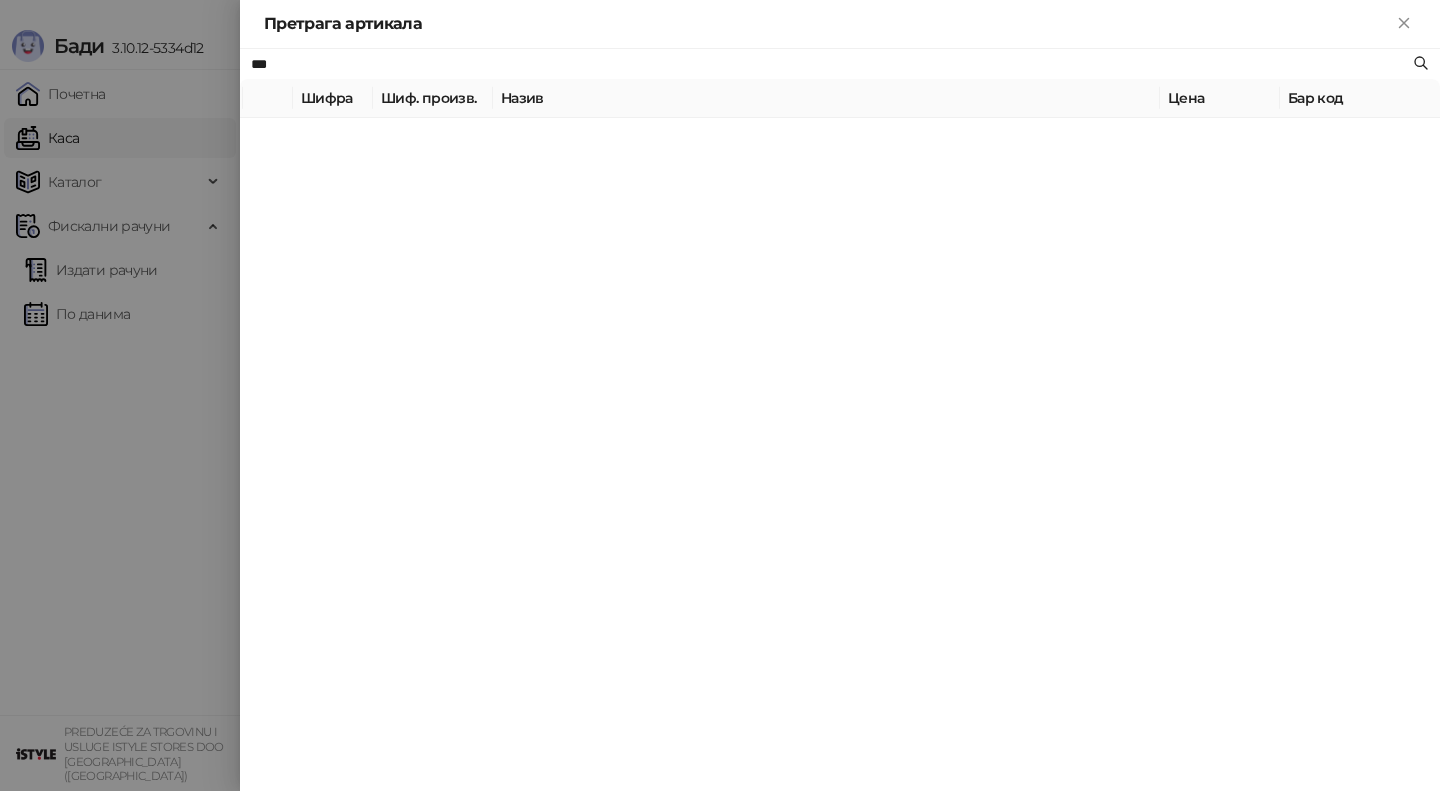 type on "***" 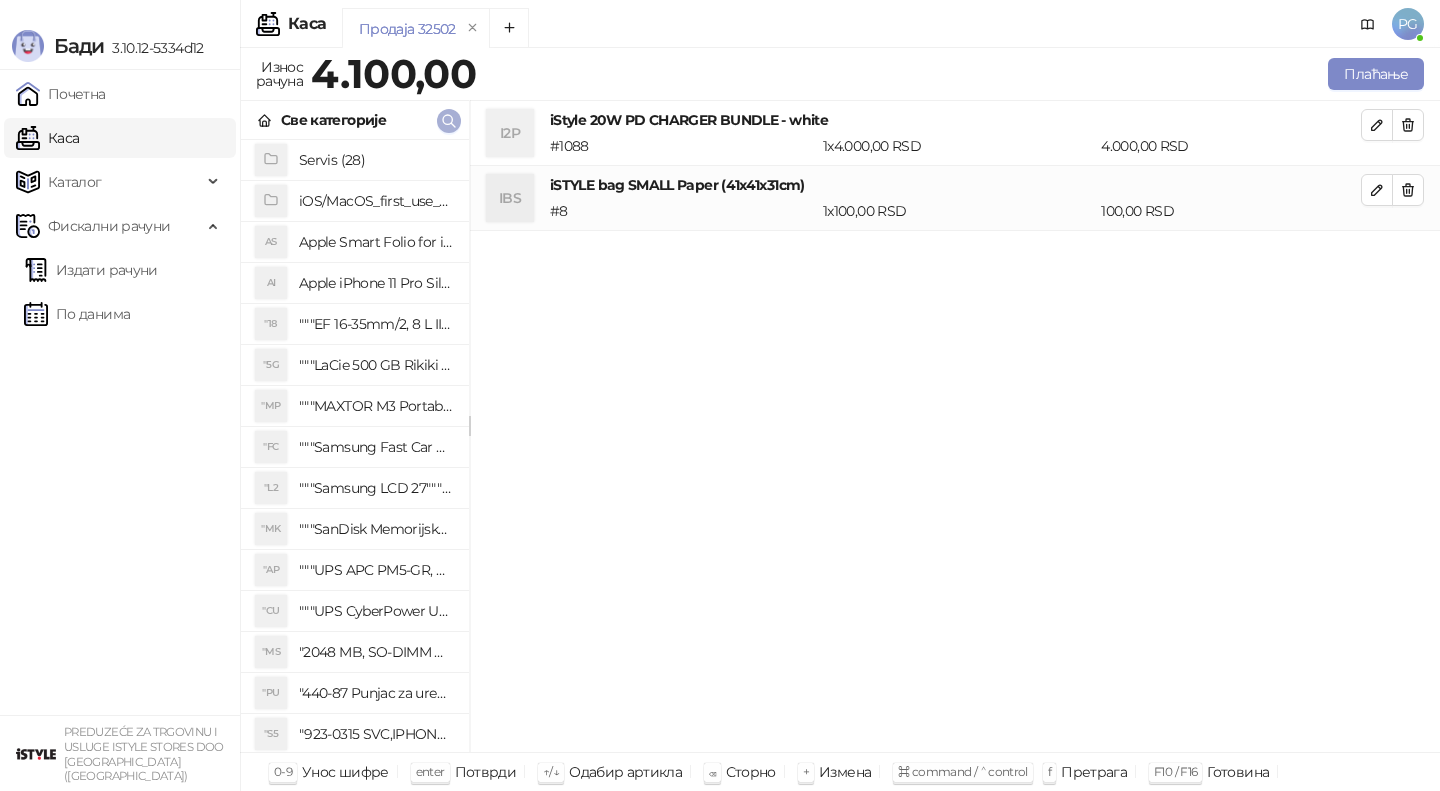 type 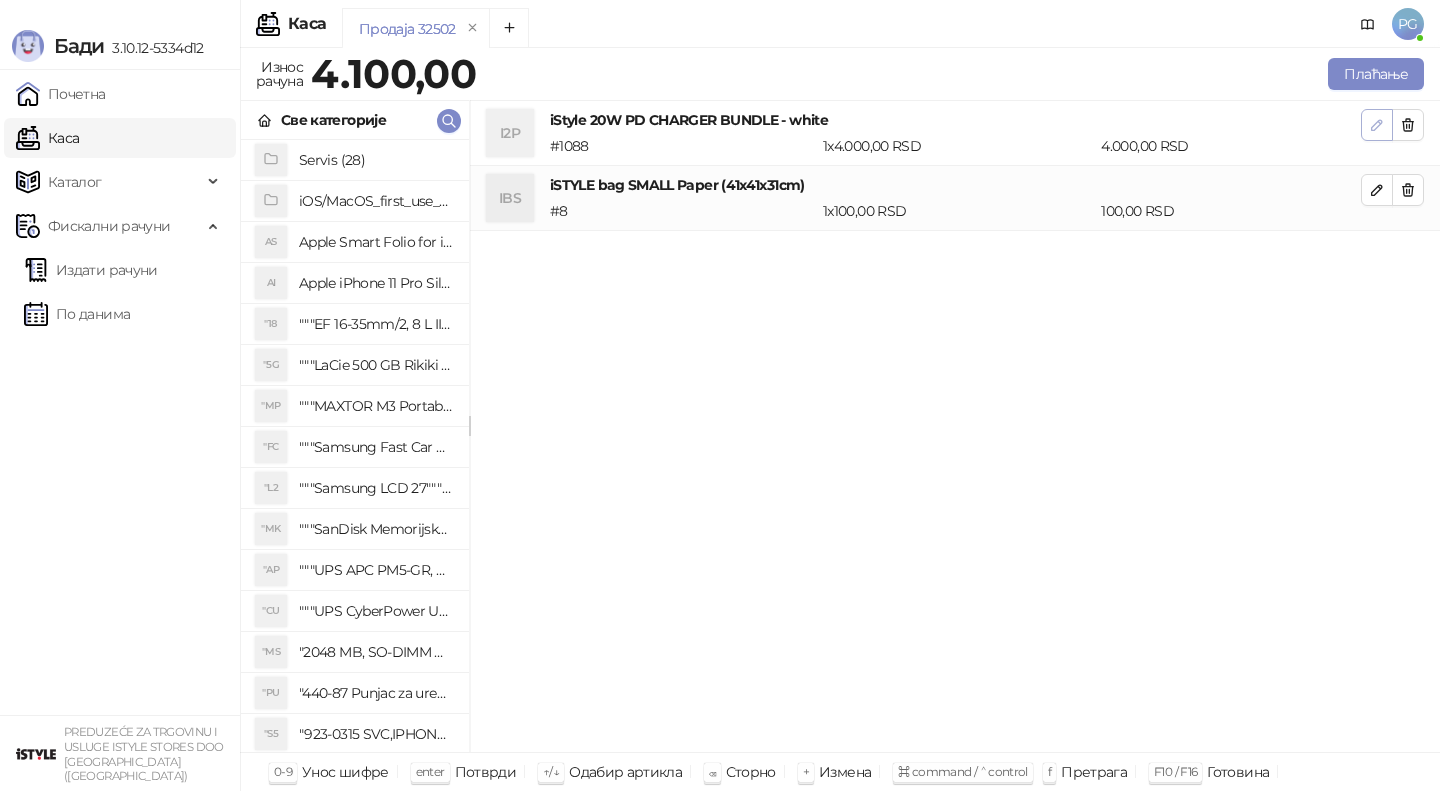 click 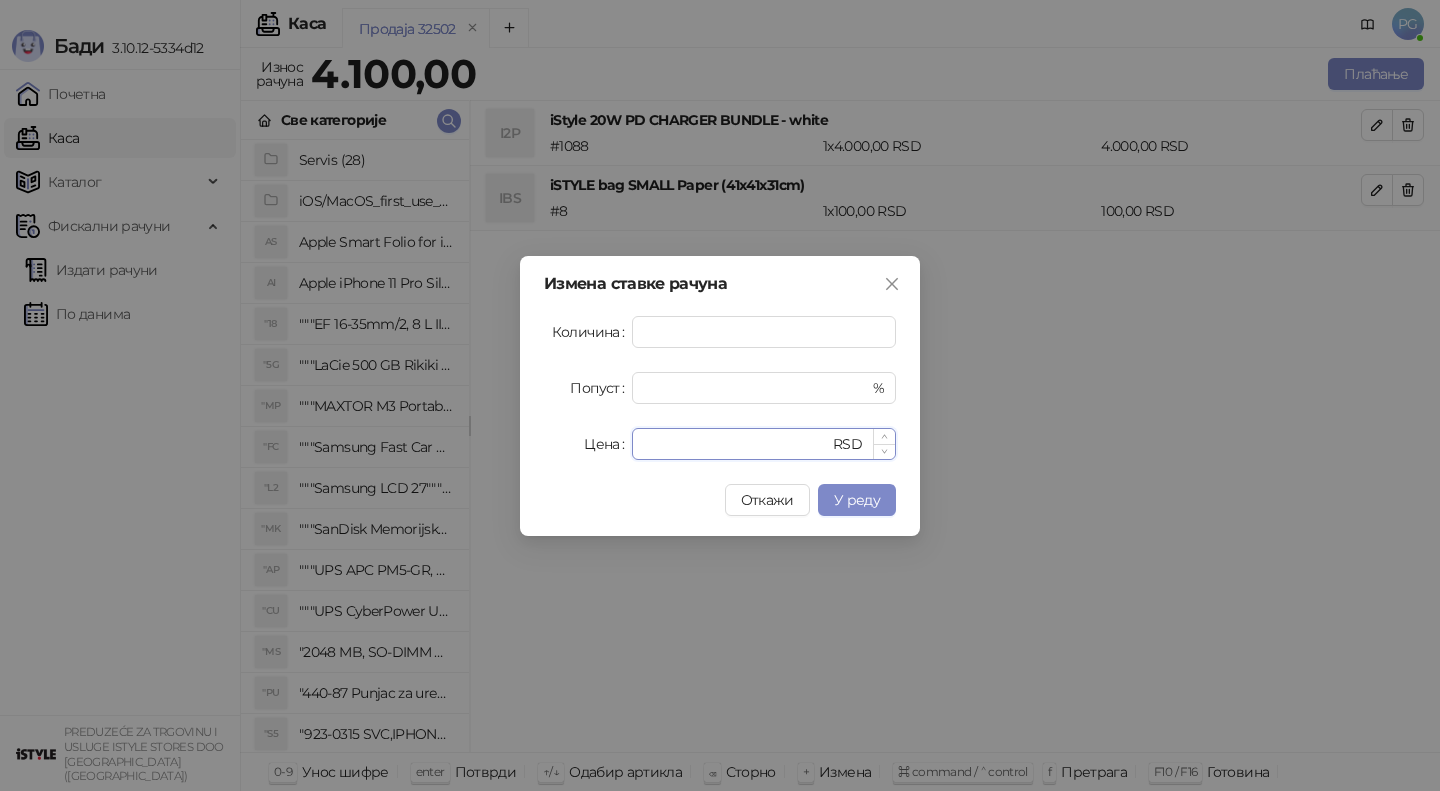 click on "********" at bounding box center [736, 444] 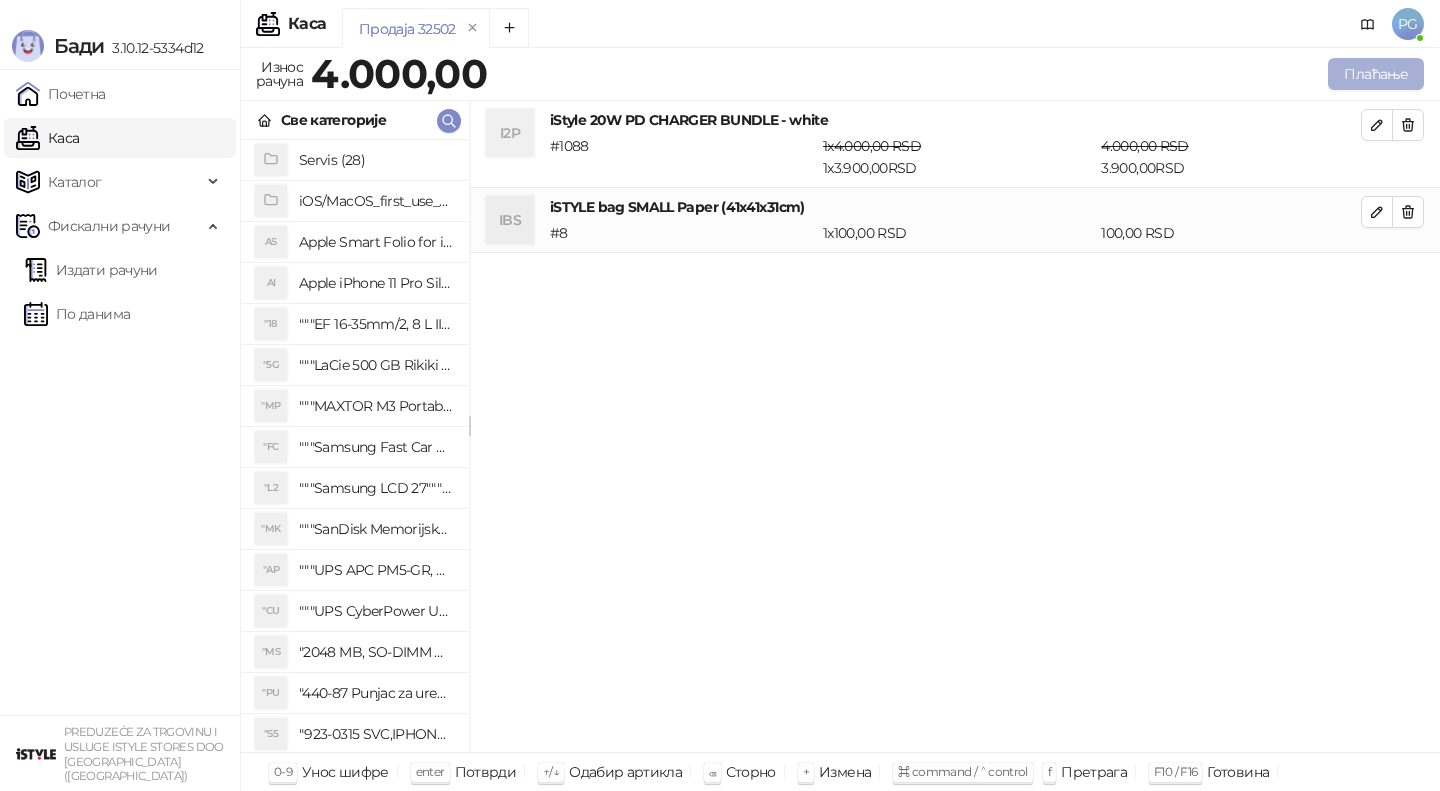 click on "Плаћање" at bounding box center (1376, 74) 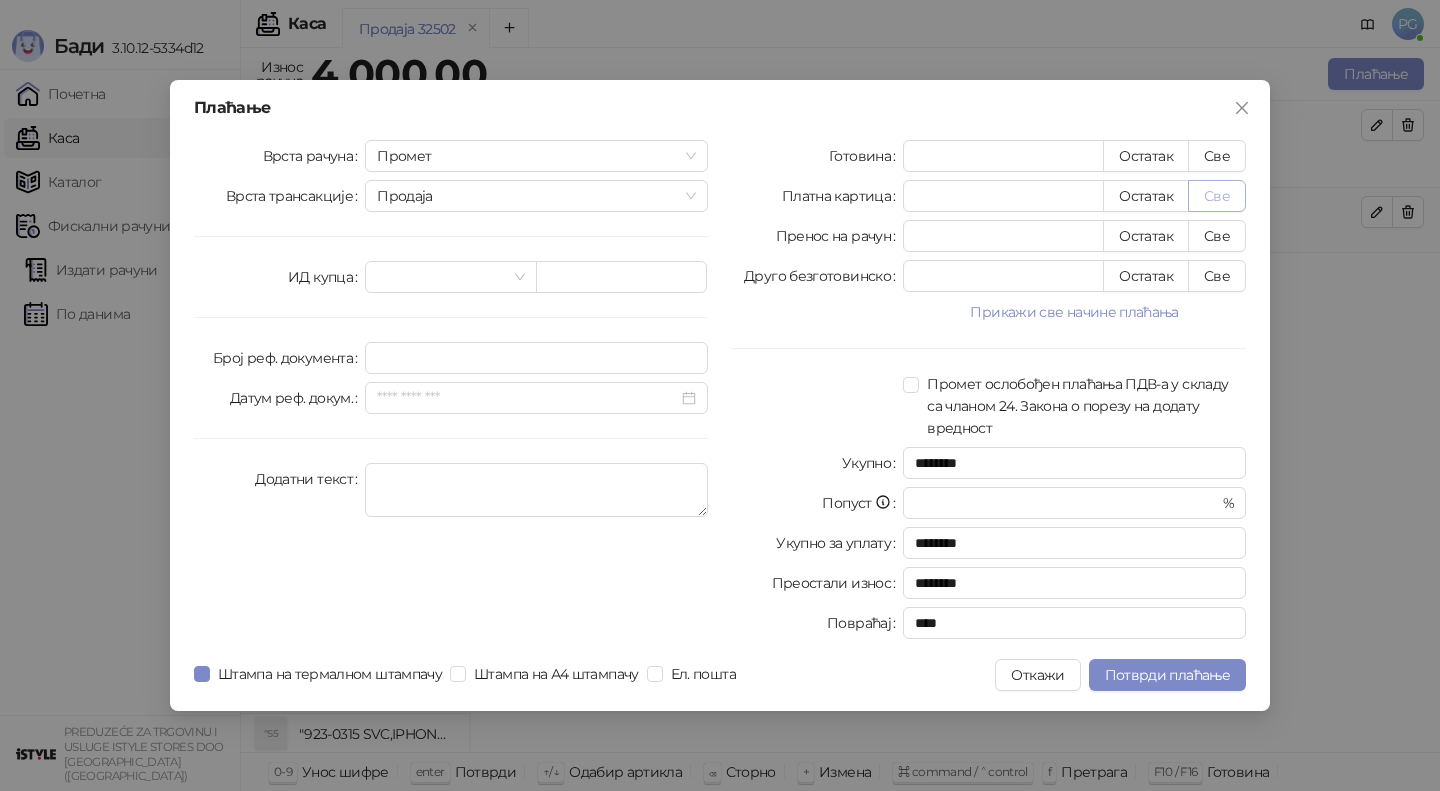 click on "Све" at bounding box center [1217, 196] 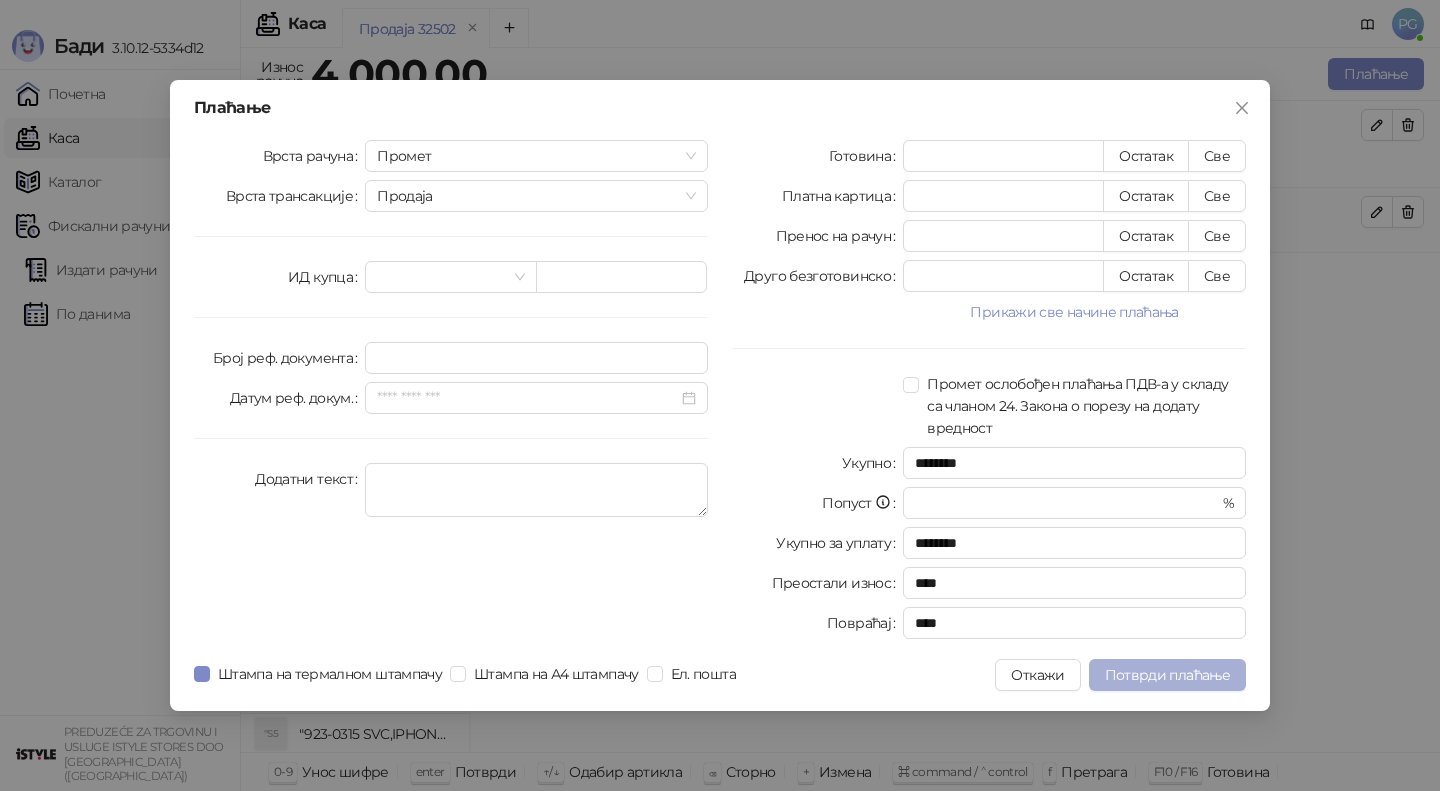 click on "Потврди плаћање" at bounding box center [1167, 675] 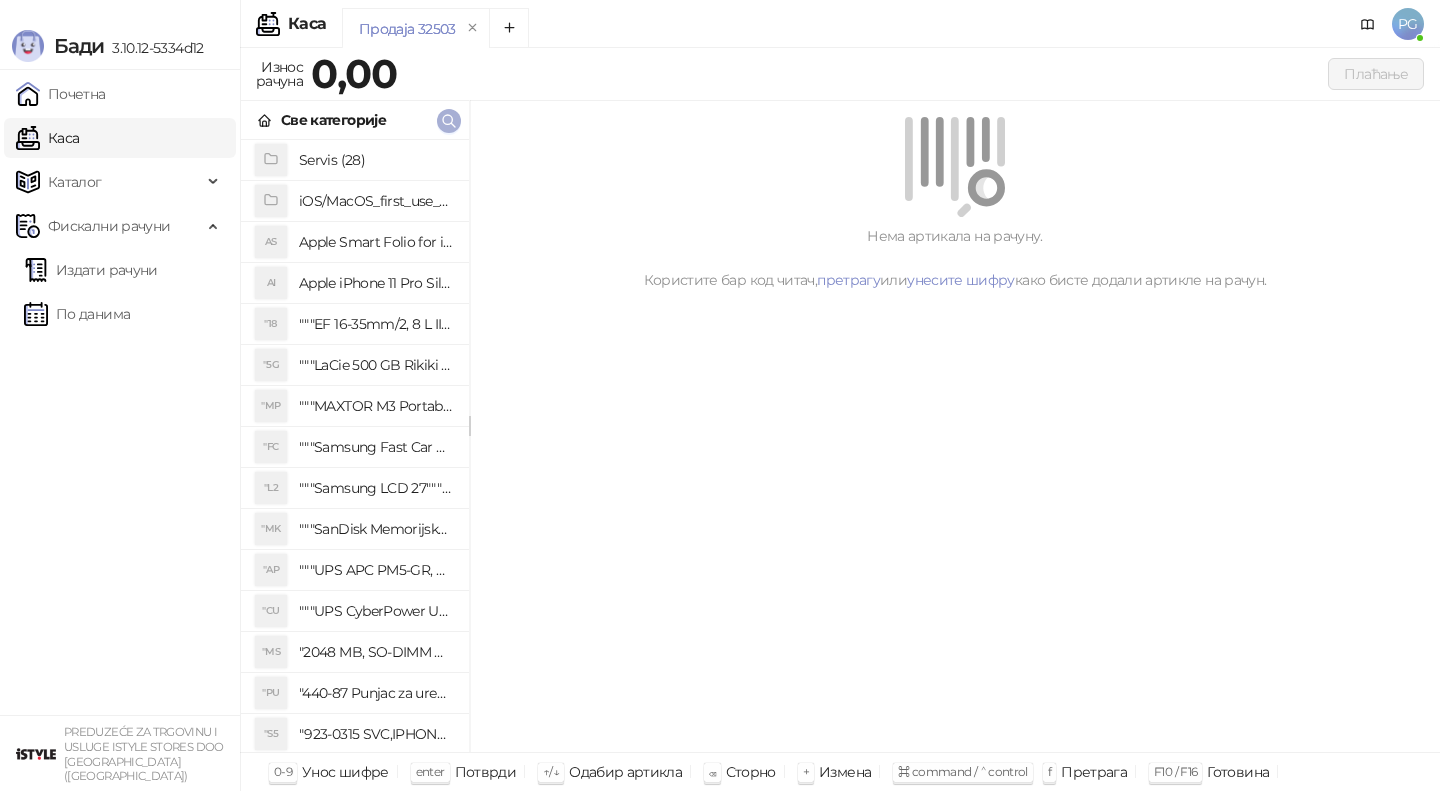 click 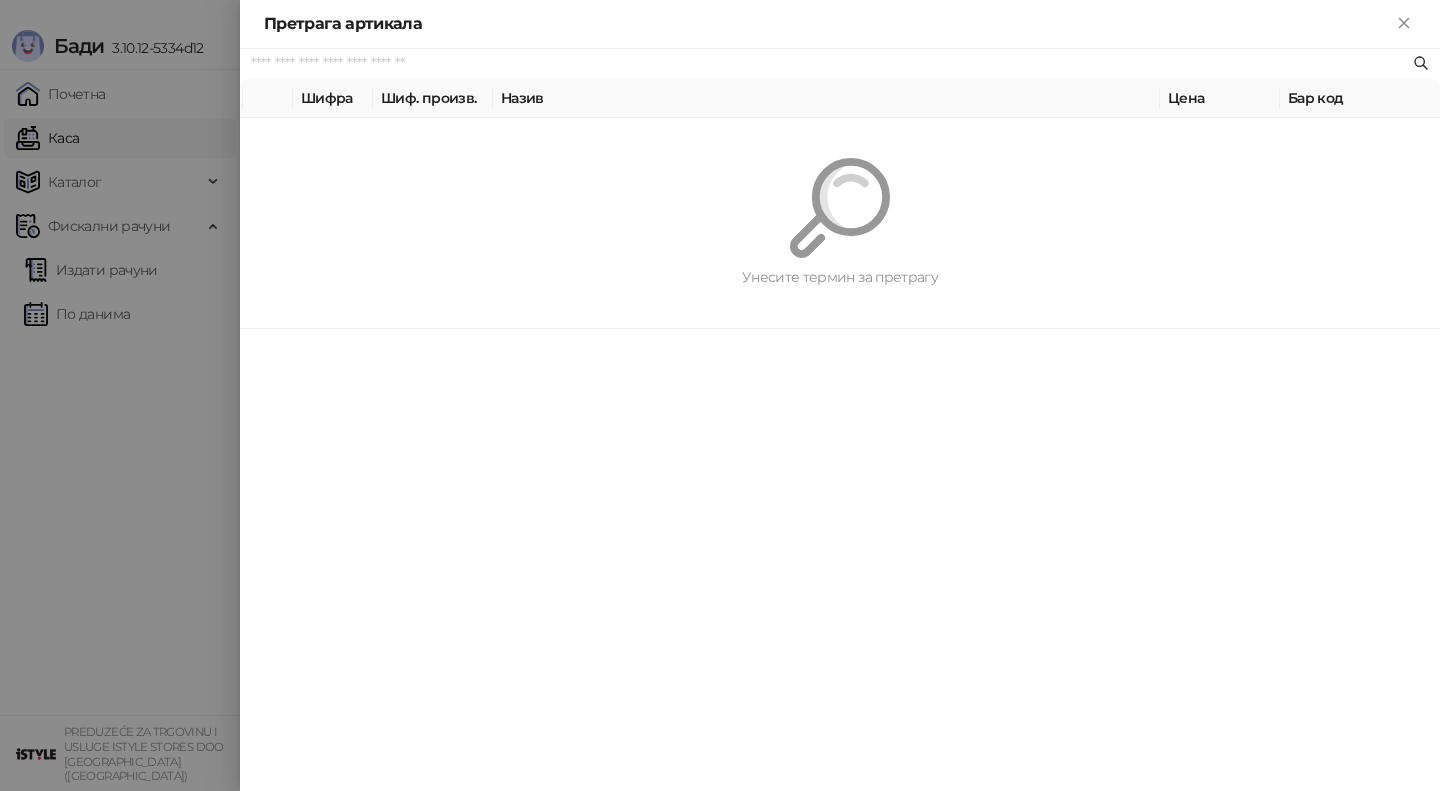 paste on "**********" 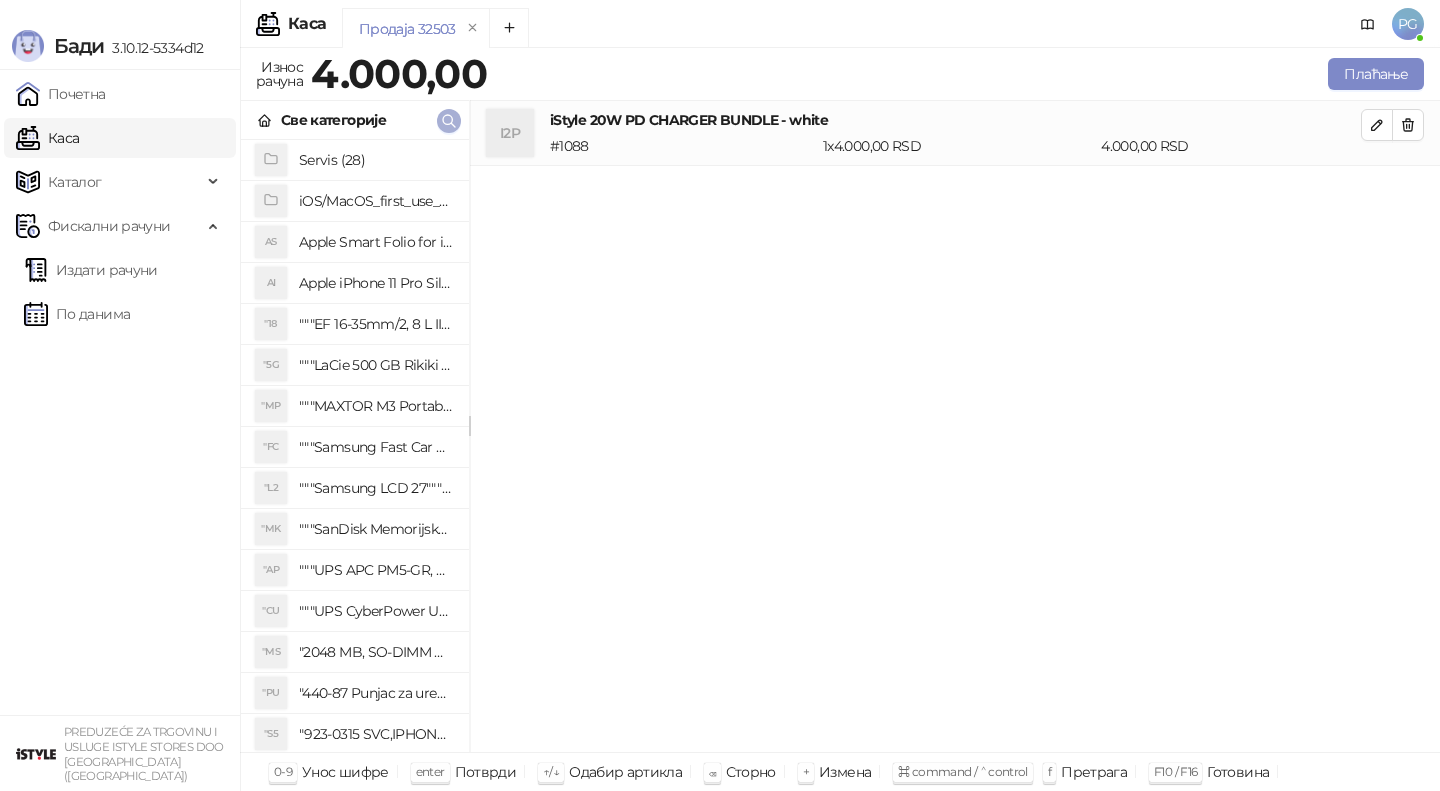 click 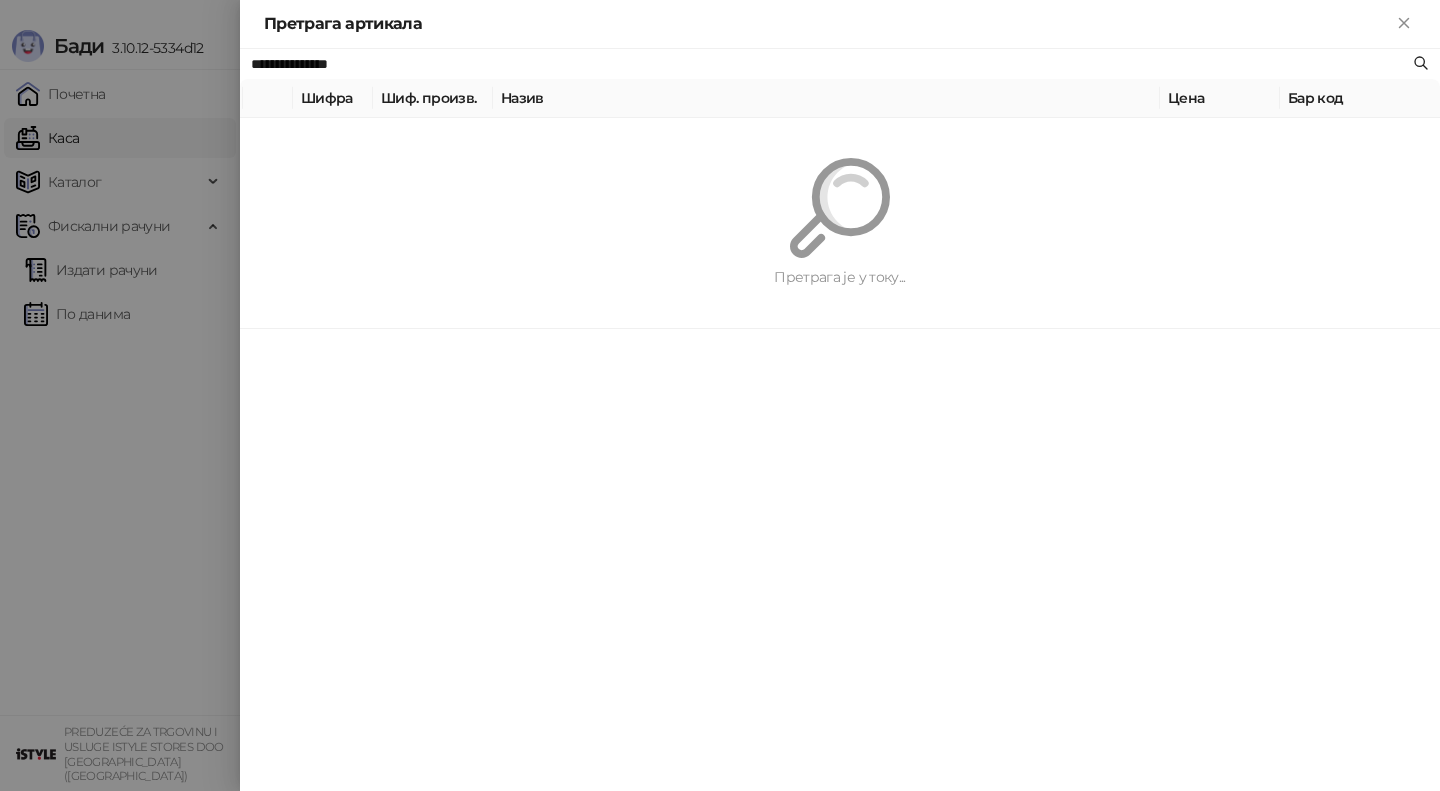 paste on "*****" 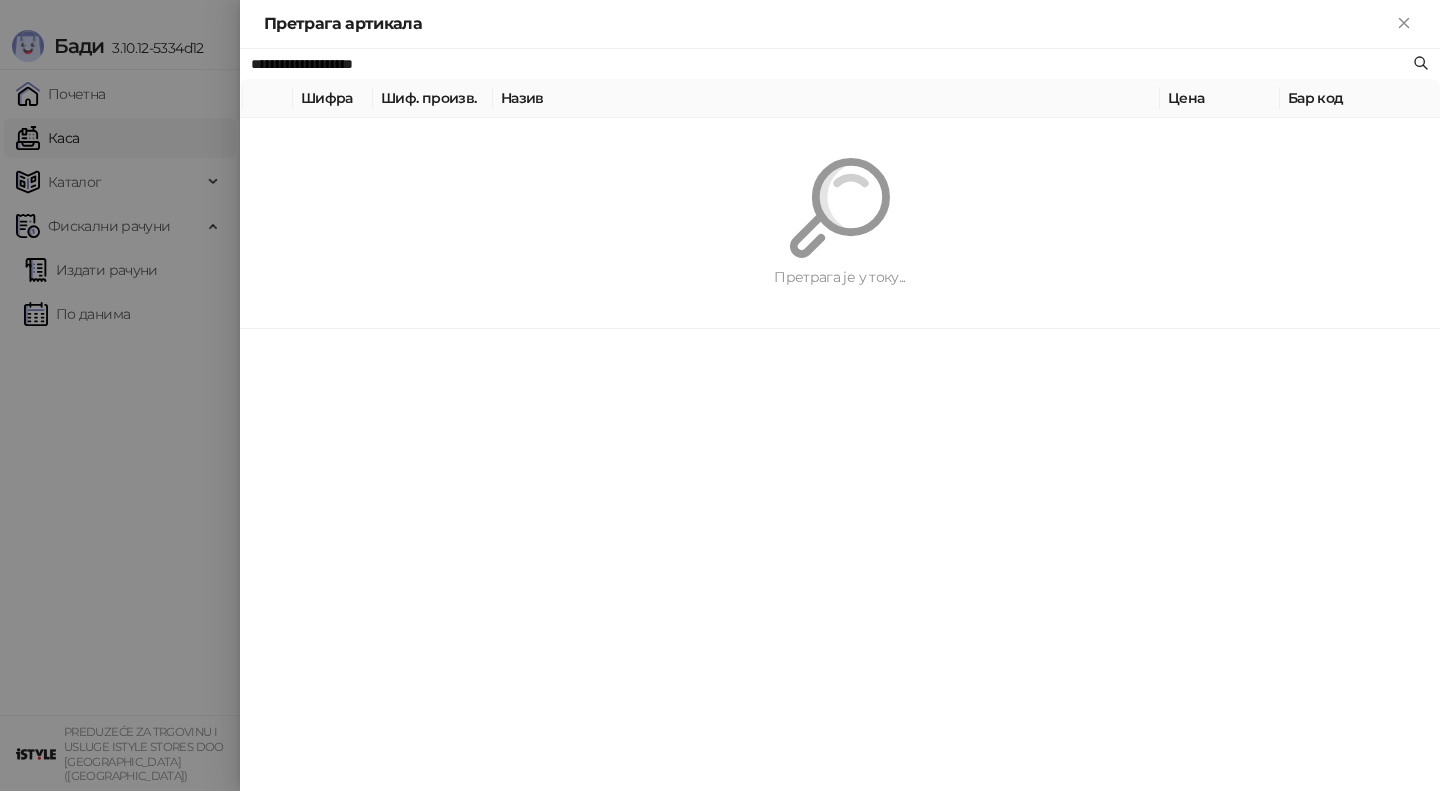 type on "**********" 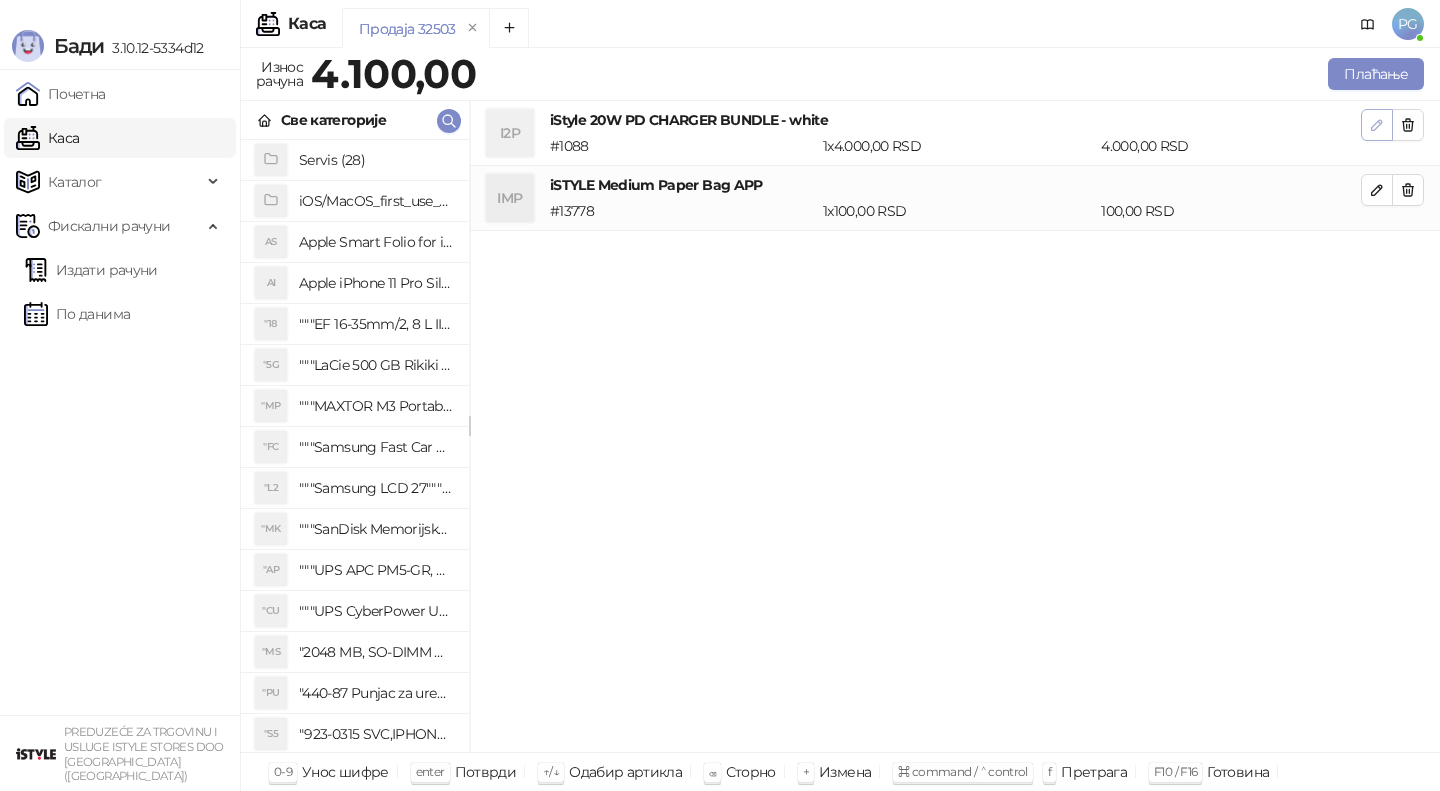 click 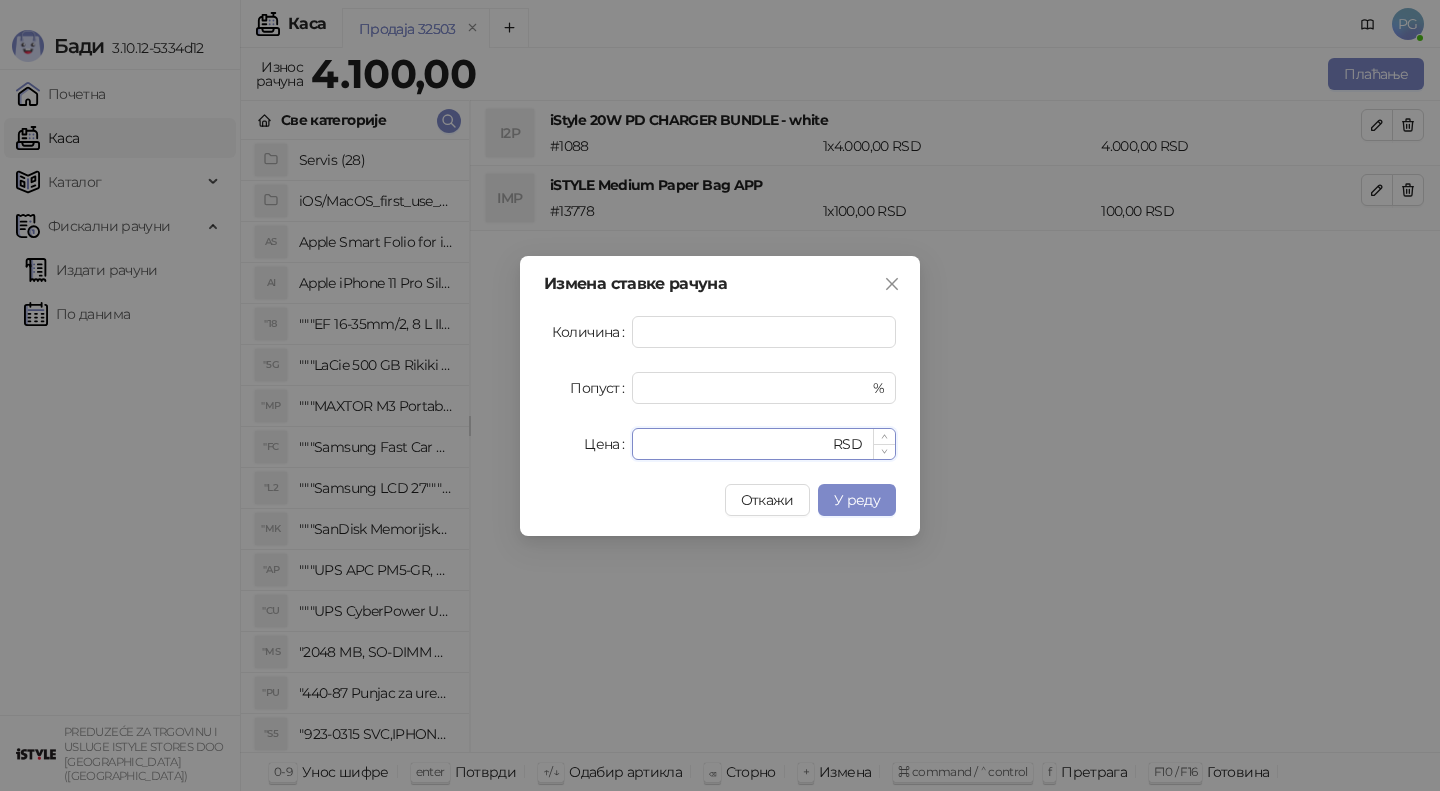 click on "********" at bounding box center (736, 444) 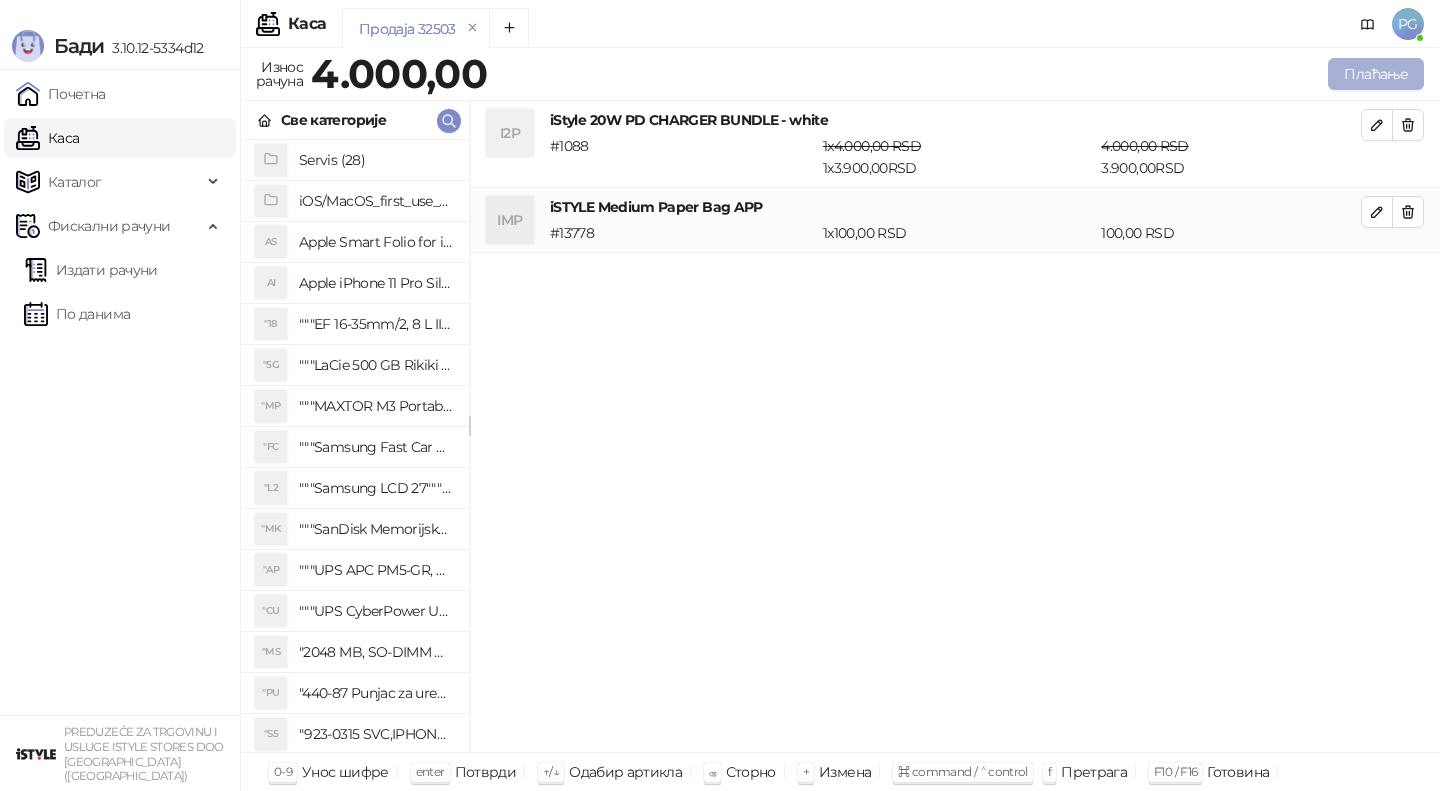 click on "Плаћање" at bounding box center (1376, 74) 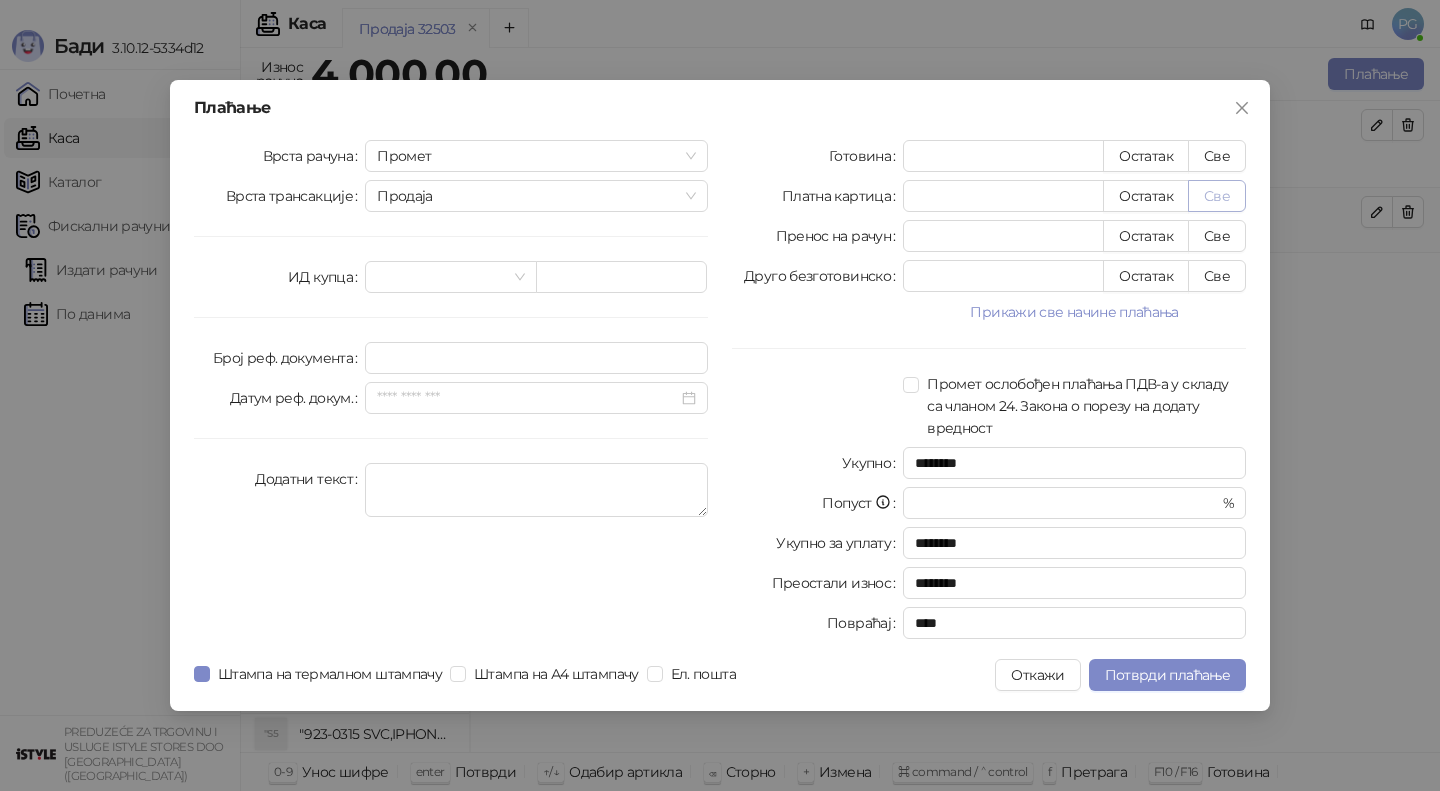 click on "Све" at bounding box center (1217, 196) 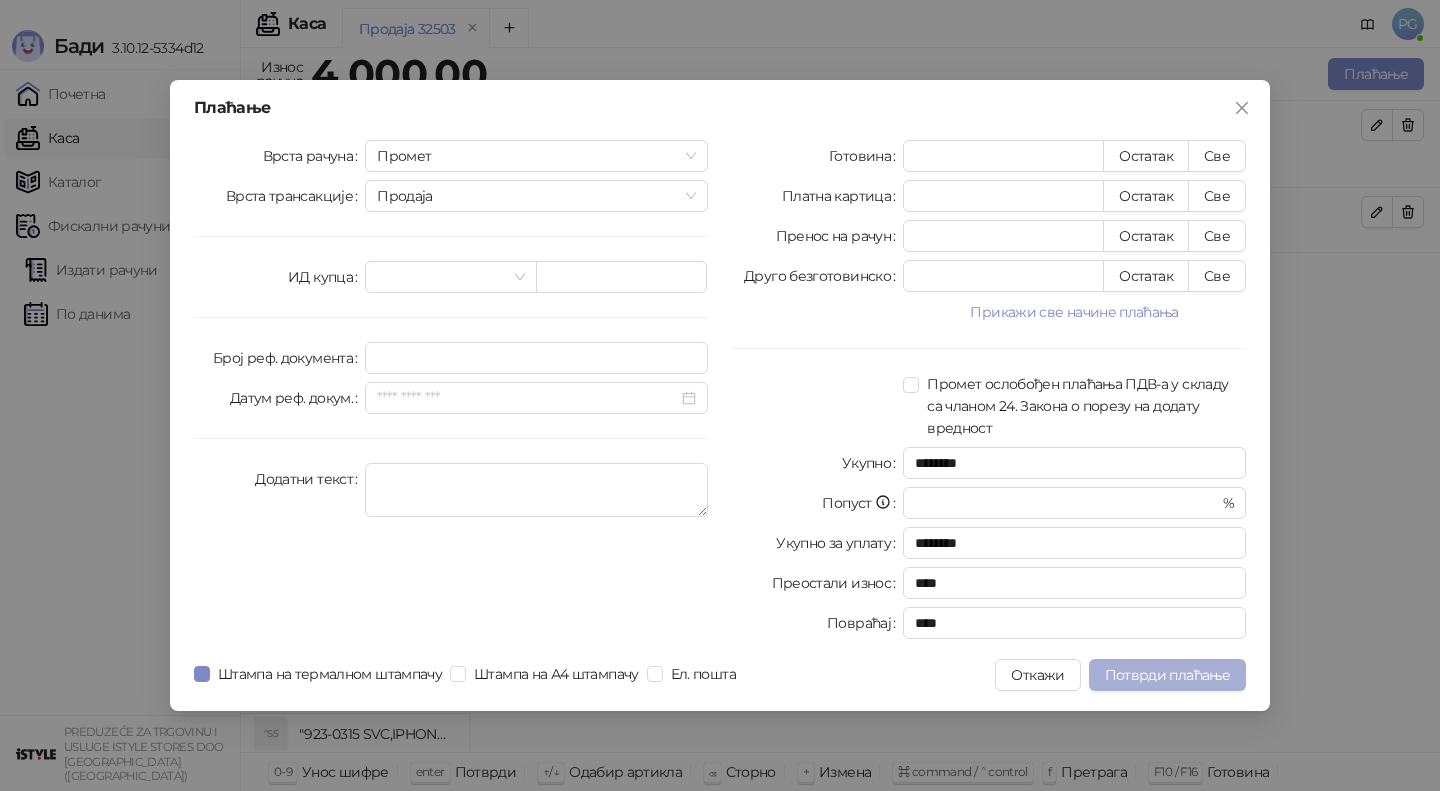 click on "Потврди плаћање" at bounding box center [1167, 675] 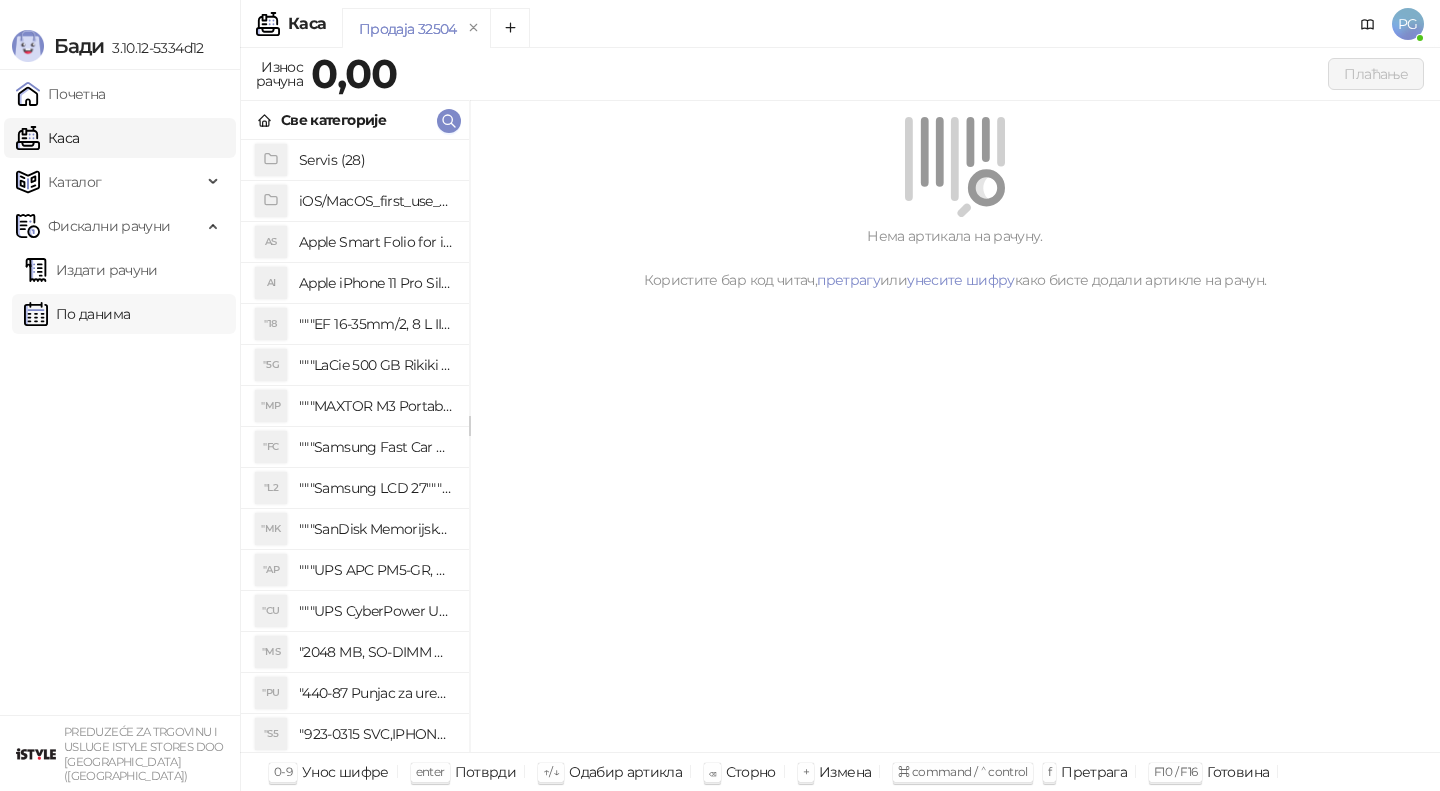 click on "По данима" at bounding box center (77, 314) 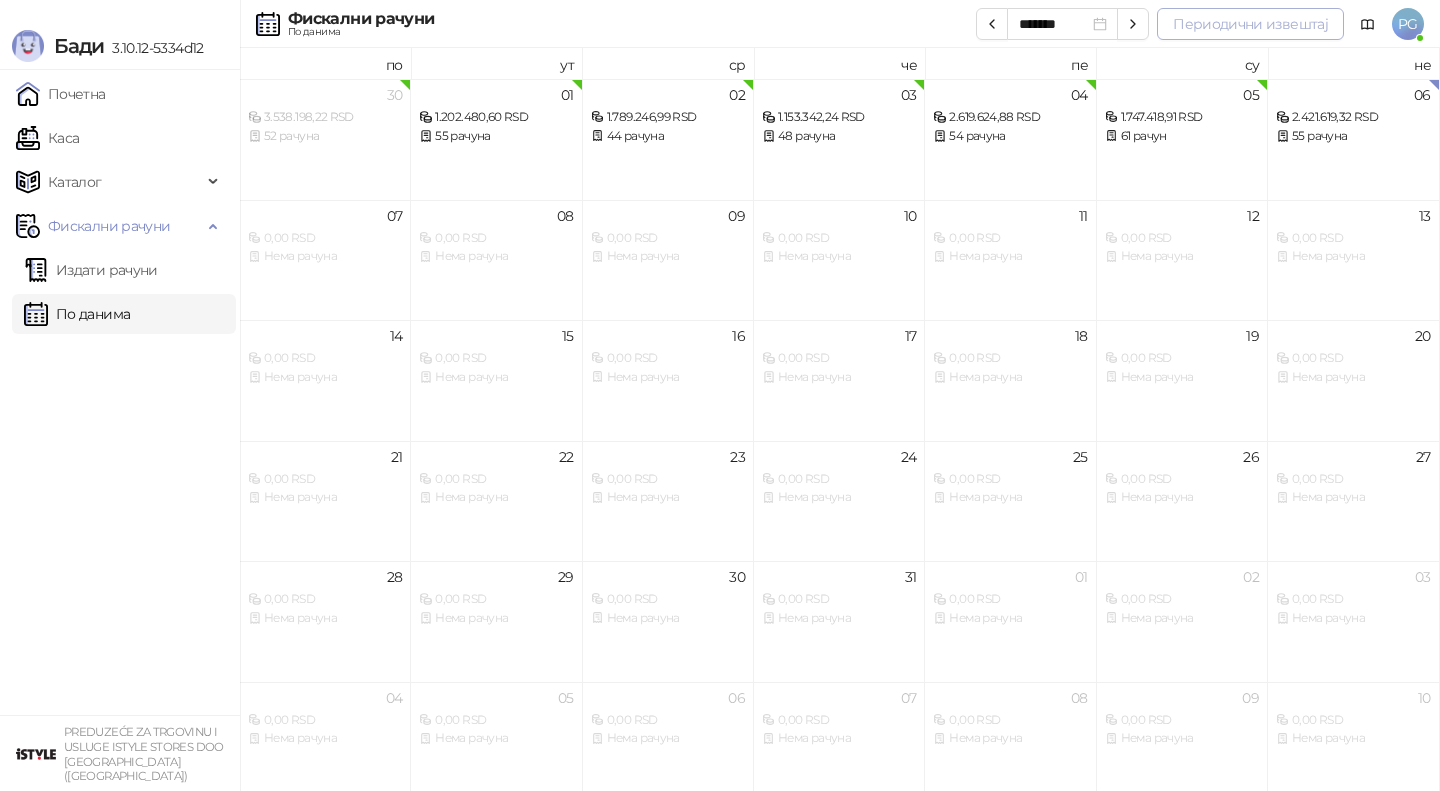 click on "Периодични извештај" at bounding box center [1250, 24] 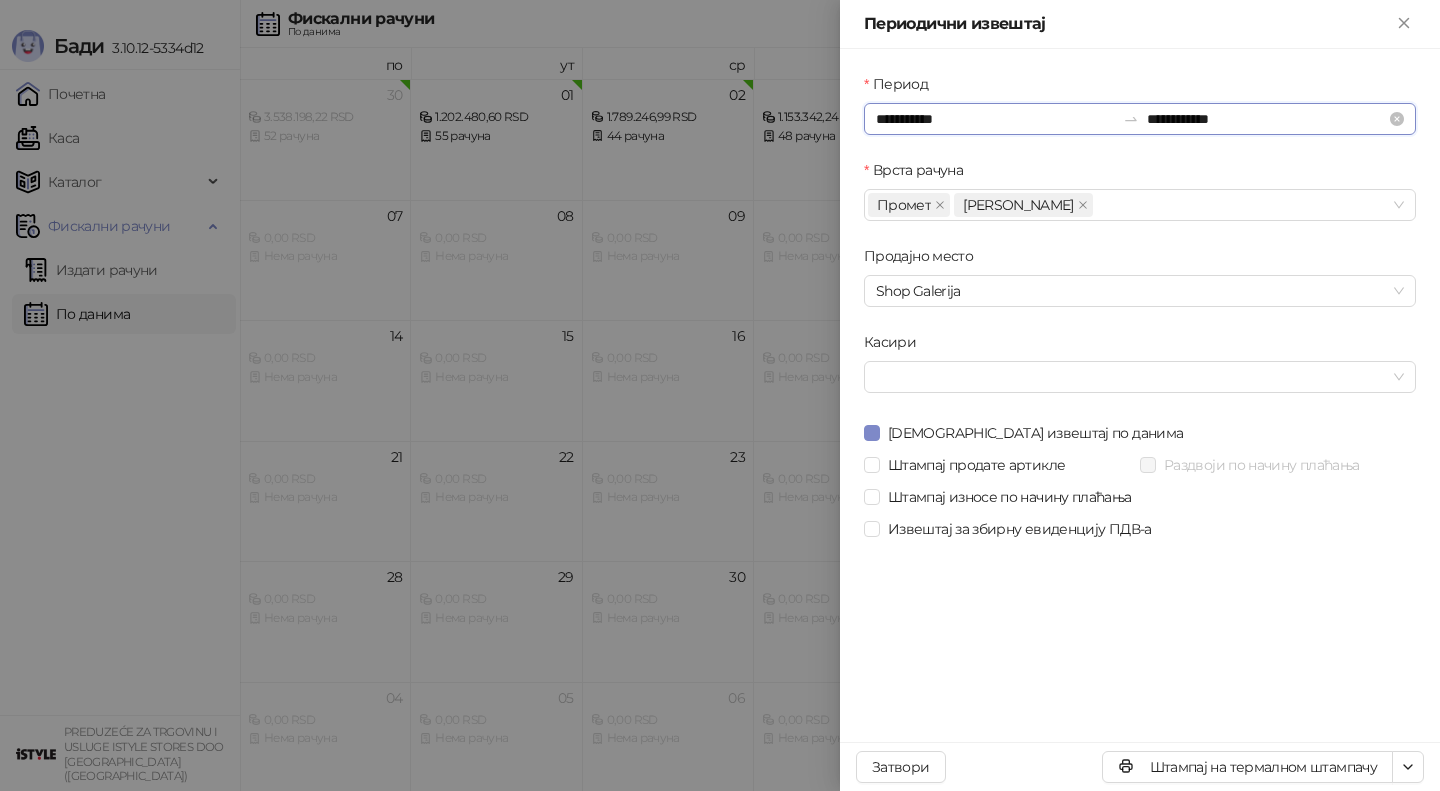 click on "**********" at bounding box center (995, 119) 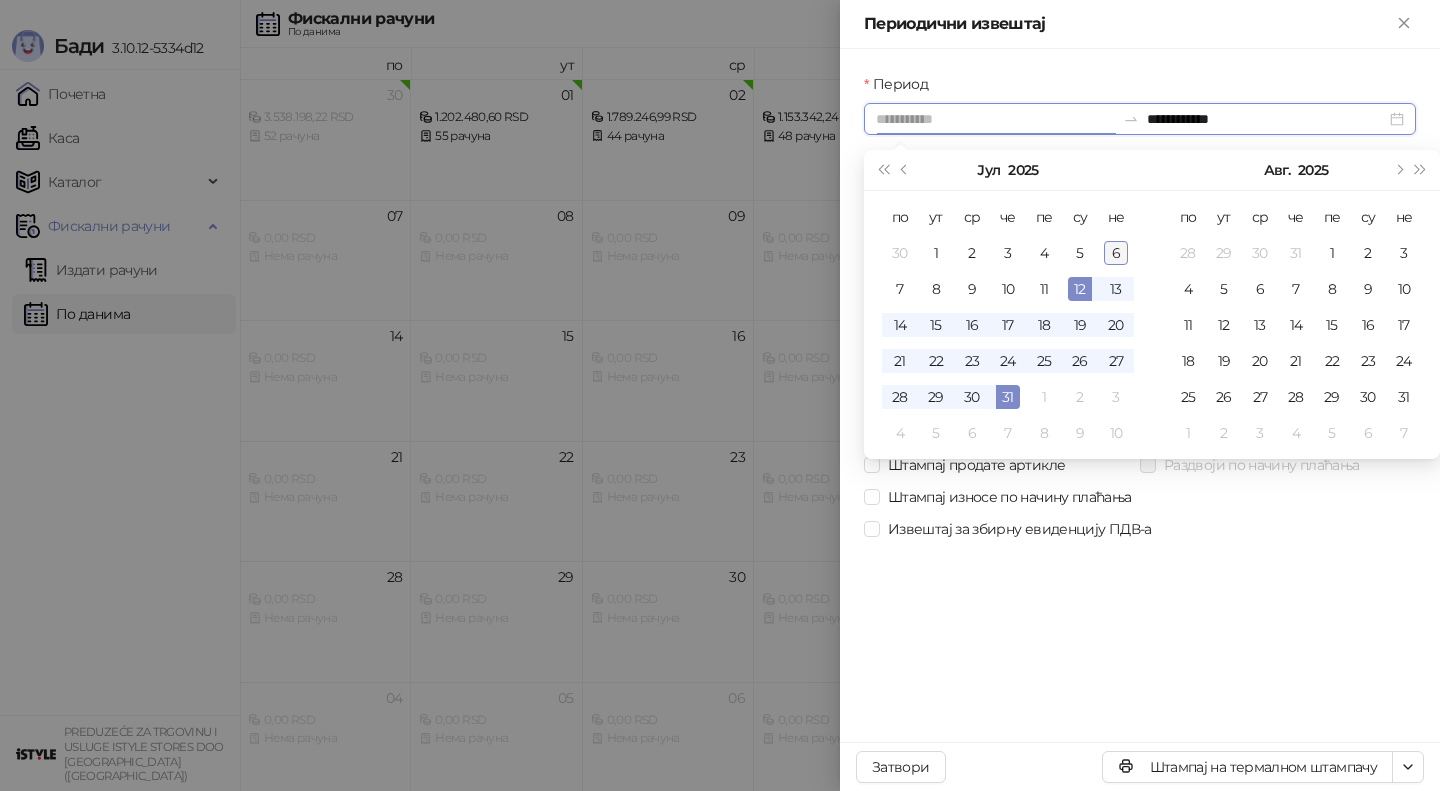 type on "**********" 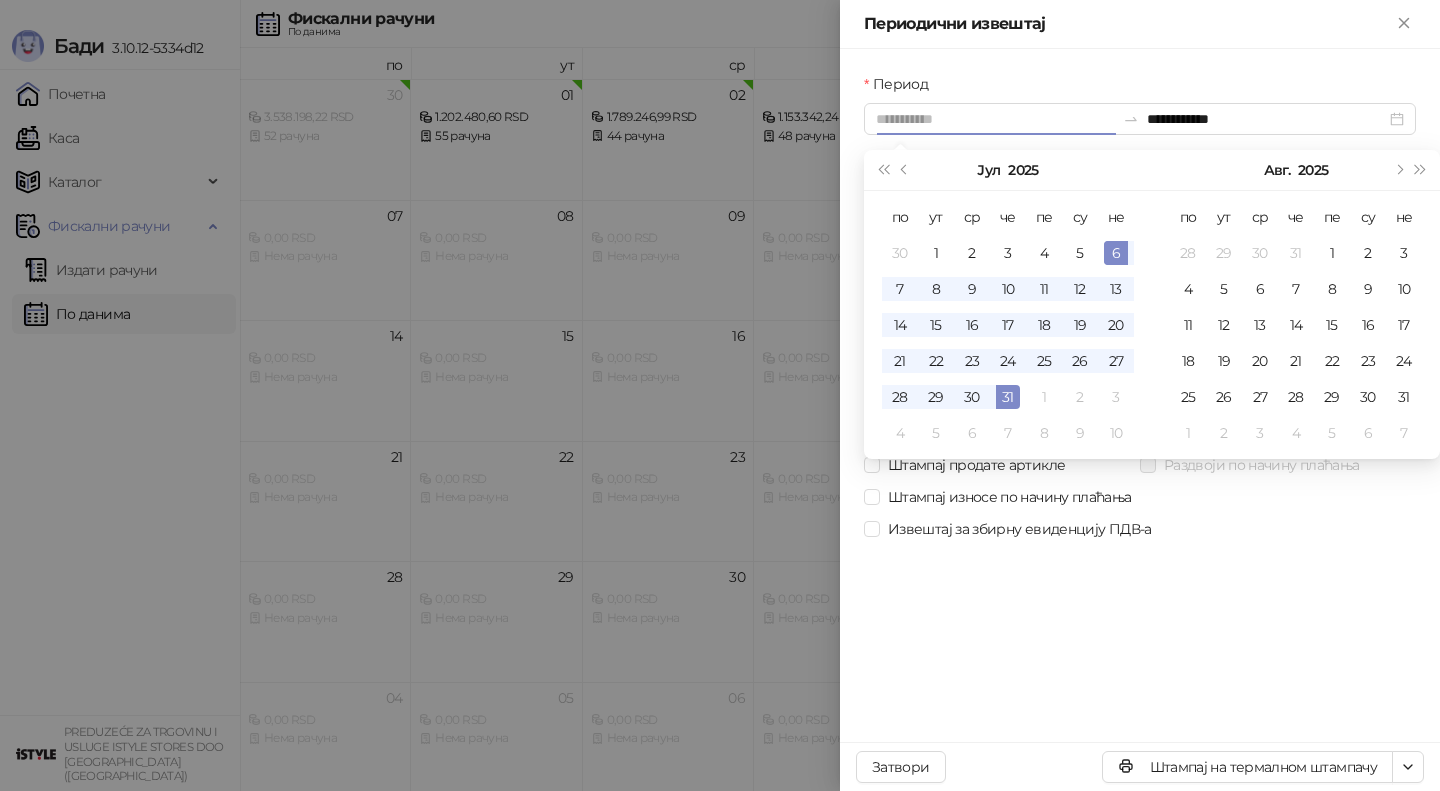 click on "6" at bounding box center [1116, 253] 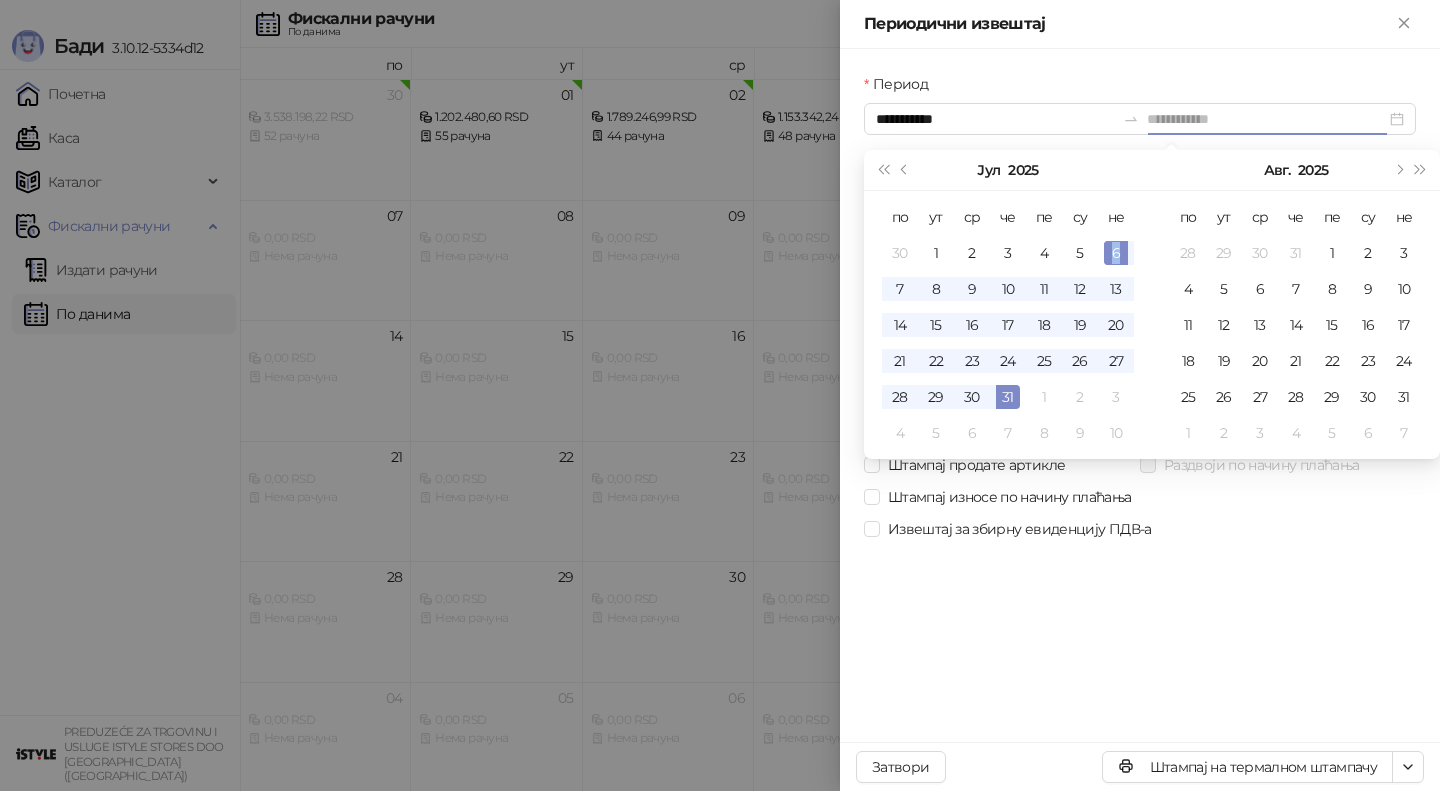 click on "6" at bounding box center (1116, 253) 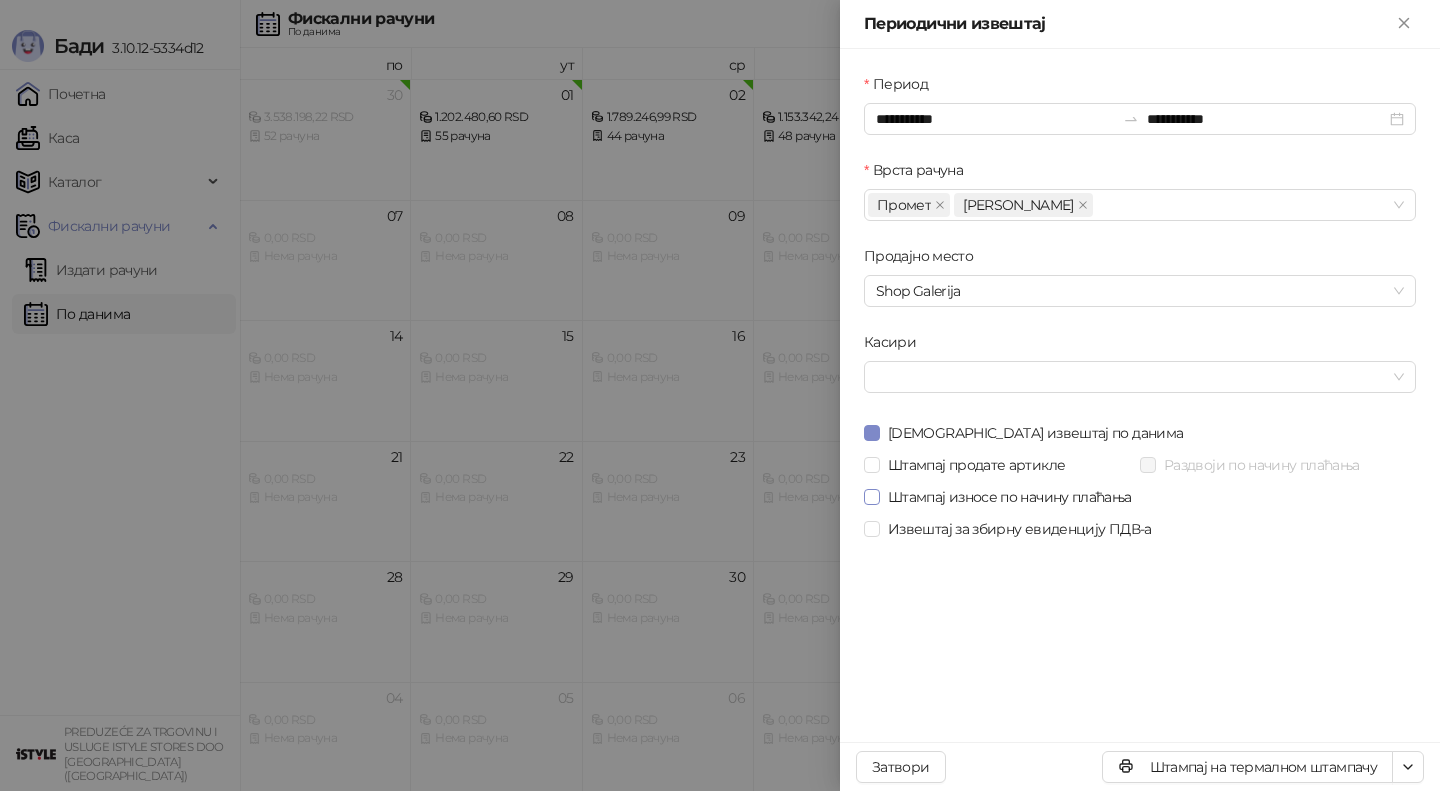 click on "Штампај износе по начину плаћања" at bounding box center [1010, 497] 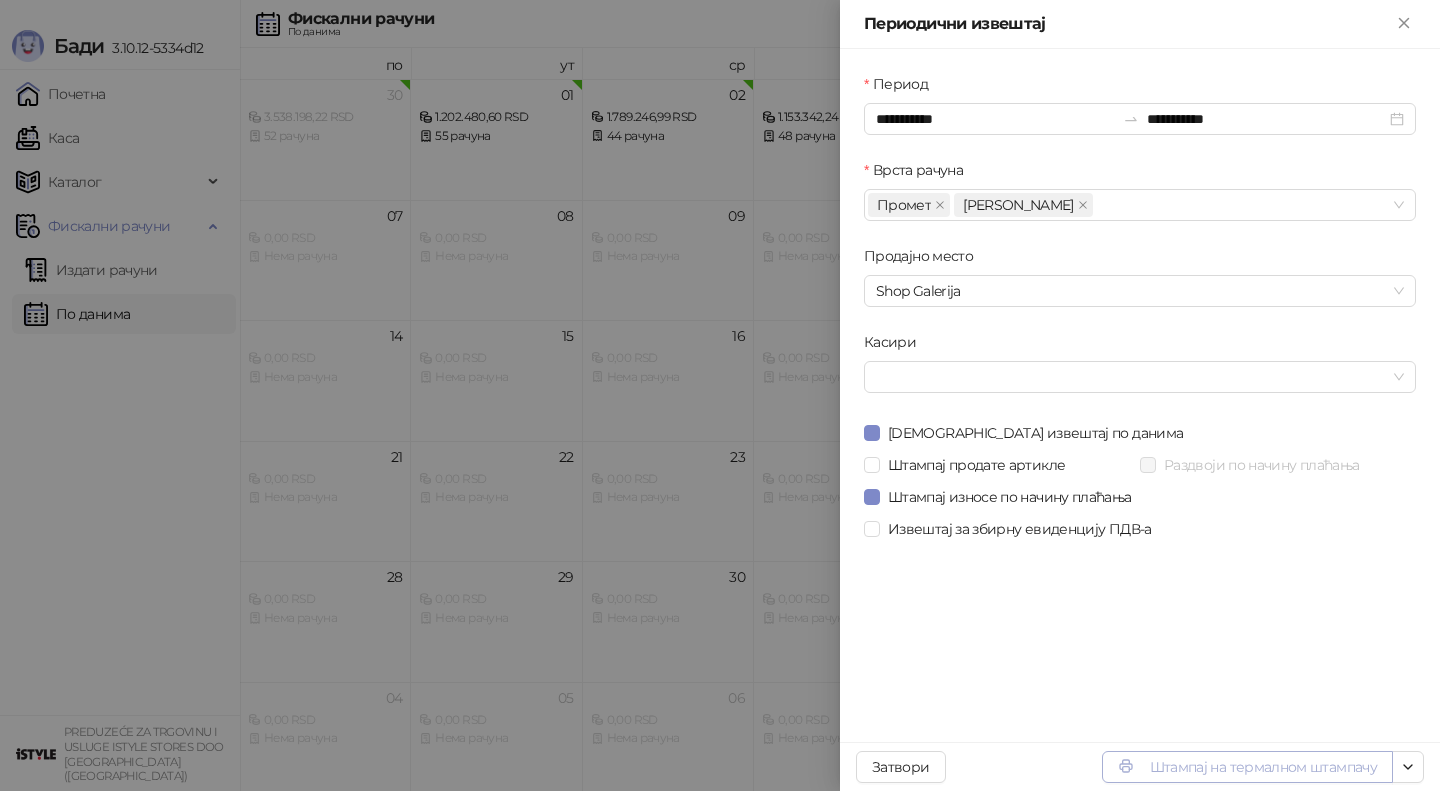 click on "Штампај на термалном штампачу" at bounding box center (1247, 767) 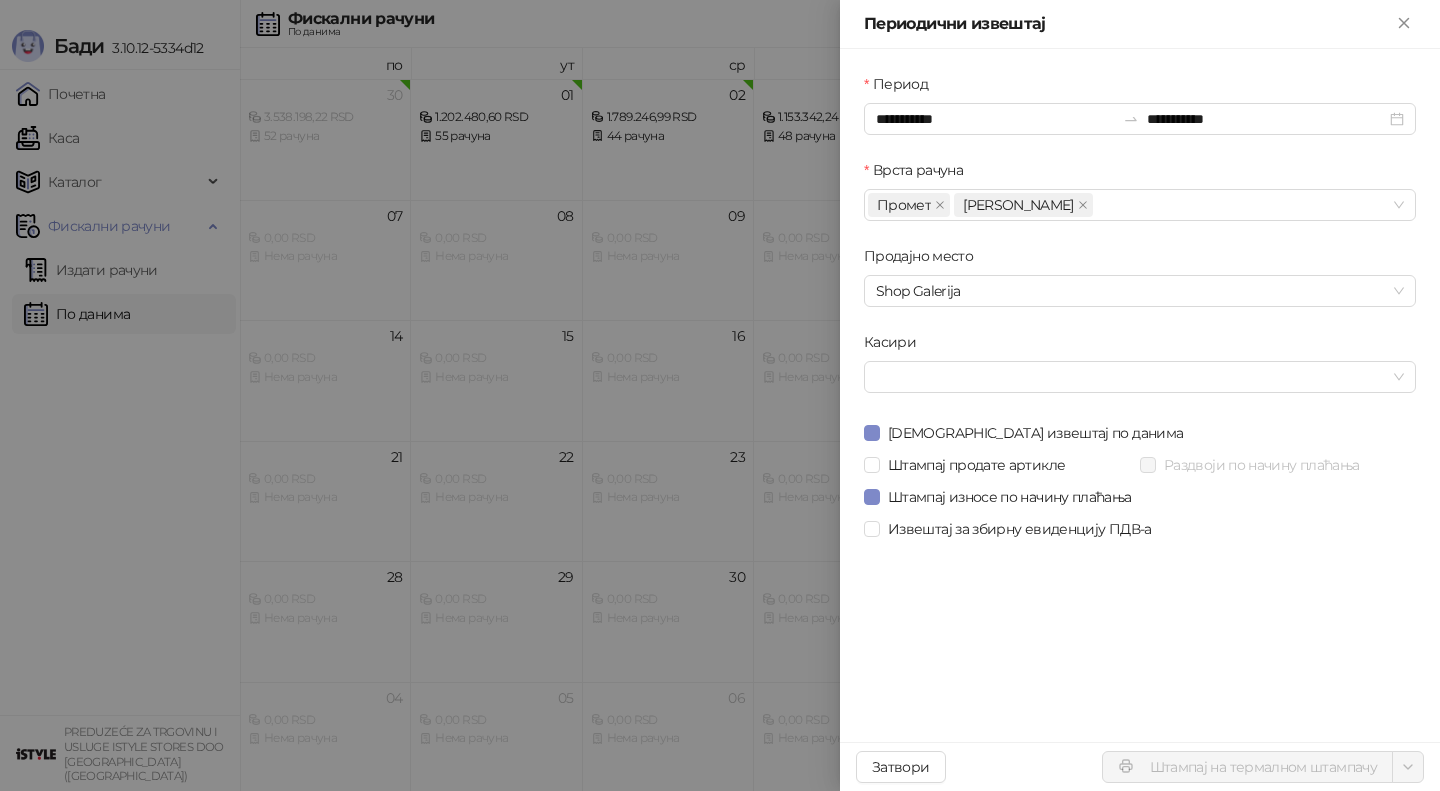 click at bounding box center [720, 395] 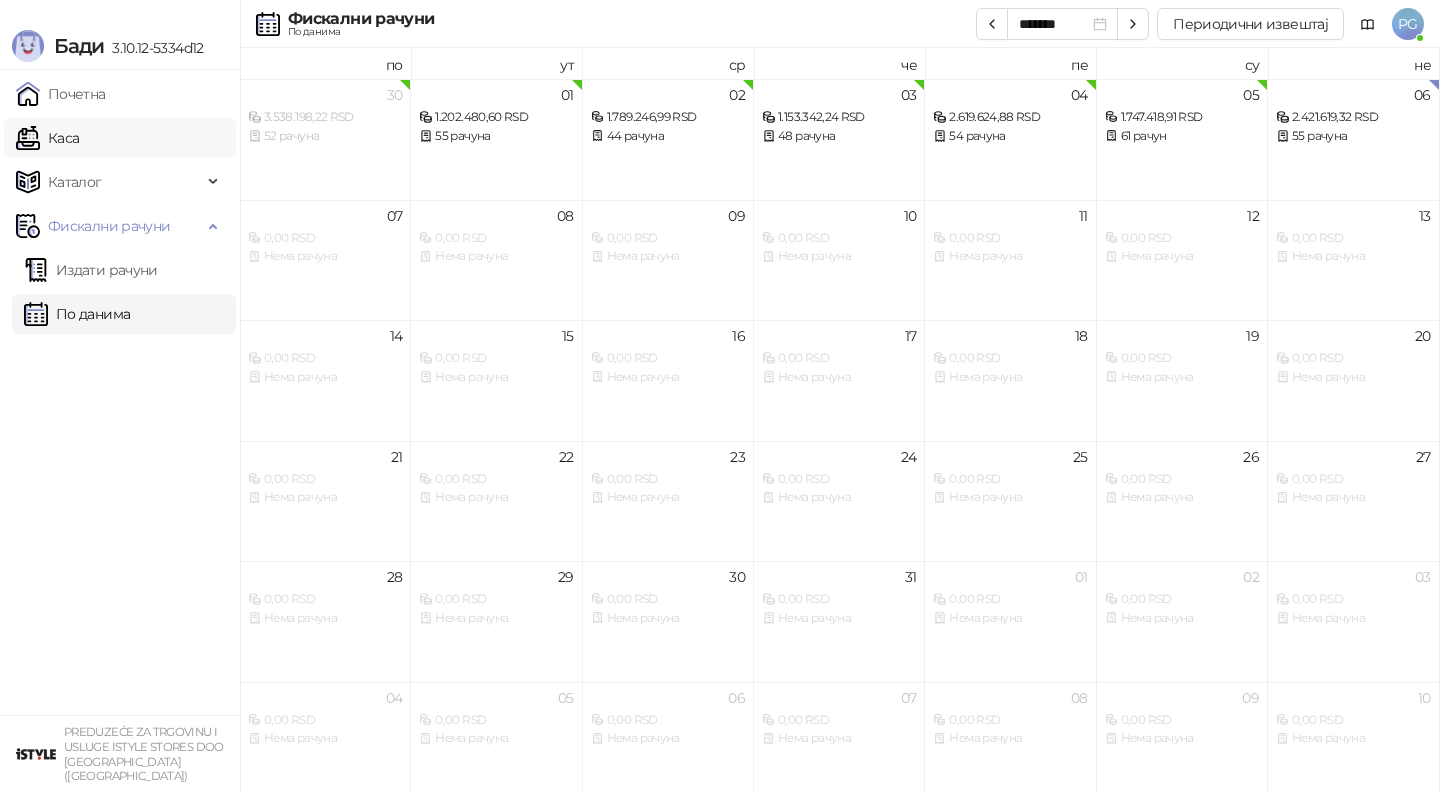 click on "Каса" at bounding box center [47, 138] 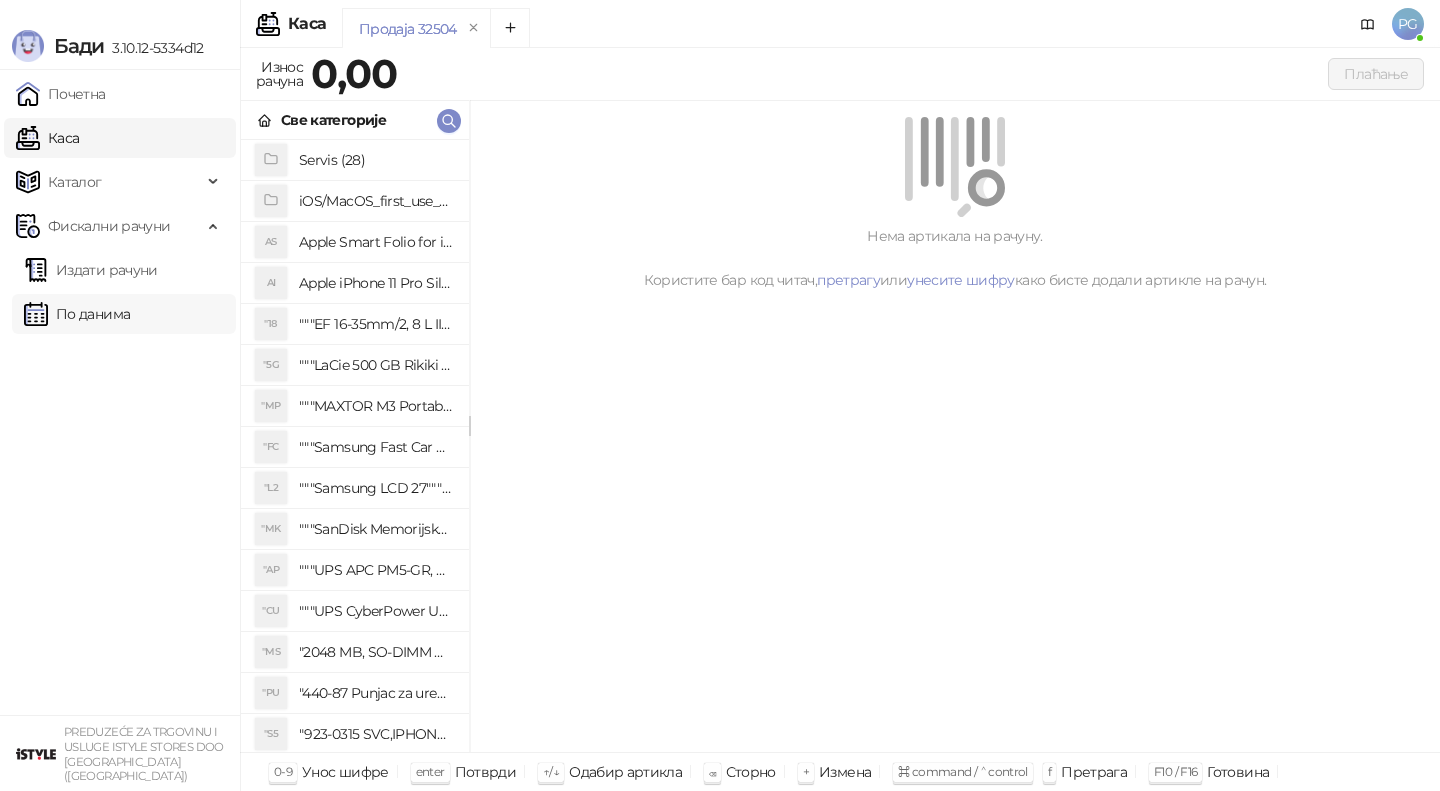 click on "По данима" at bounding box center [77, 314] 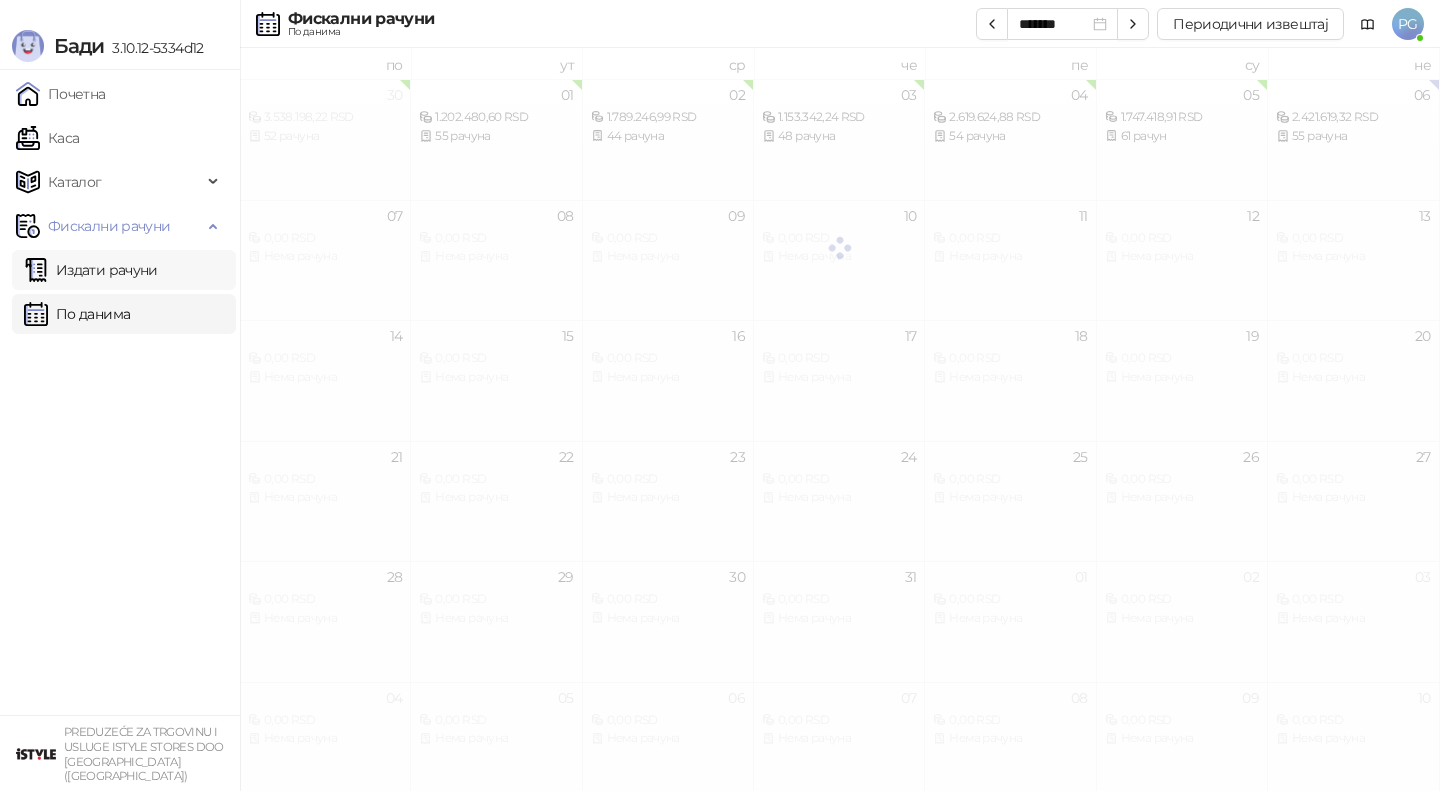 click on "Издати рачуни" at bounding box center (91, 270) 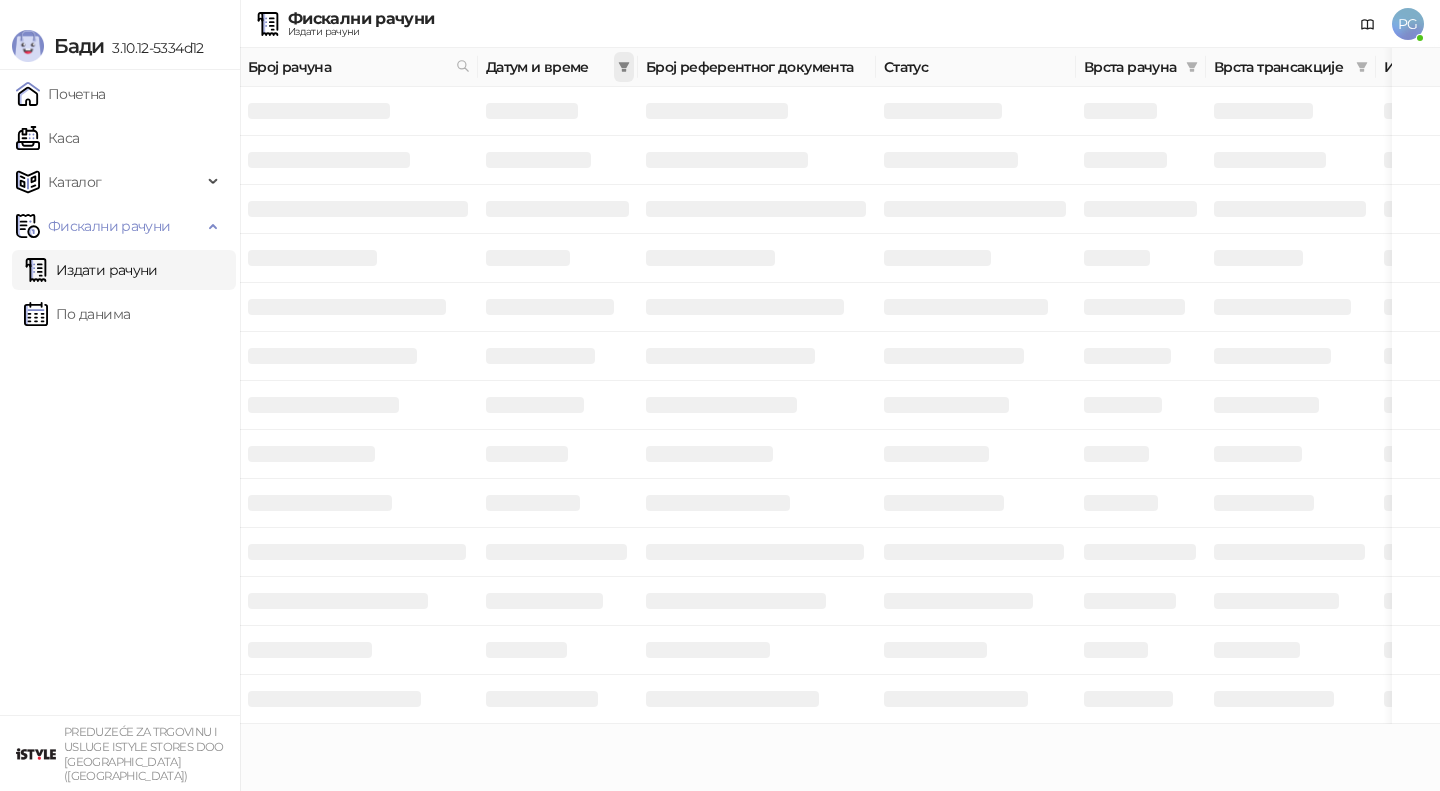 click 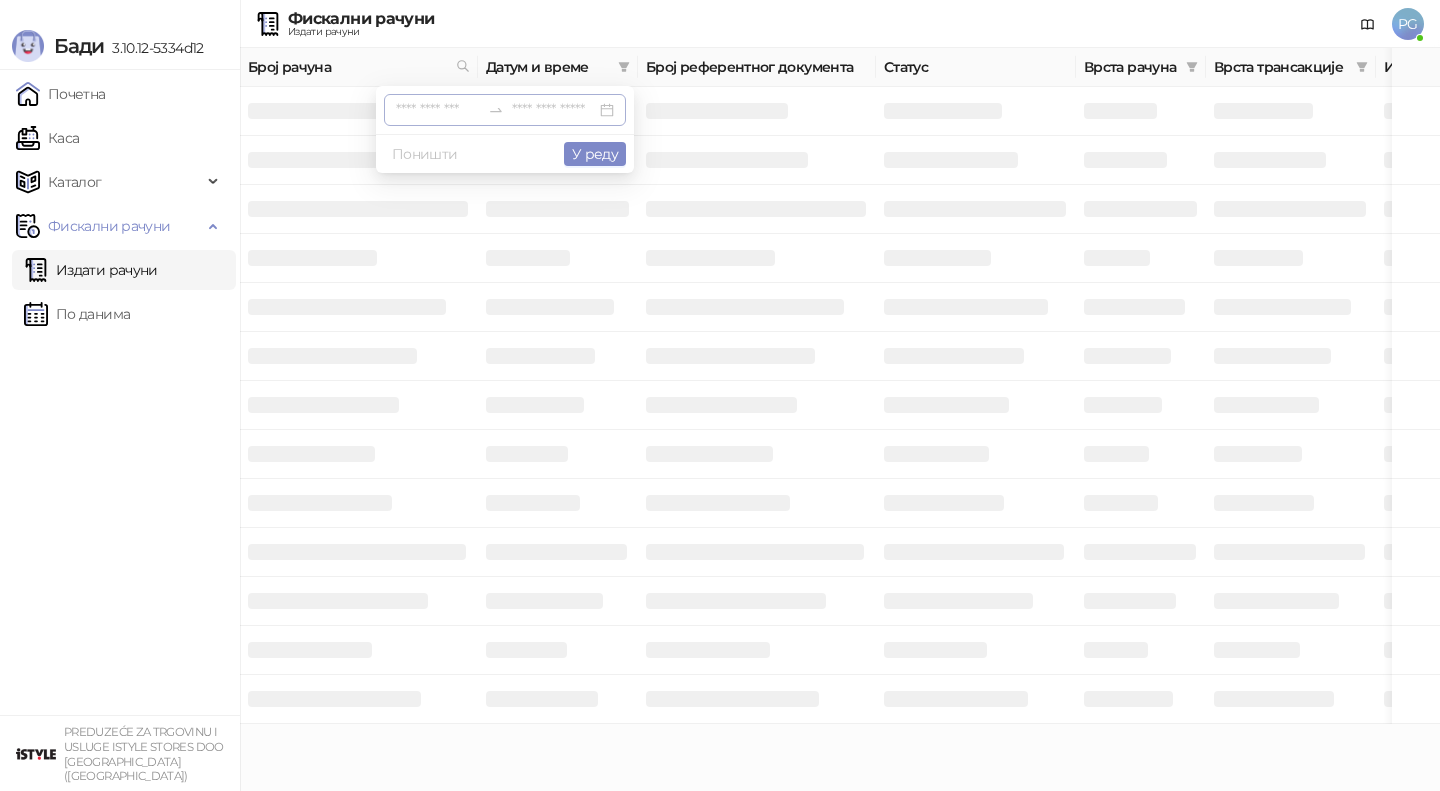 click at bounding box center (438, 110) 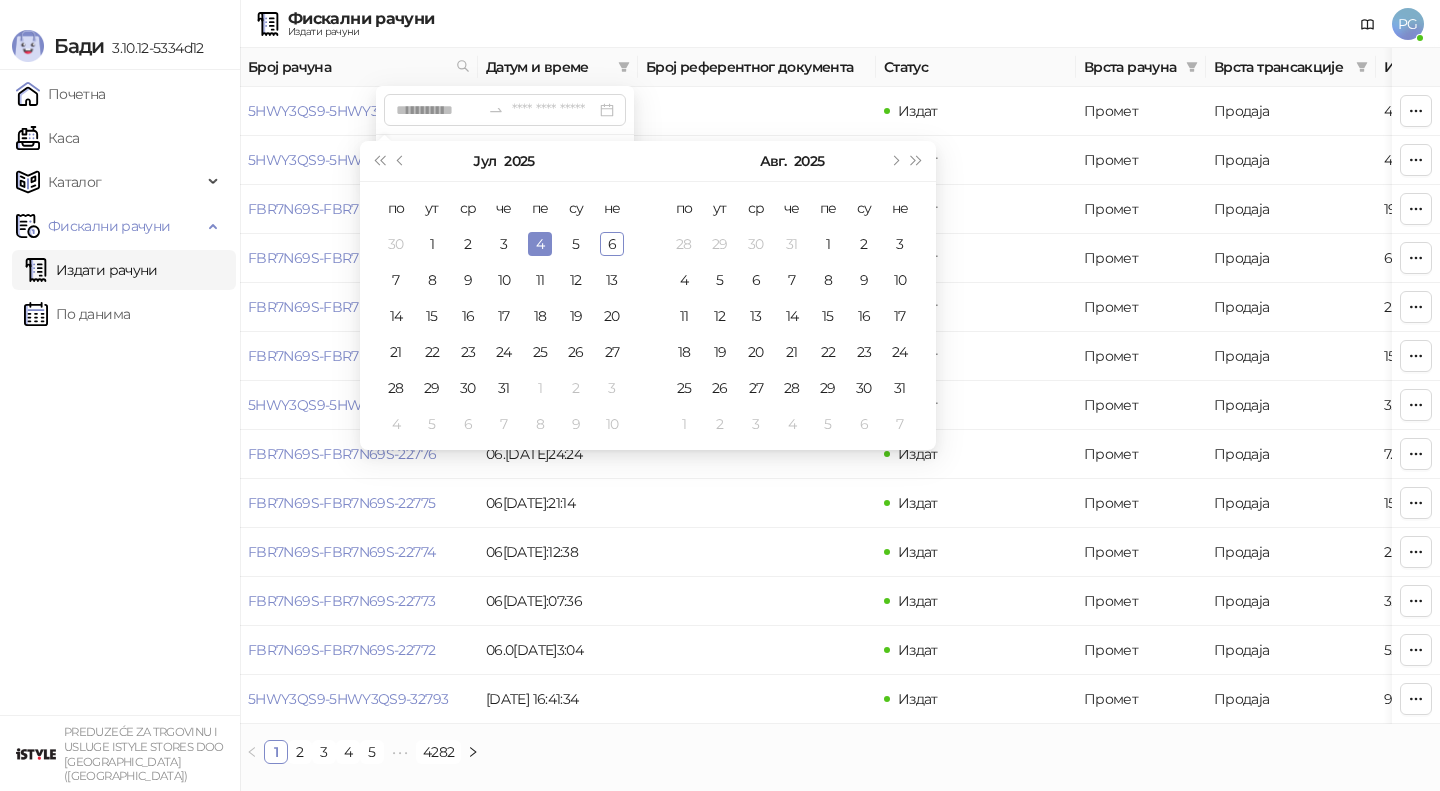 type on "**********" 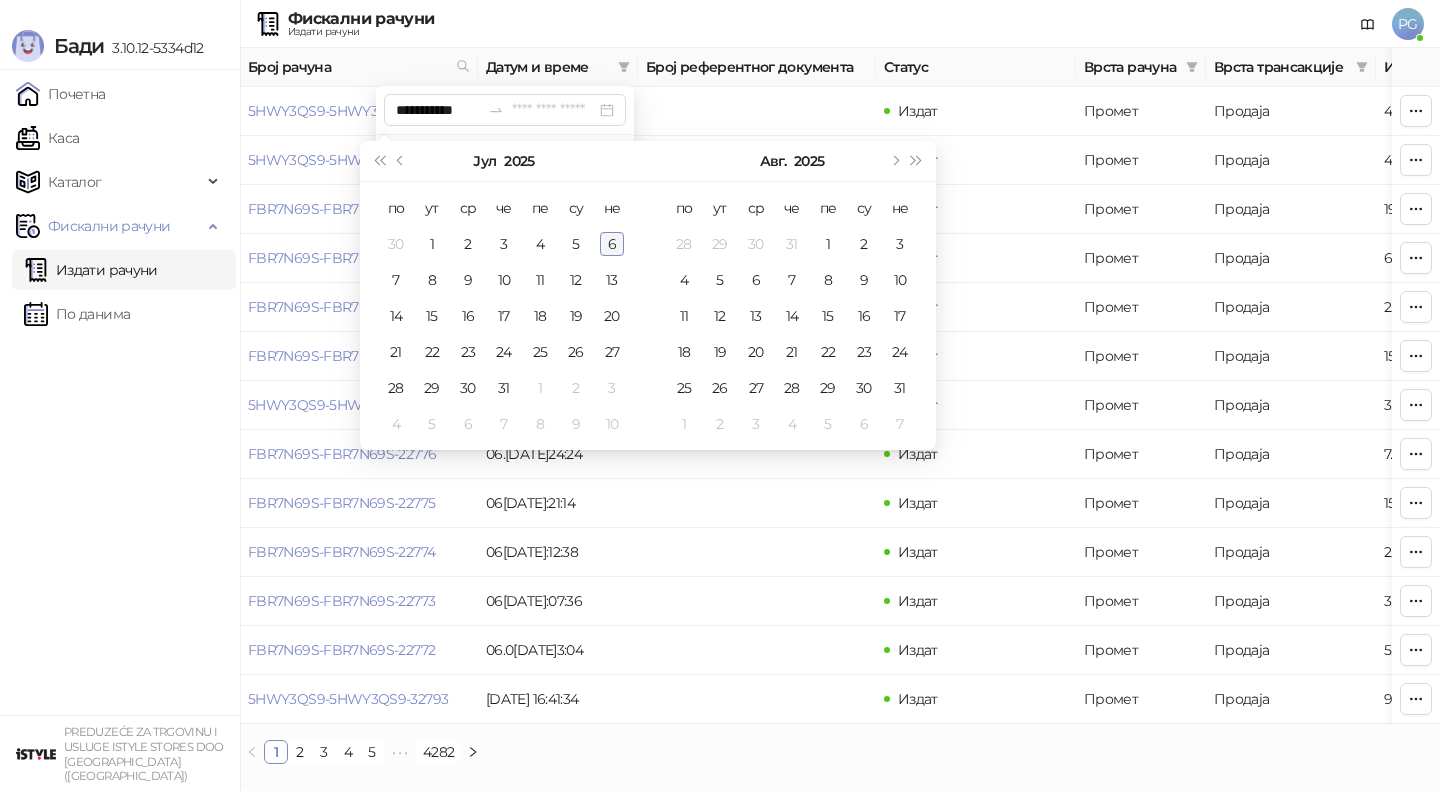 type on "**********" 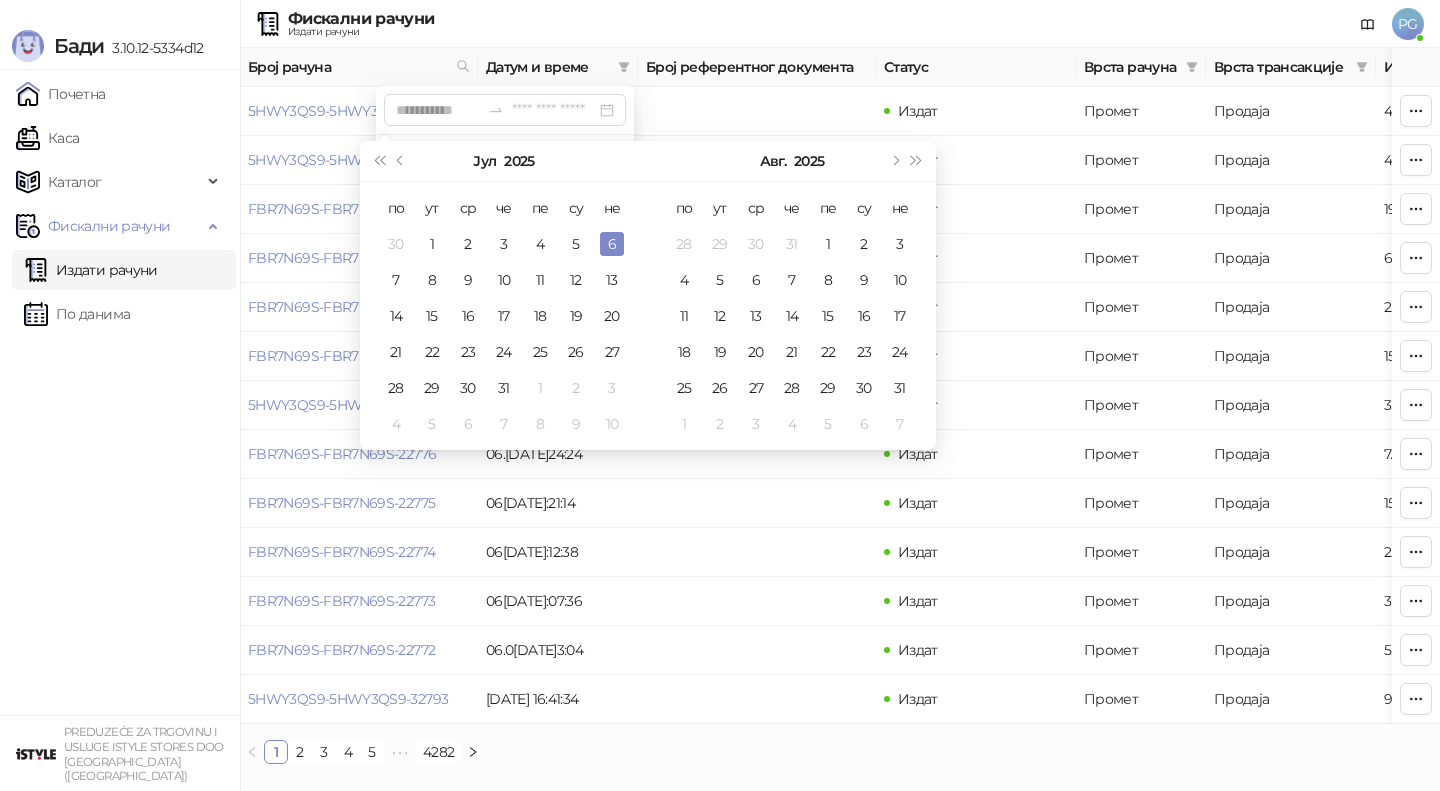 click on "6" at bounding box center [612, 244] 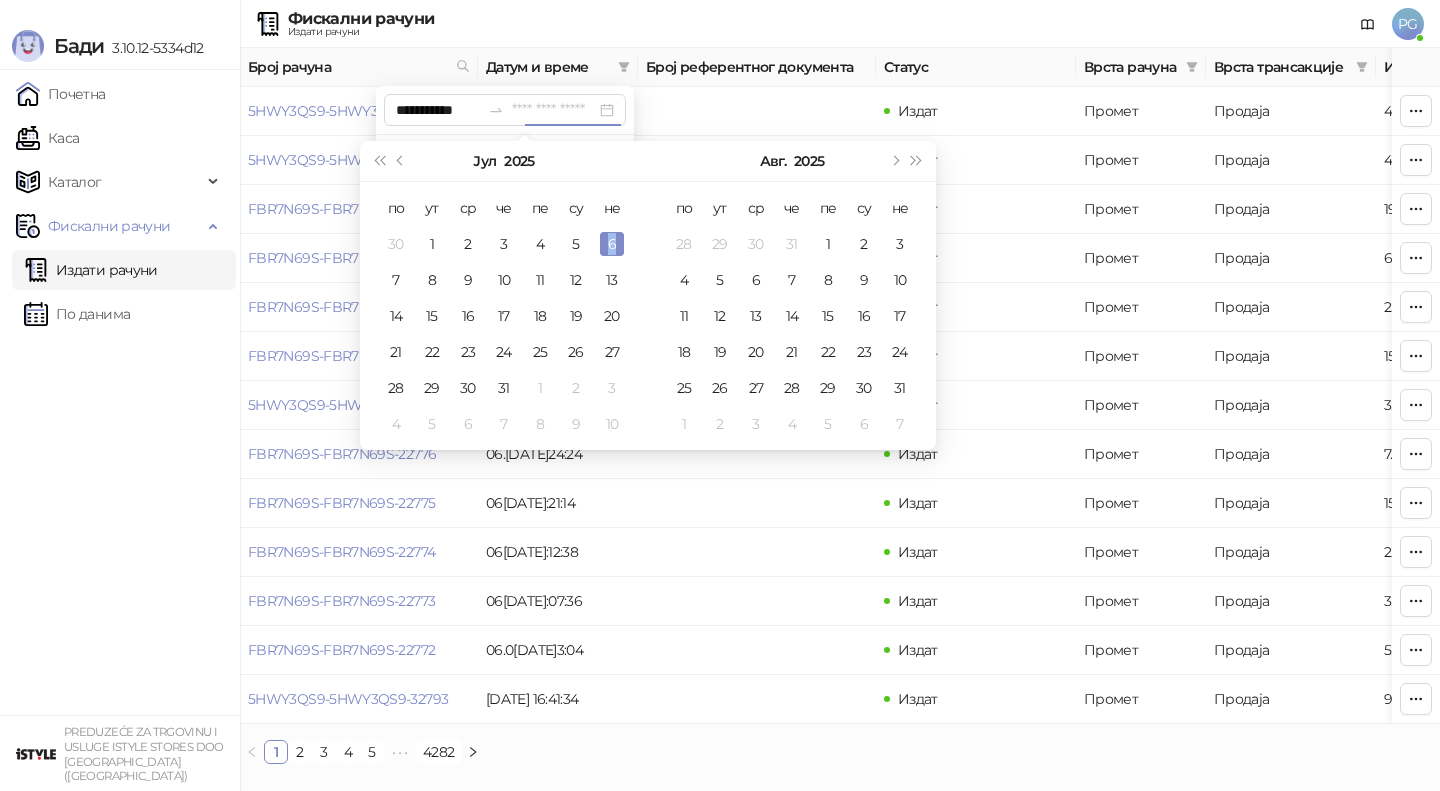 click on "6" at bounding box center (612, 244) 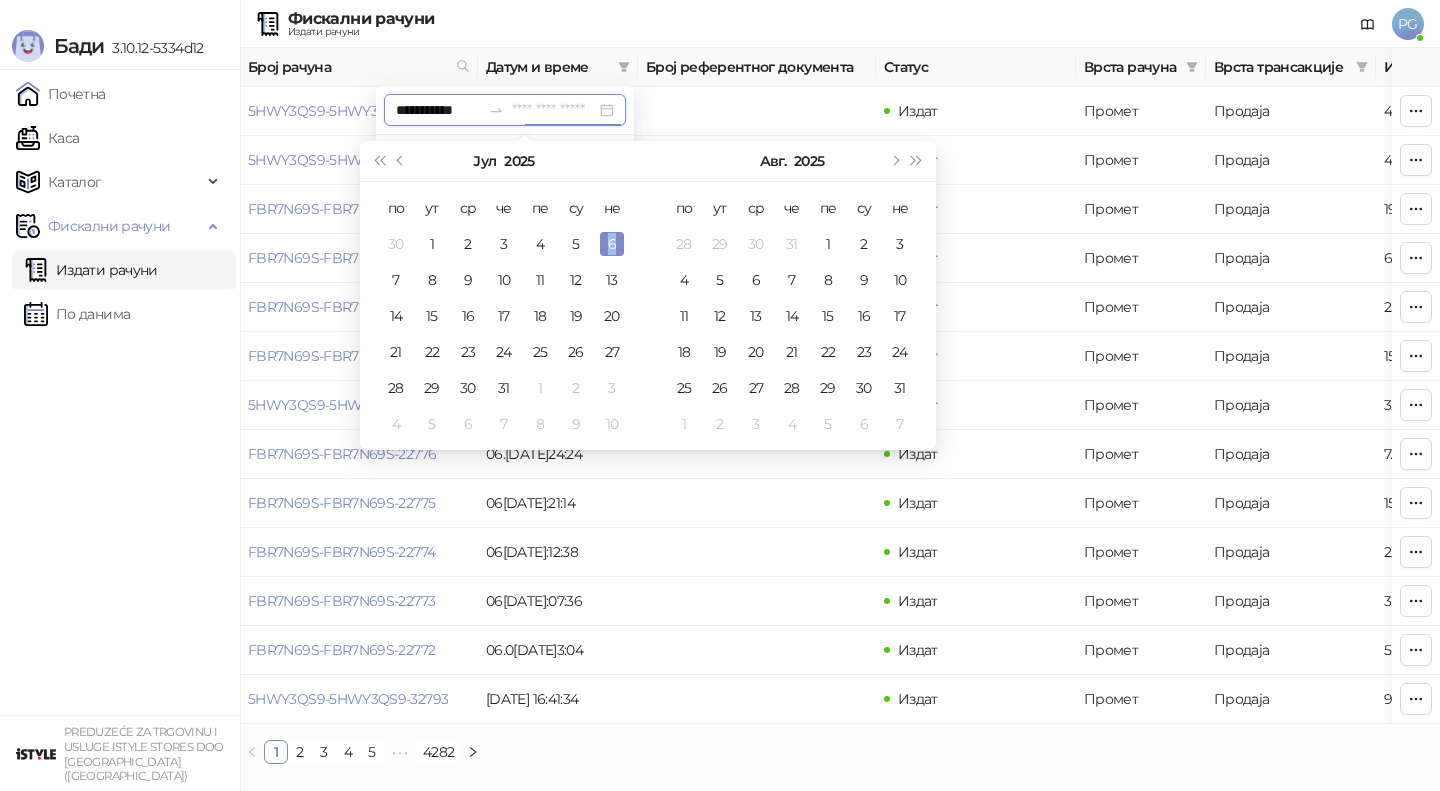 type on "**********" 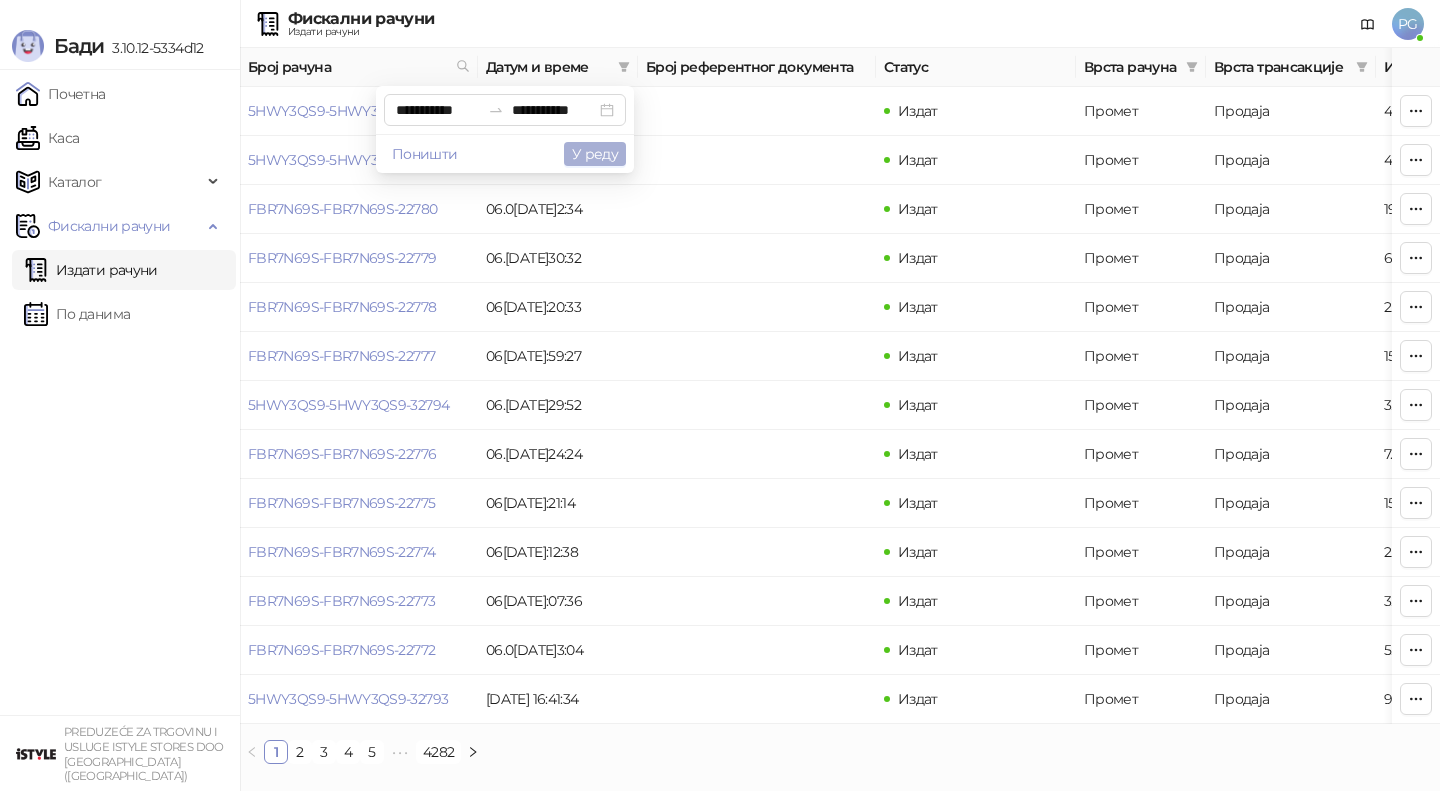 click on "У реду" at bounding box center (595, 154) 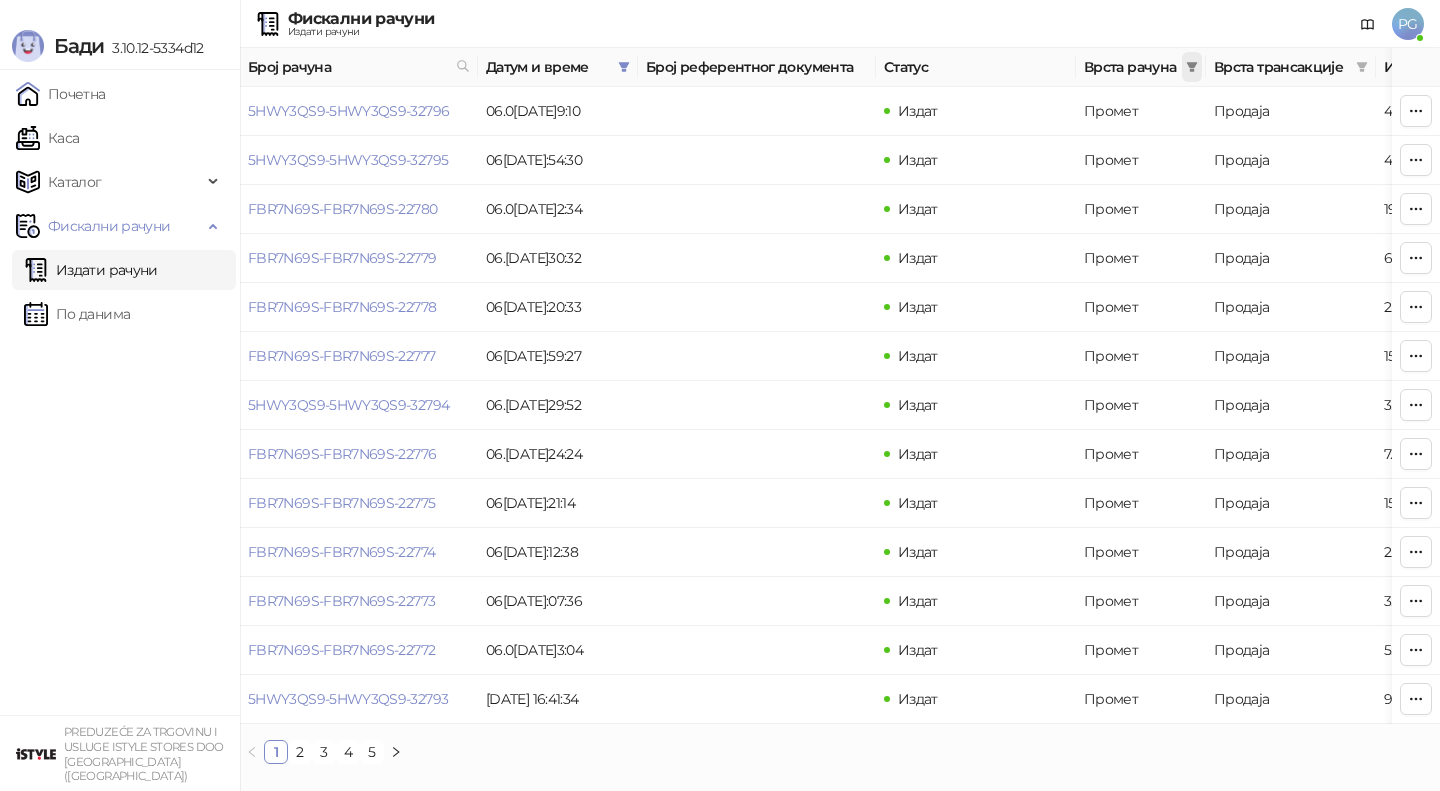 click 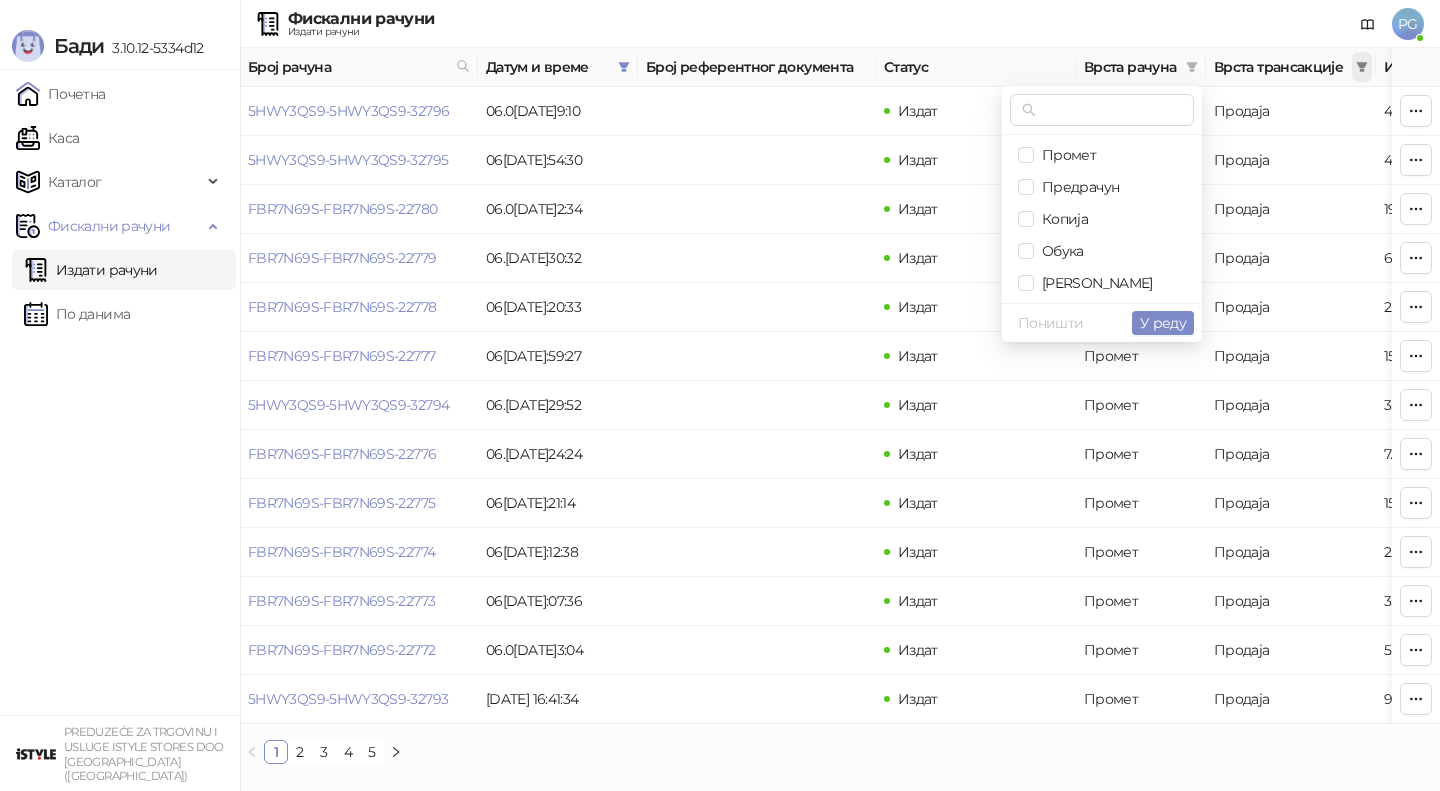 click at bounding box center [1362, 67] 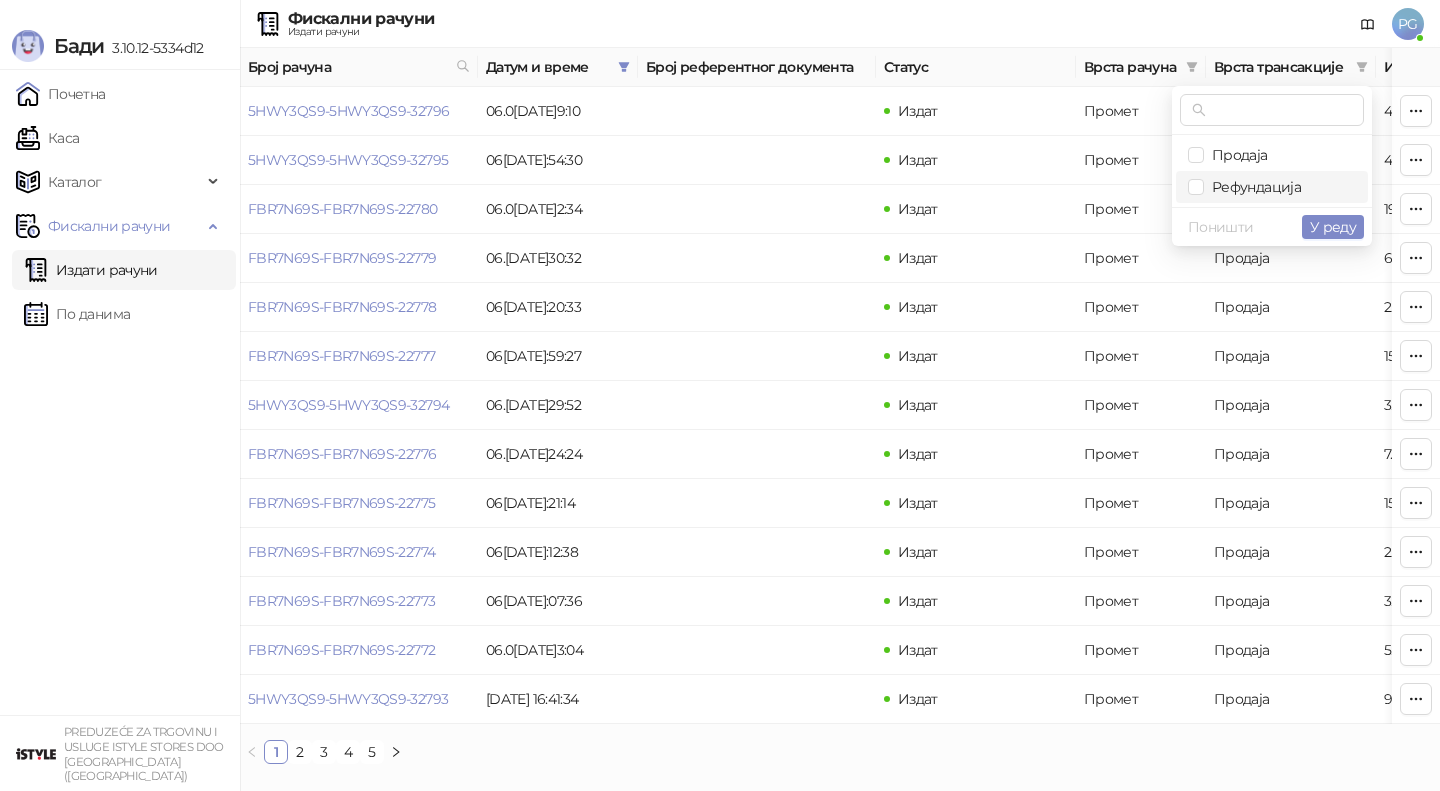 click on "Рефундација" at bounding box center [1252, 187] 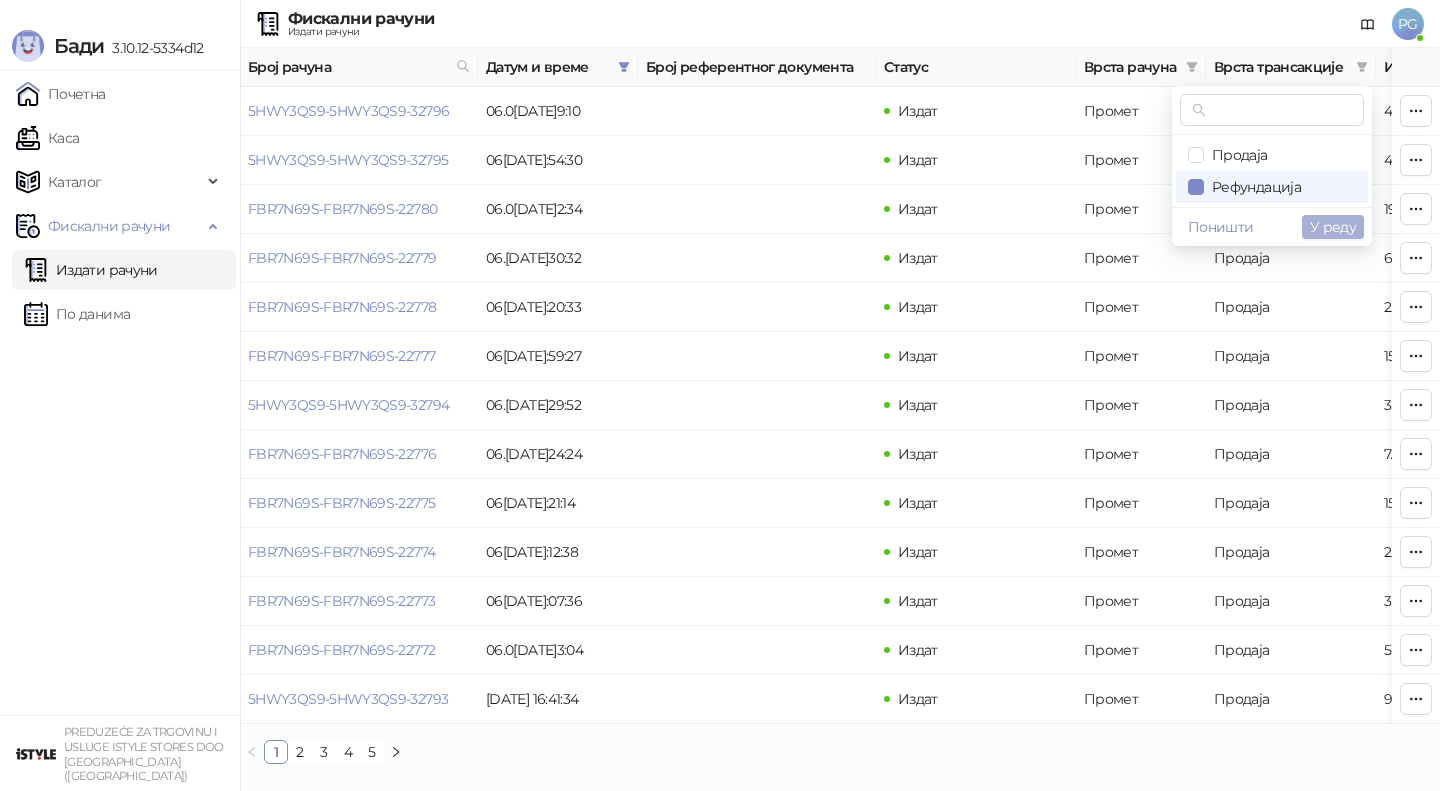 click on "У реду" at bounding box center [1333, 227] 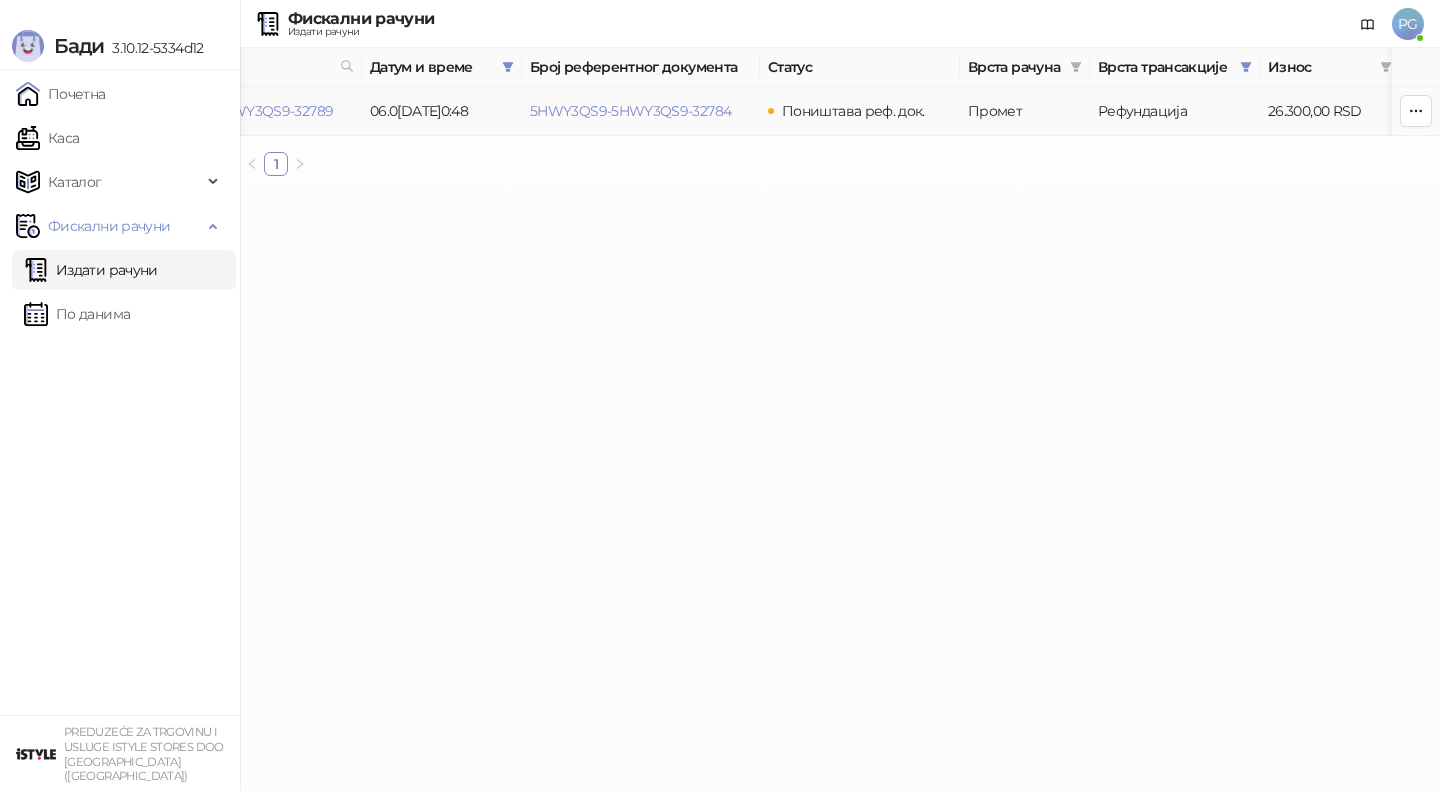 scroll, scrollTop: 0, scrollLeft: 0, axis: both 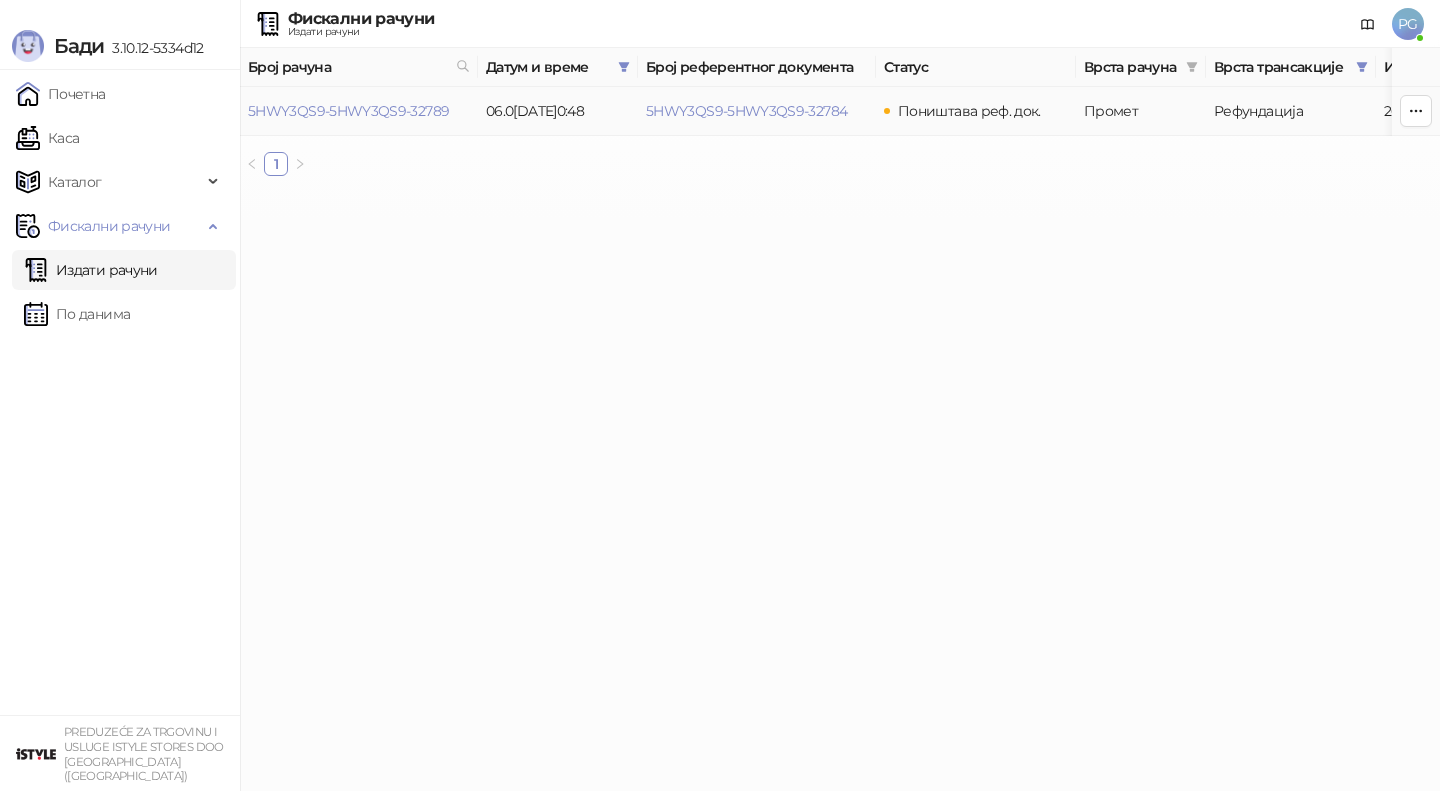 drag, startPoint x: 637, startPoint y: 111, endPoint x: 846, endPoint y: 109, distance: 209.00957 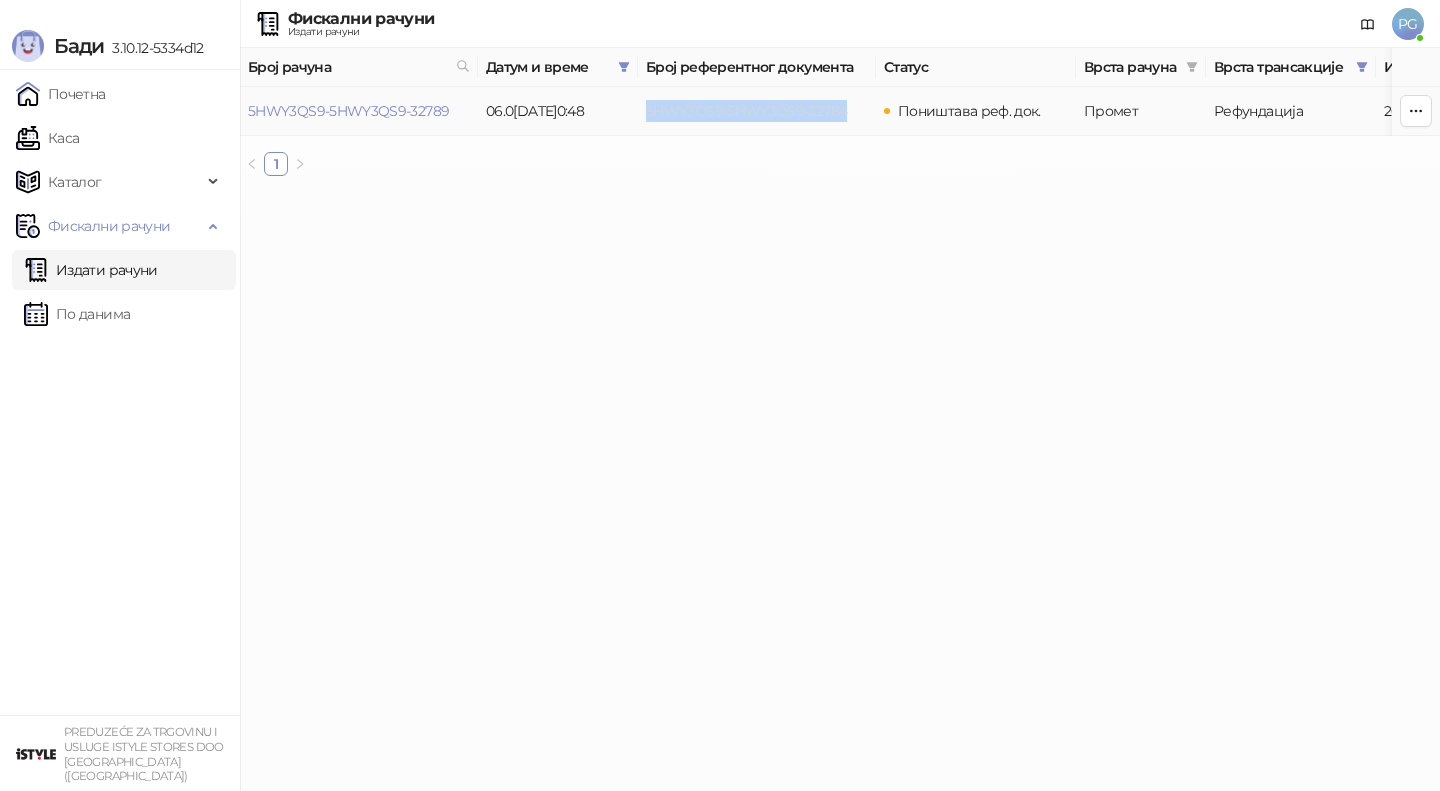 drag, startPoint x: 846, startPoint y: 109, endPoint x: 648, endPoint y: 104, distance: 198.06313 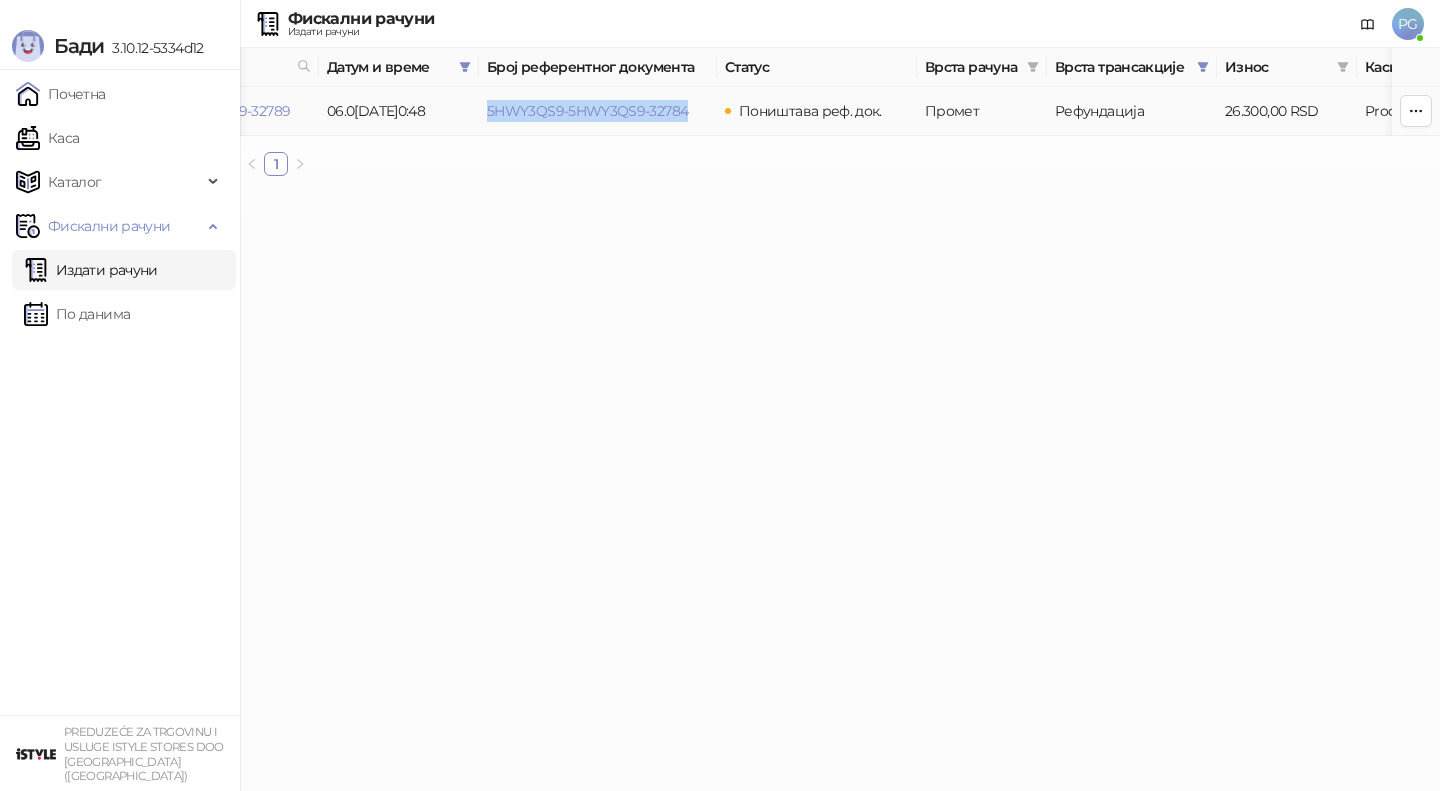 scroll, scrollTop: 0, scrollLeft: 163, axis: horizontal 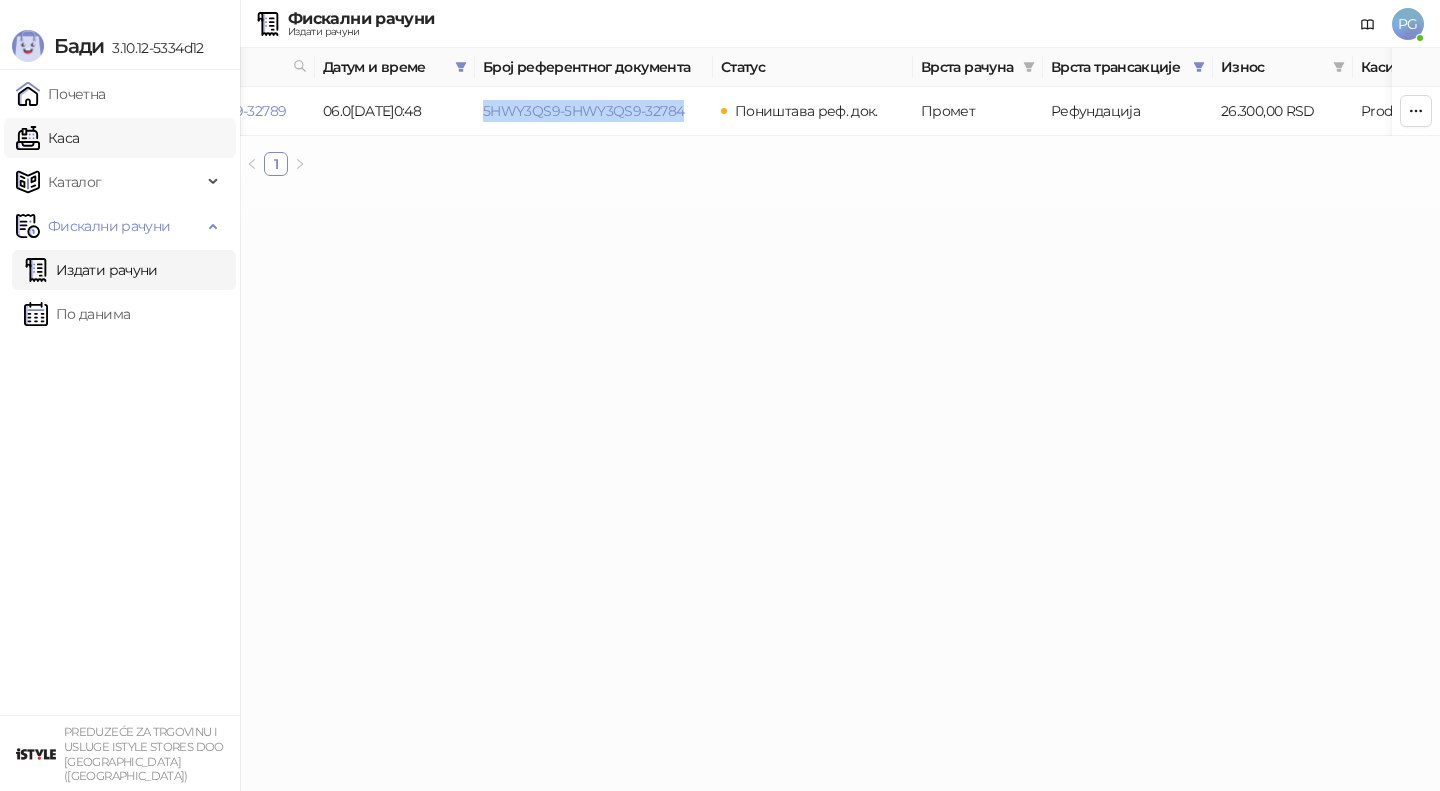 click on "Каса" at bounding box center [47, 138] 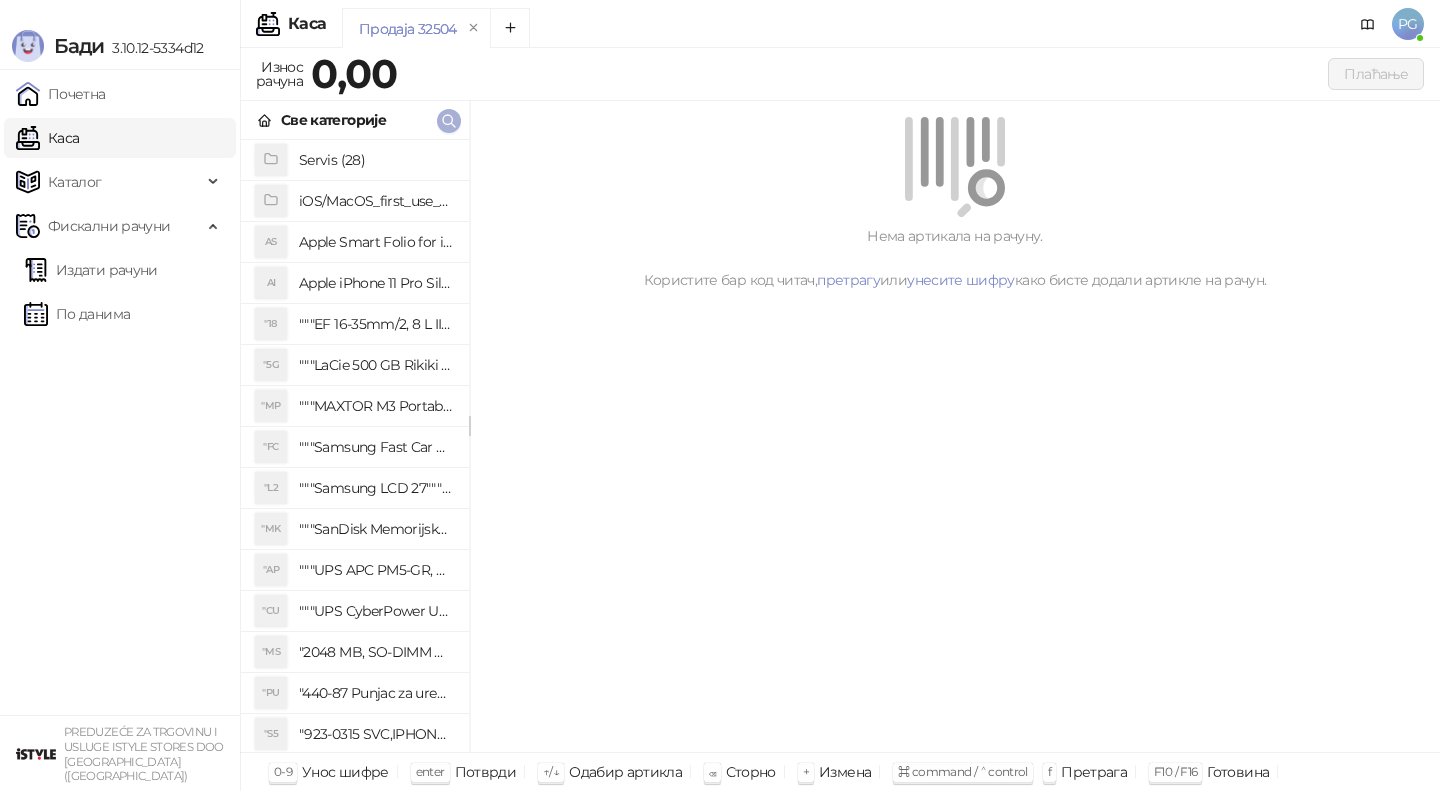click at bounding box center [449, 120] 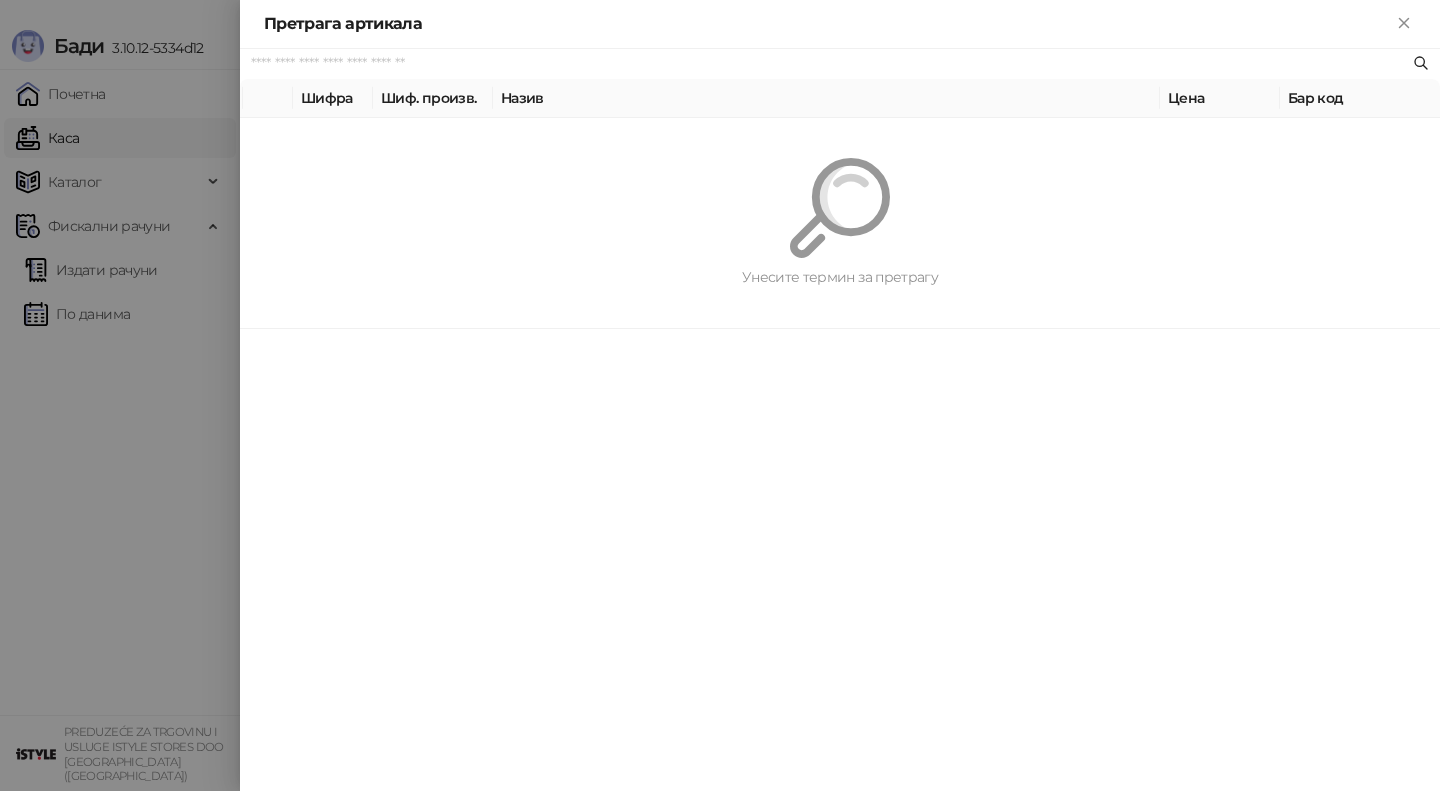 paste on "*********" 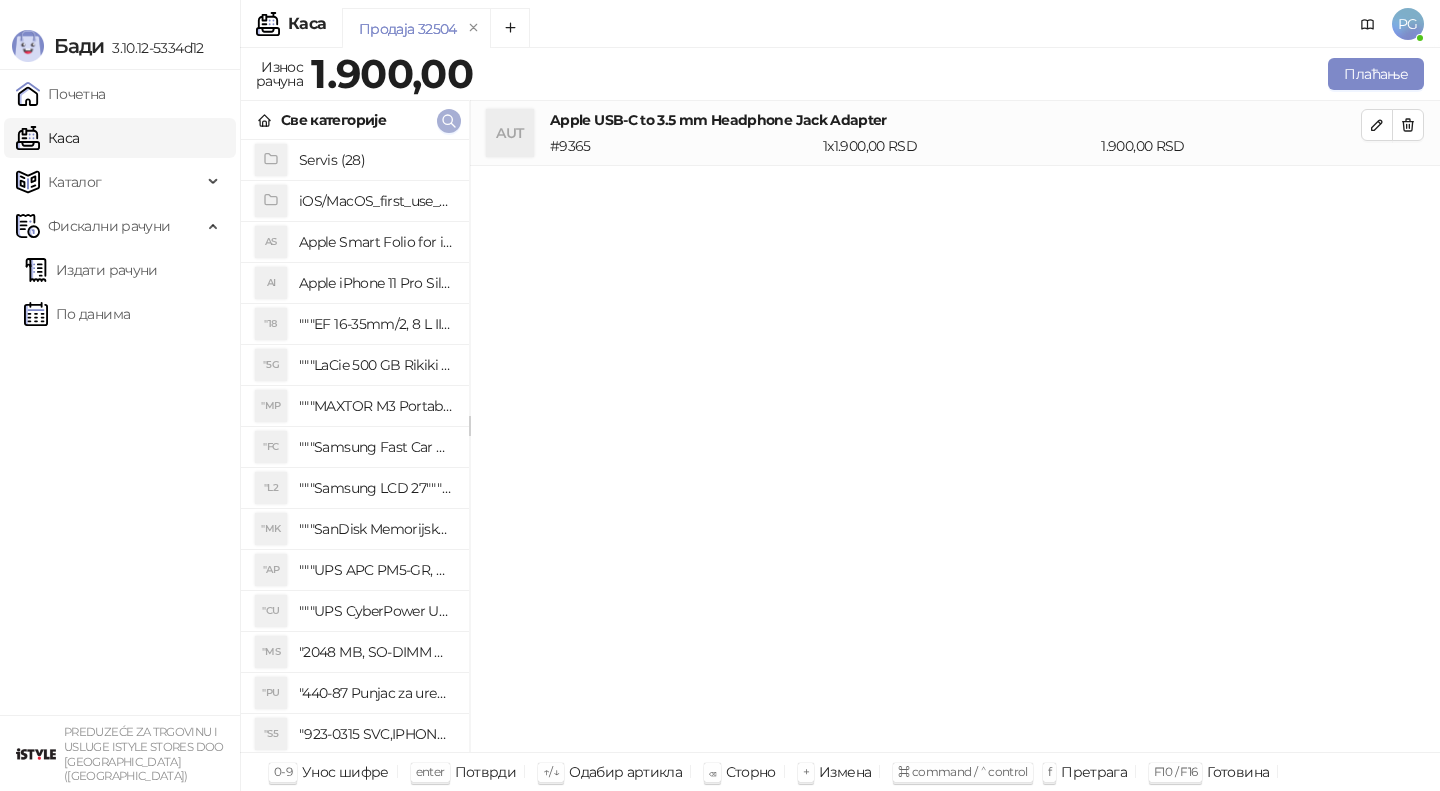 click 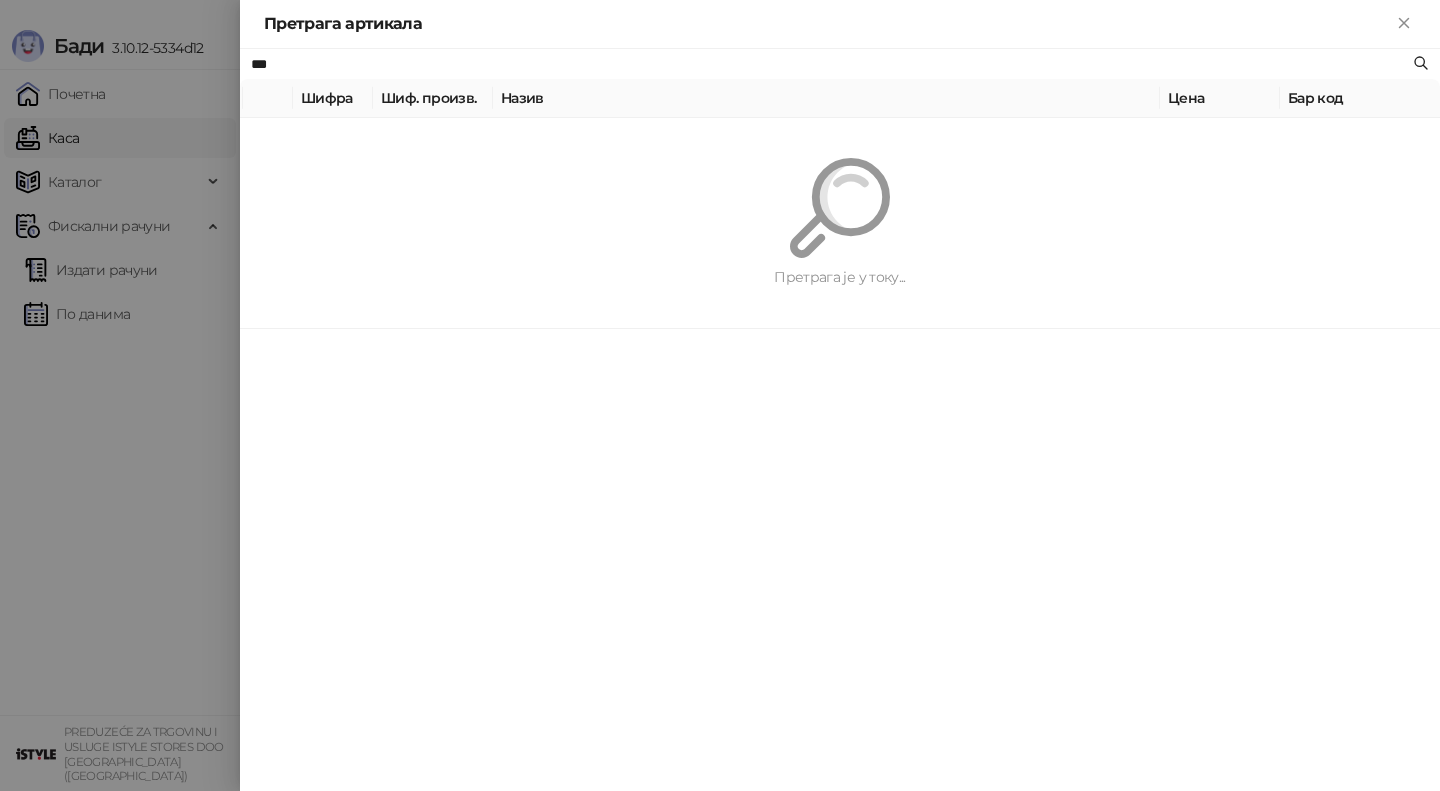 type on "***" 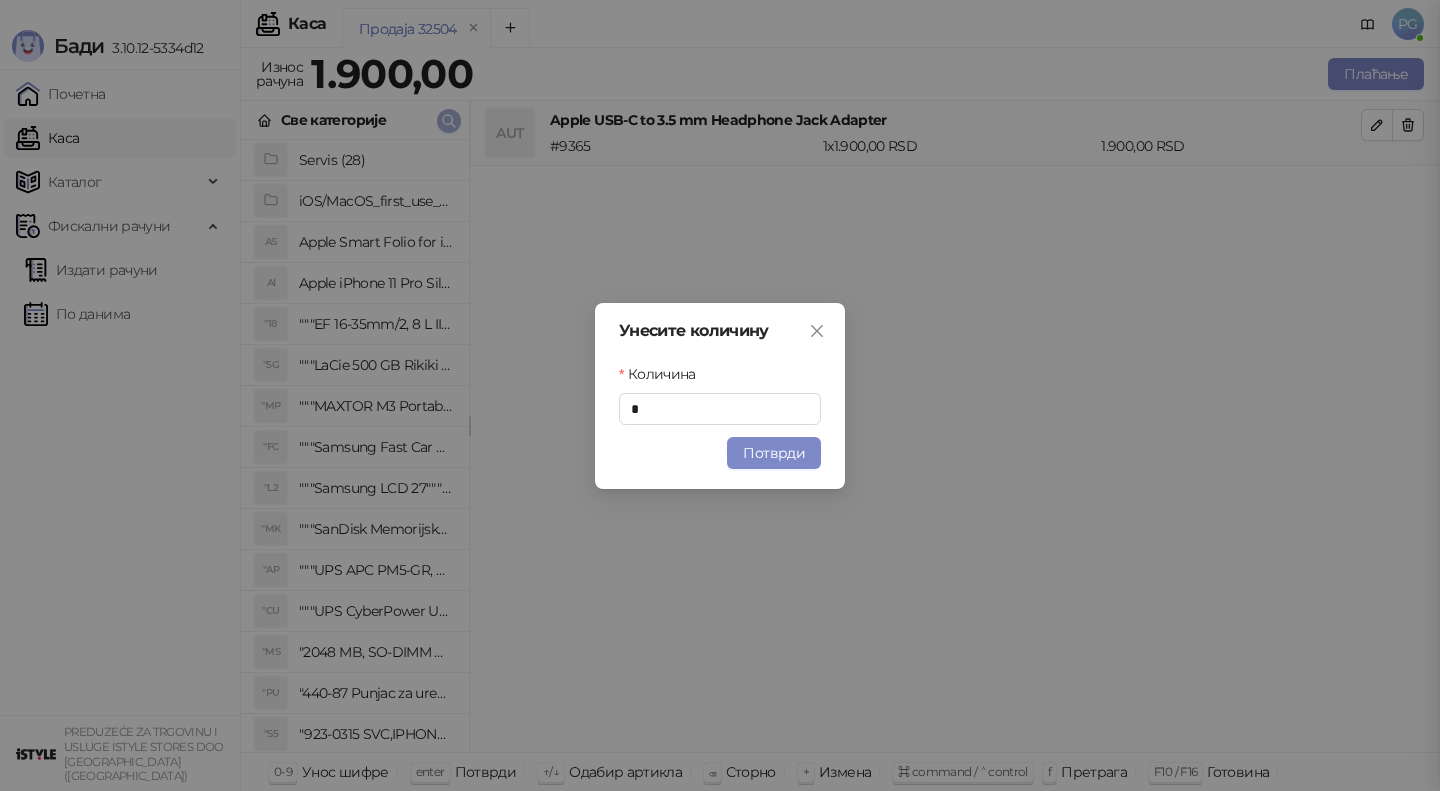 type 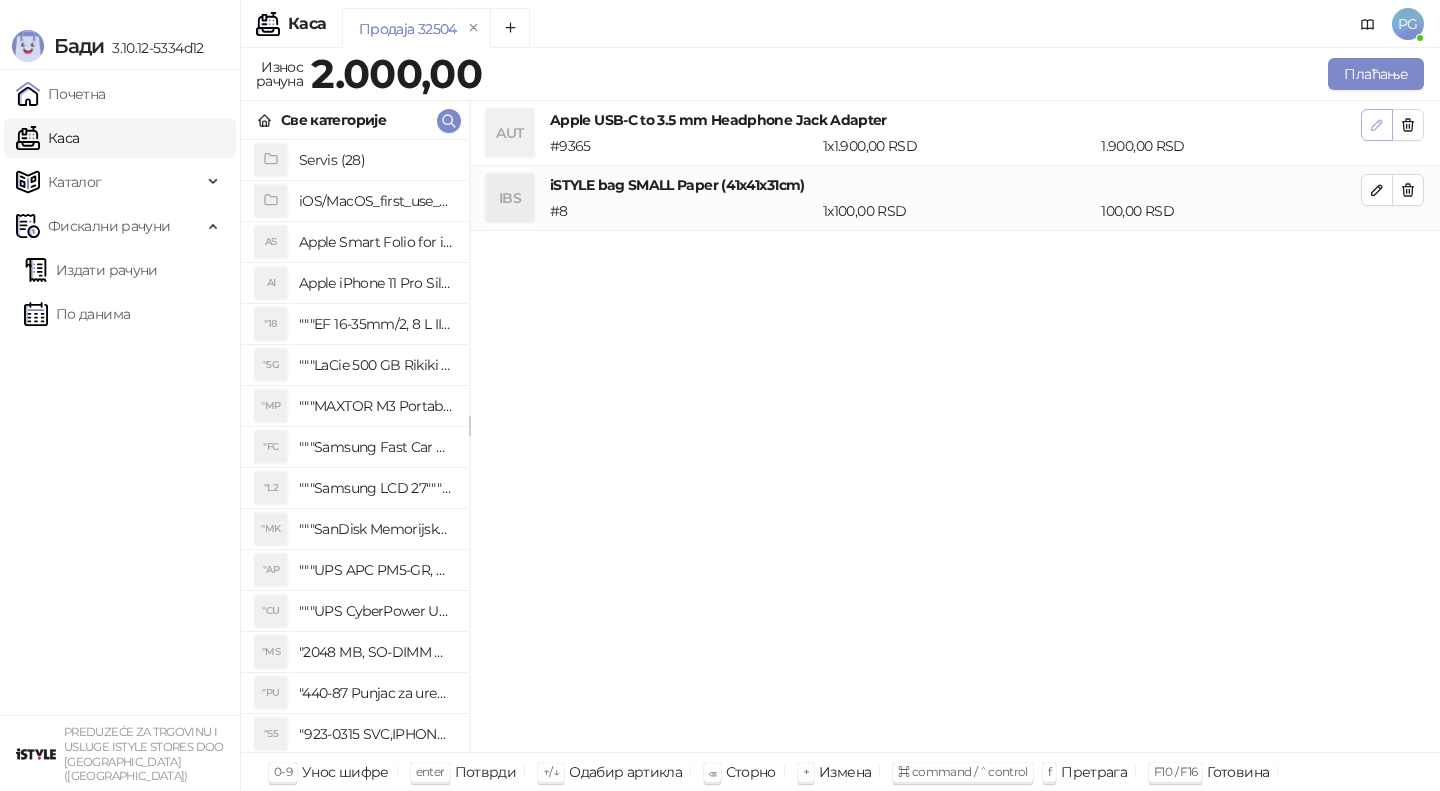 click at bounding box center (1377, 125) 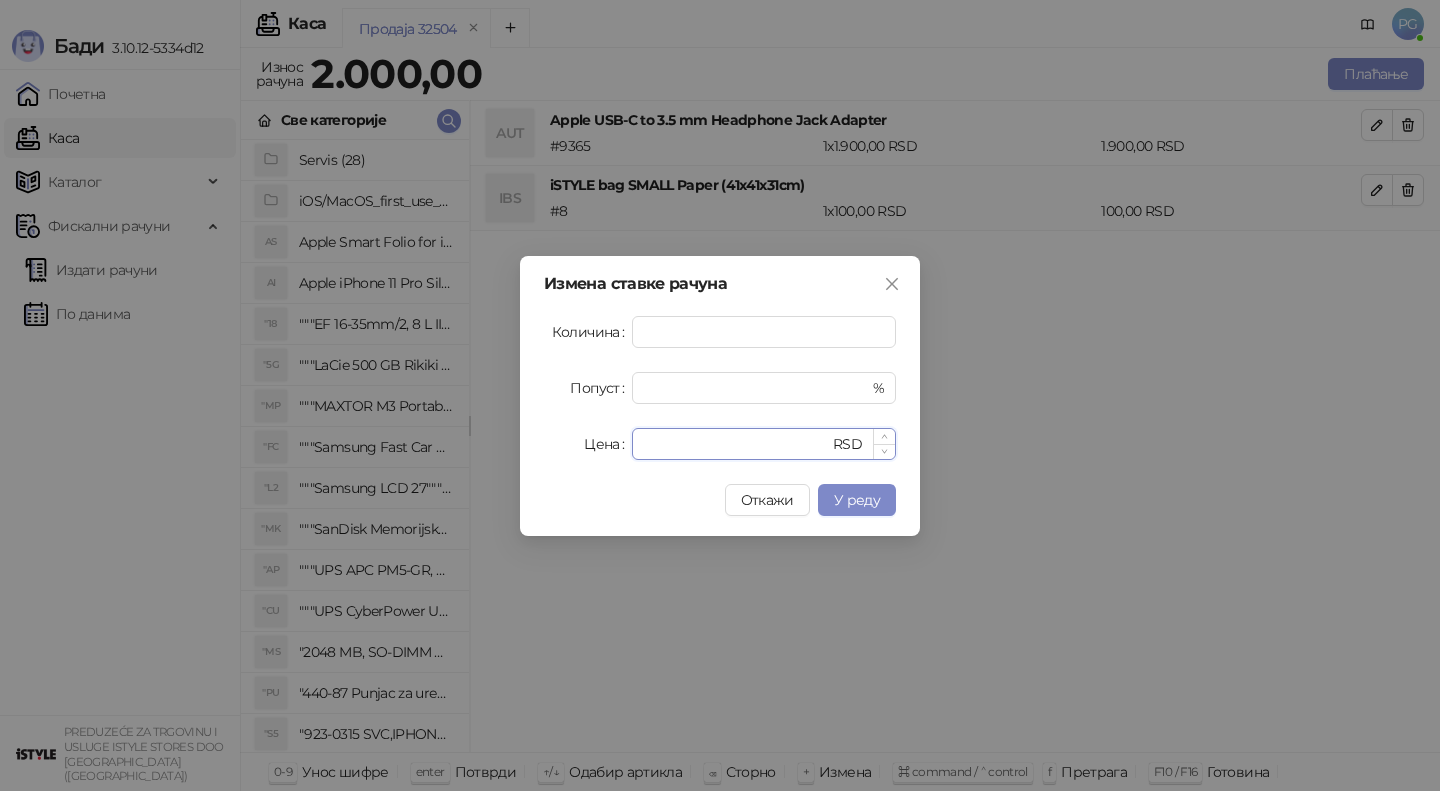 click on "****" at bounding box center [736, 444] 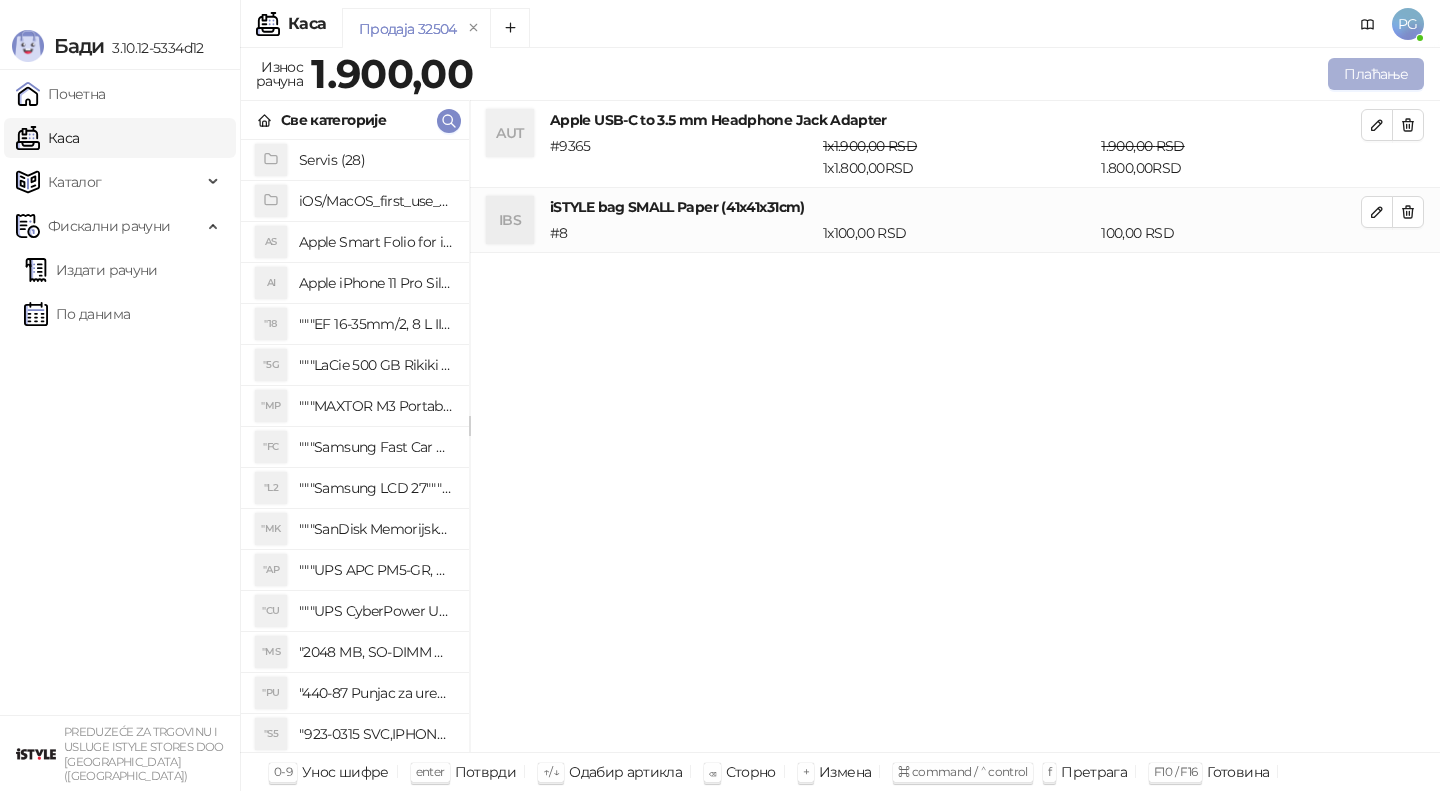 click on "Плаћање" at bounding box center (1376, 74) 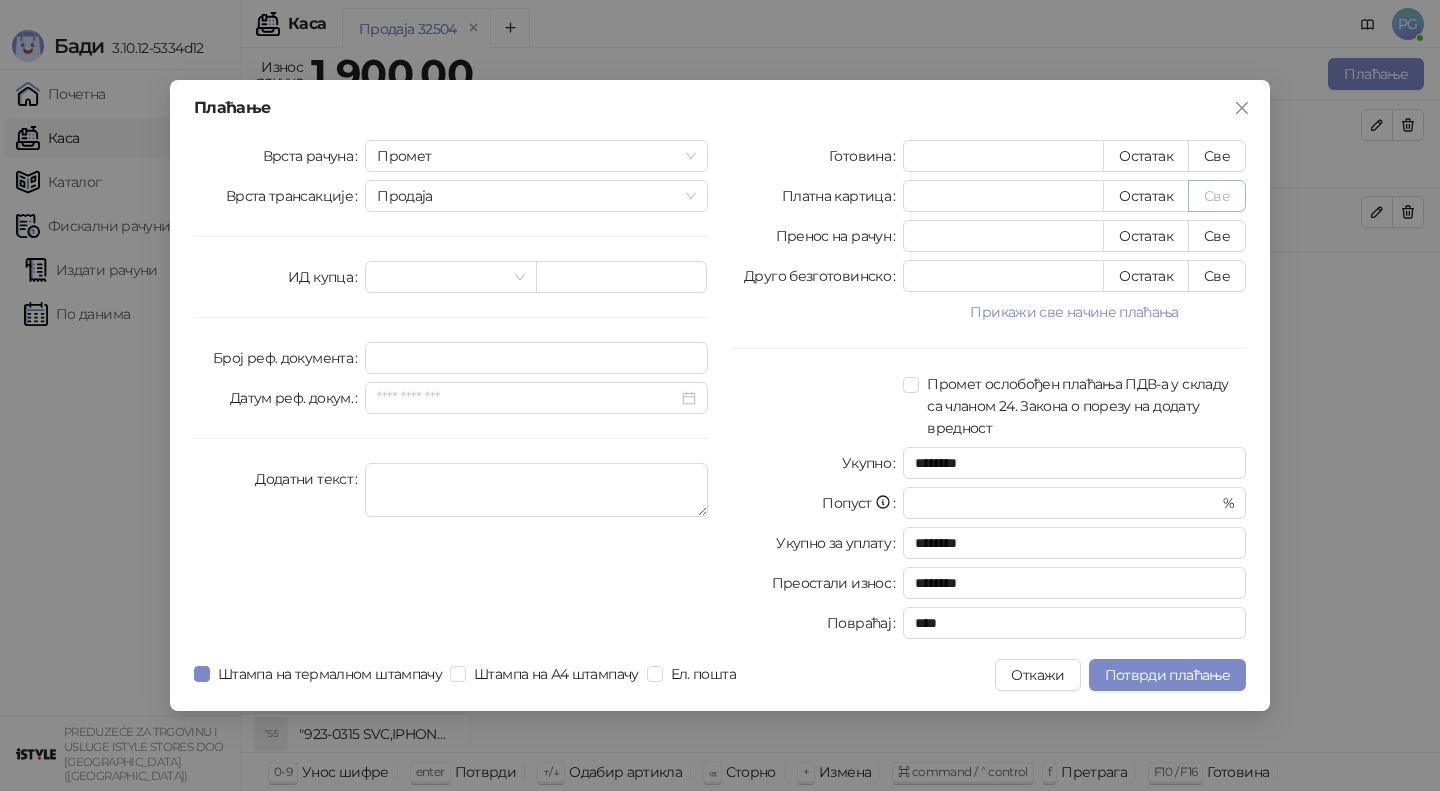 click on "Све" at bounding box center (1217, 196) 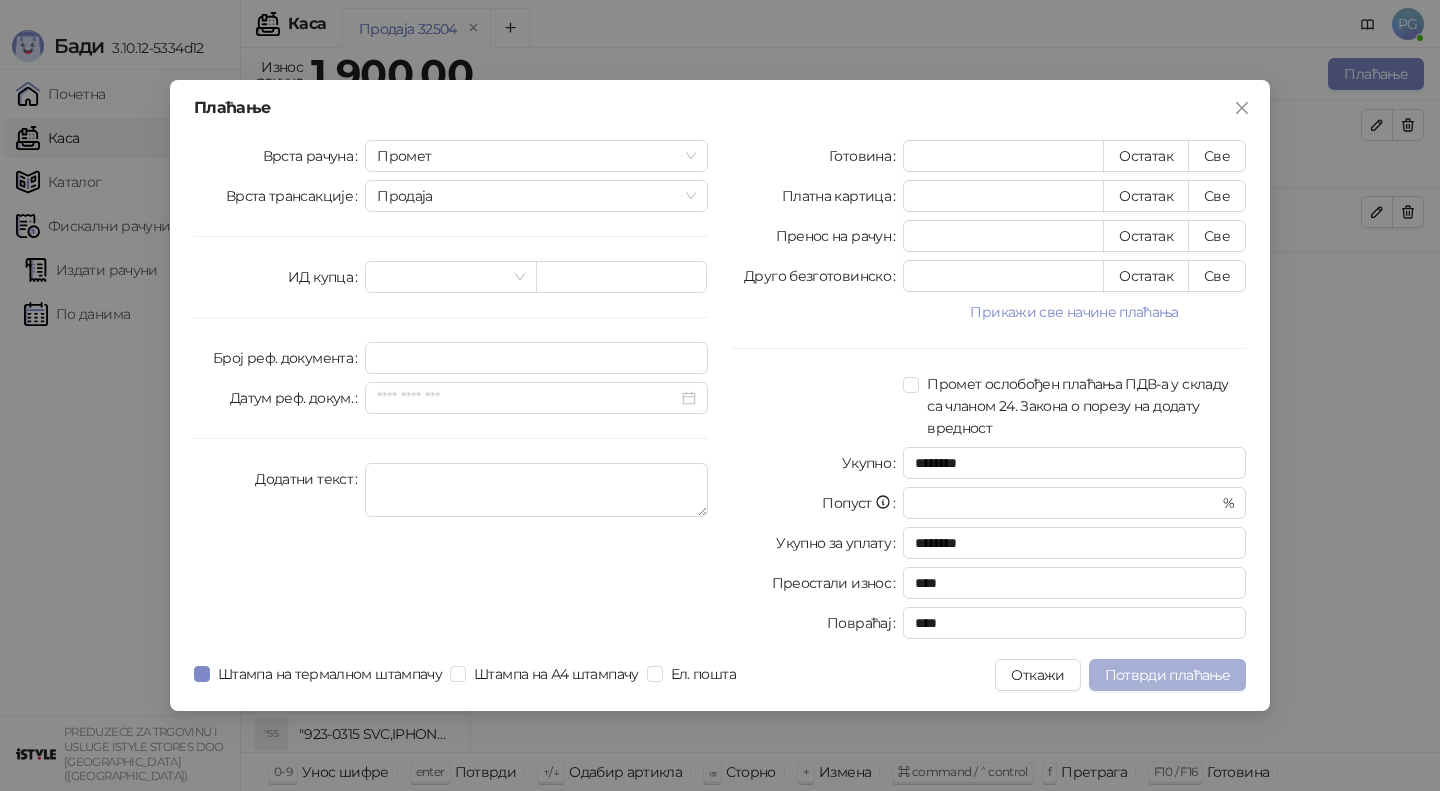 click on "Потврди плаћање" at bounding box center [1167, 675] 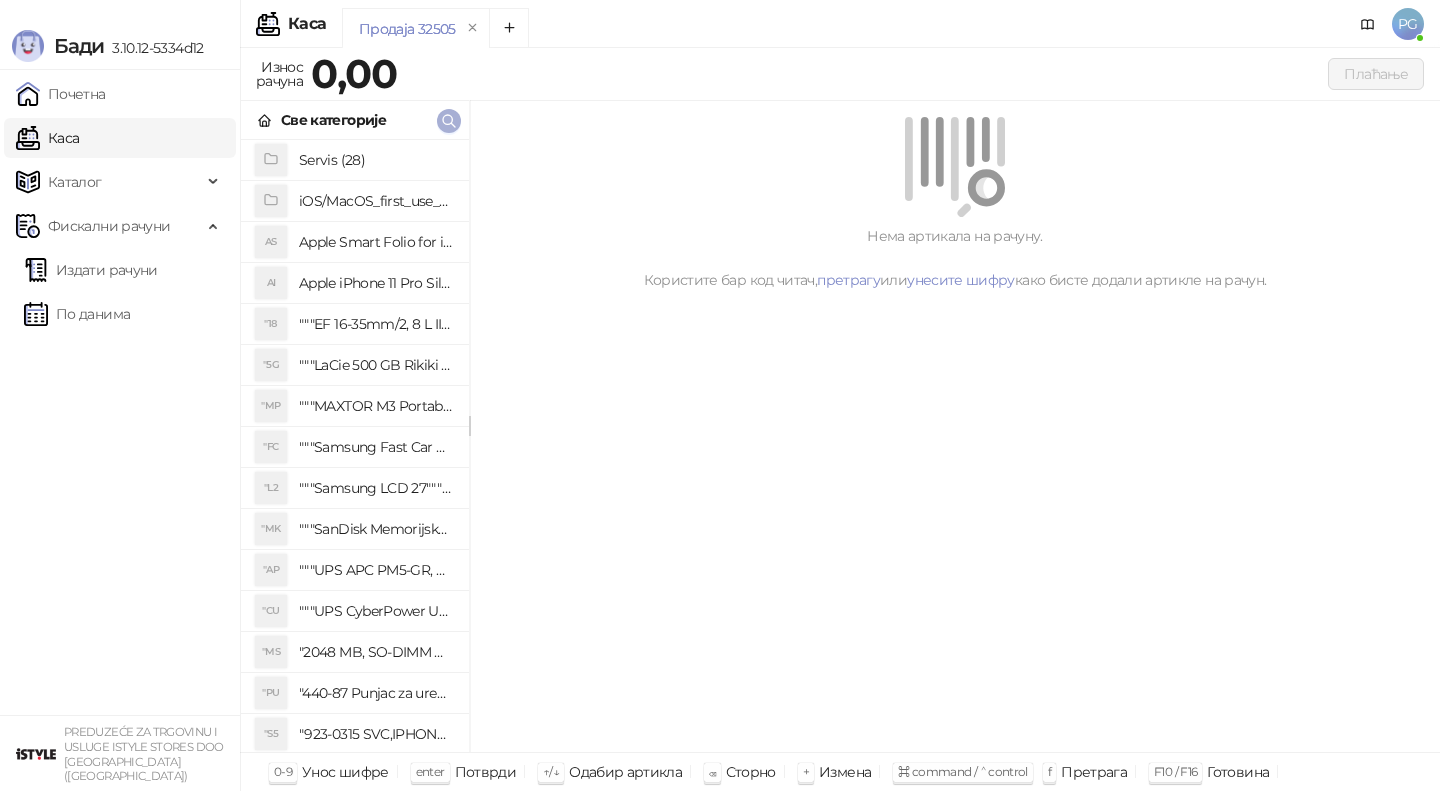 click 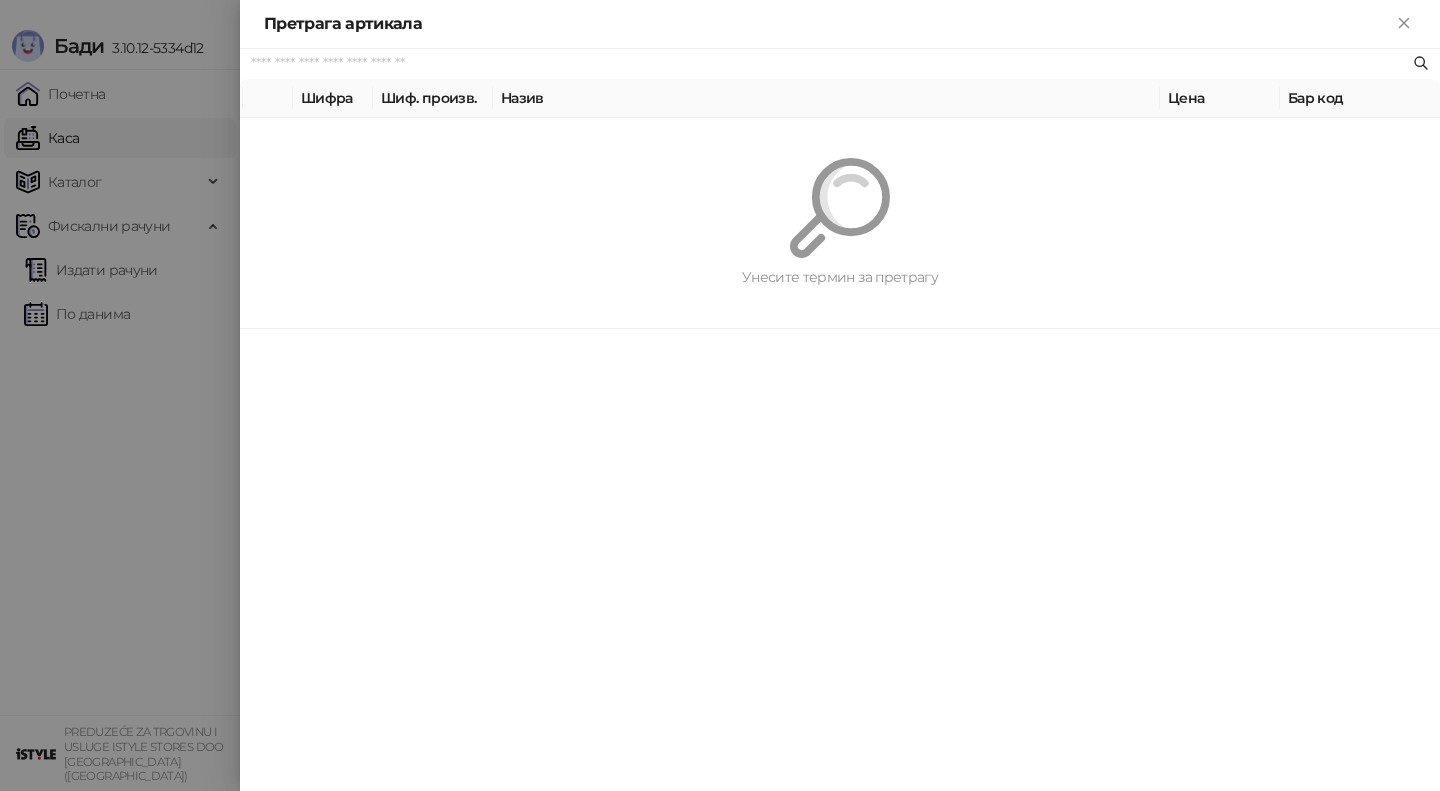 paste on "********" 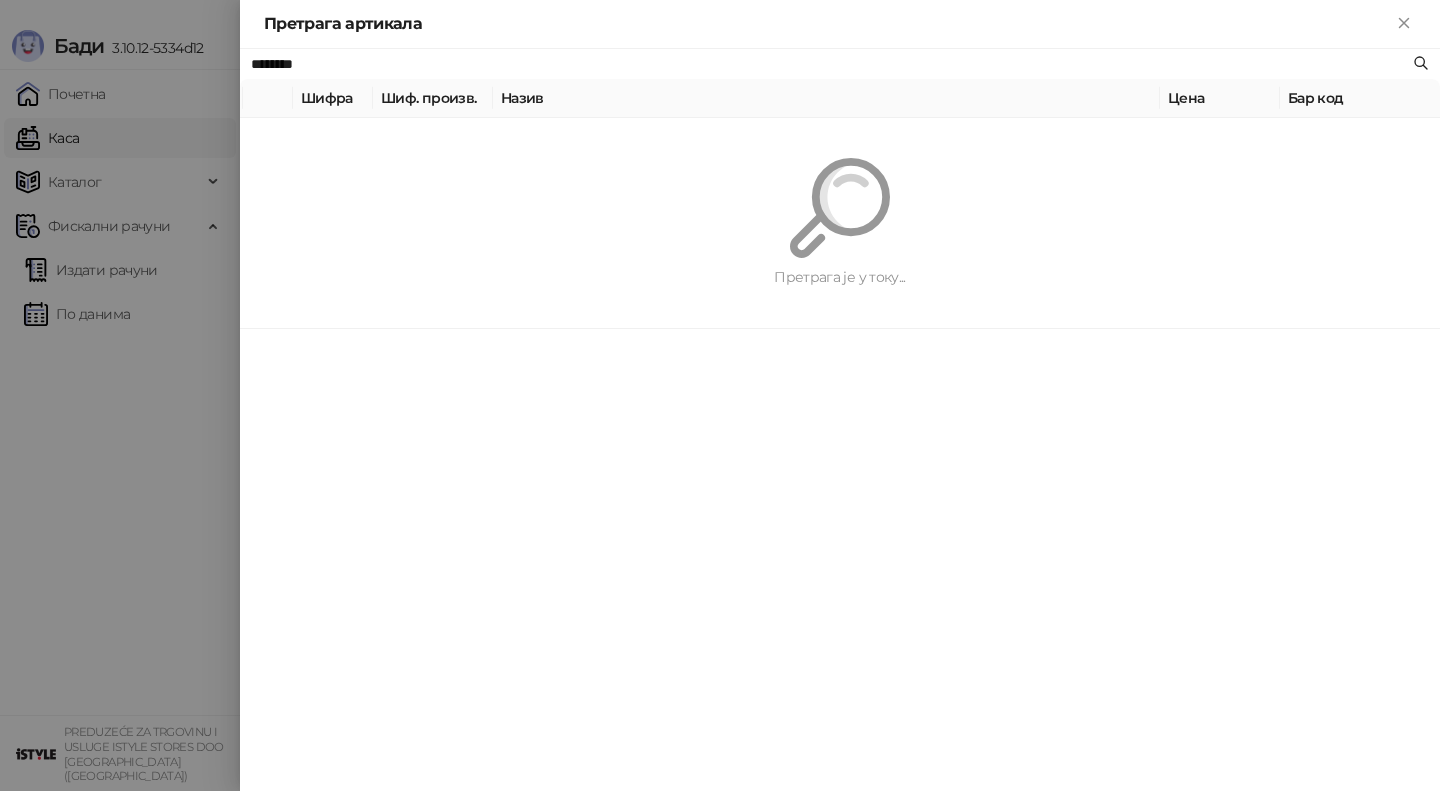 type on "********" 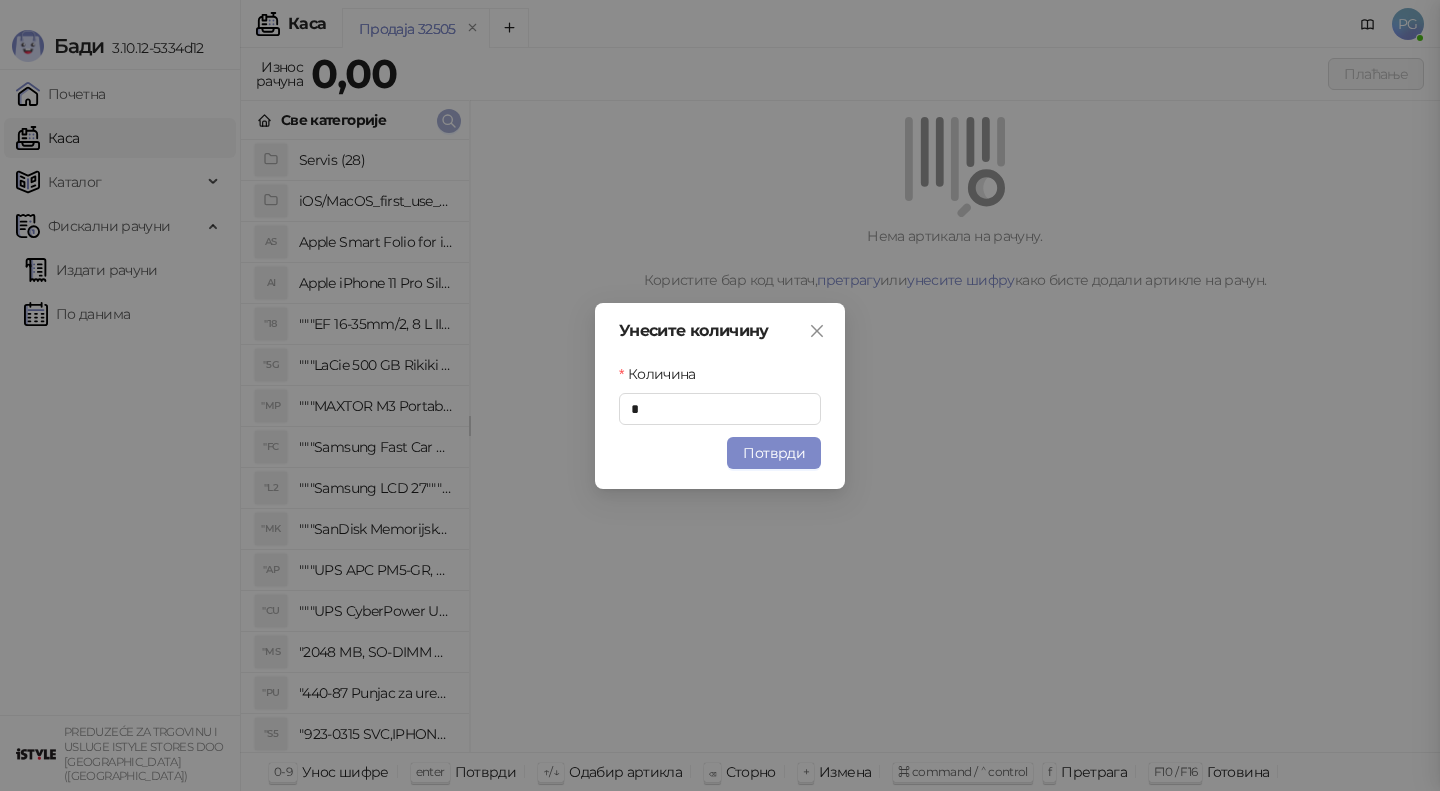 type 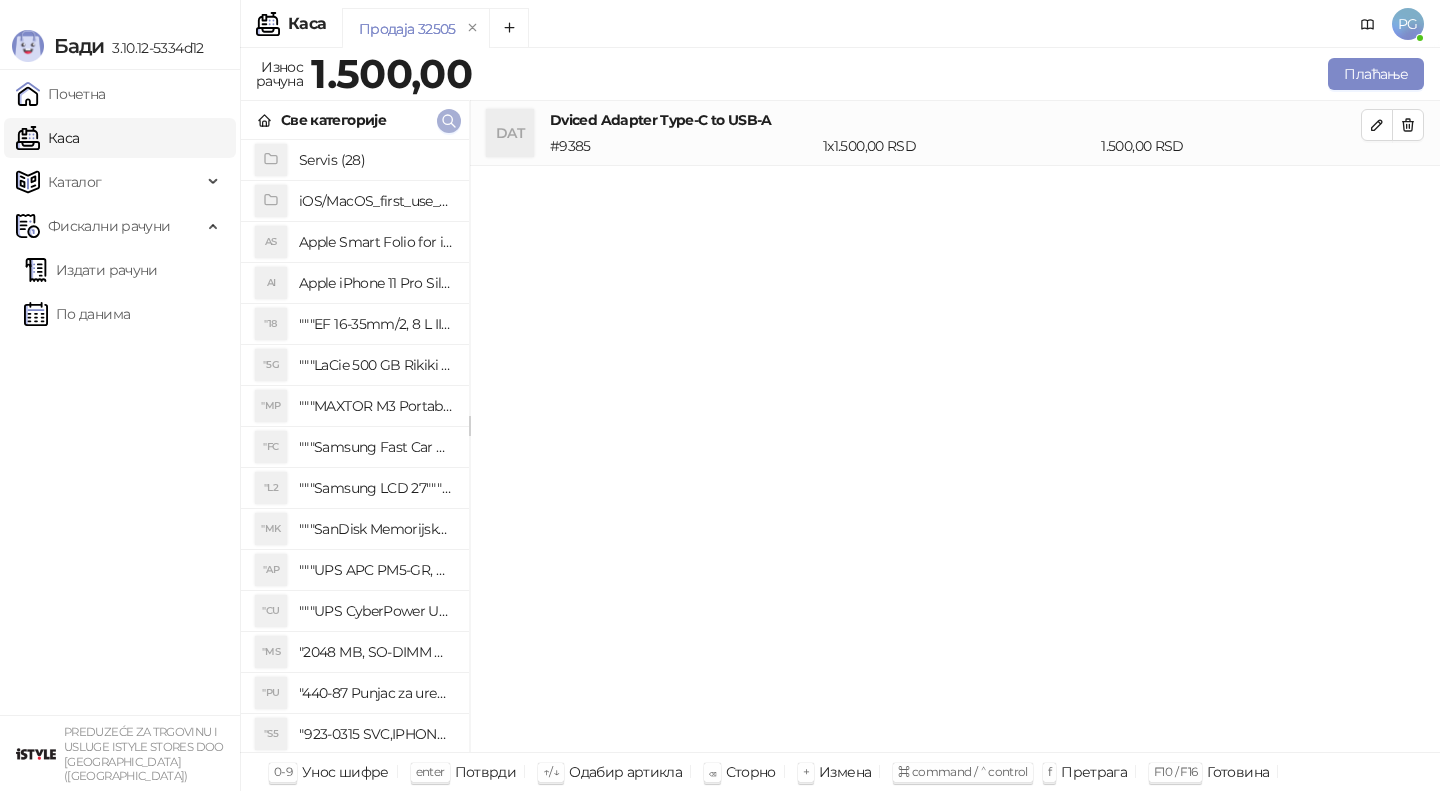 click 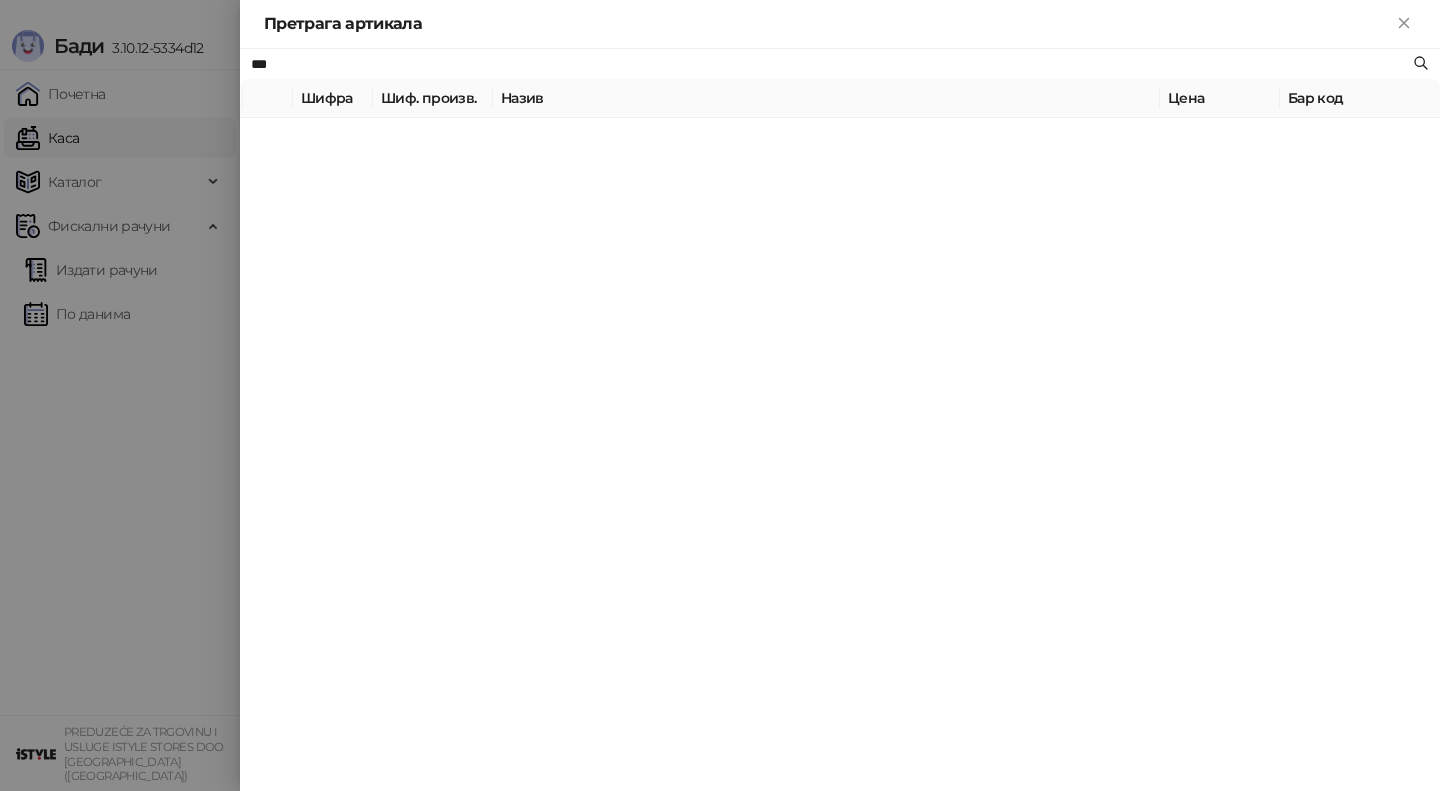 type on "***" 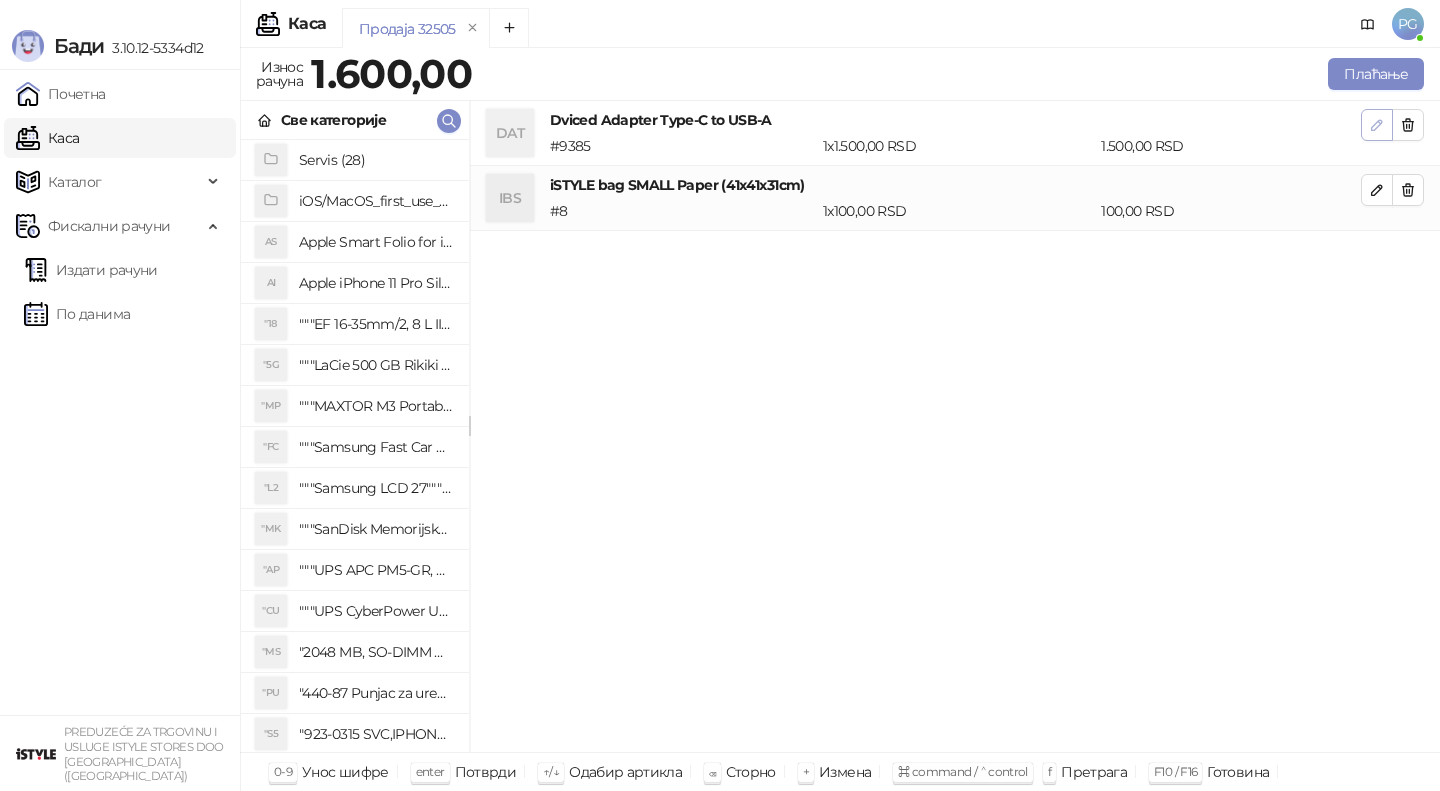 click 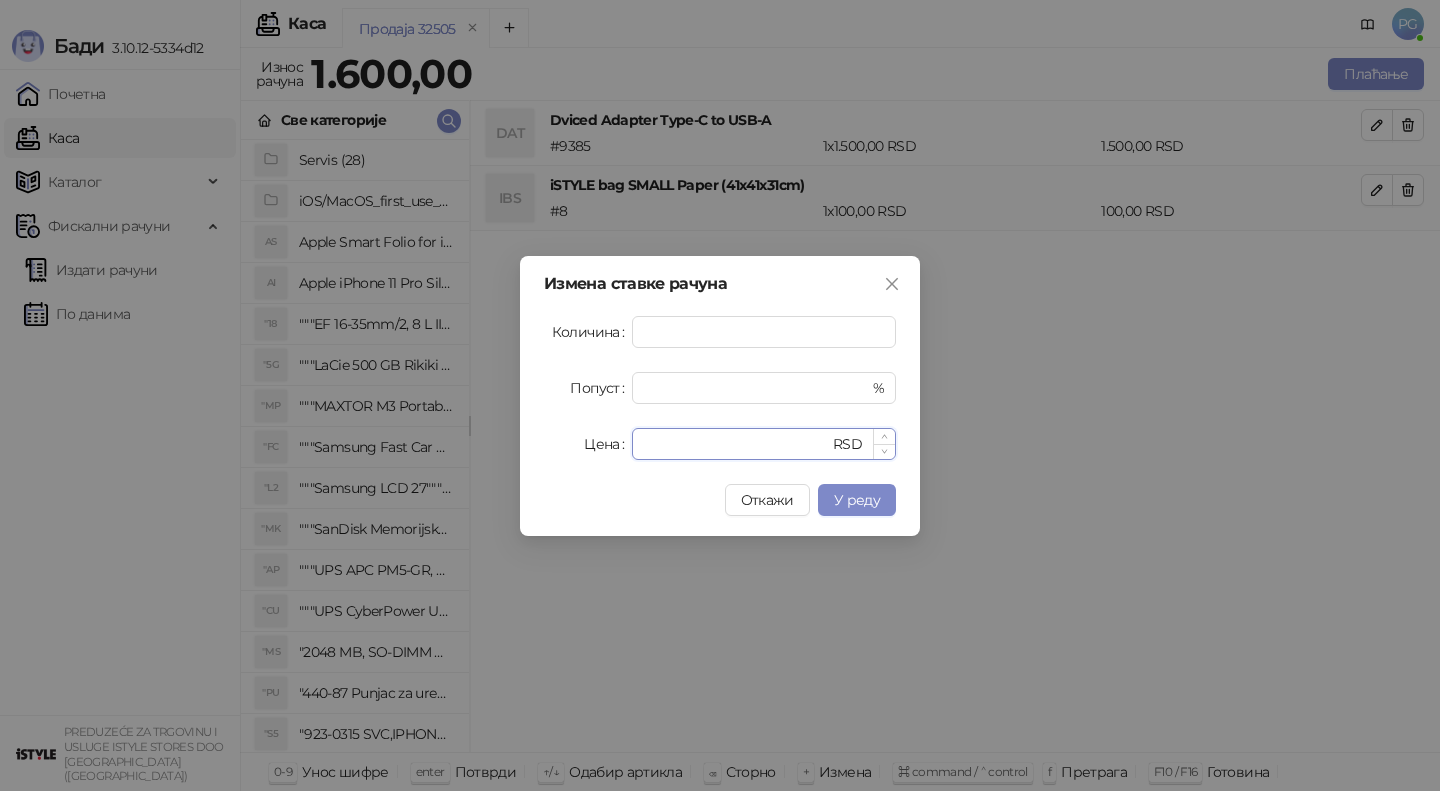 click on "****" at bounding box center [736, 444] 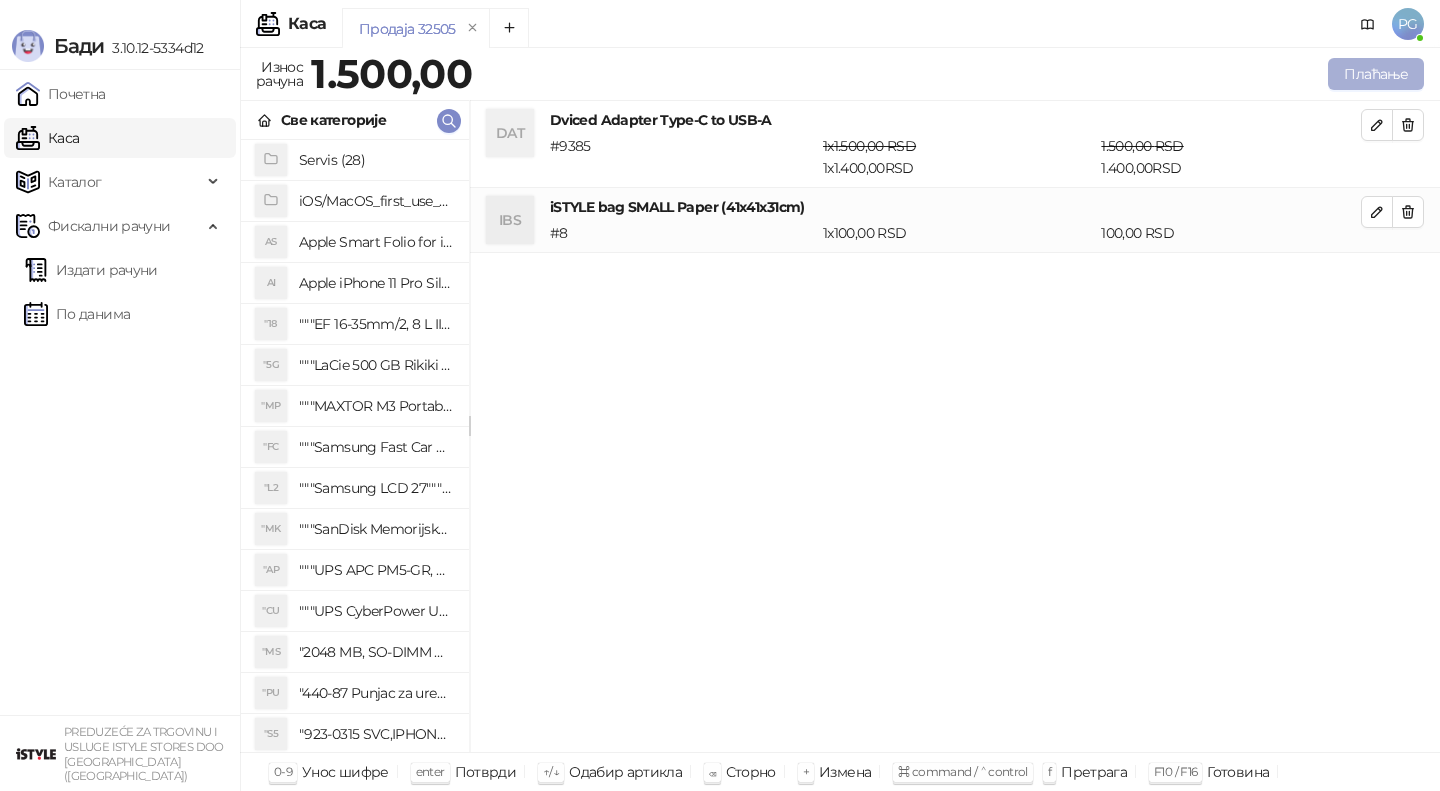 click on "Плаћање" at bounding box center (1376, 74) 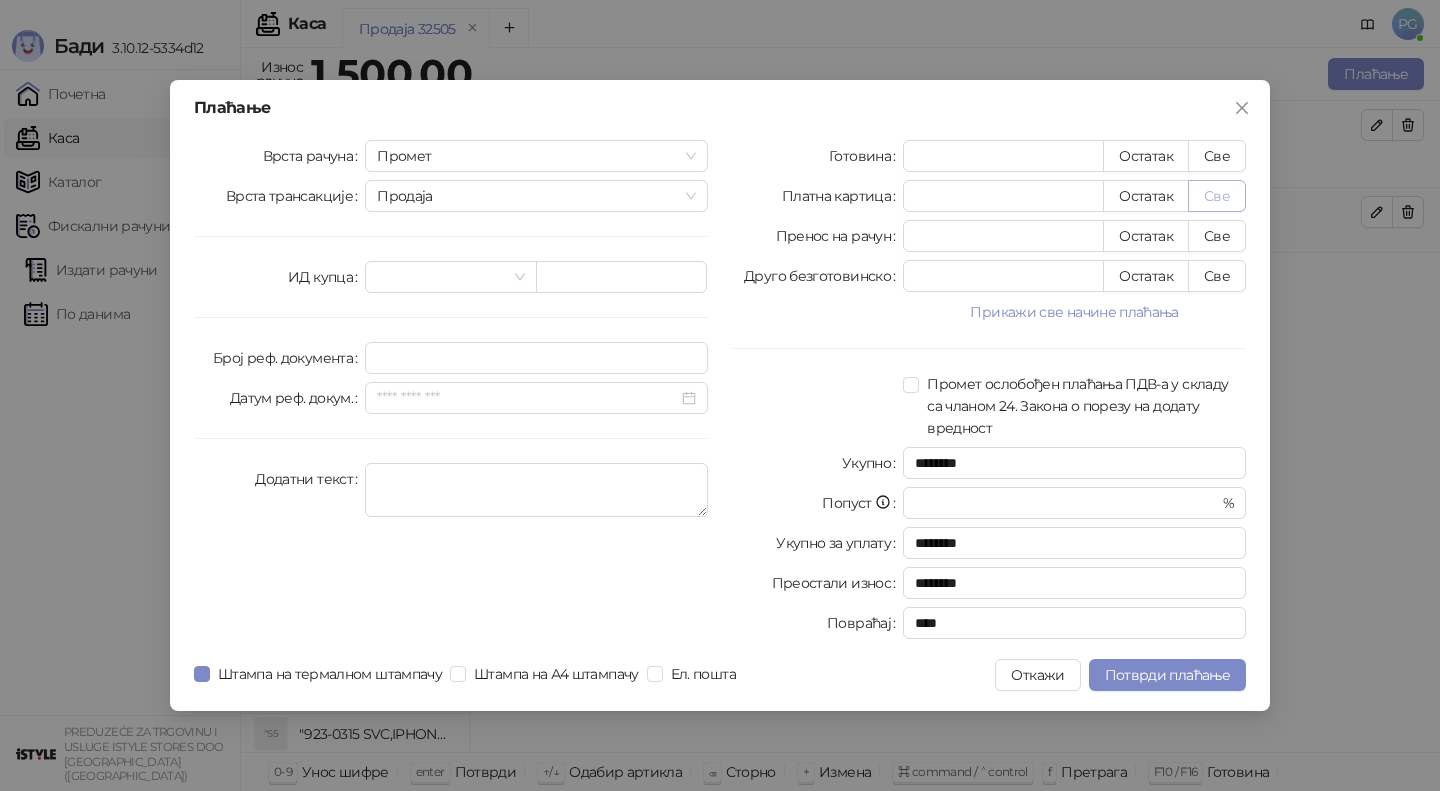 click on "Све" at bounding box center [1217, 196] 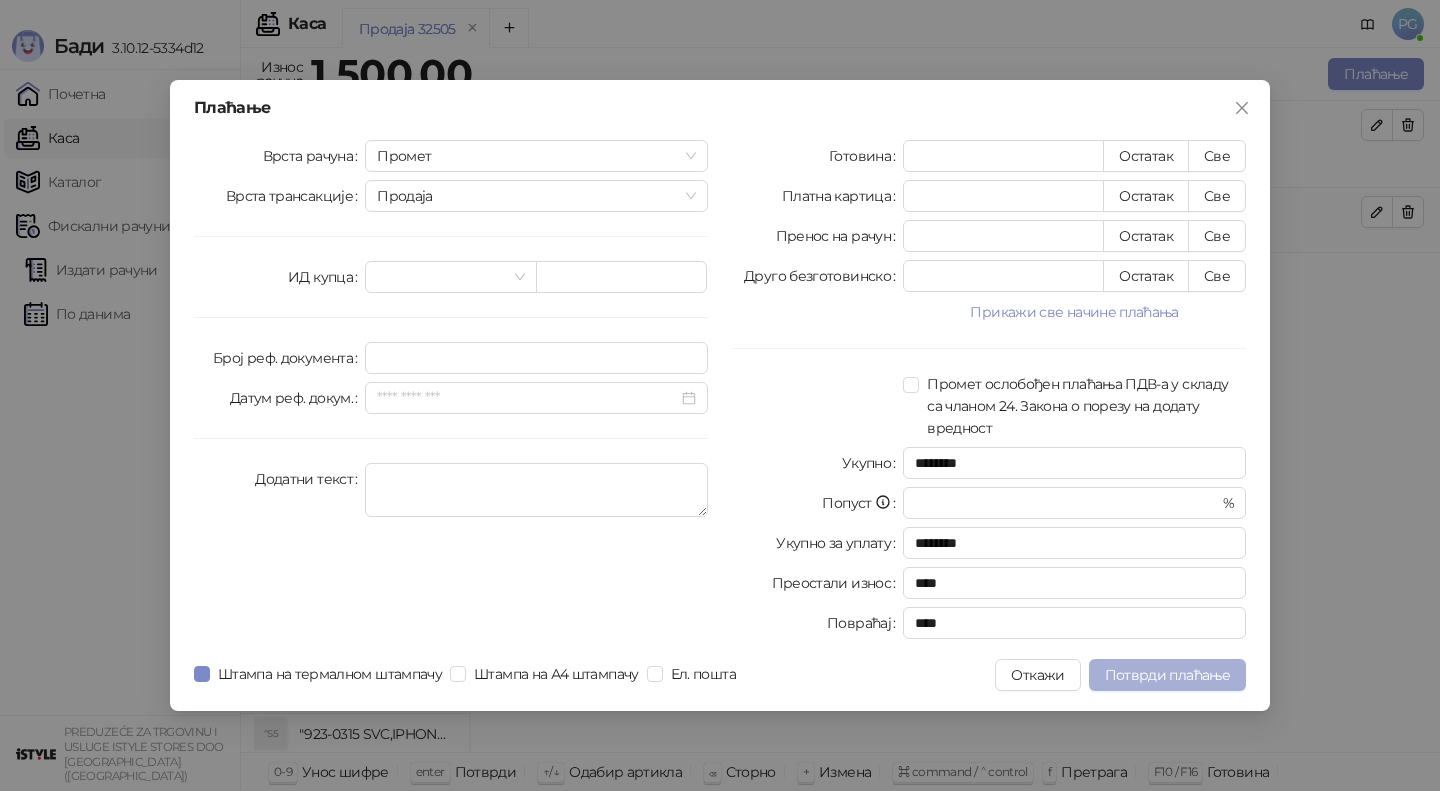 click on "Потврди плаћање" at bounding box center (1167, 675) 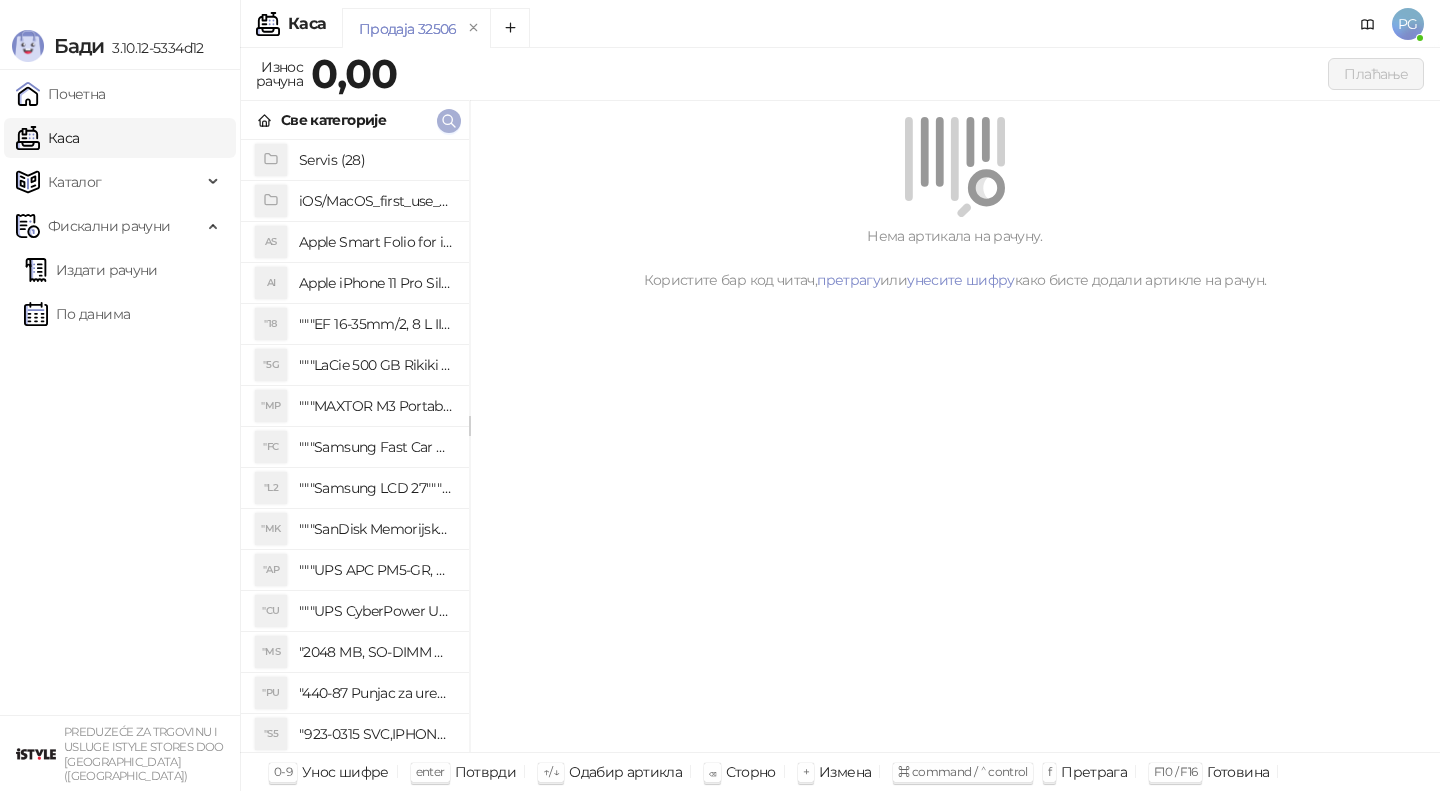 click at bounding box center [449, 121] 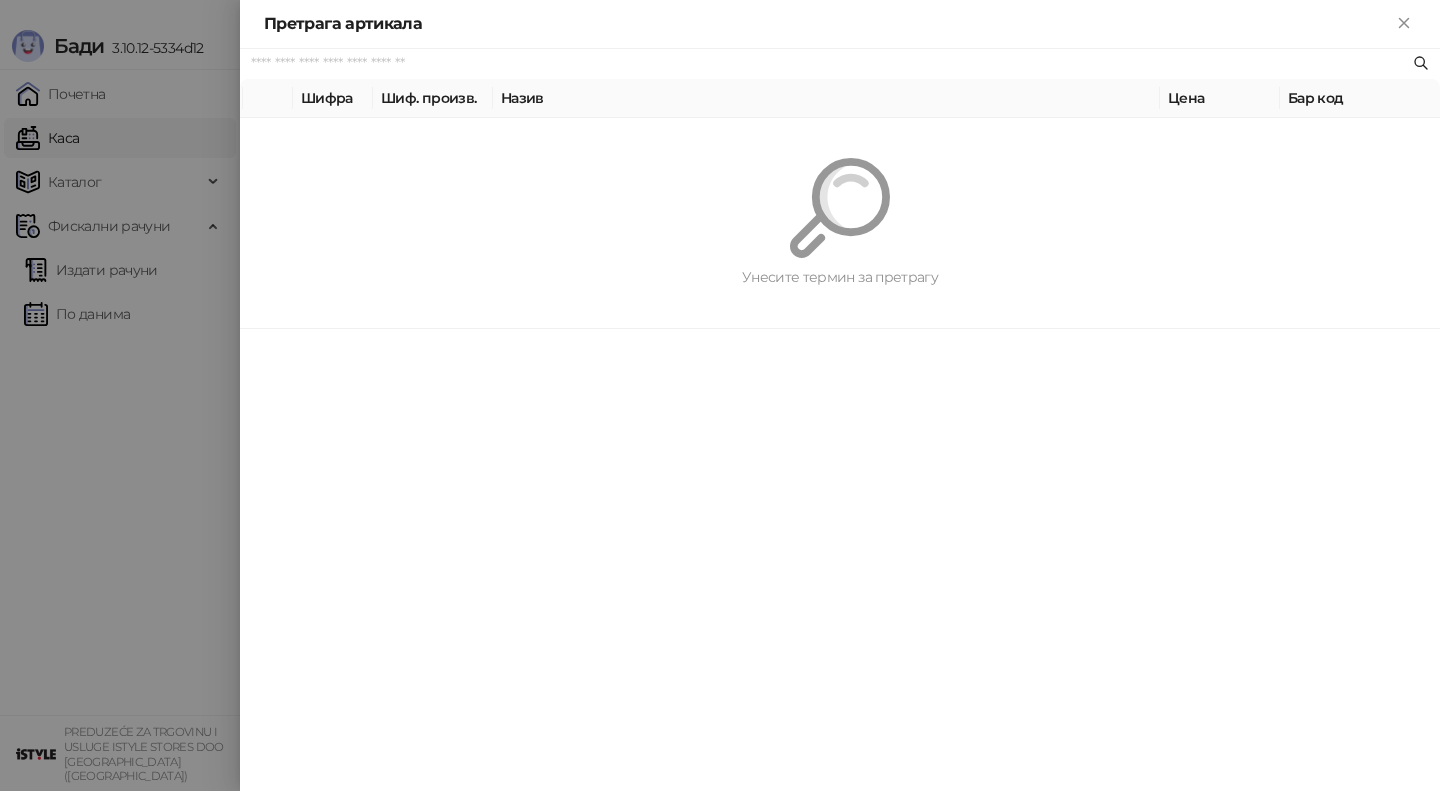 paste on "**********" 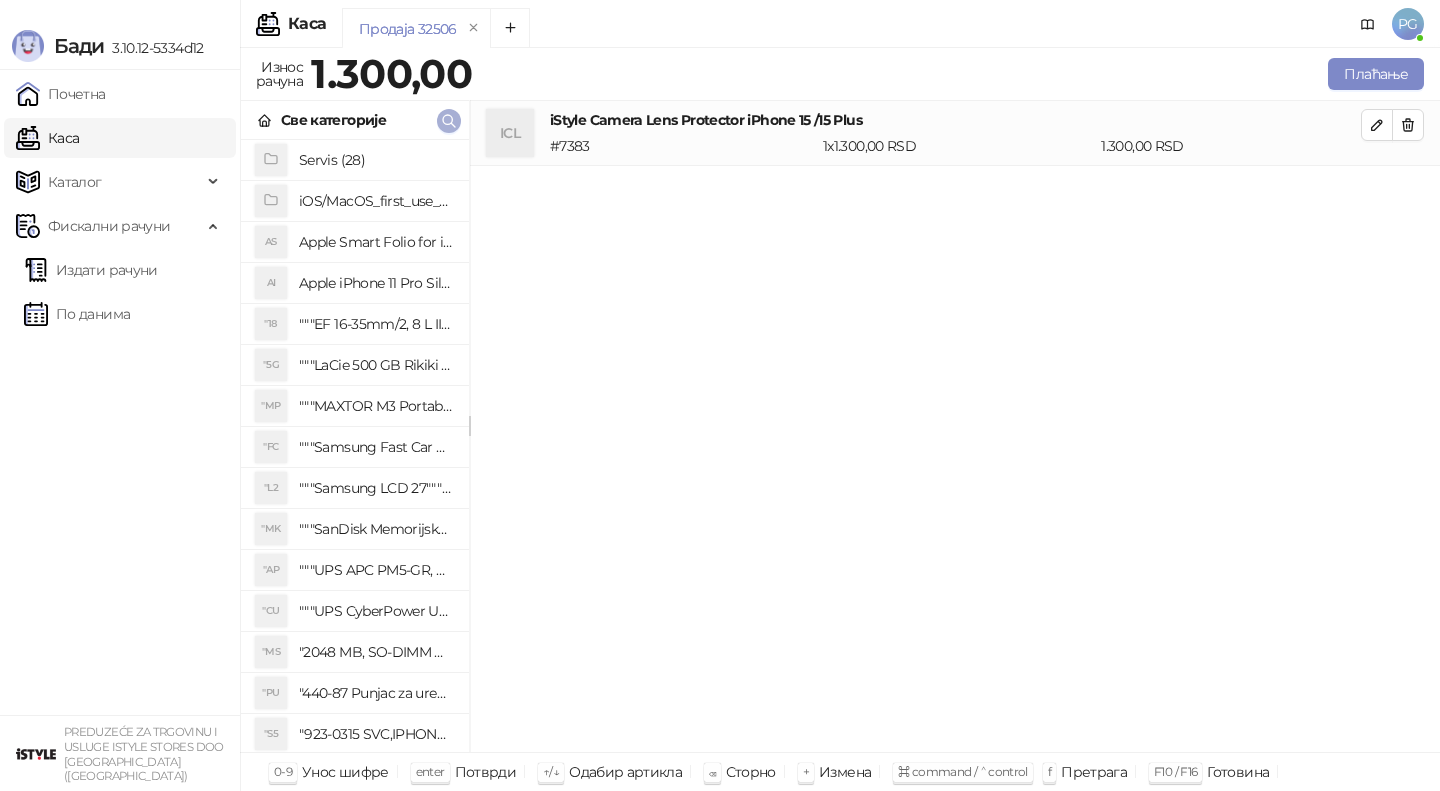 click at bounding box center [449, 121] 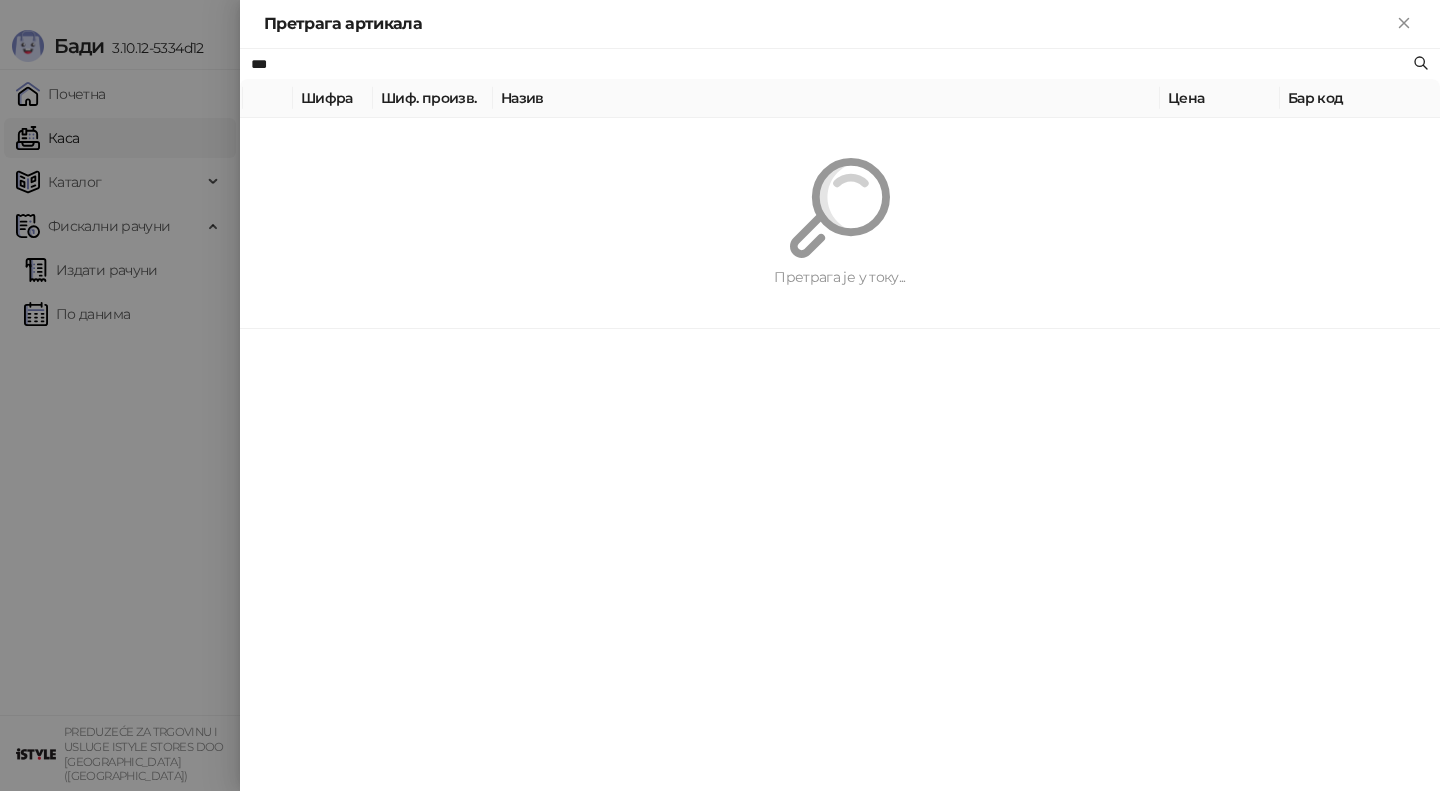 type on "***" 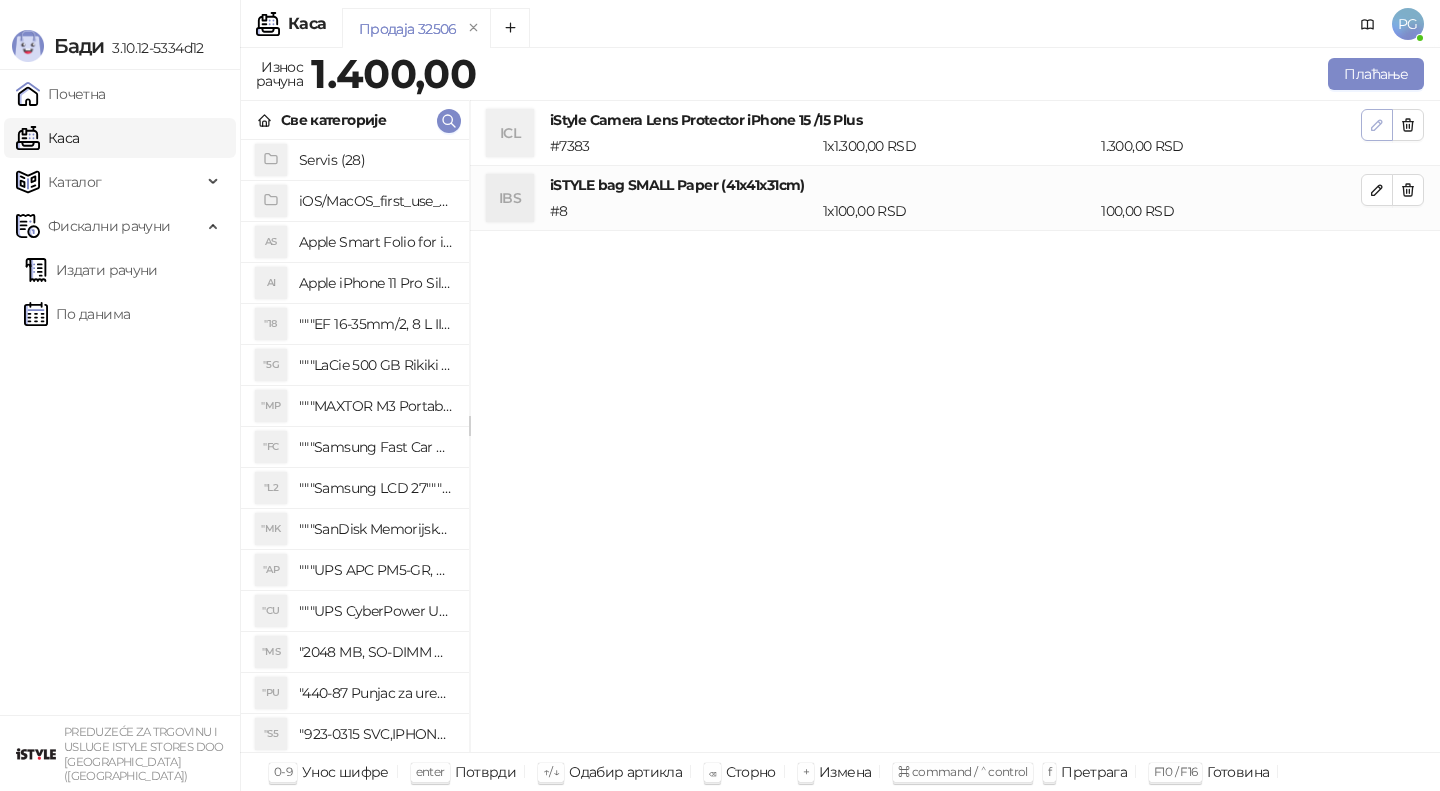 click at bounding box center (1377, 125) 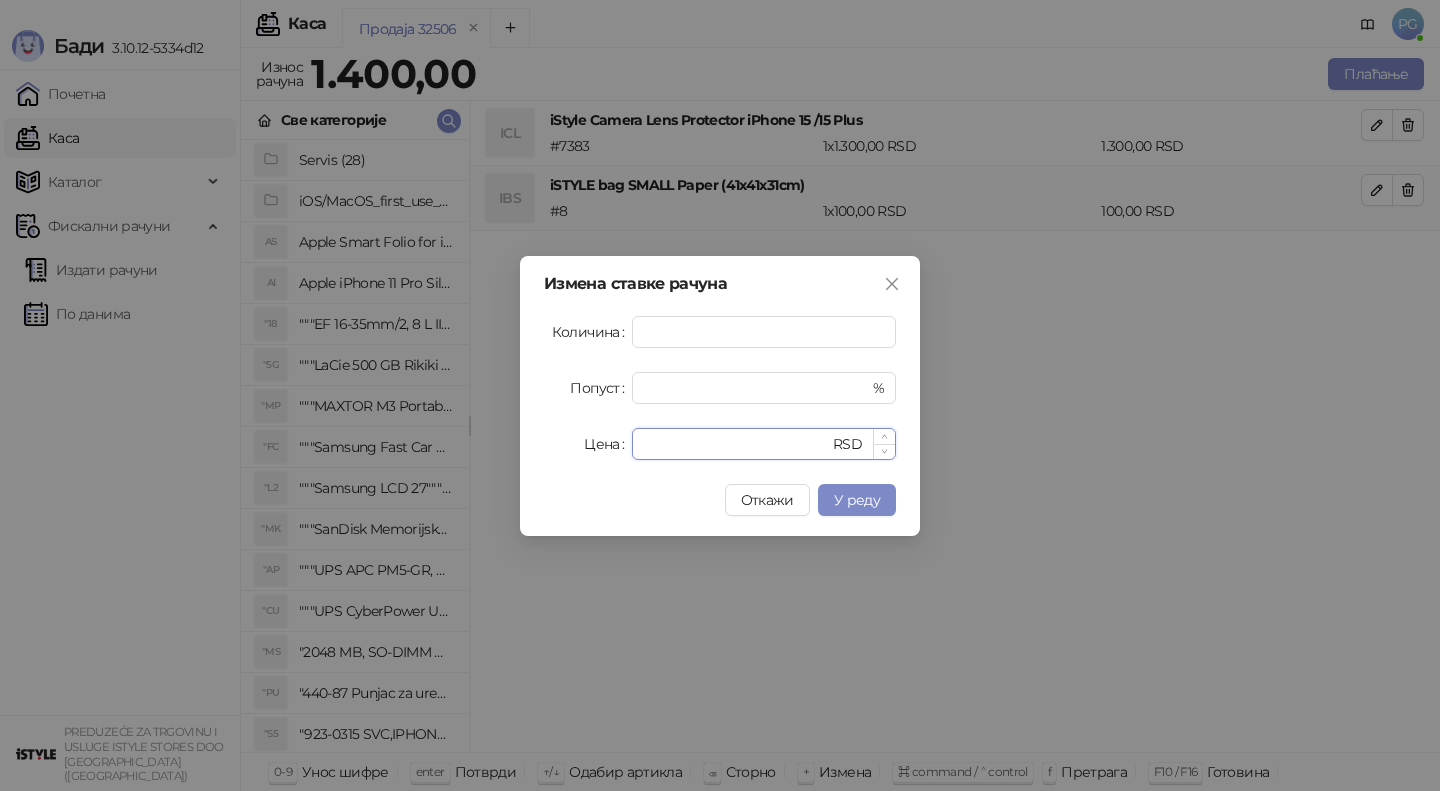 click on "****" at bounding box center (736, 444) 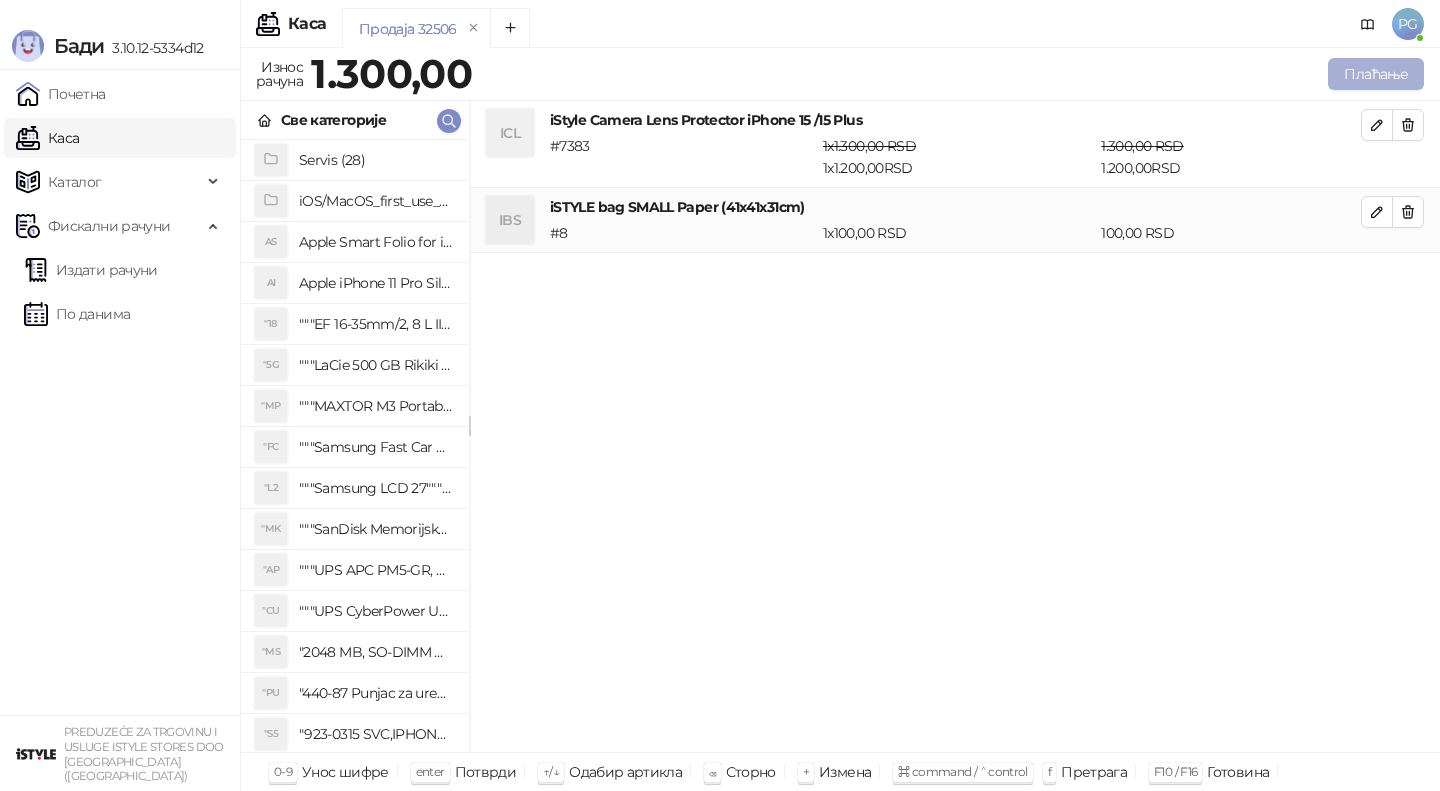 click on "Плаћање" at bounding box center (1376, 74) 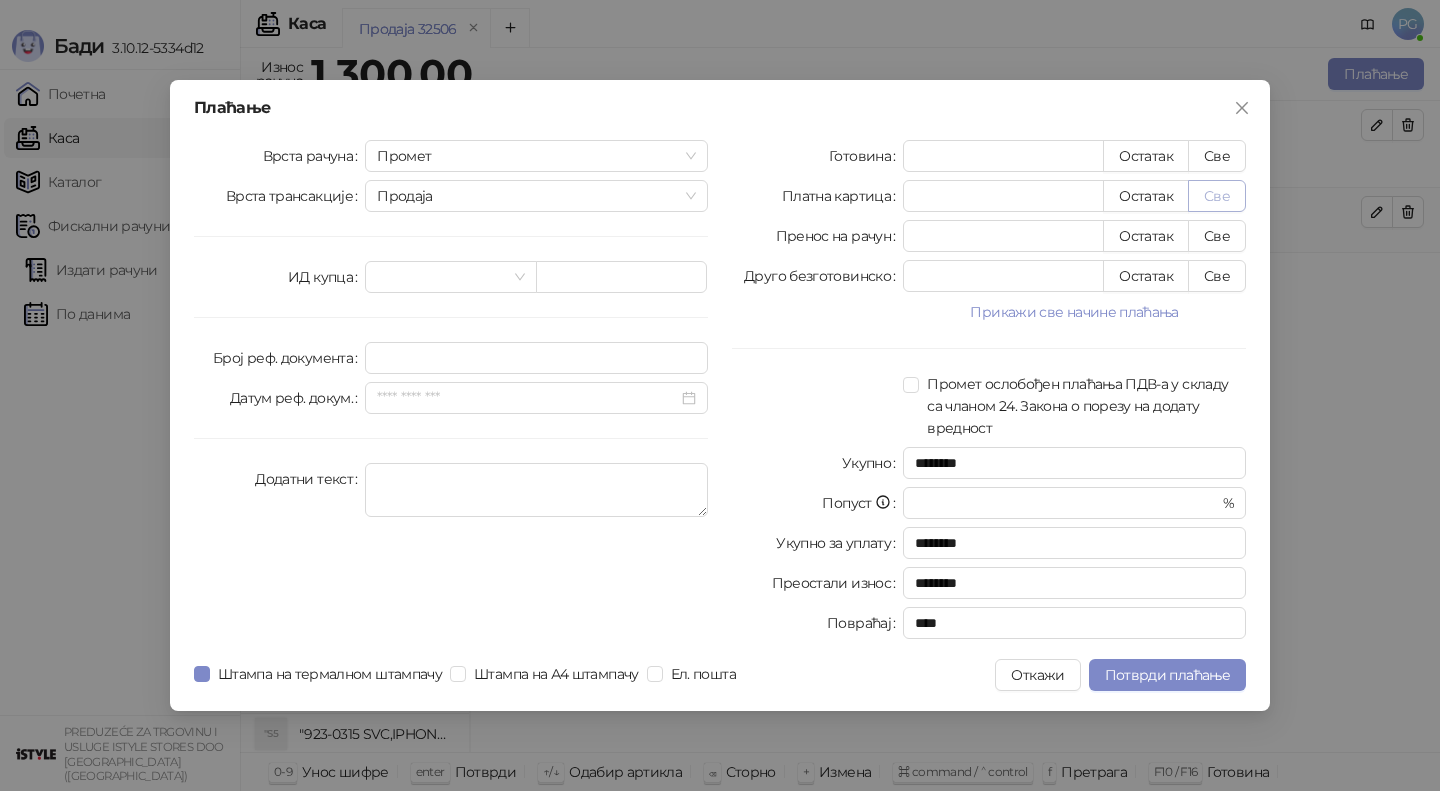 click on "Све" at bounding box center (1217, 196) 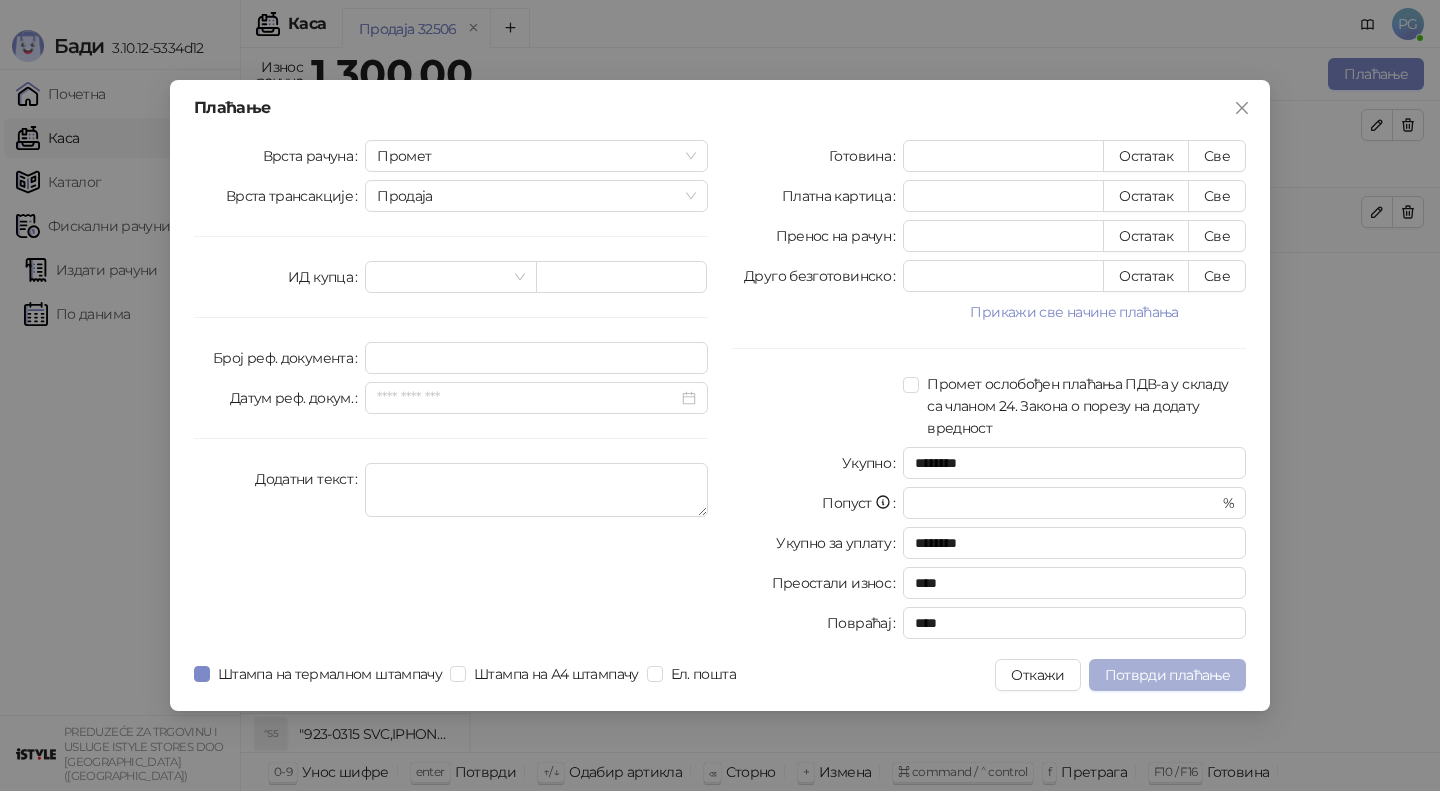 click on "Потврди плаћање" at bounding box center [1167, 675] 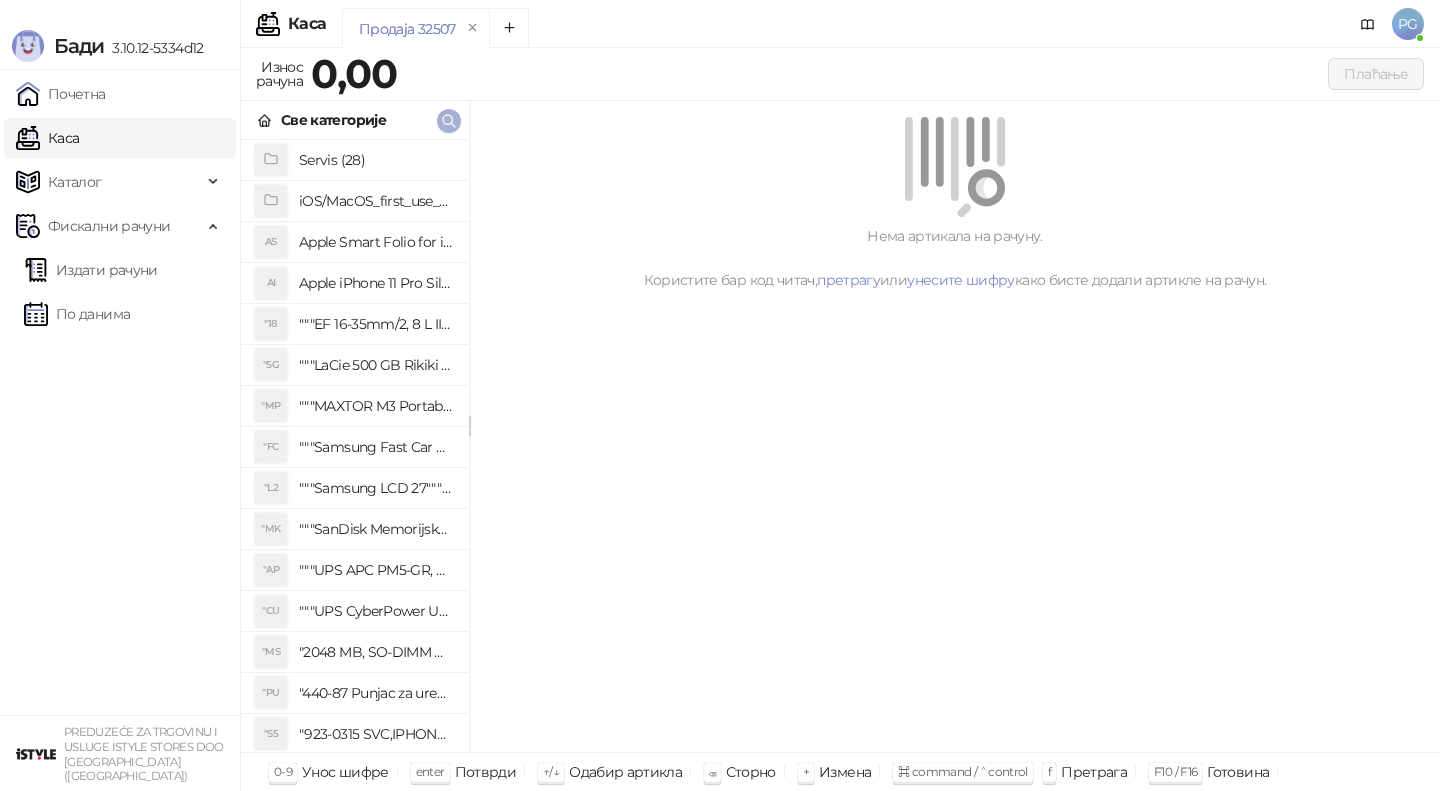 click 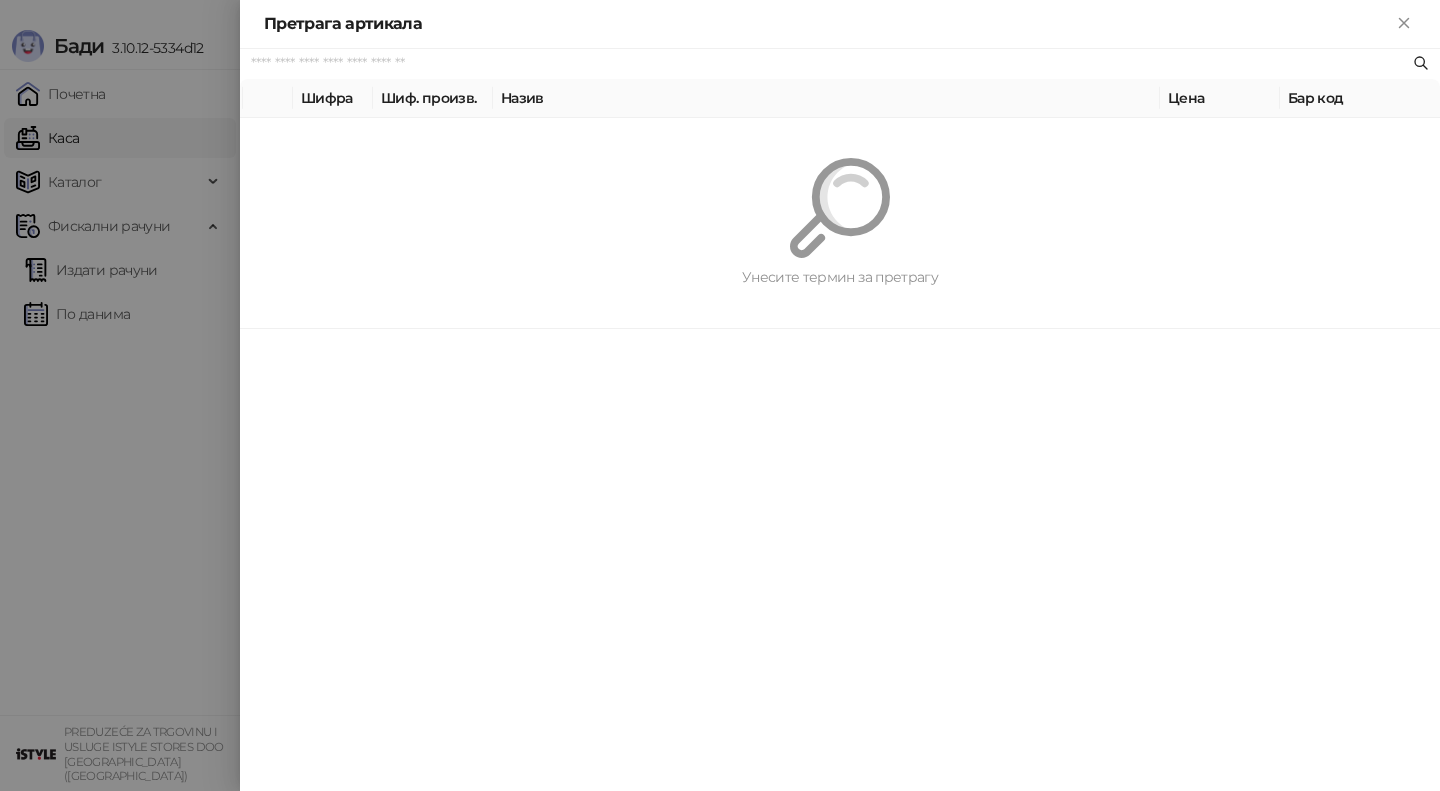 paste on "*********" 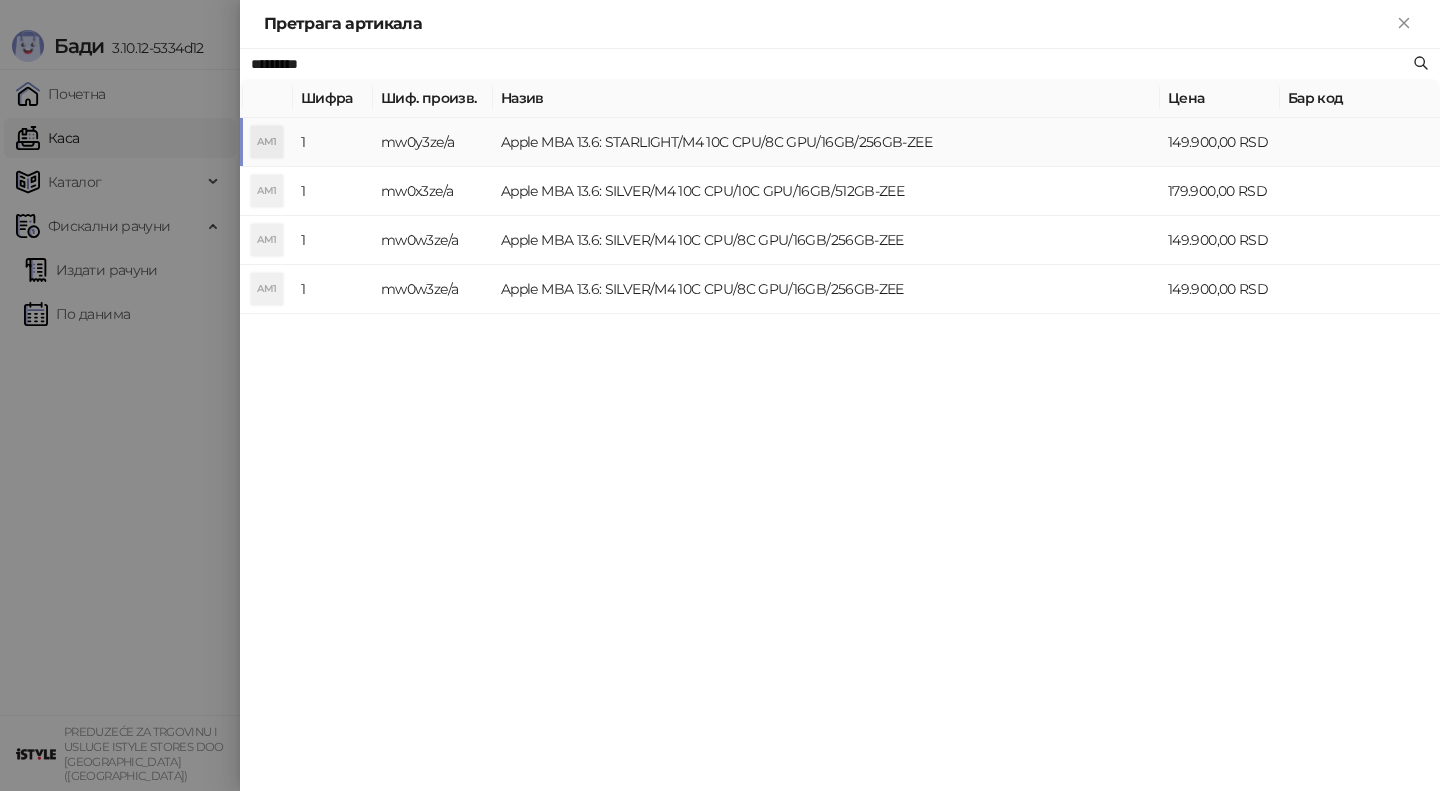 type on "*********" 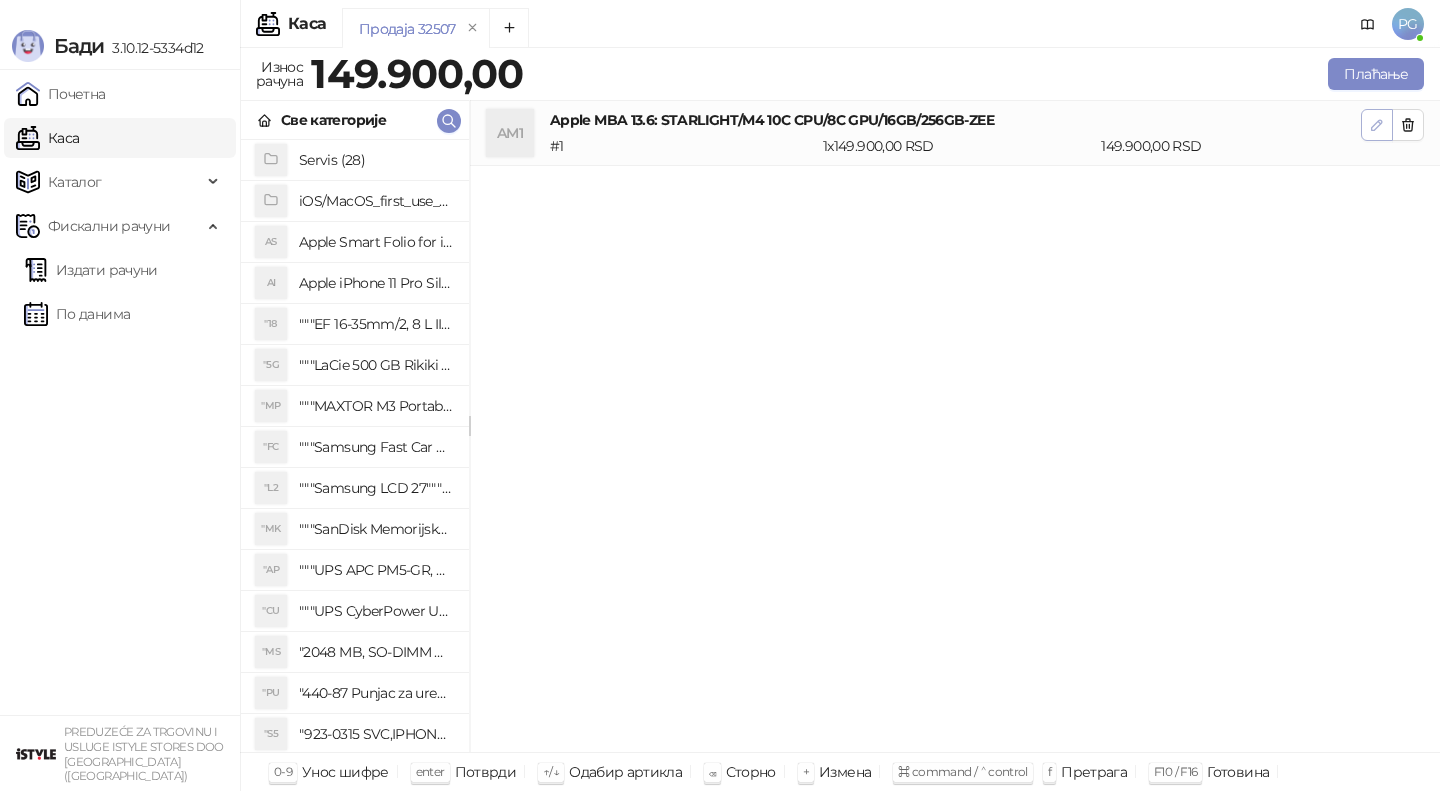 click 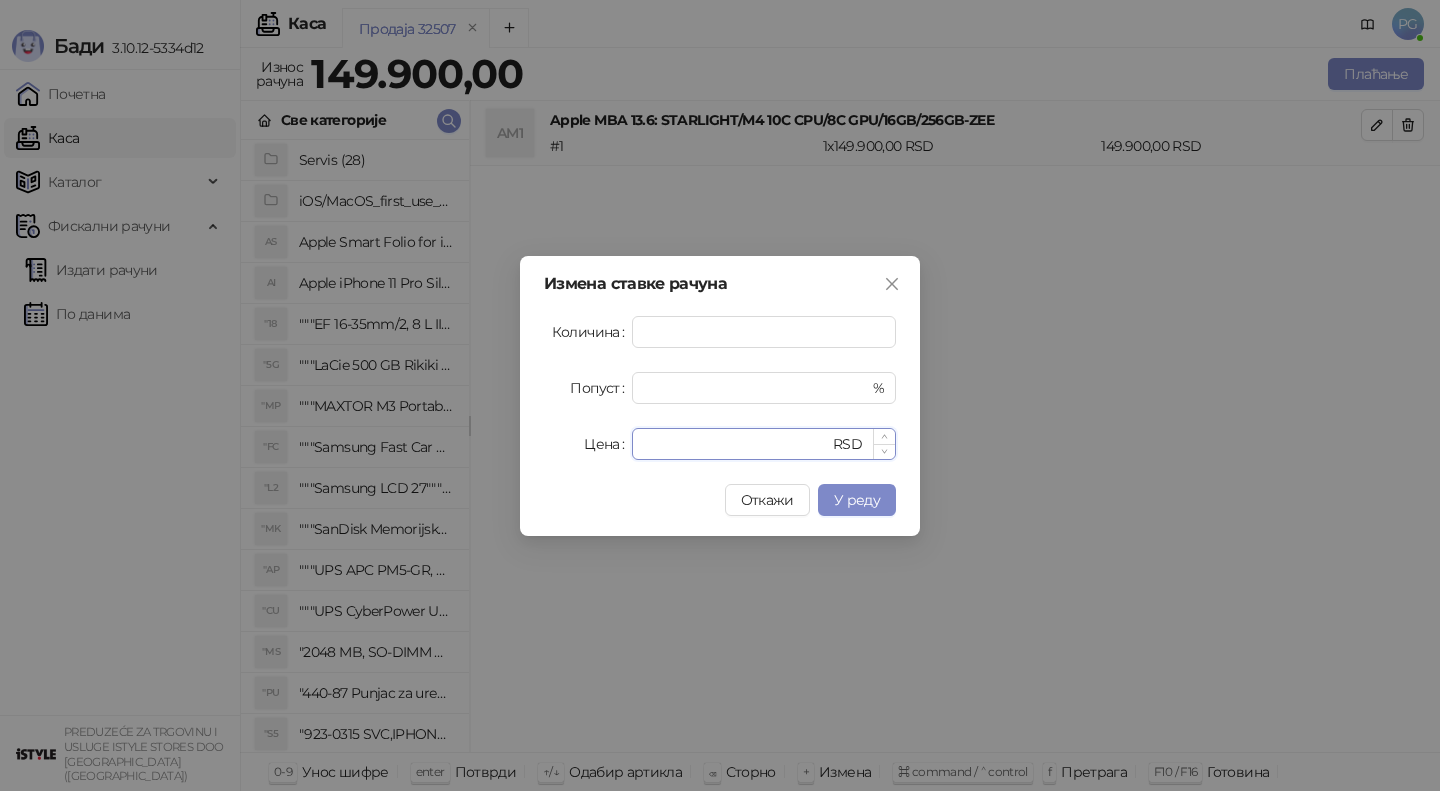 click on "******" at bounding box center [736, 444] 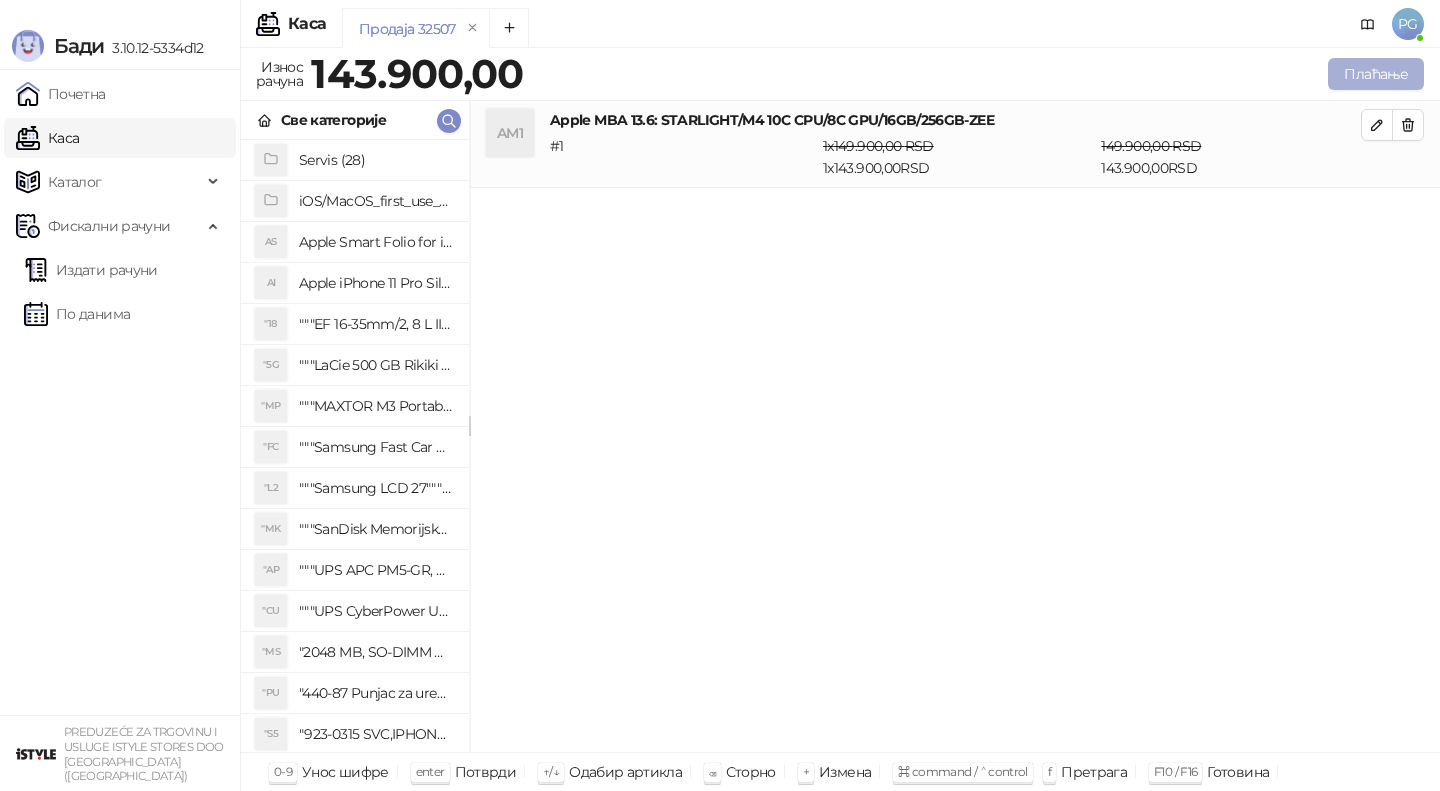 click on "Плаћање" at bounding box center [1376, 74] 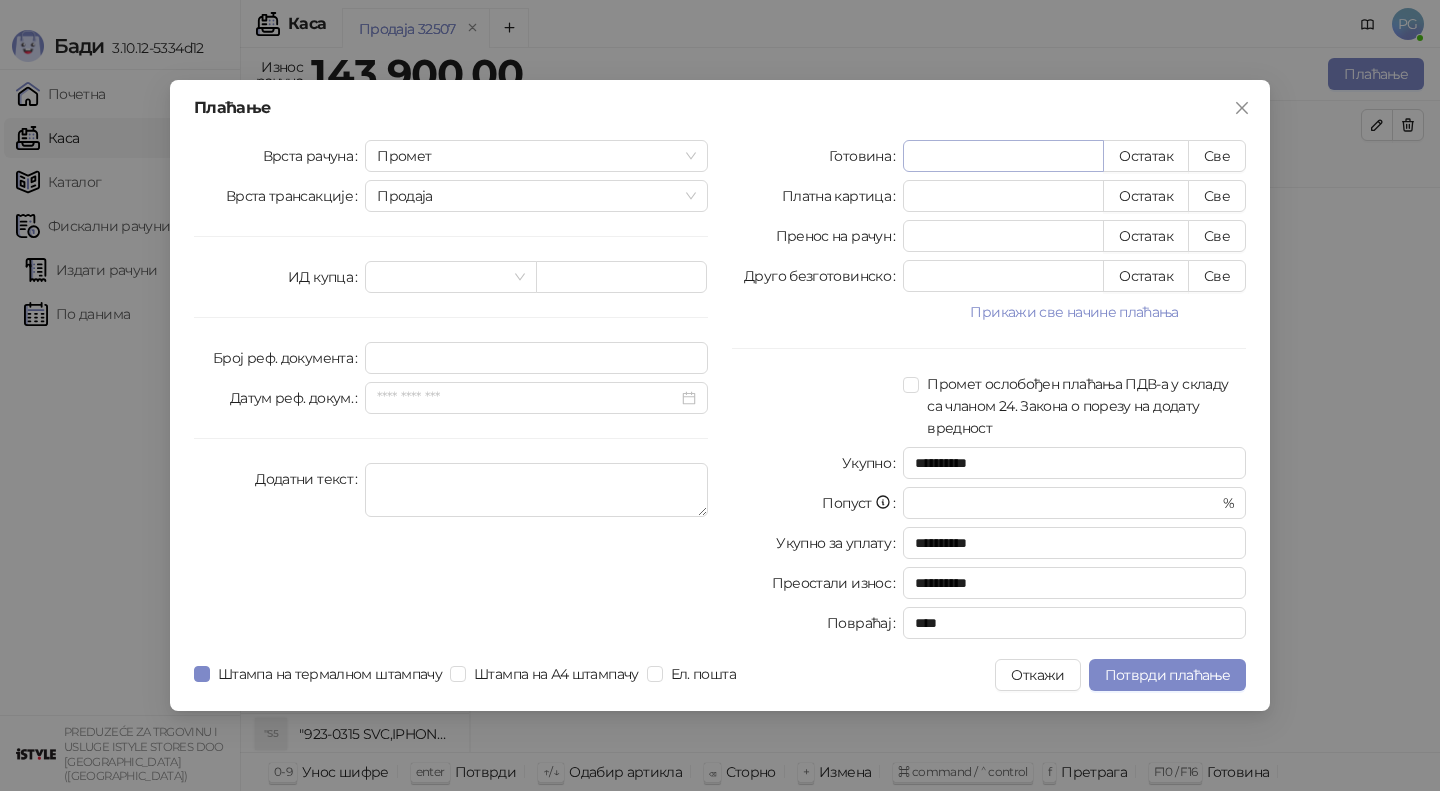 type on "*" 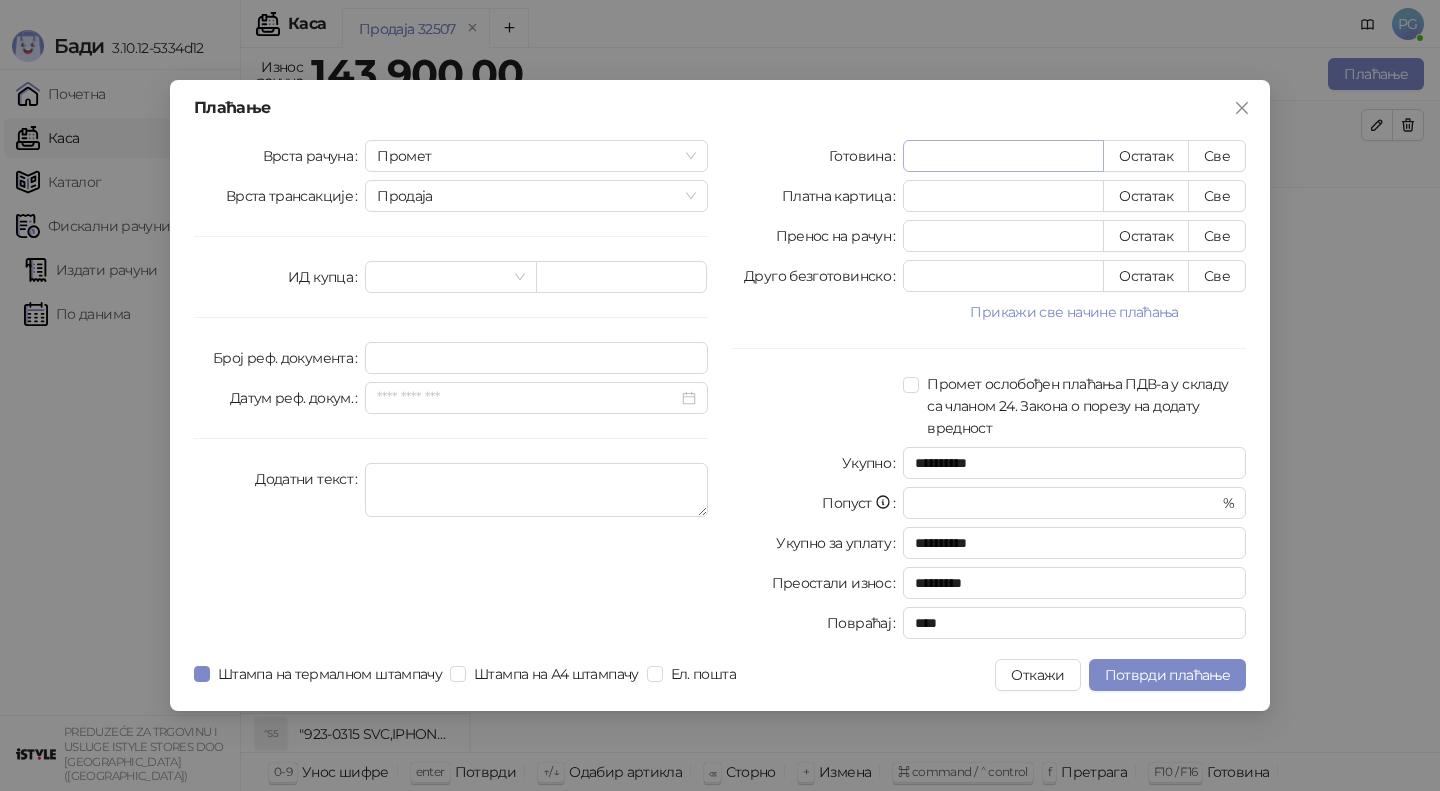click on "*****" at bounding box center [1003, 156] 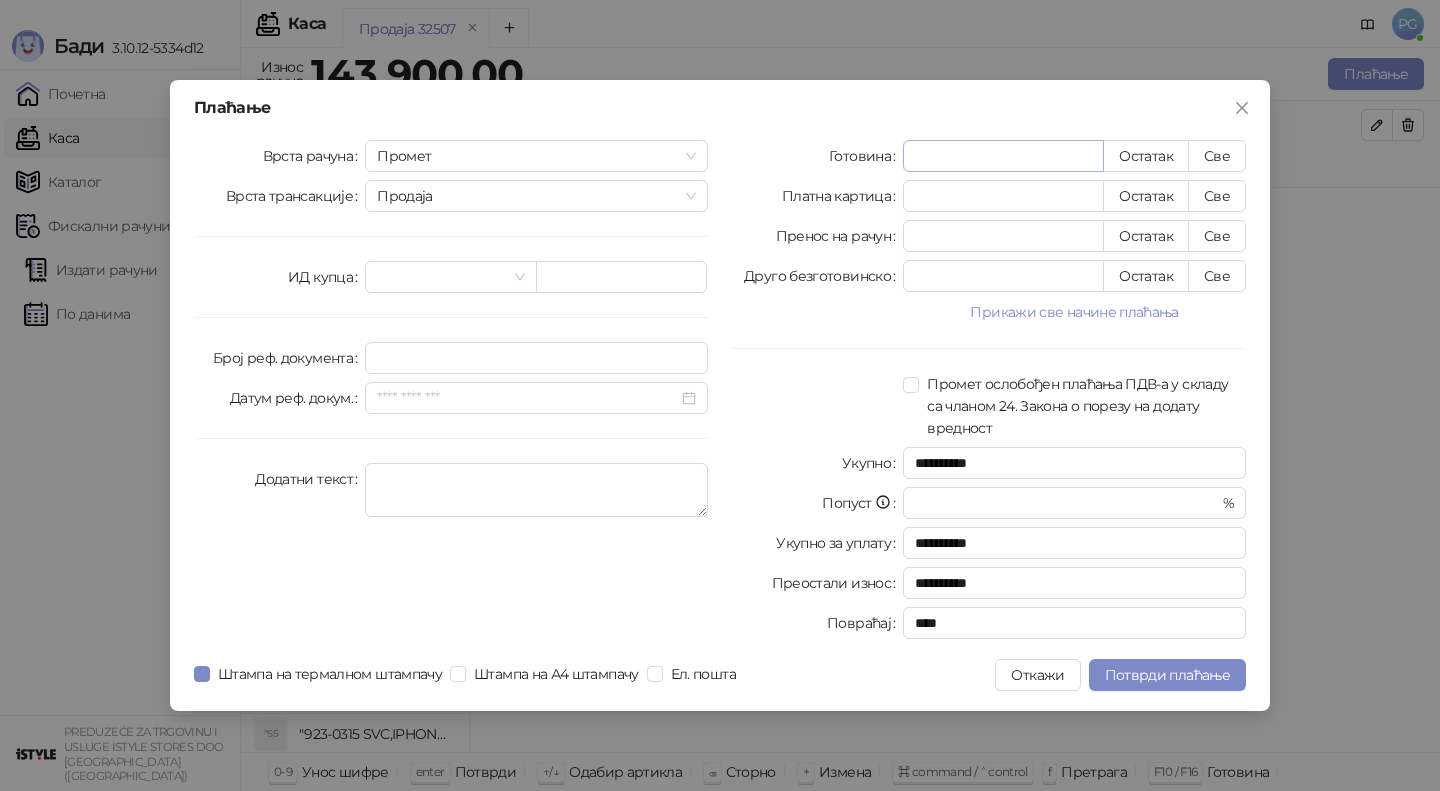 type on "*" 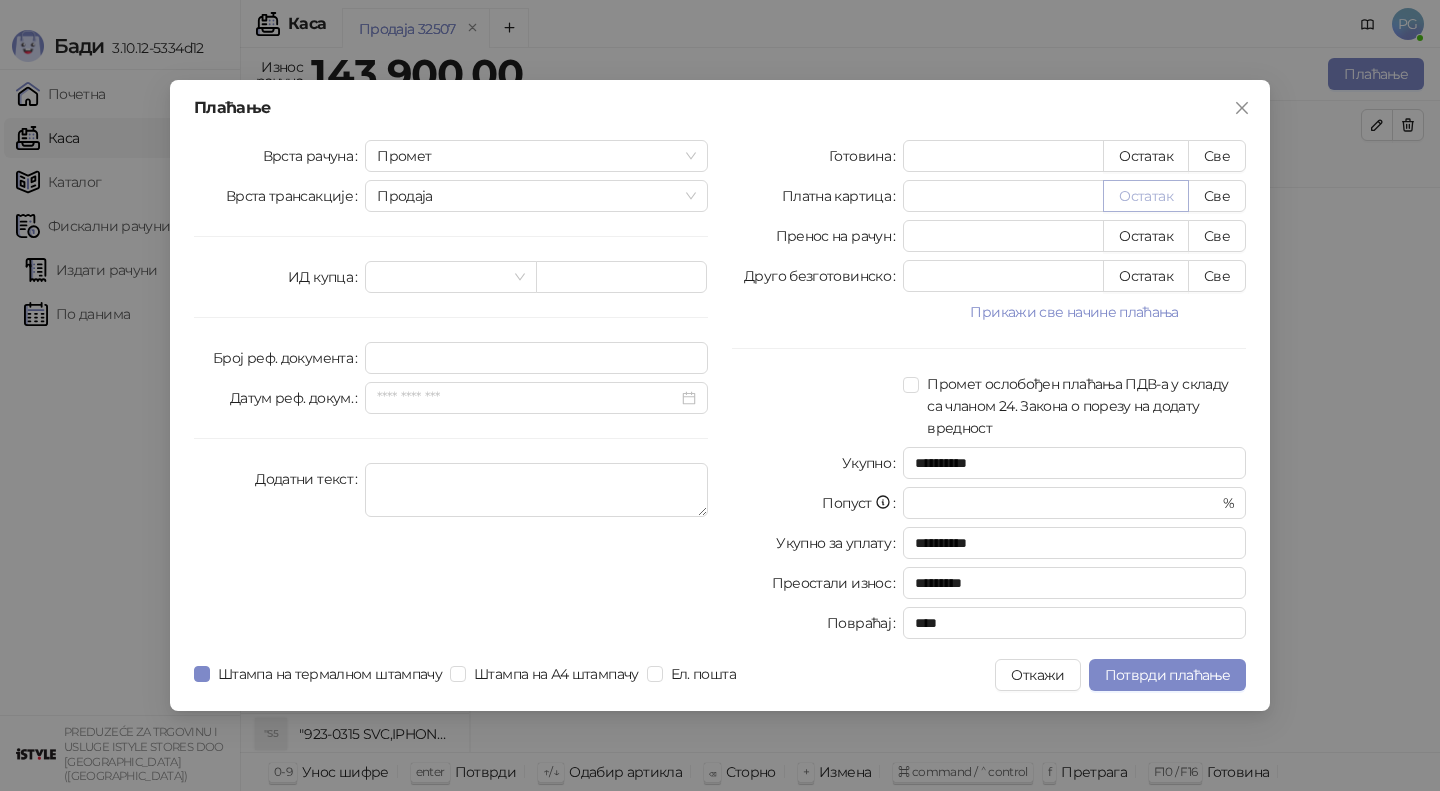 type on "*****" 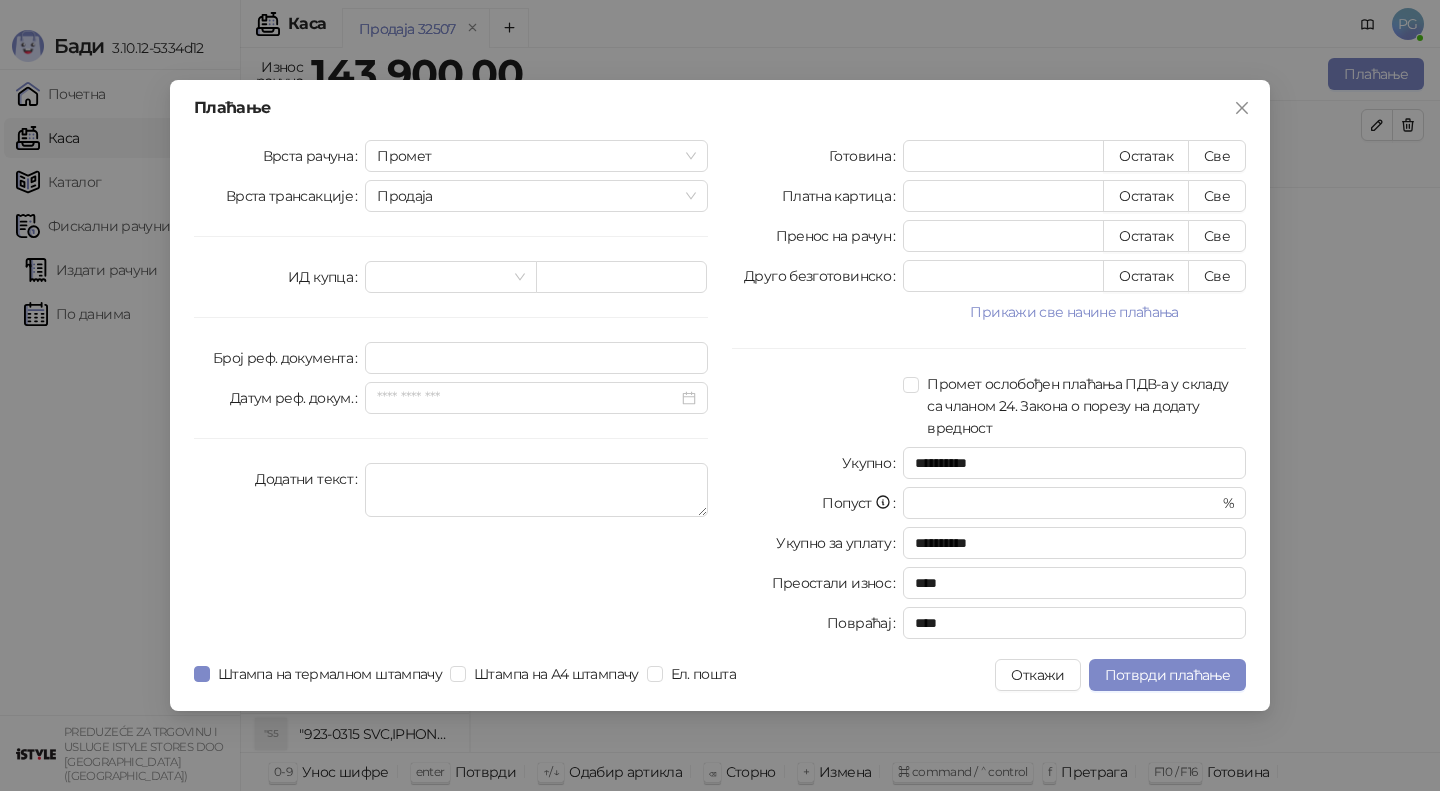 click 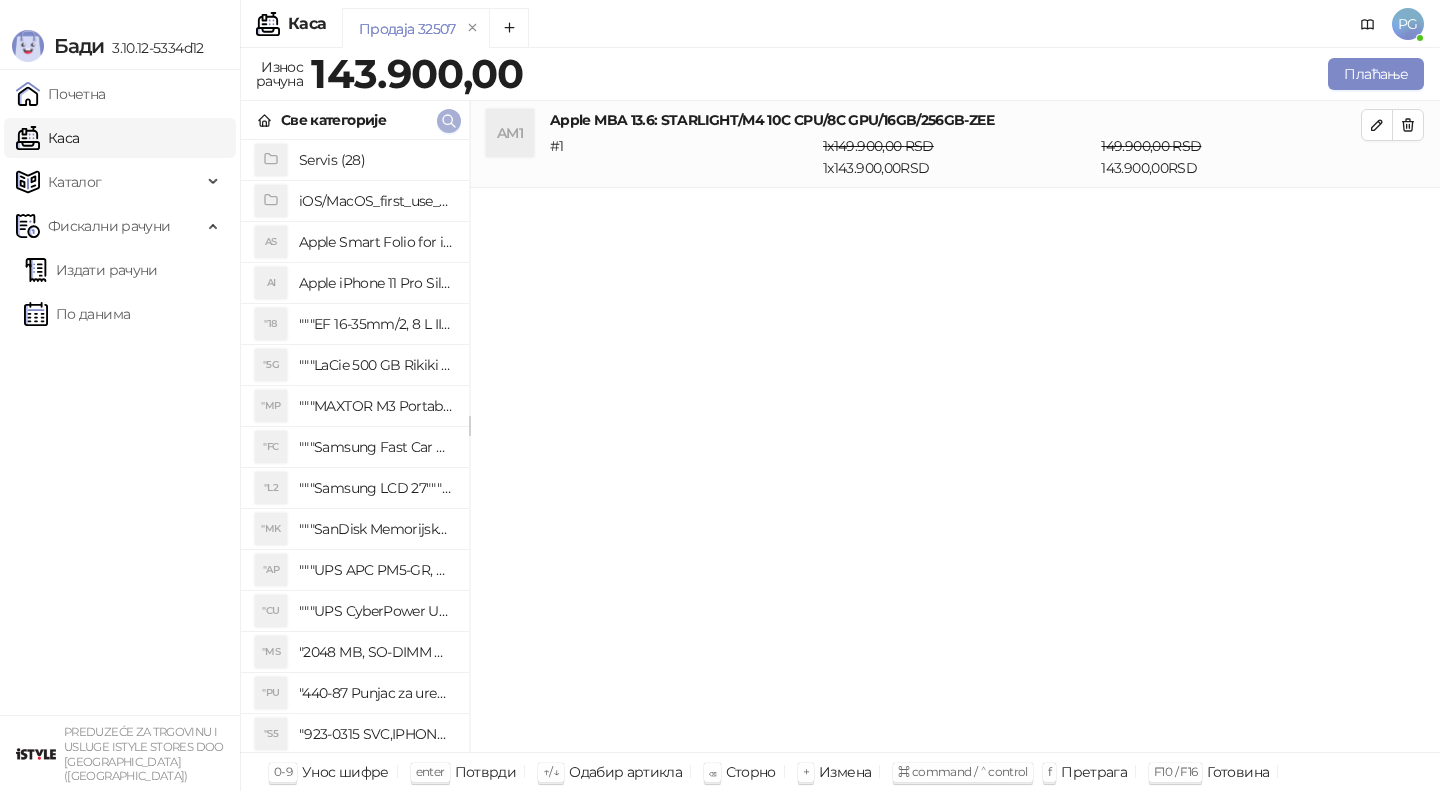 click 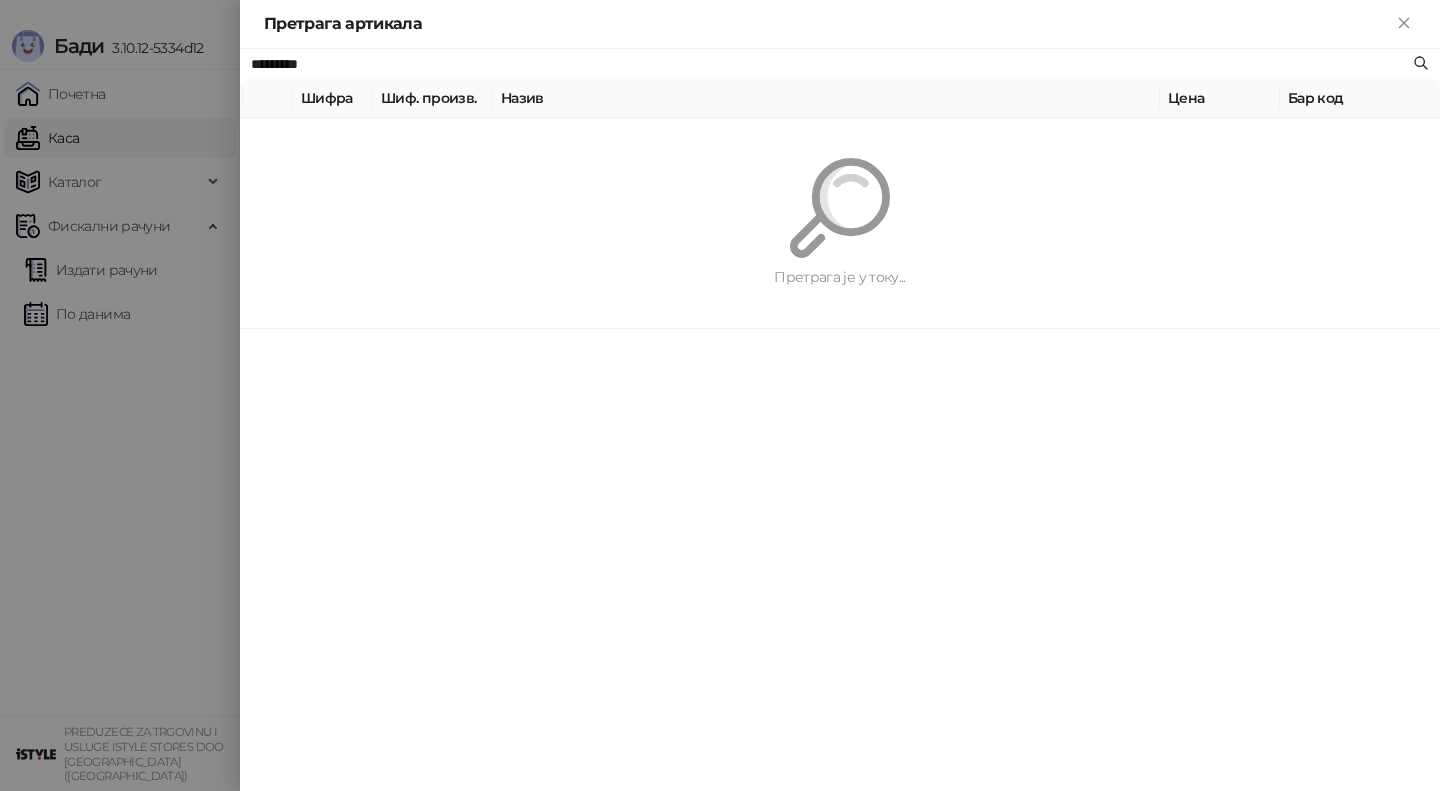 paste 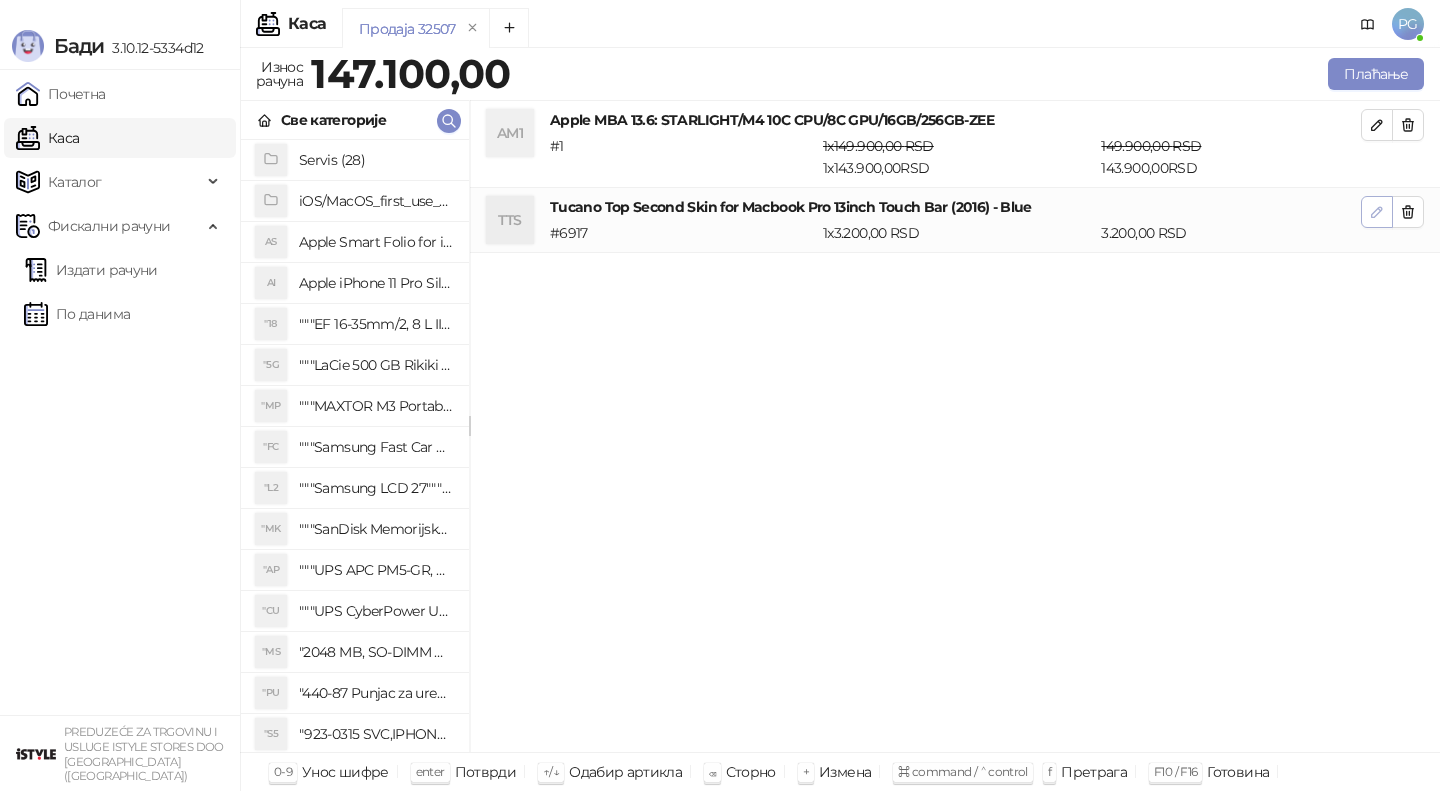 click at bounding box center (1377, 212) 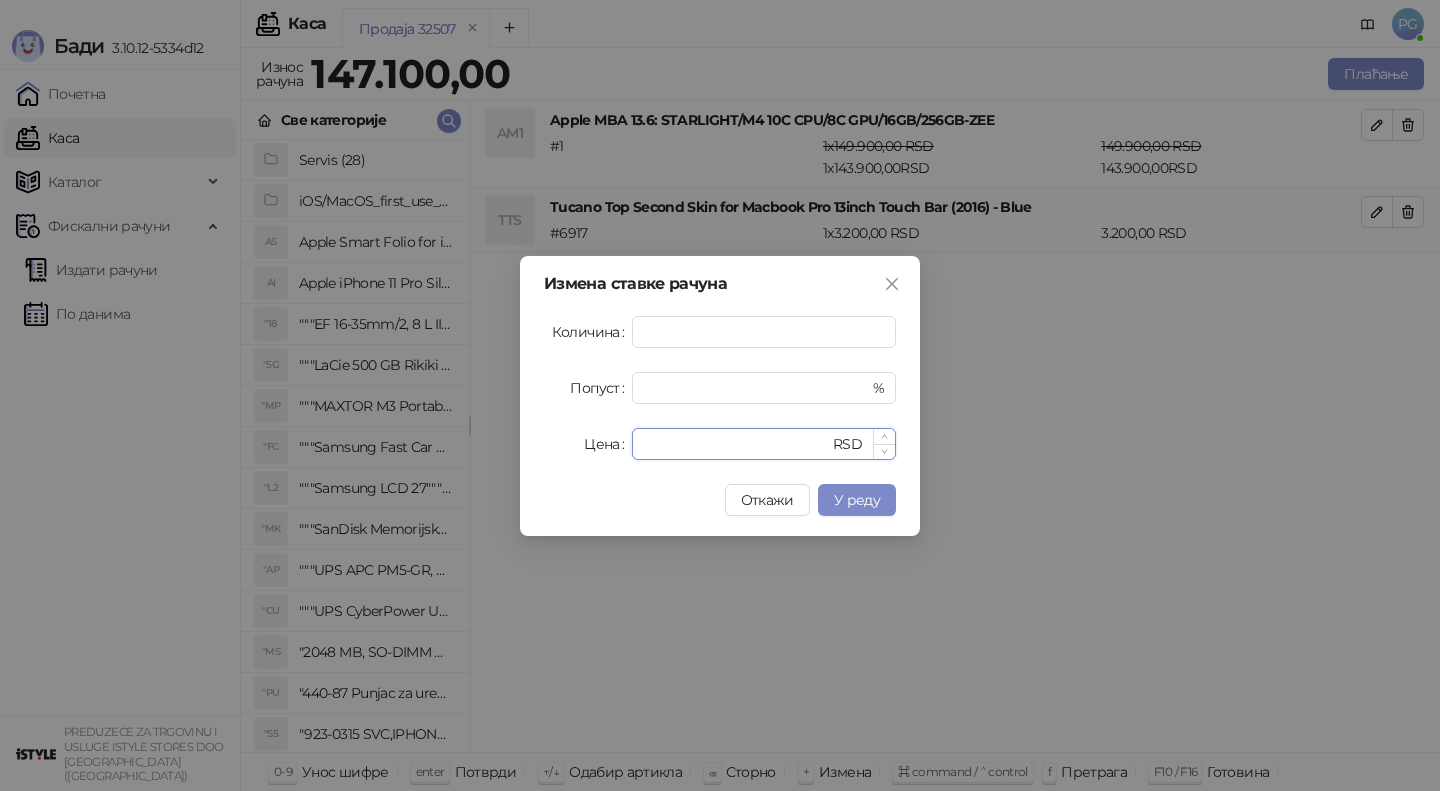 click on "****" at bounding box center [736, 444] 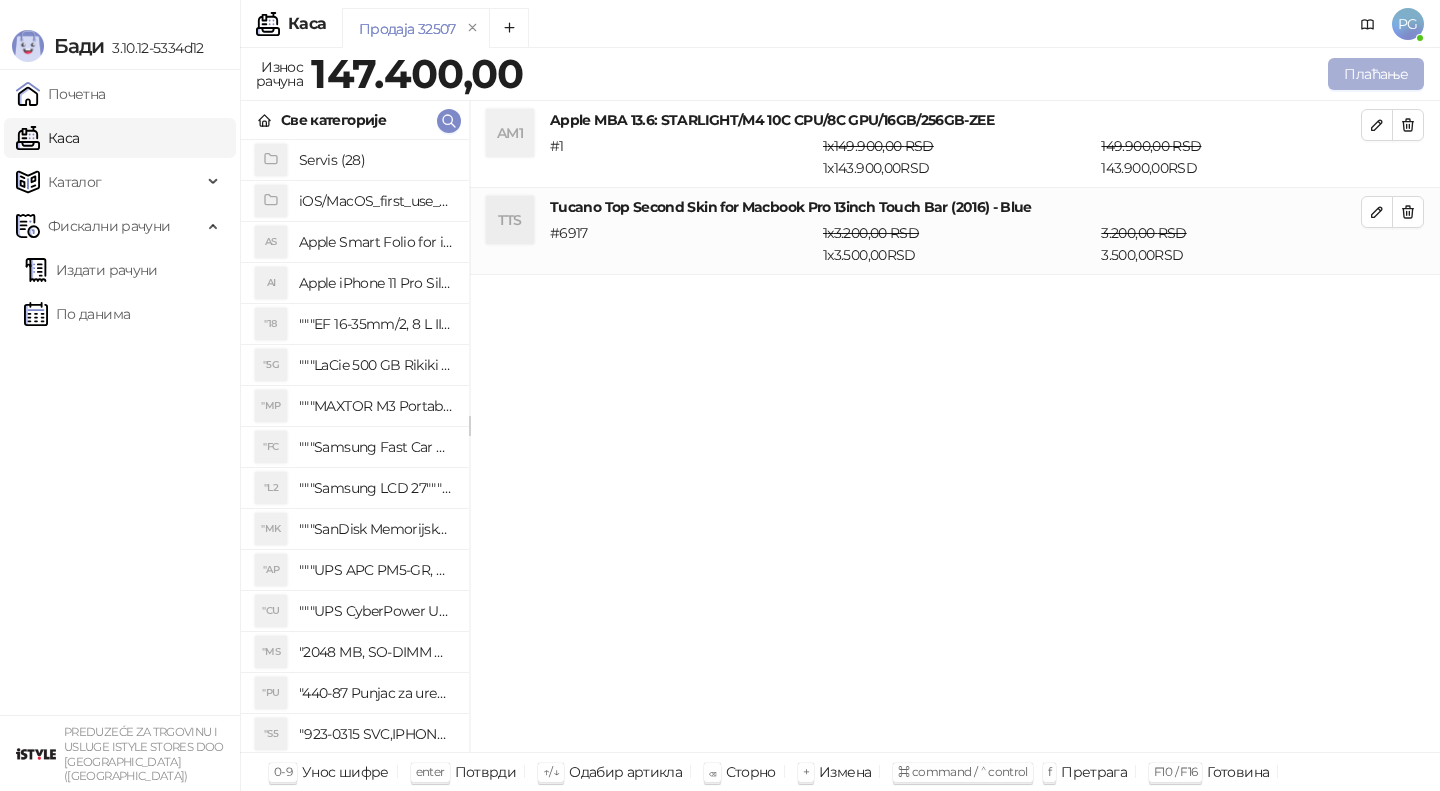 click on "Плаћање" at bounding box center [1376, 74] 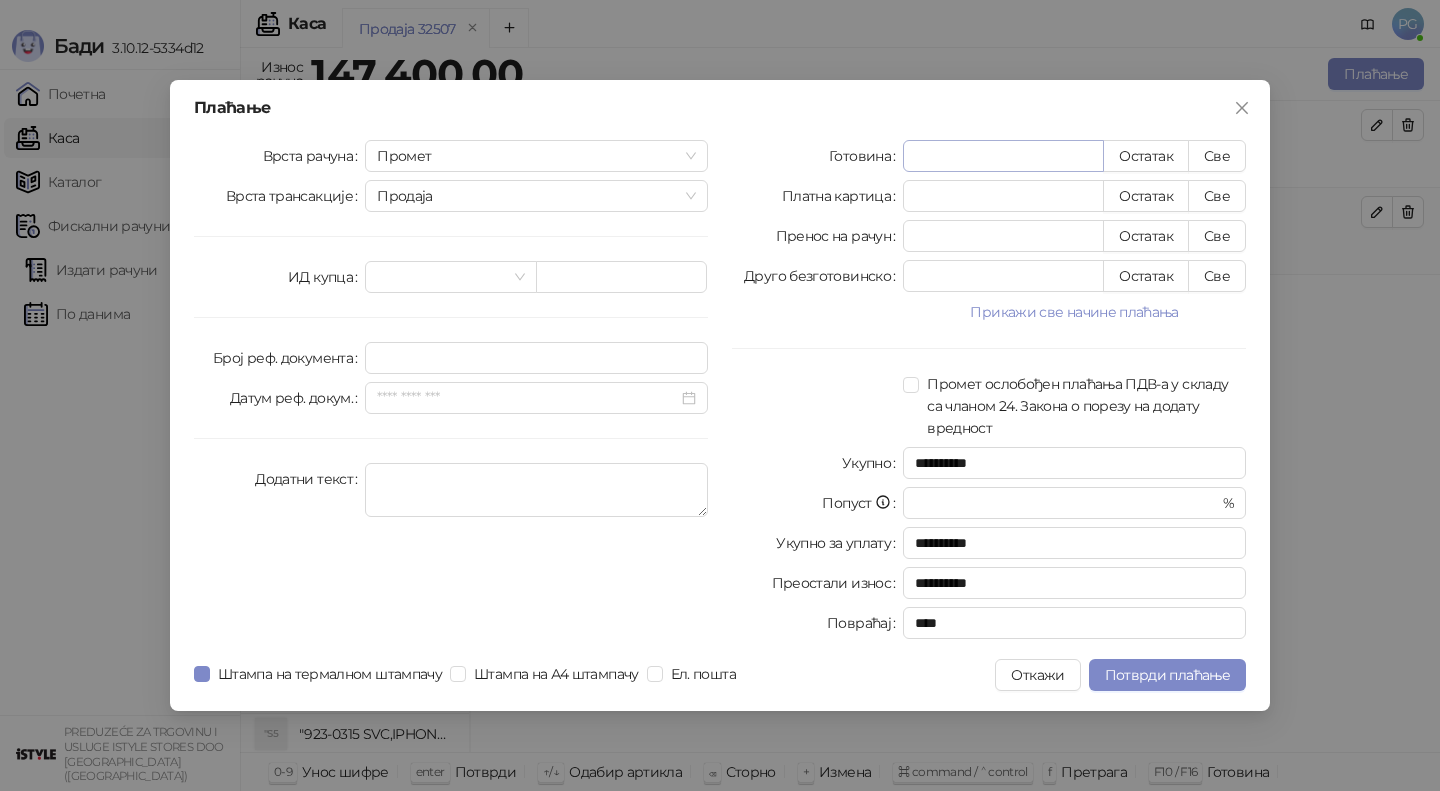 type on "*" 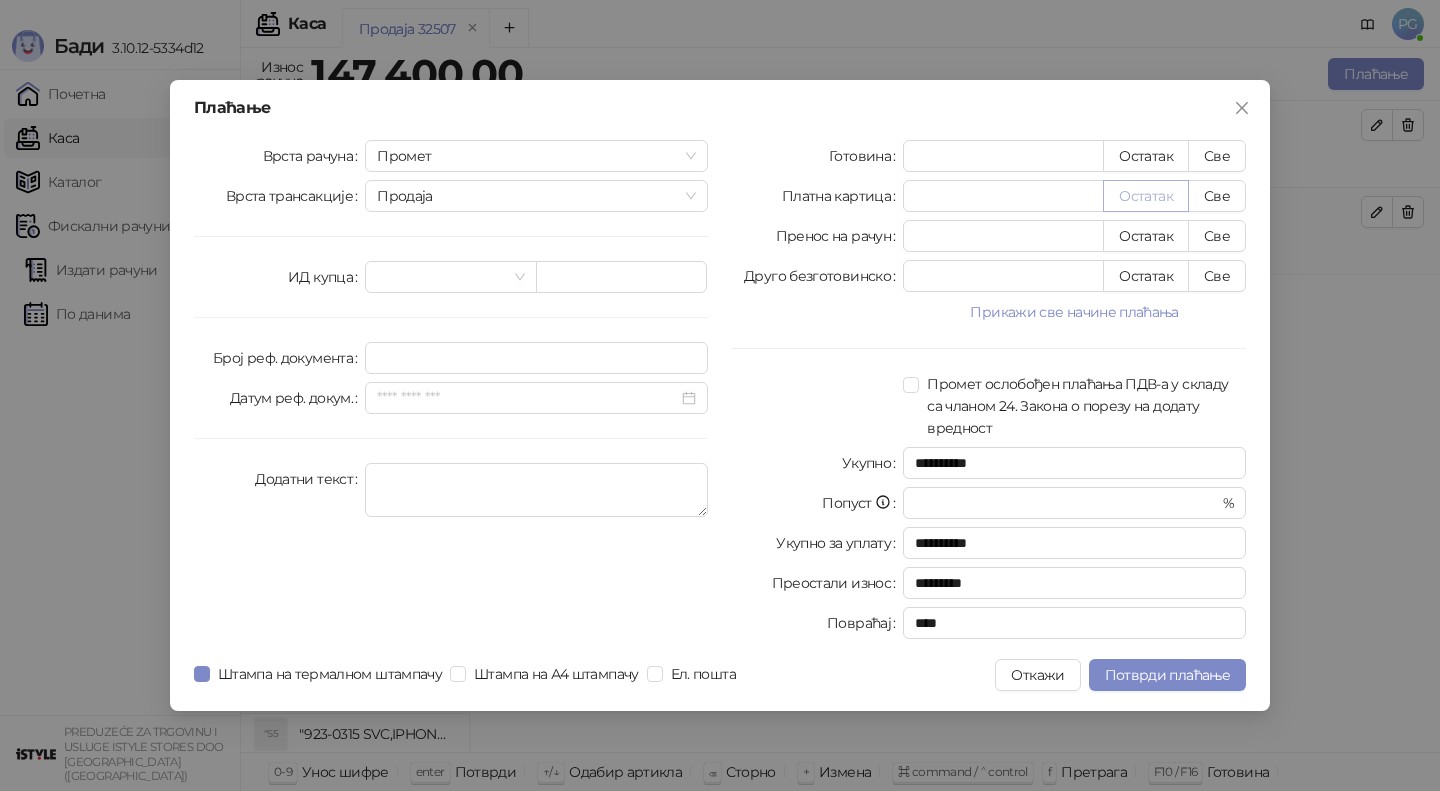 type on "*****" 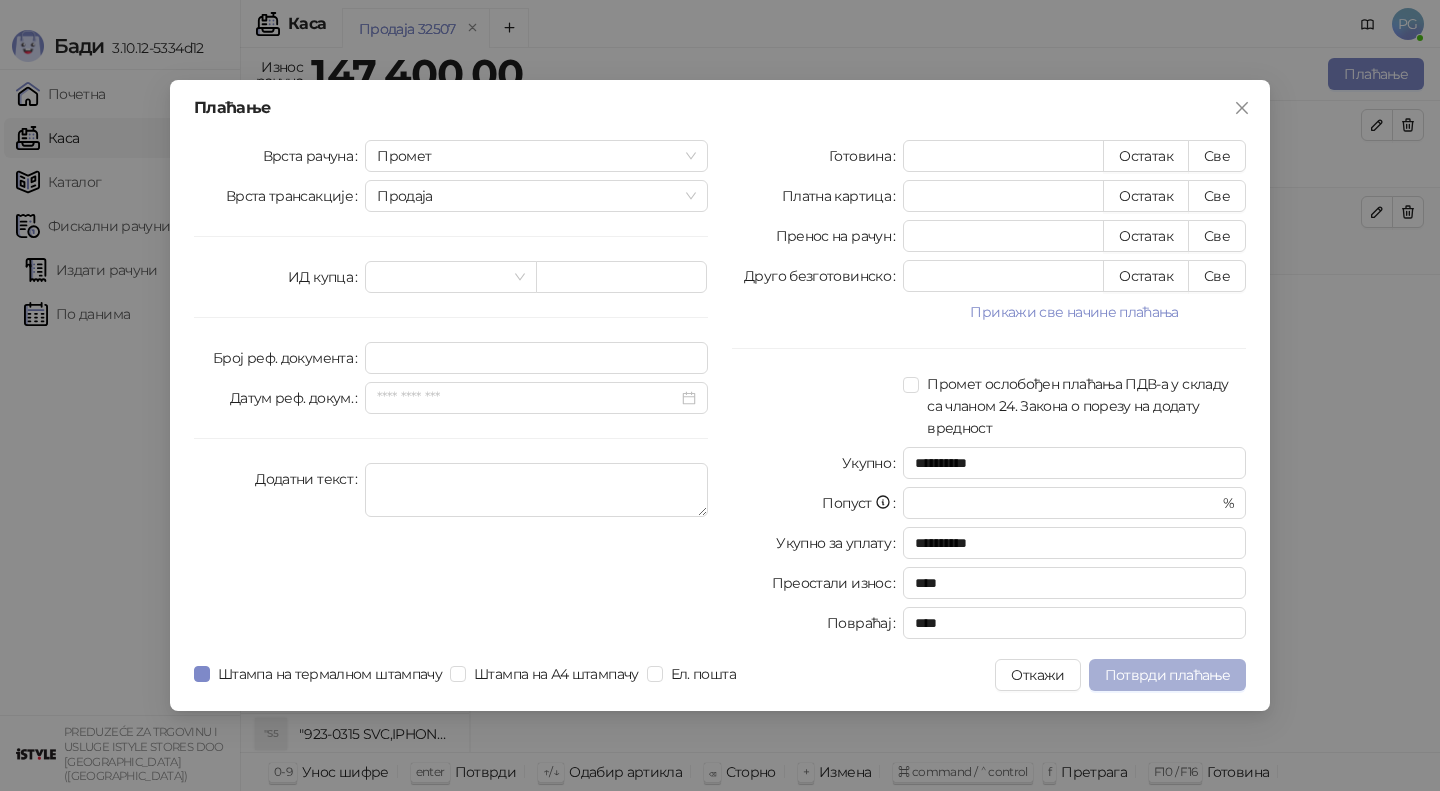 click on "Потврди плаћање" at bounding box center [1167, 675] 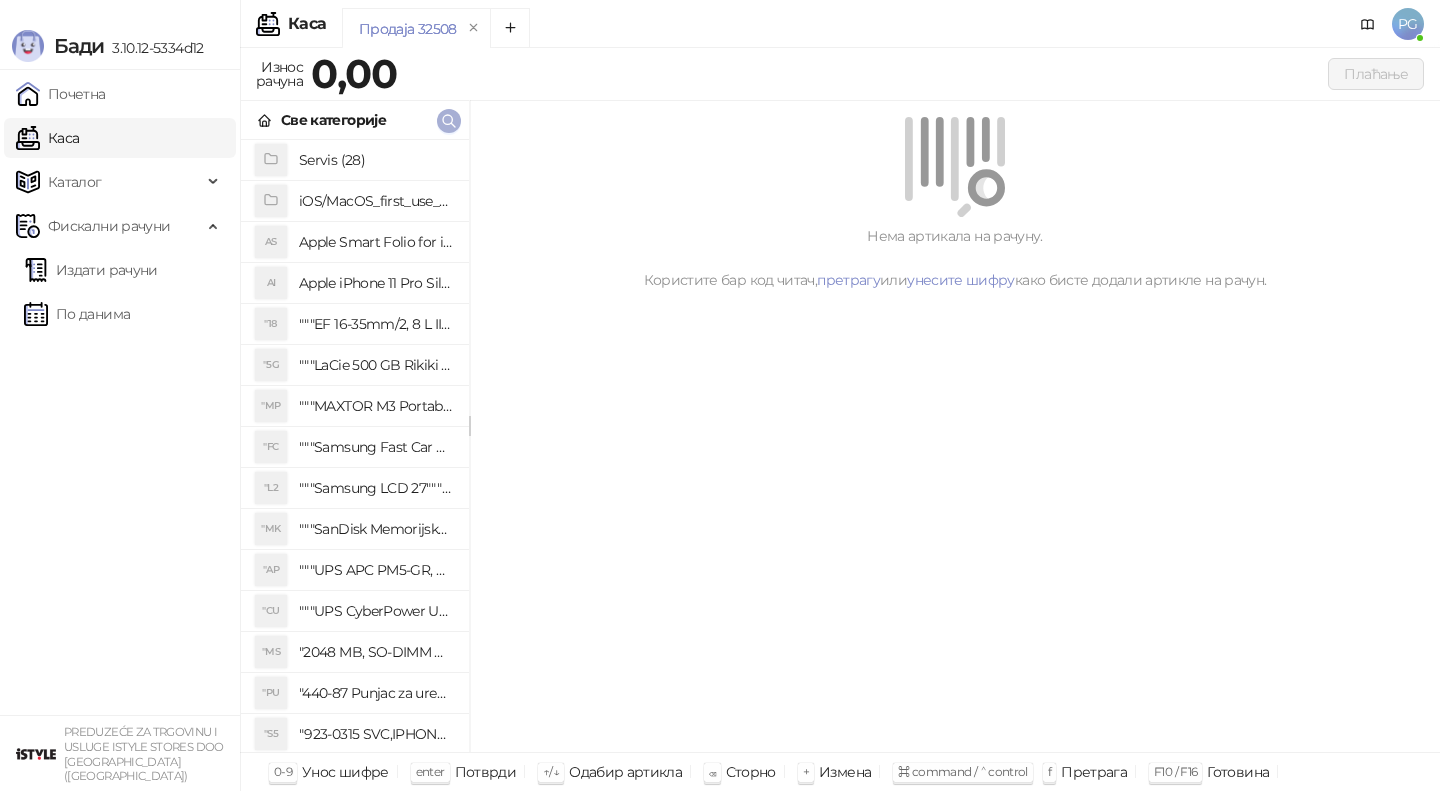 click 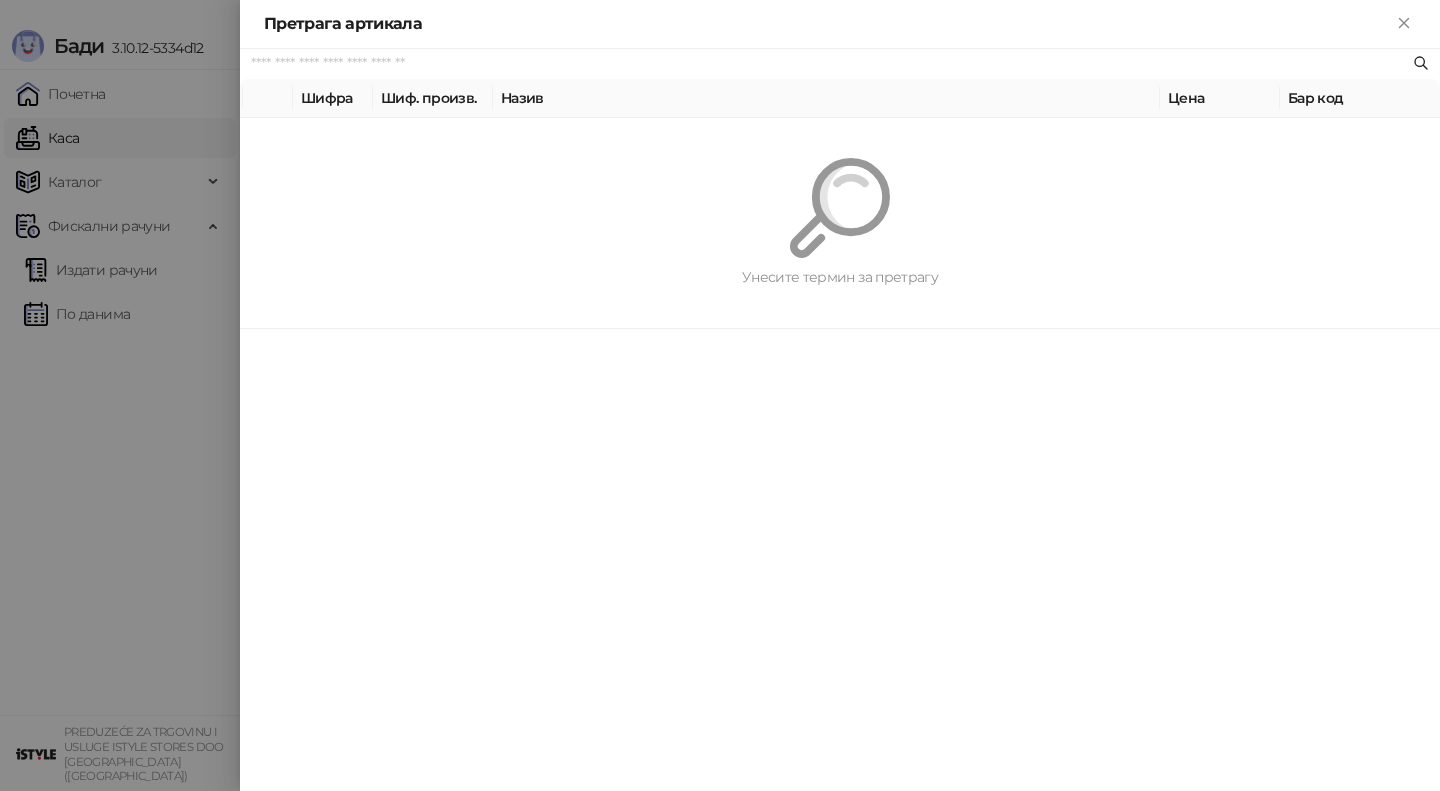paste on "*********" 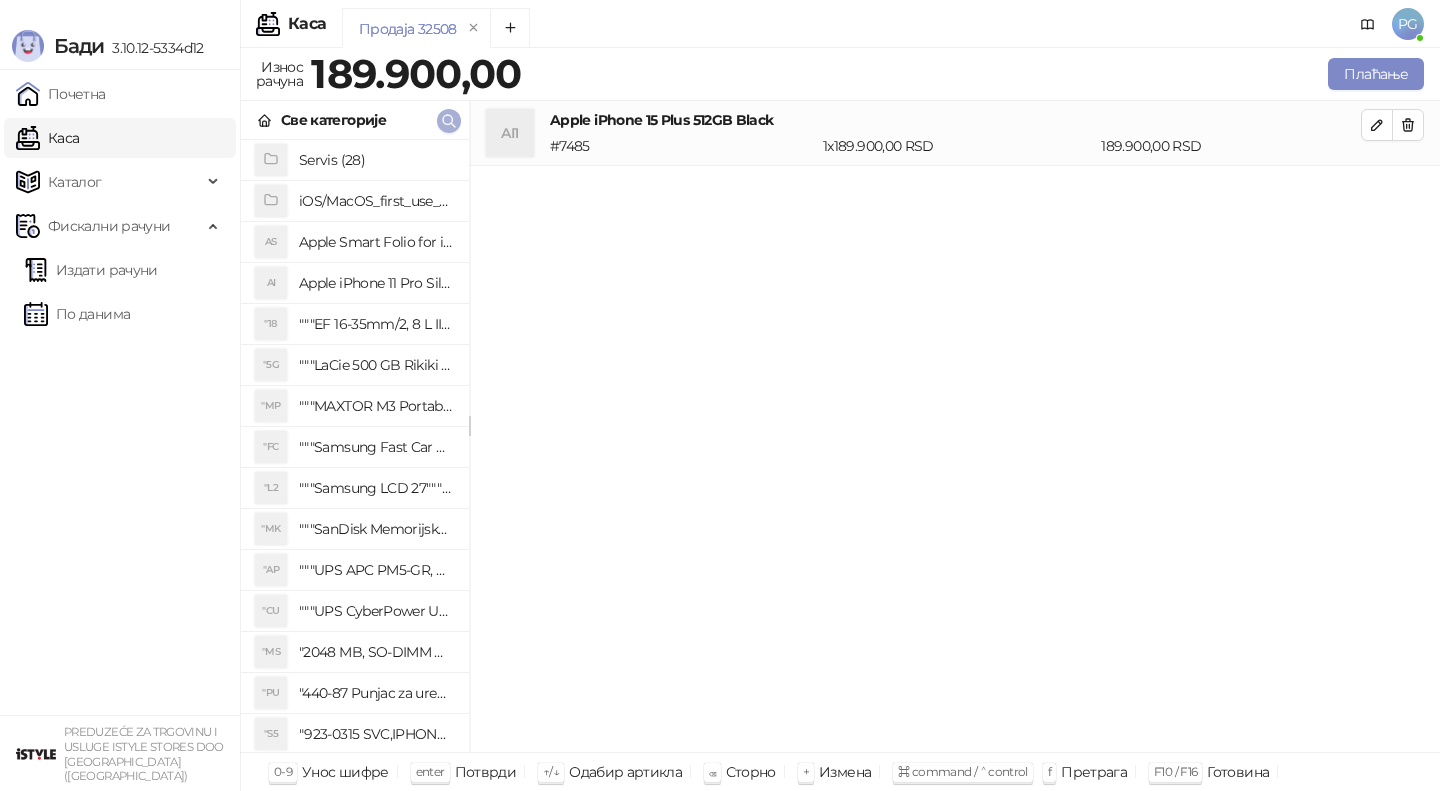 click 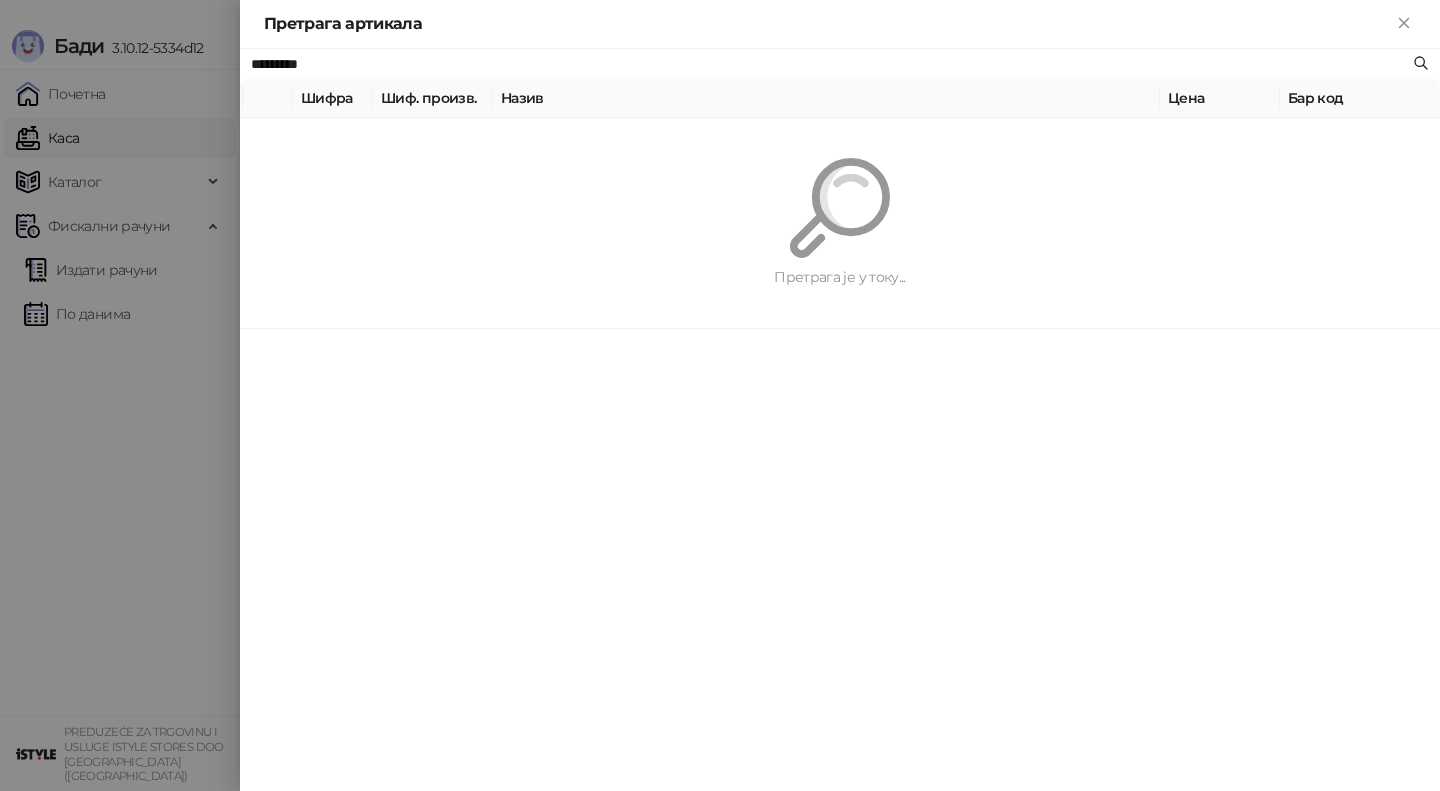 paste on "**********" 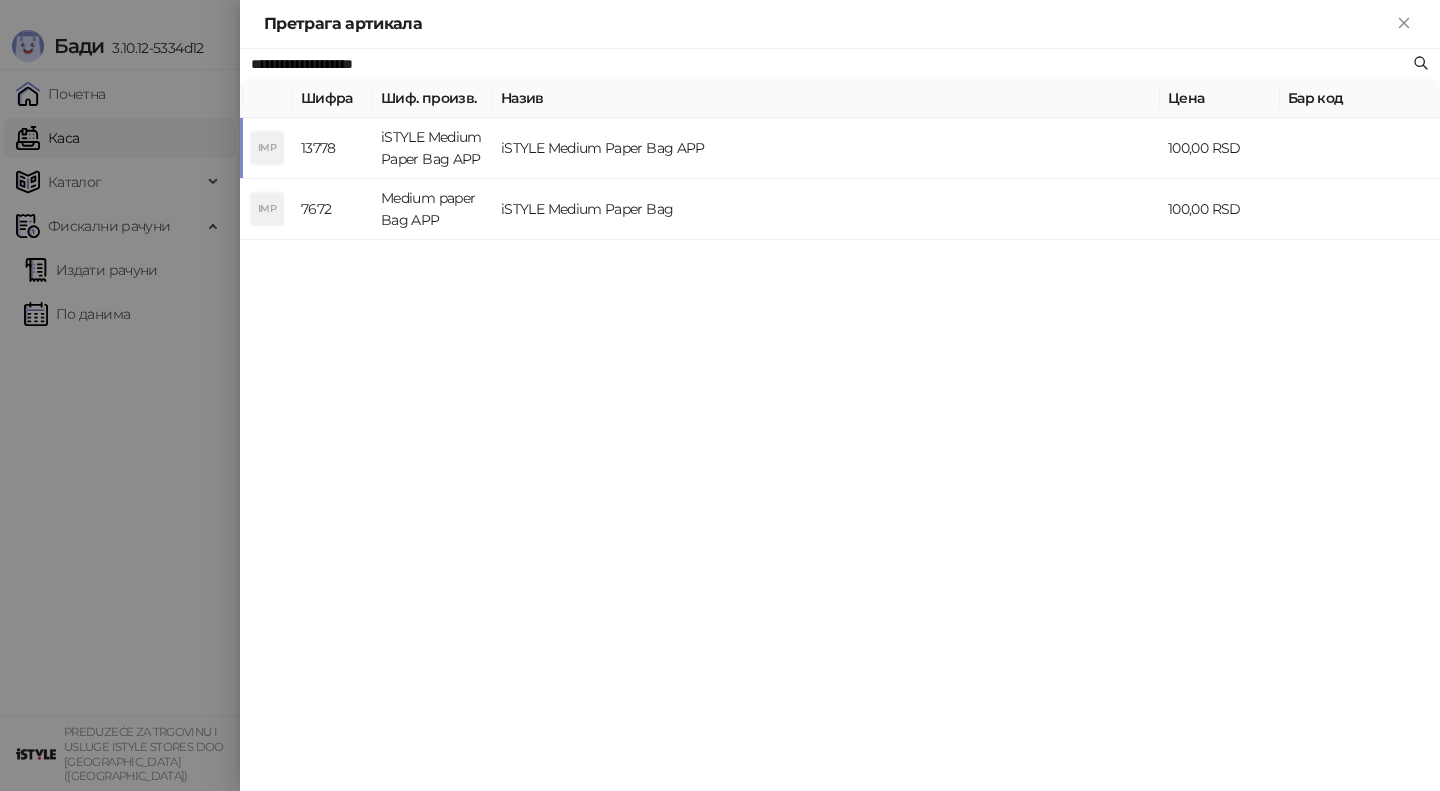 click on "**********" at bounding box center (840, 64) 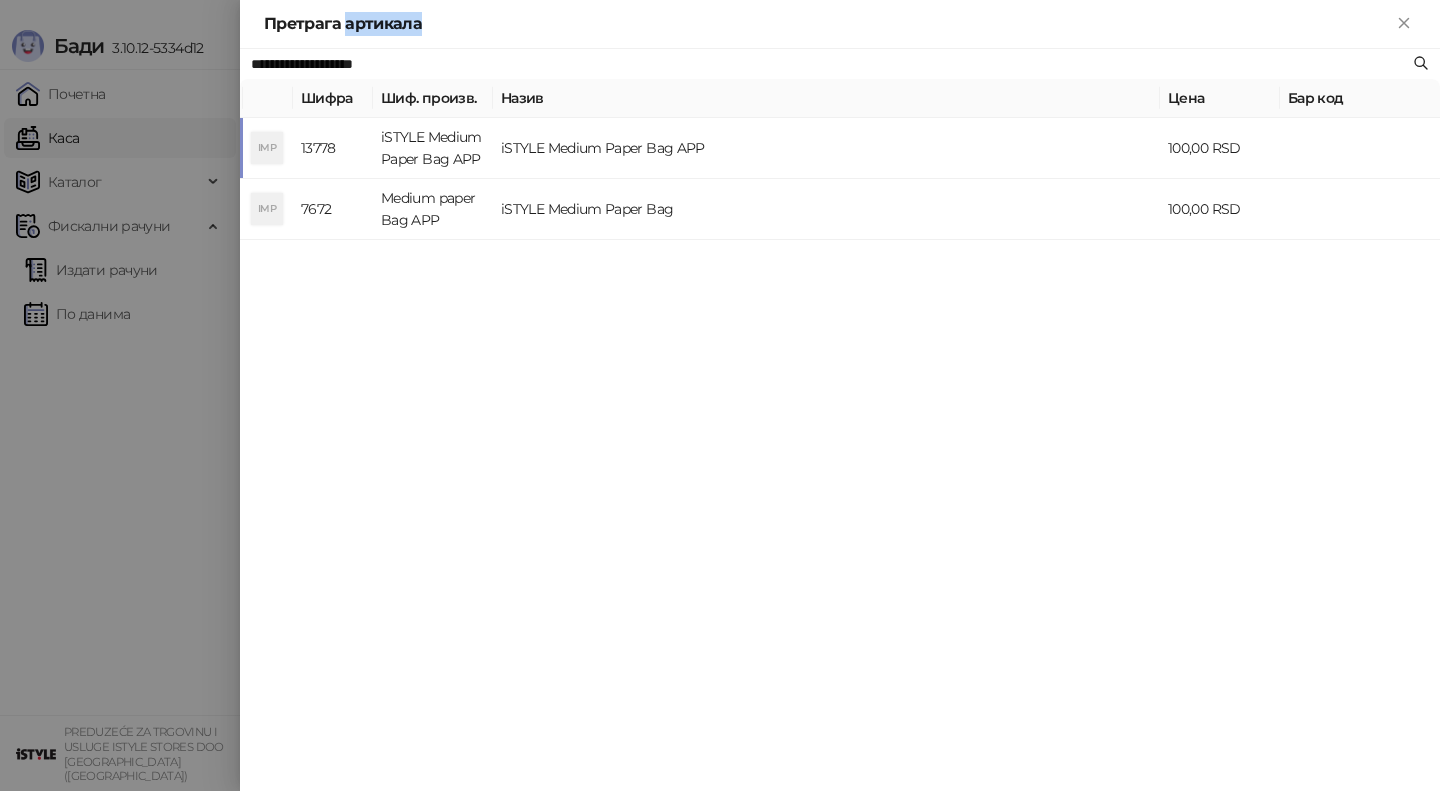 click on "**********" at bounding box center (840, 64) 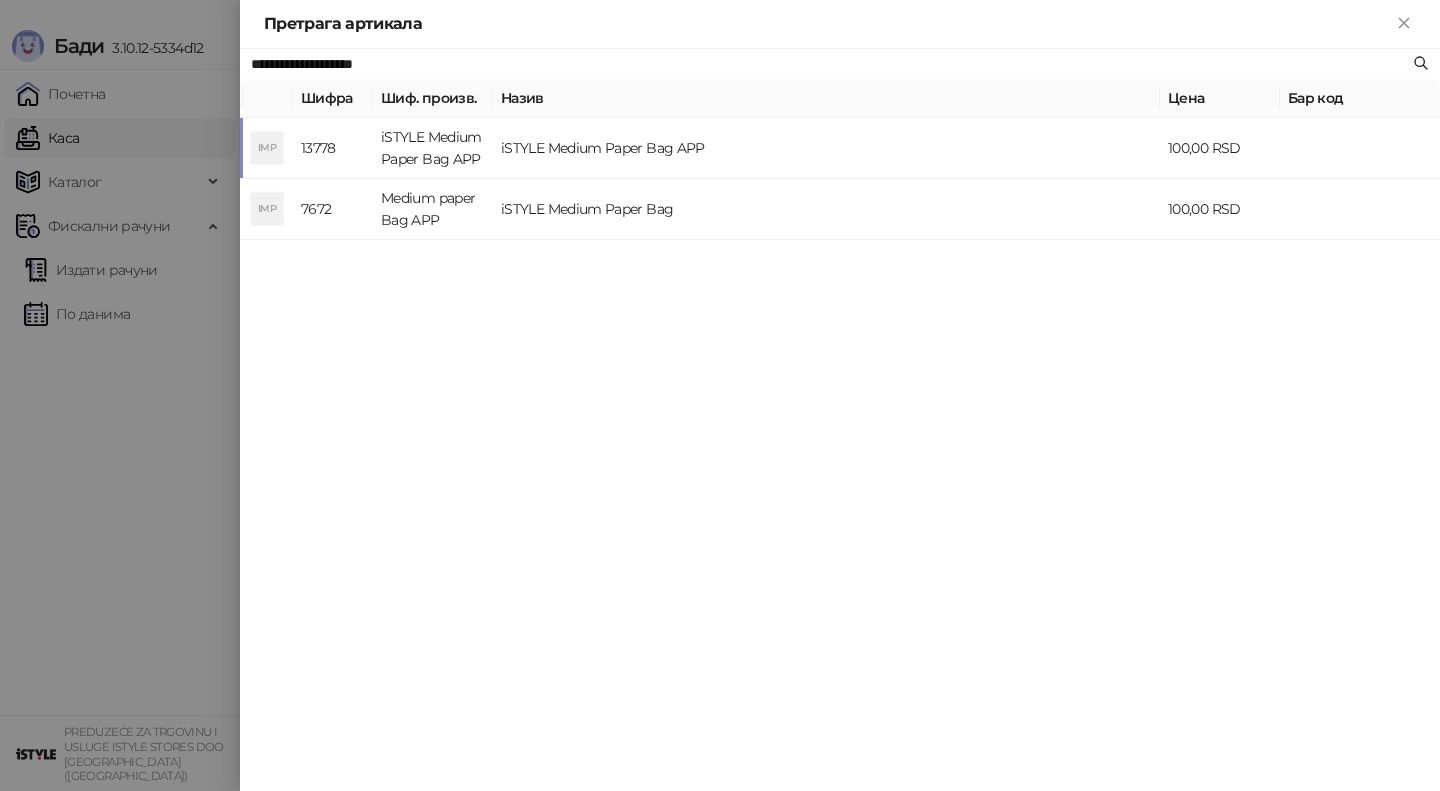 click on "**********" at bounding box center (830, 64) 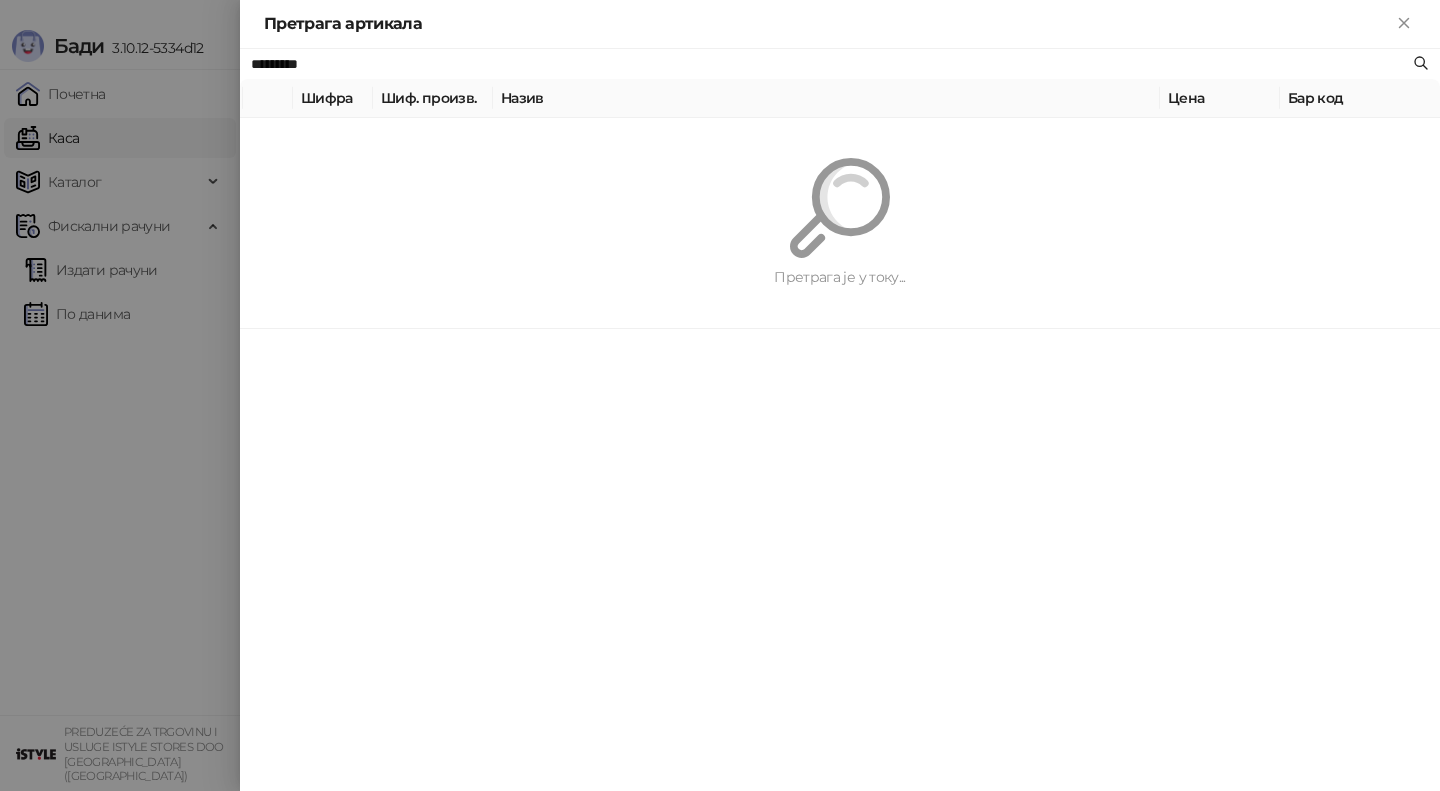 type on "*********" 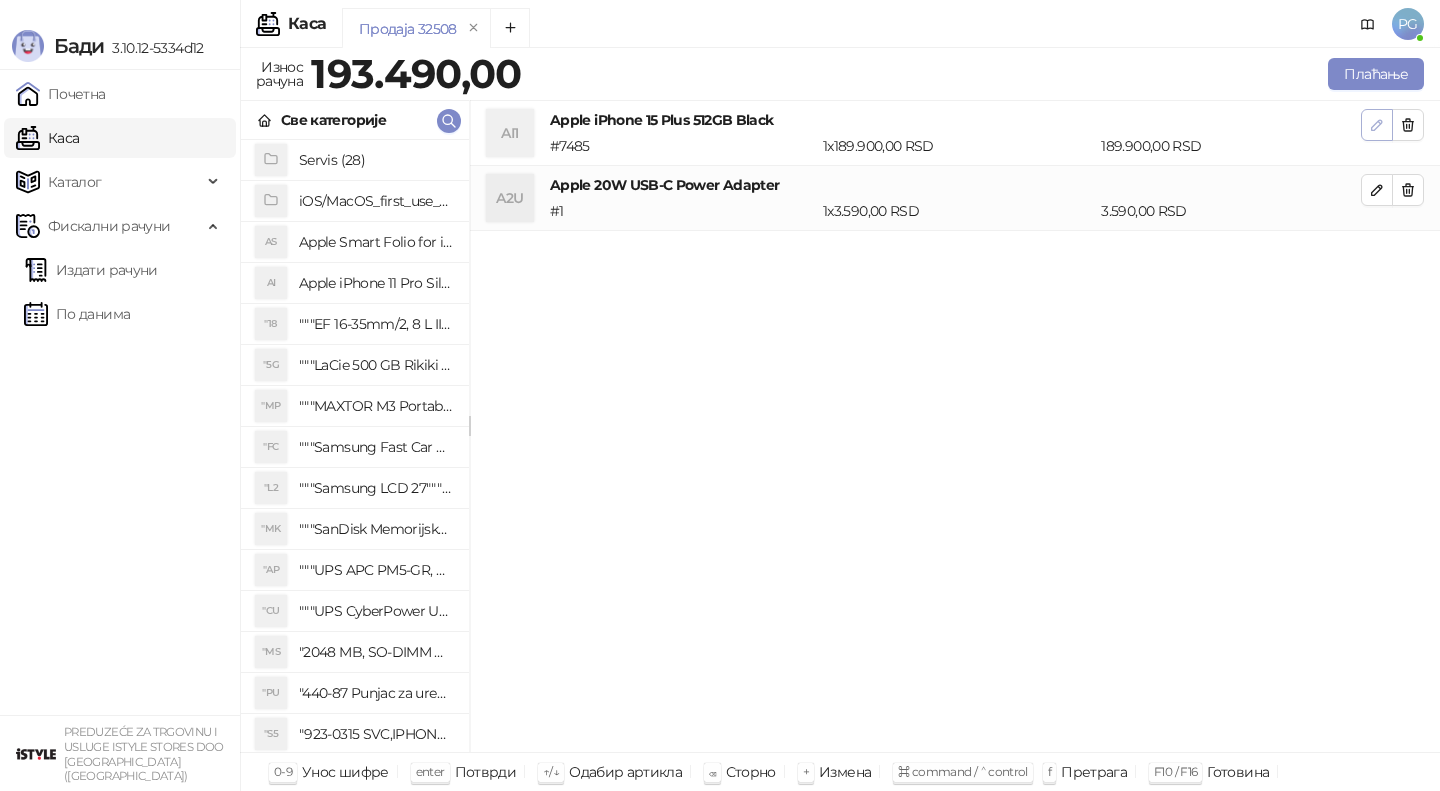 click 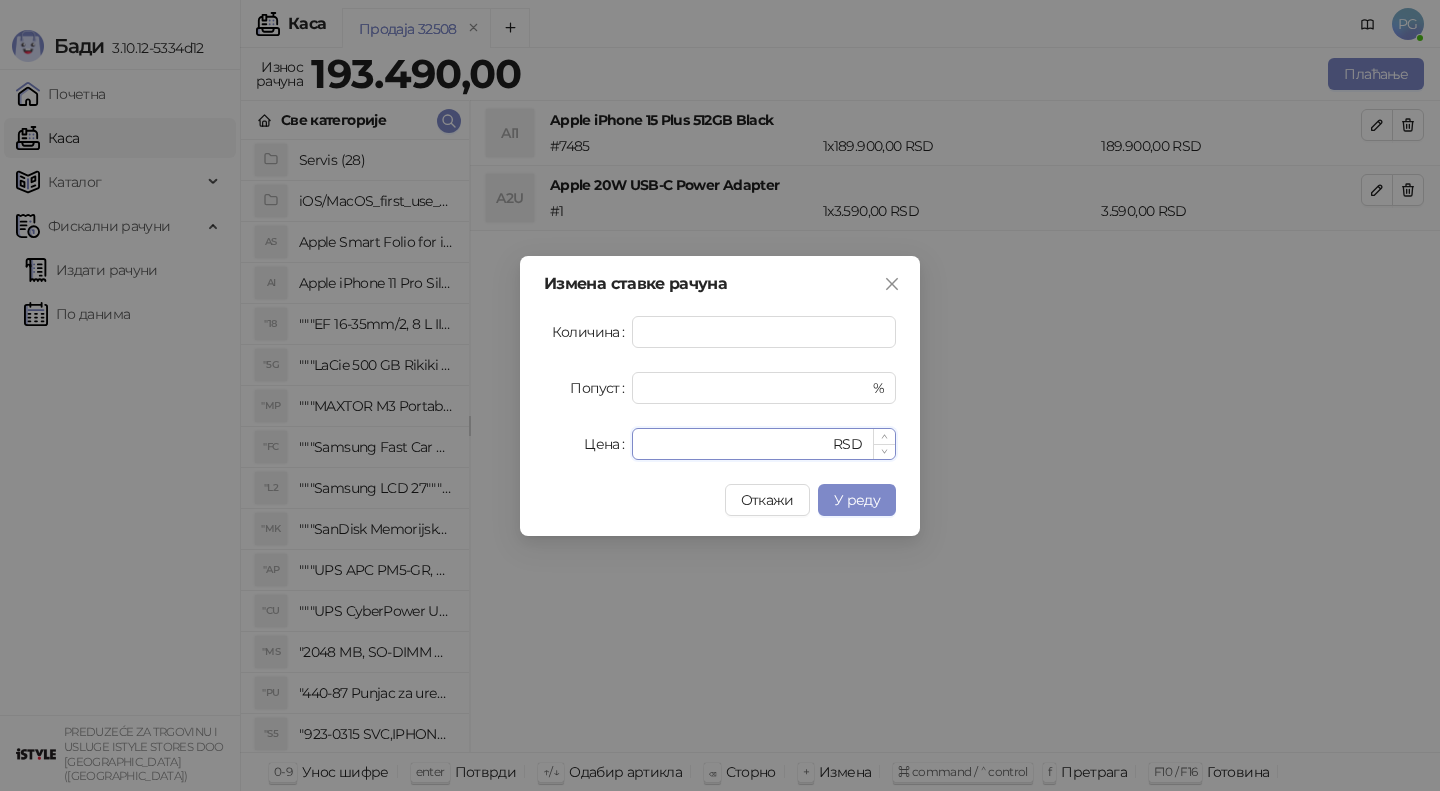 click on "******" at bounding box center [736, 444] 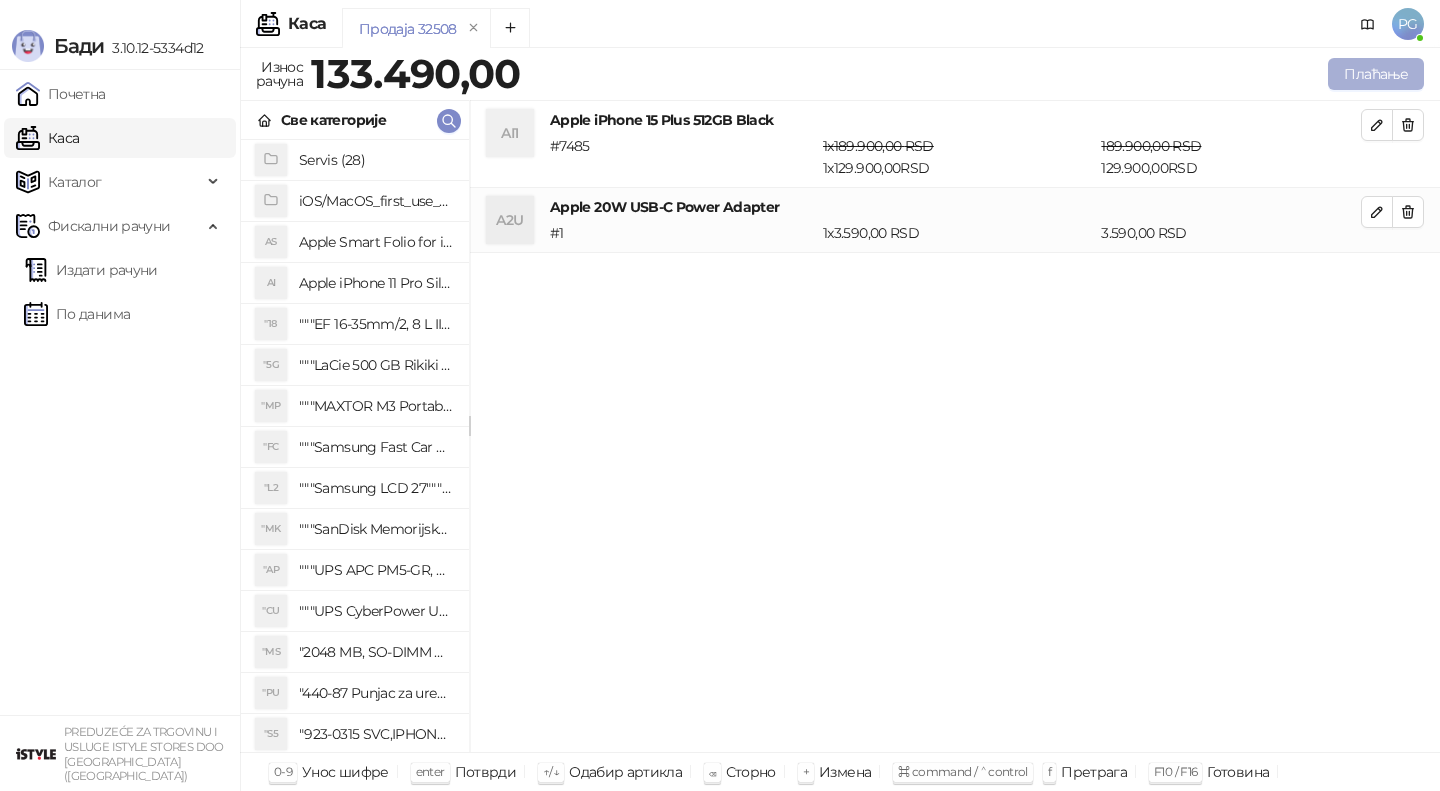 click on "Плаћање" at bounding box center [1376, 74] 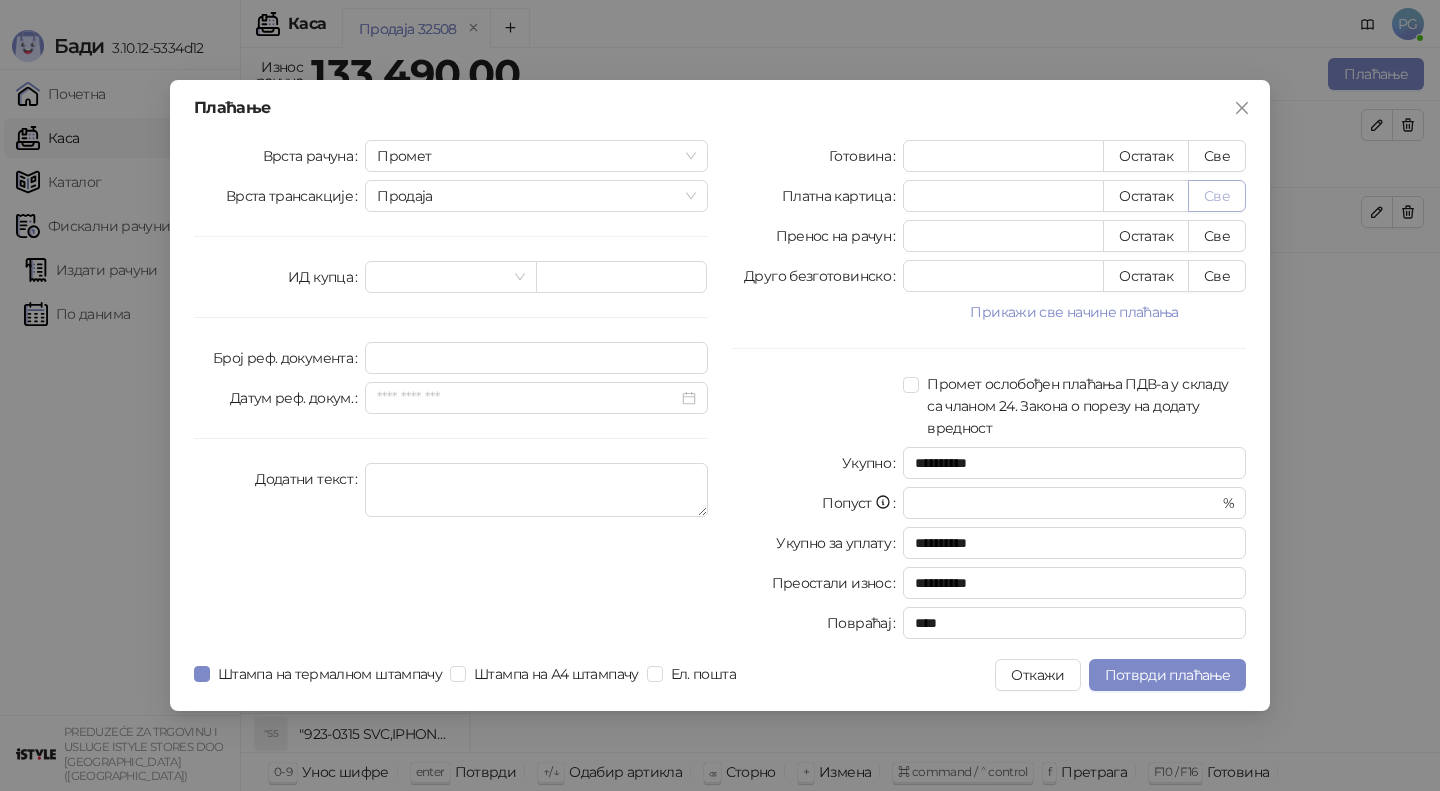 click on "Све" at bounding box center [1217, 196] 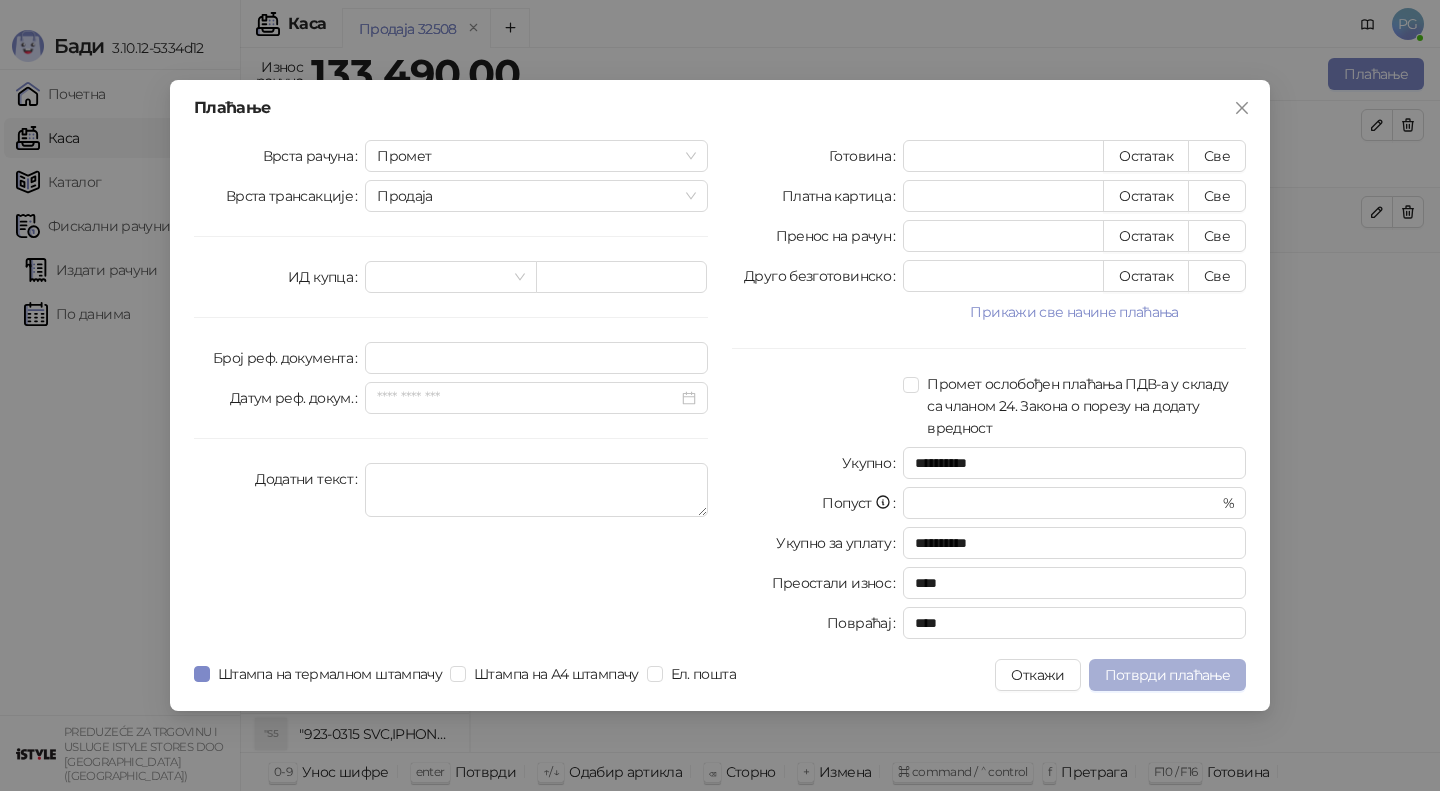 click on "Потврди плаћање" at bounding box center [1167, 675] 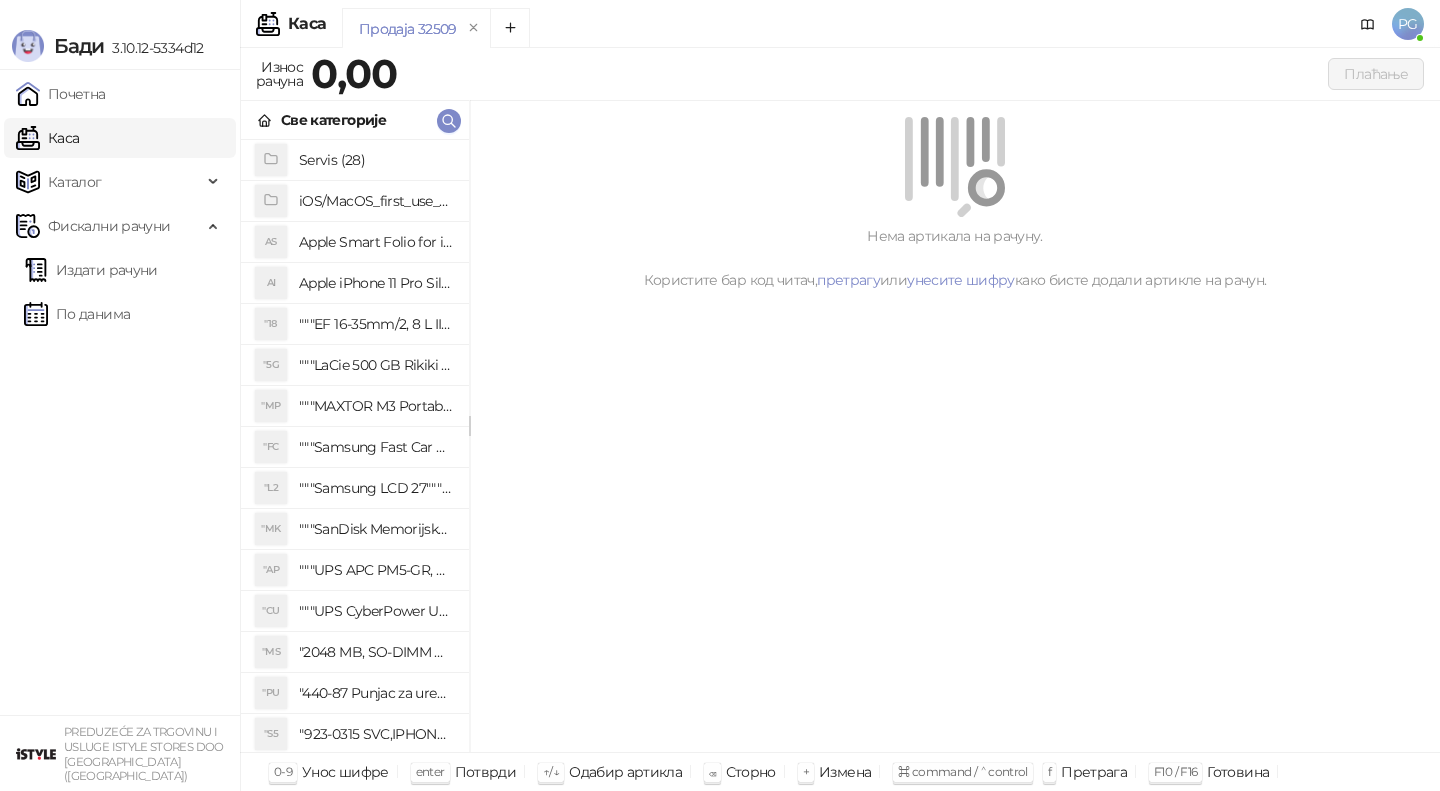 click on "Све категорије" at bounding box center [355, 120] 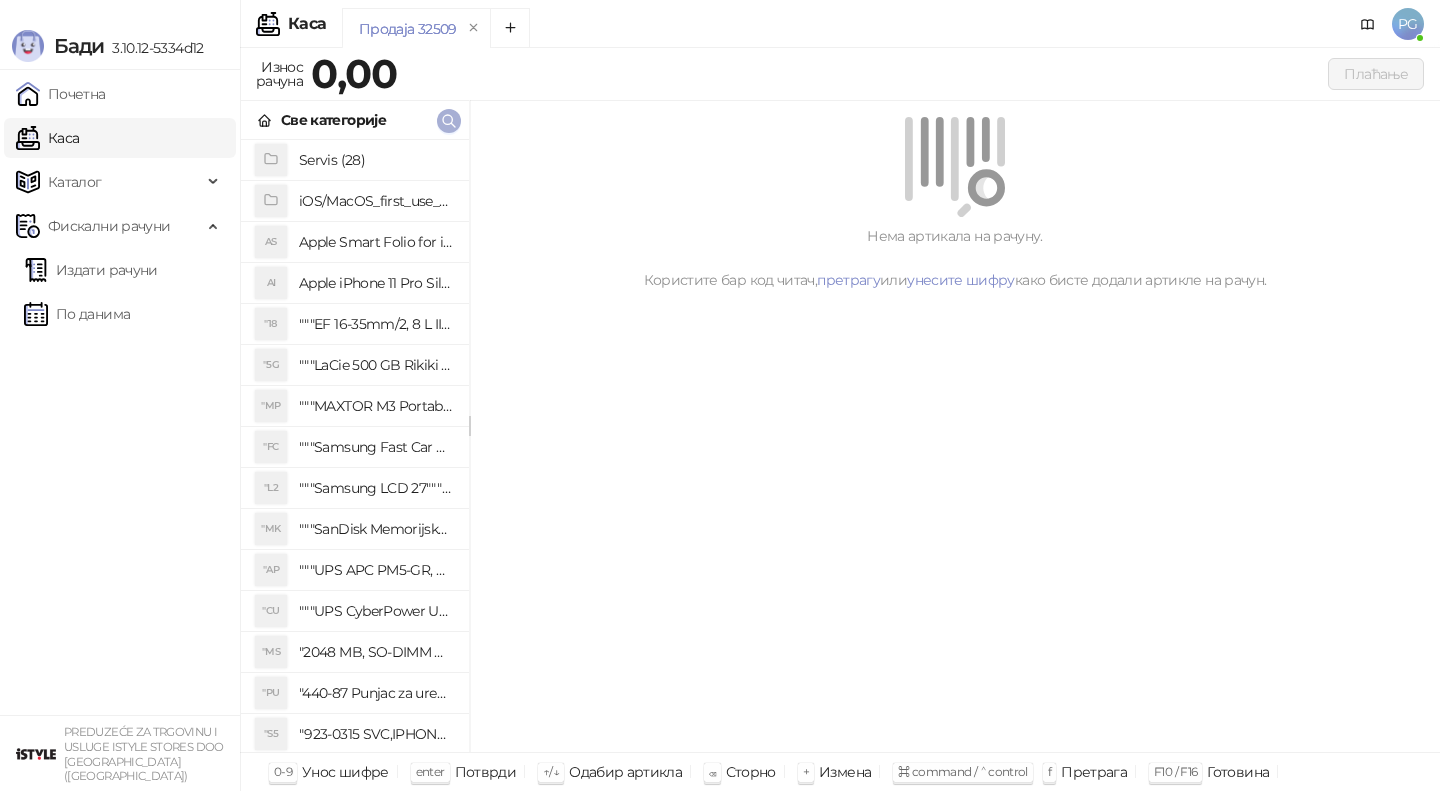 click 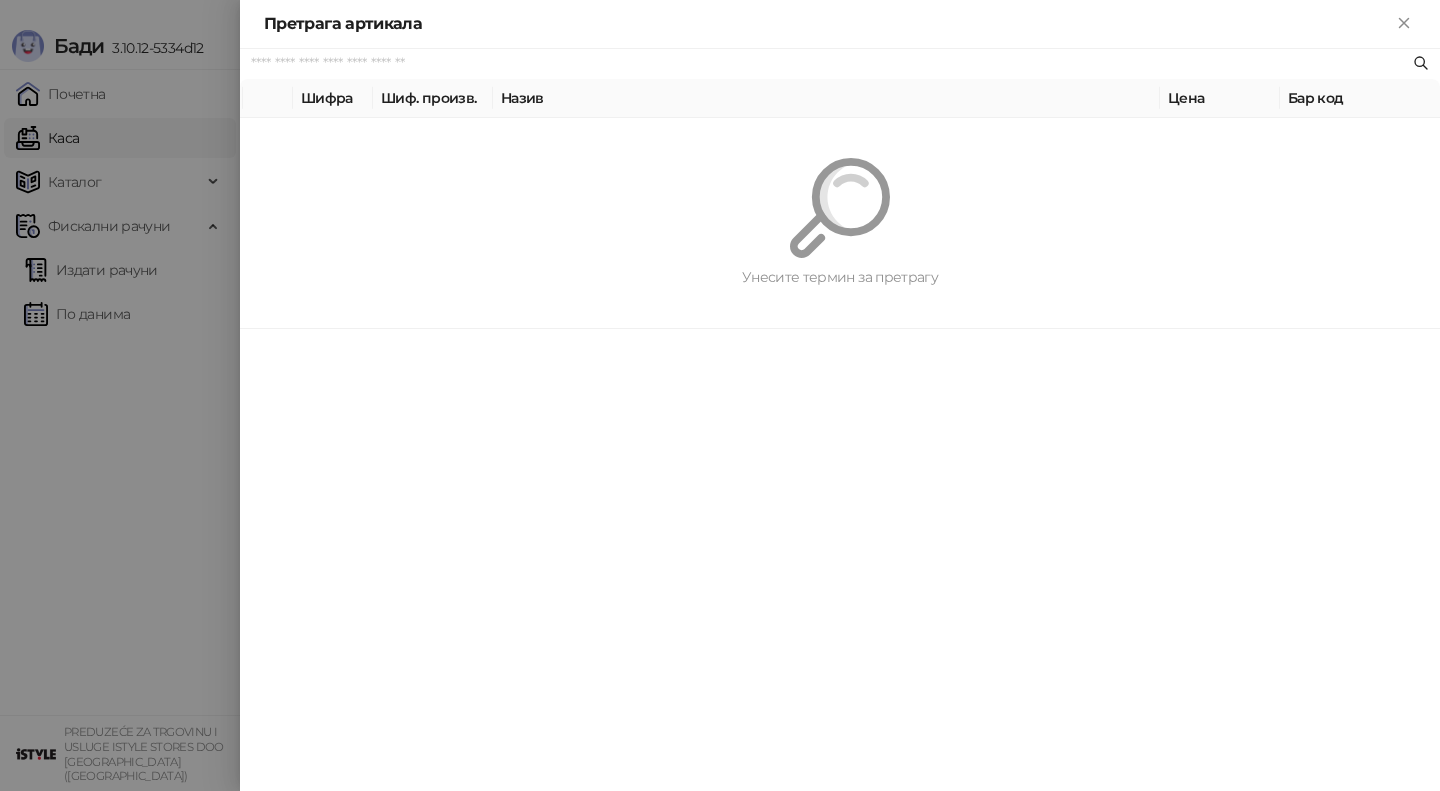 paste on "*********" 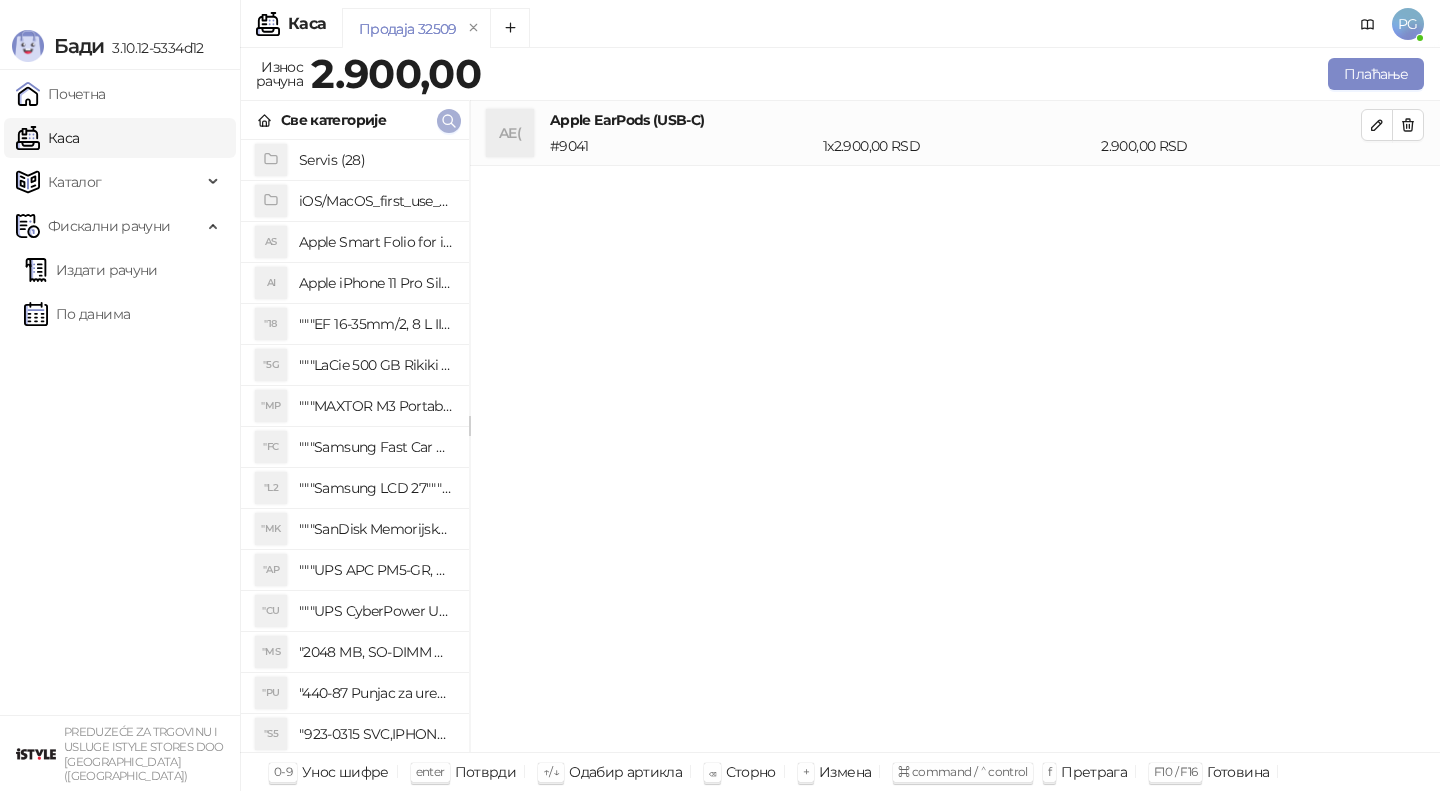 click 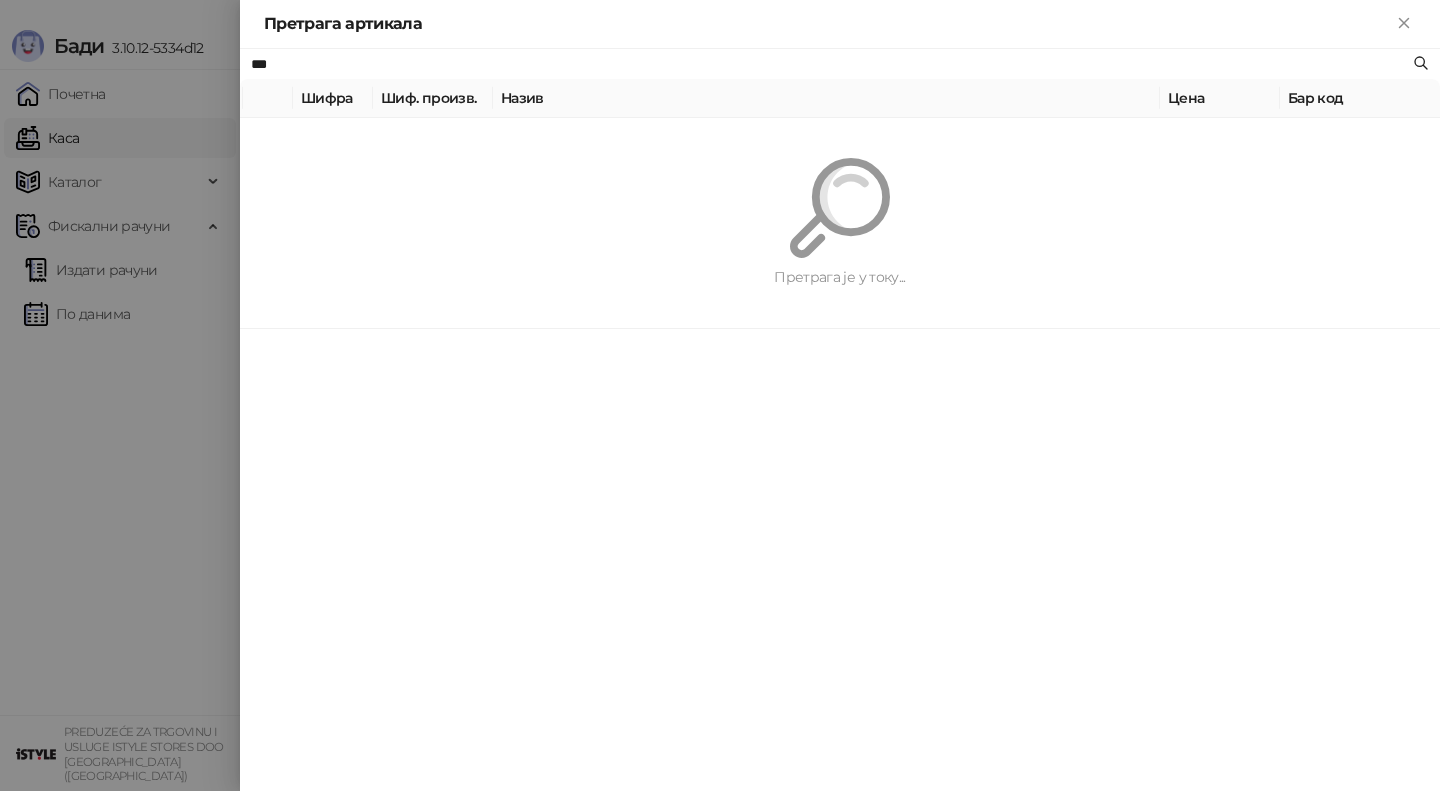 type on "***" 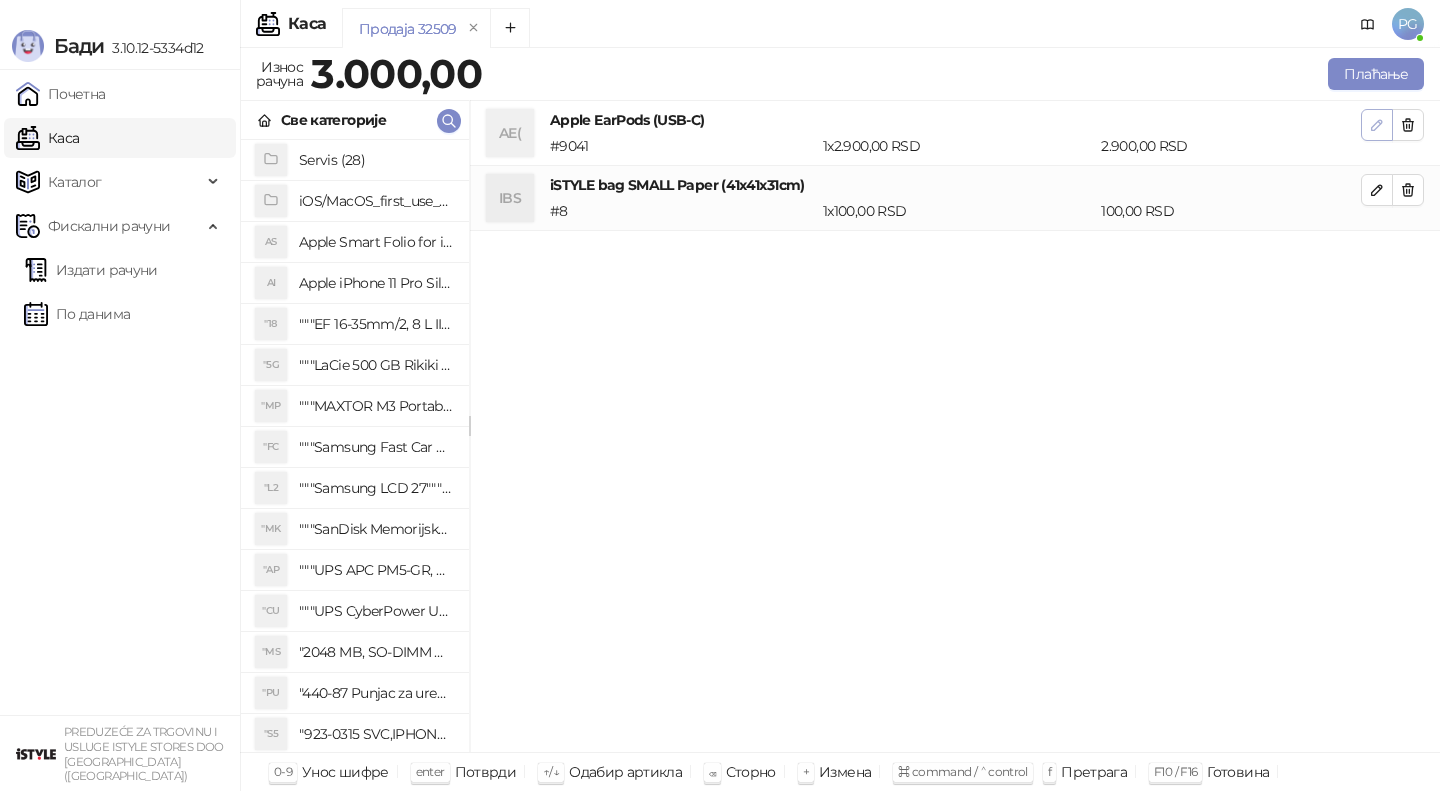 click 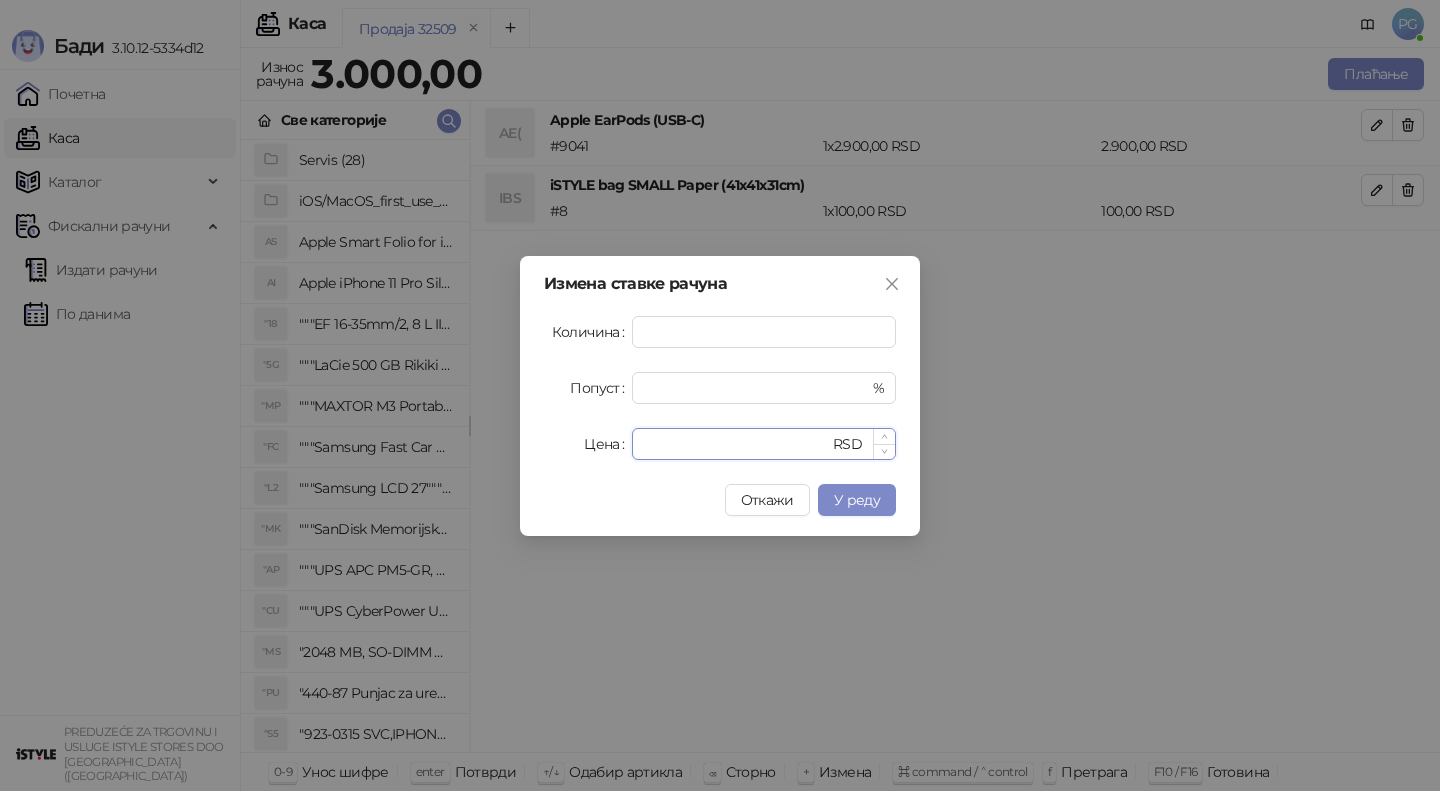 click on "****" at bounding box center [736, 444] 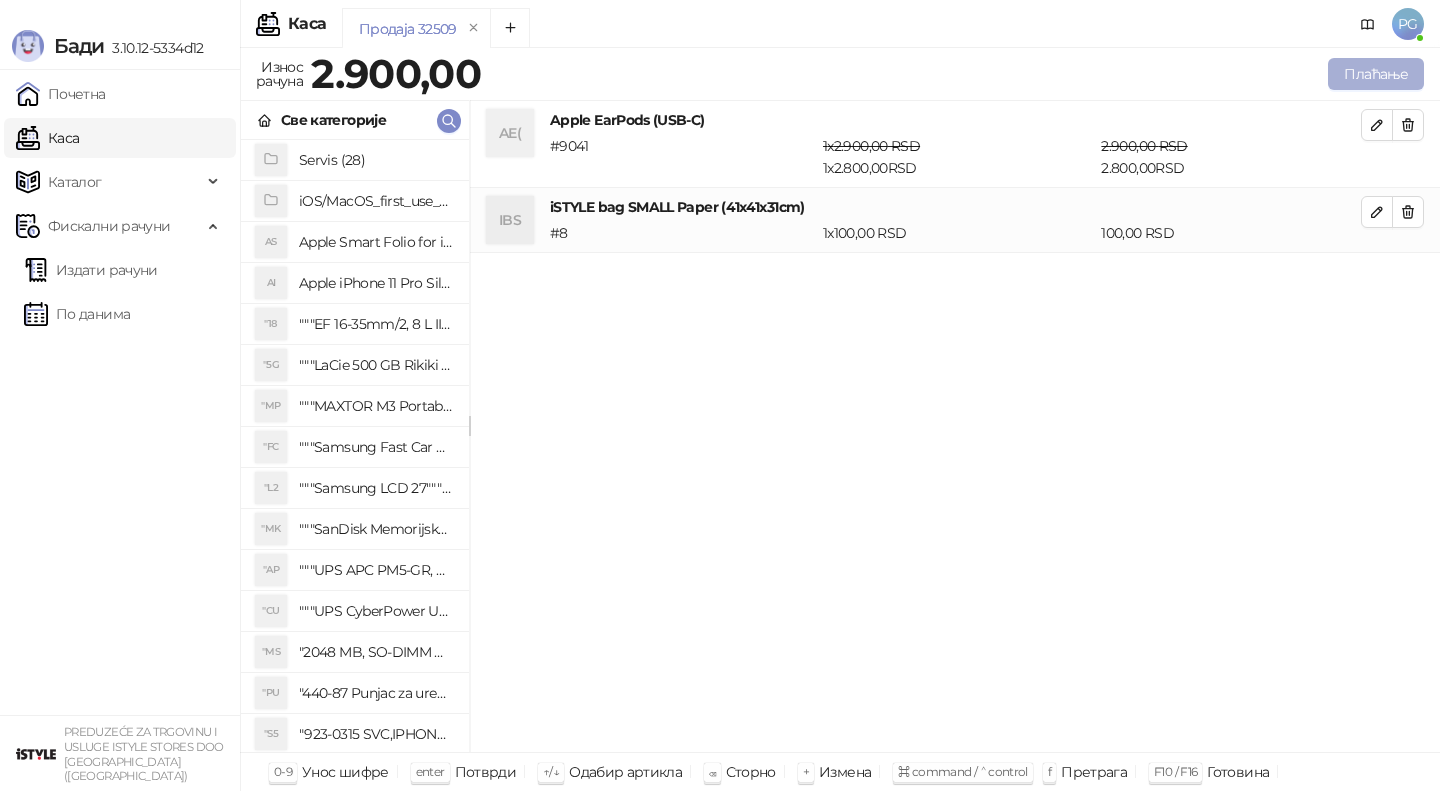 click on "Плаћање" at bounding box center [1376, 74] 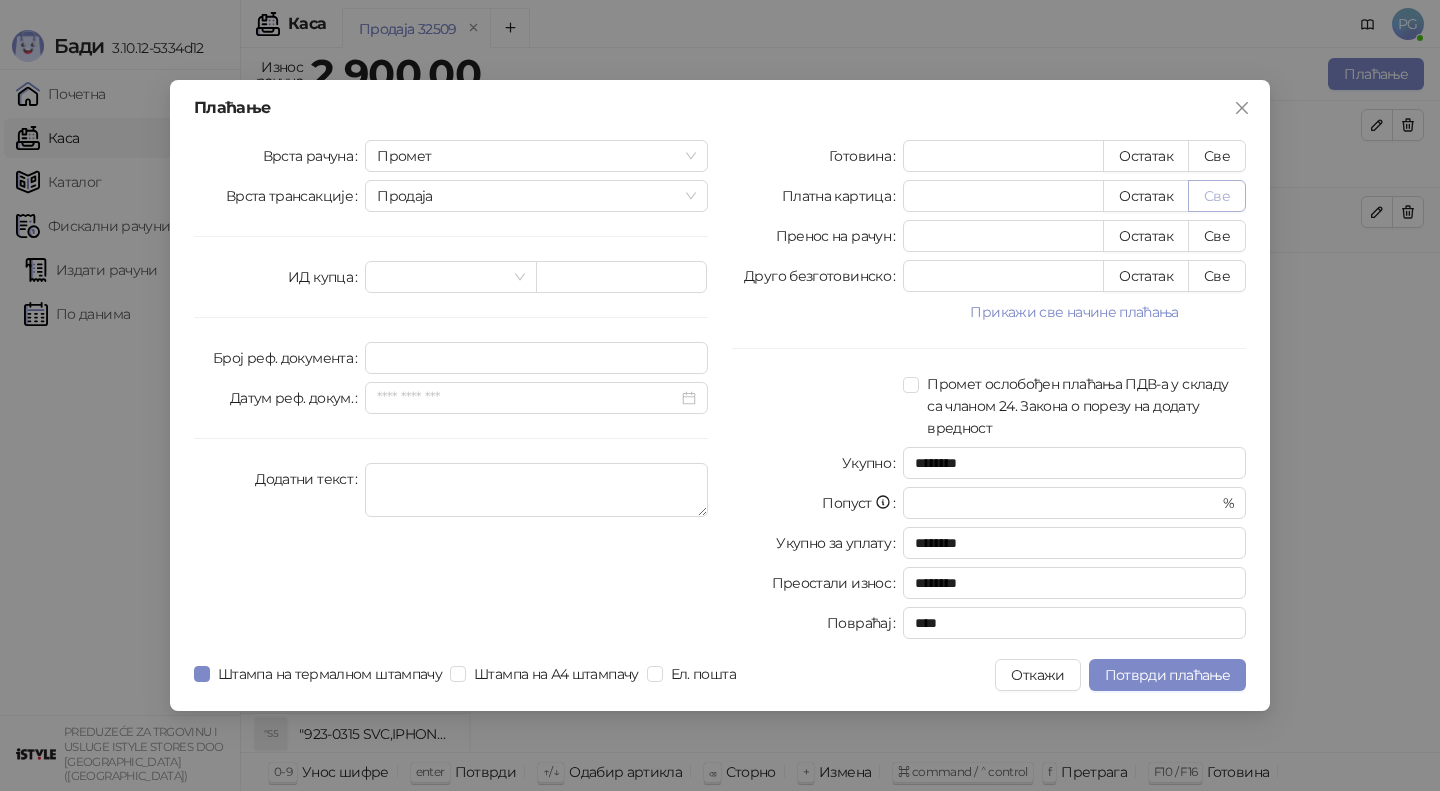 click on "Све" at bounding box center (1217, 196) 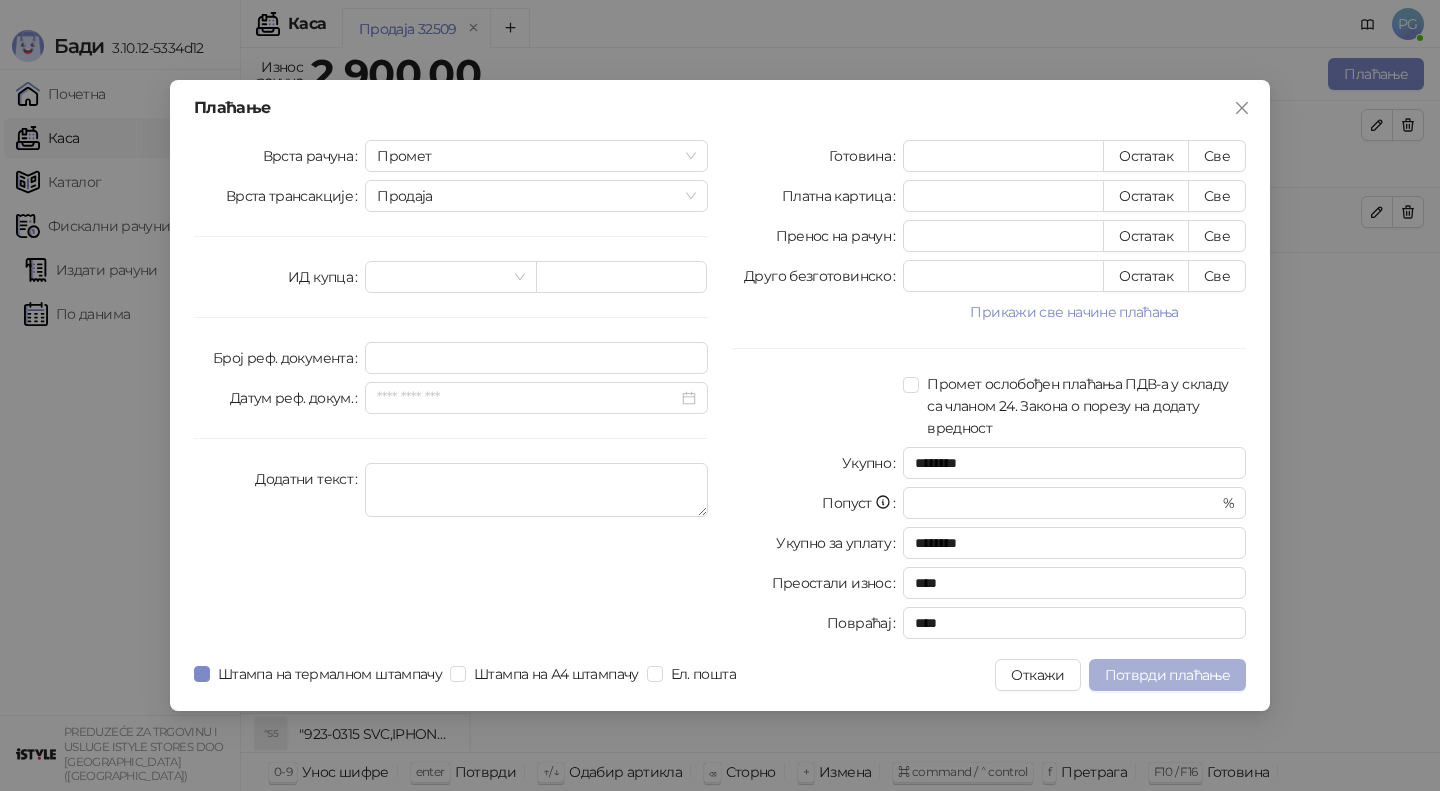 click on "Потврди плаћање" at bounding box center (1167, 675) 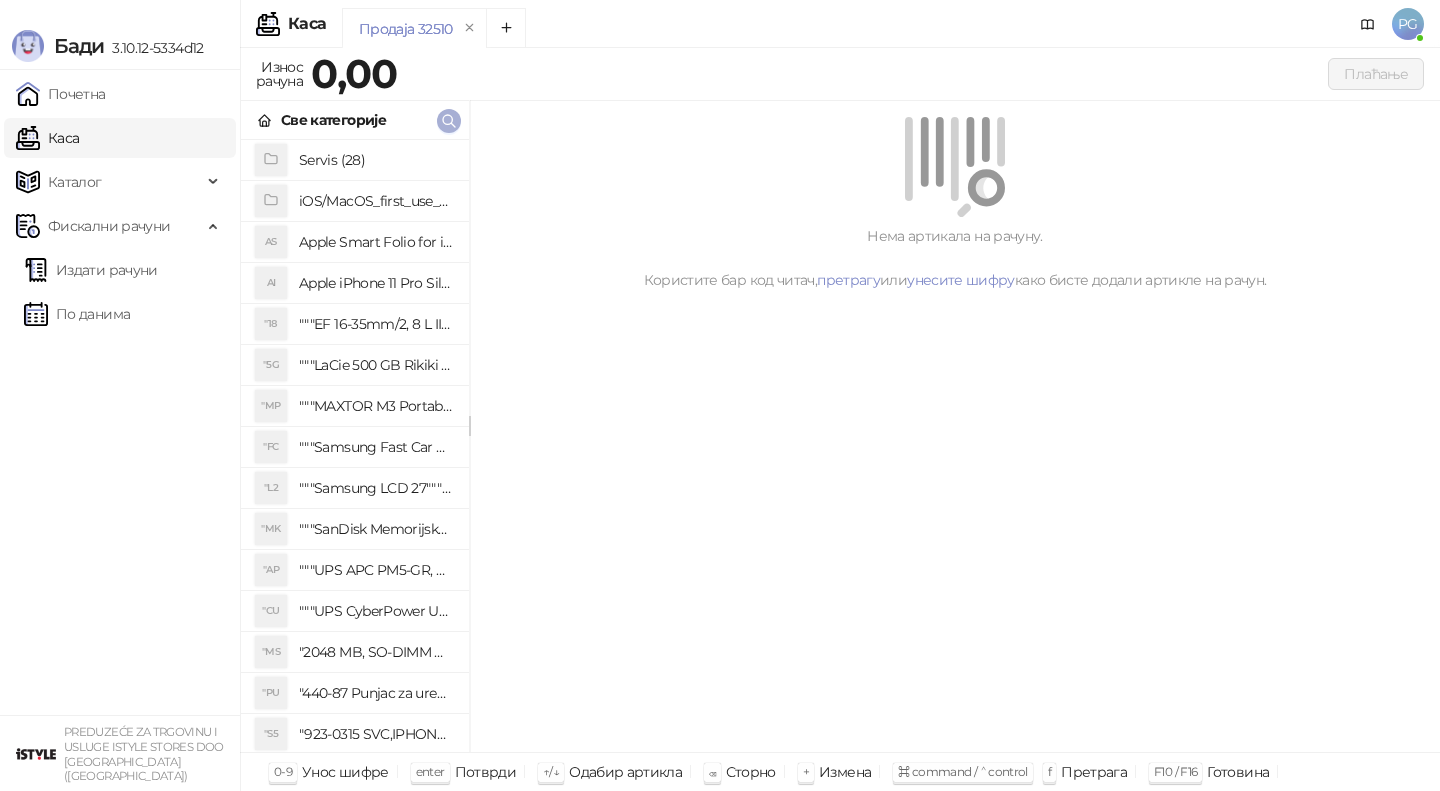 click at bounding box center [449, 121] 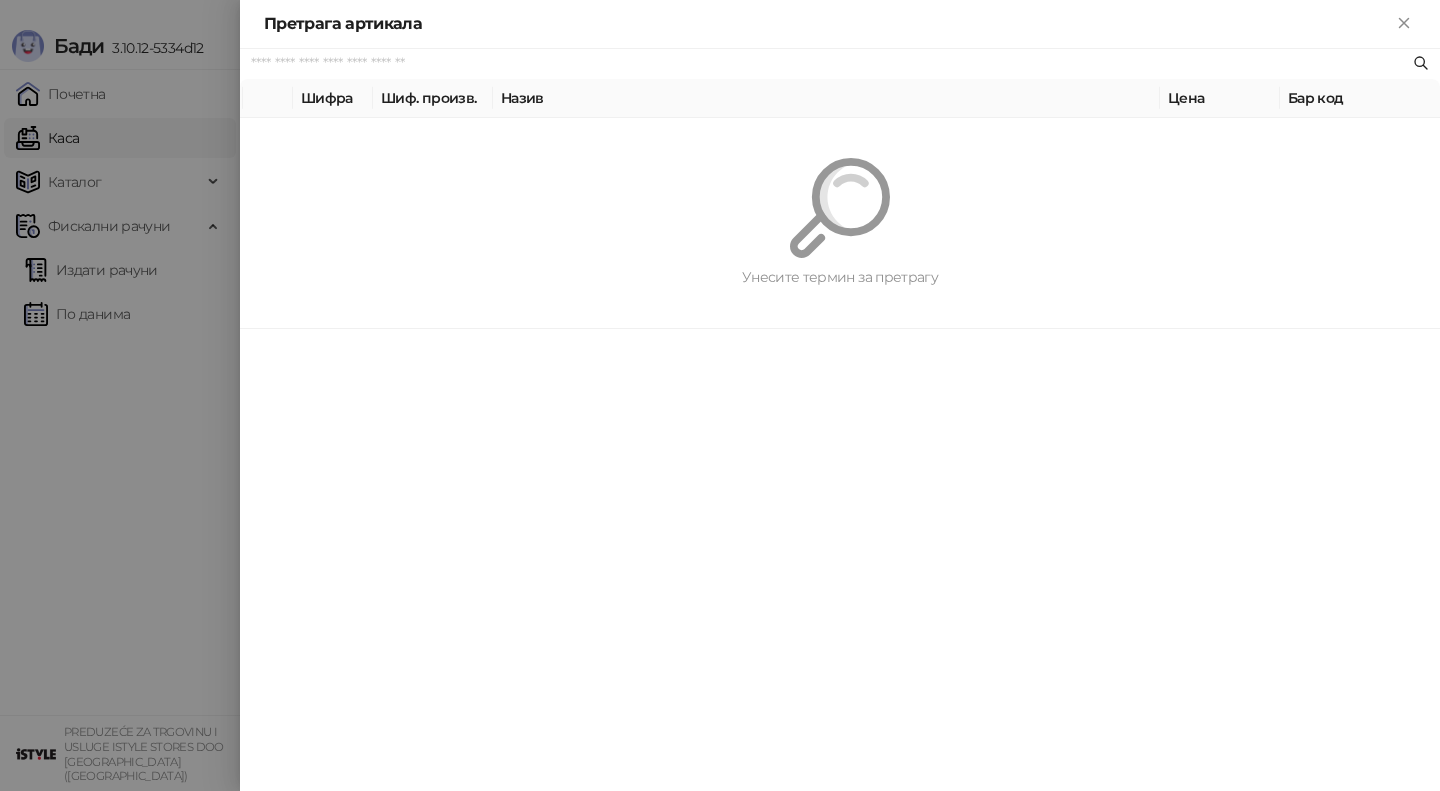 paste on "*********" 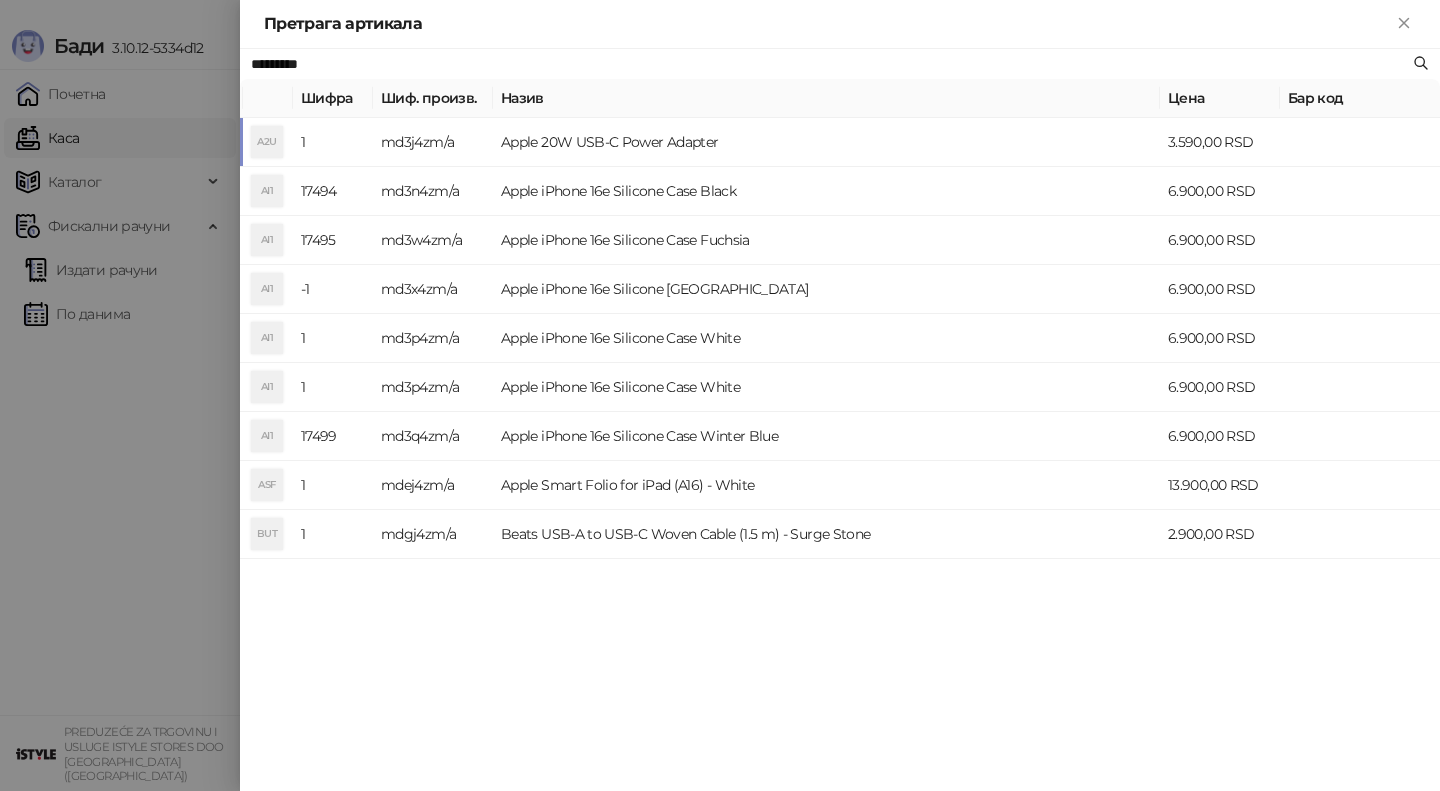 type on "*********" 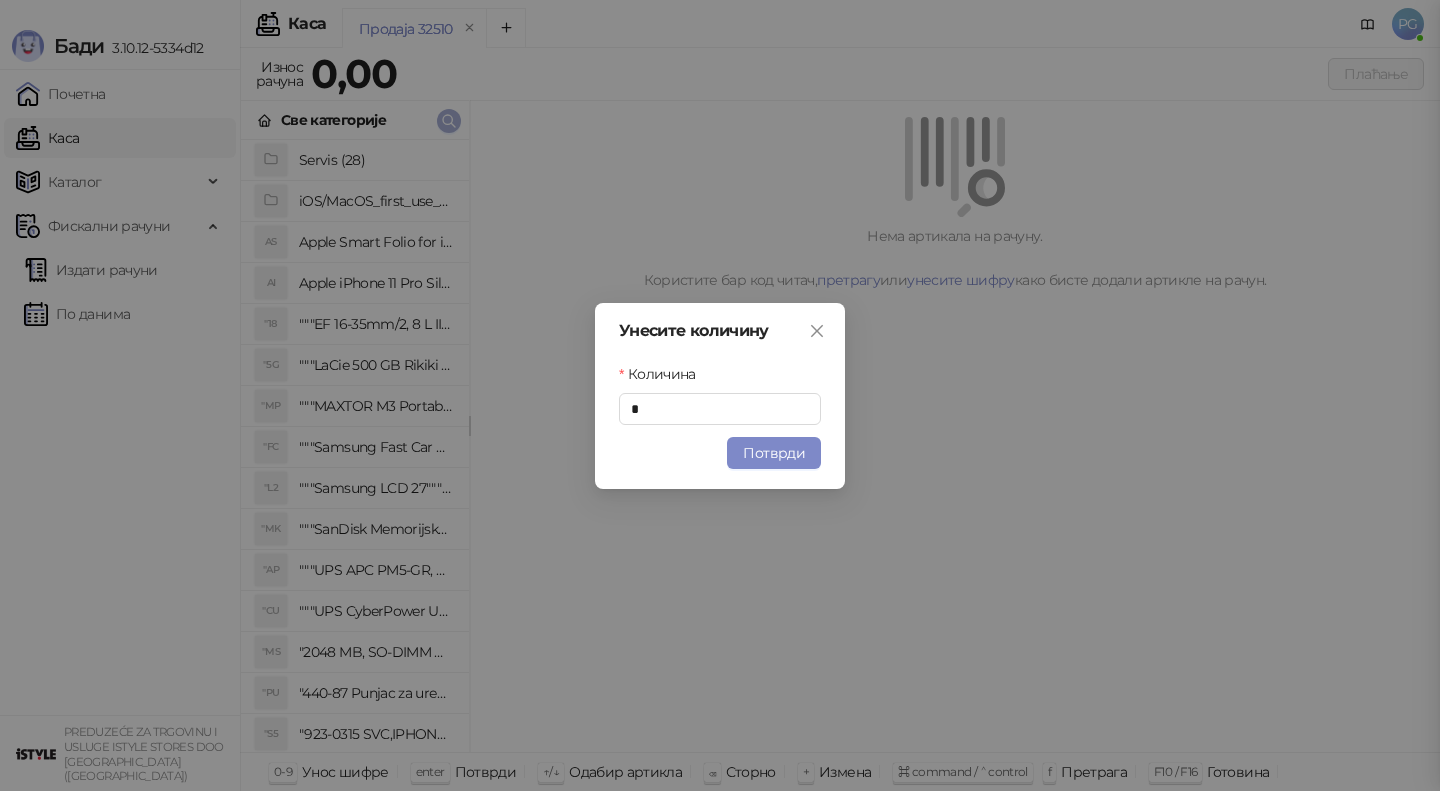 type 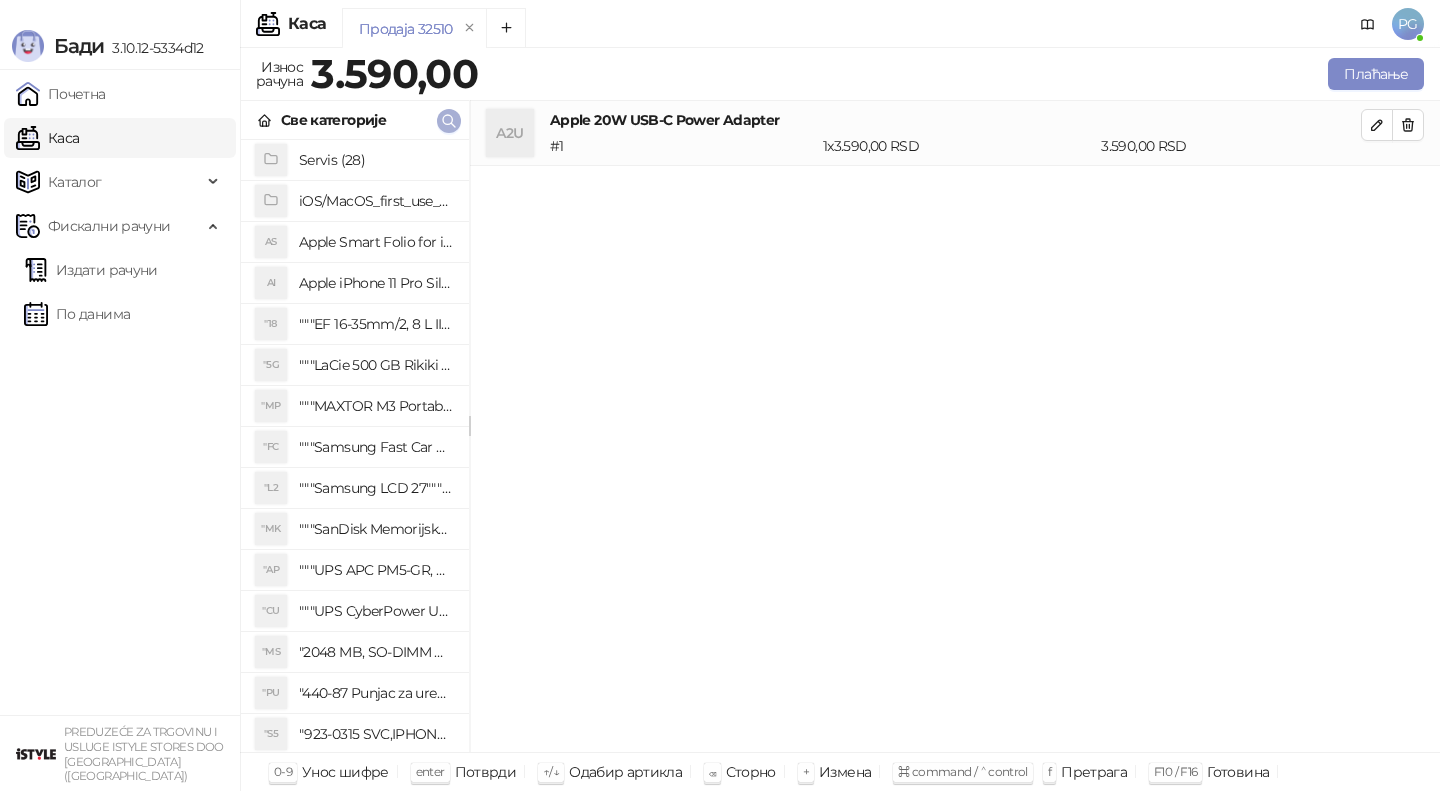 click 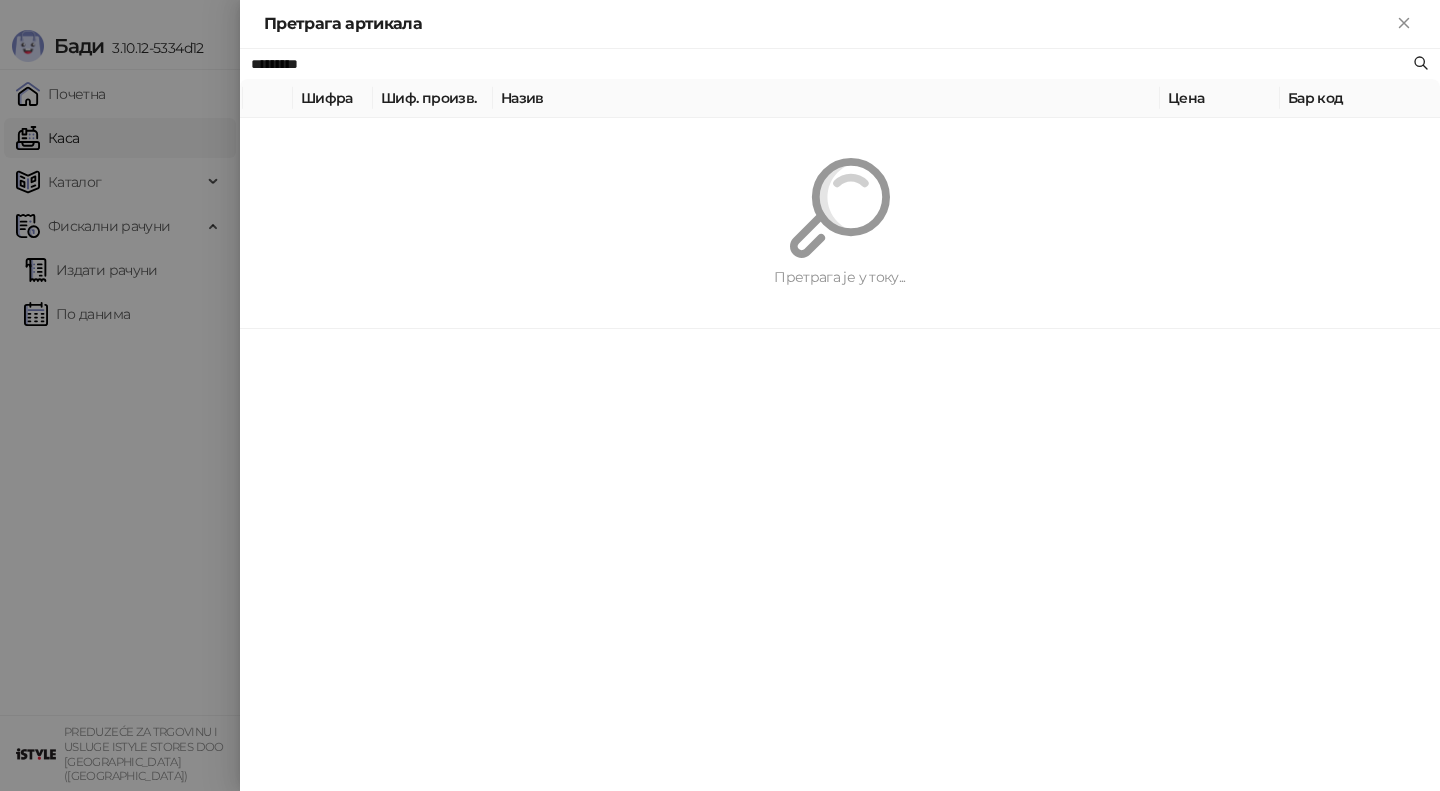paste 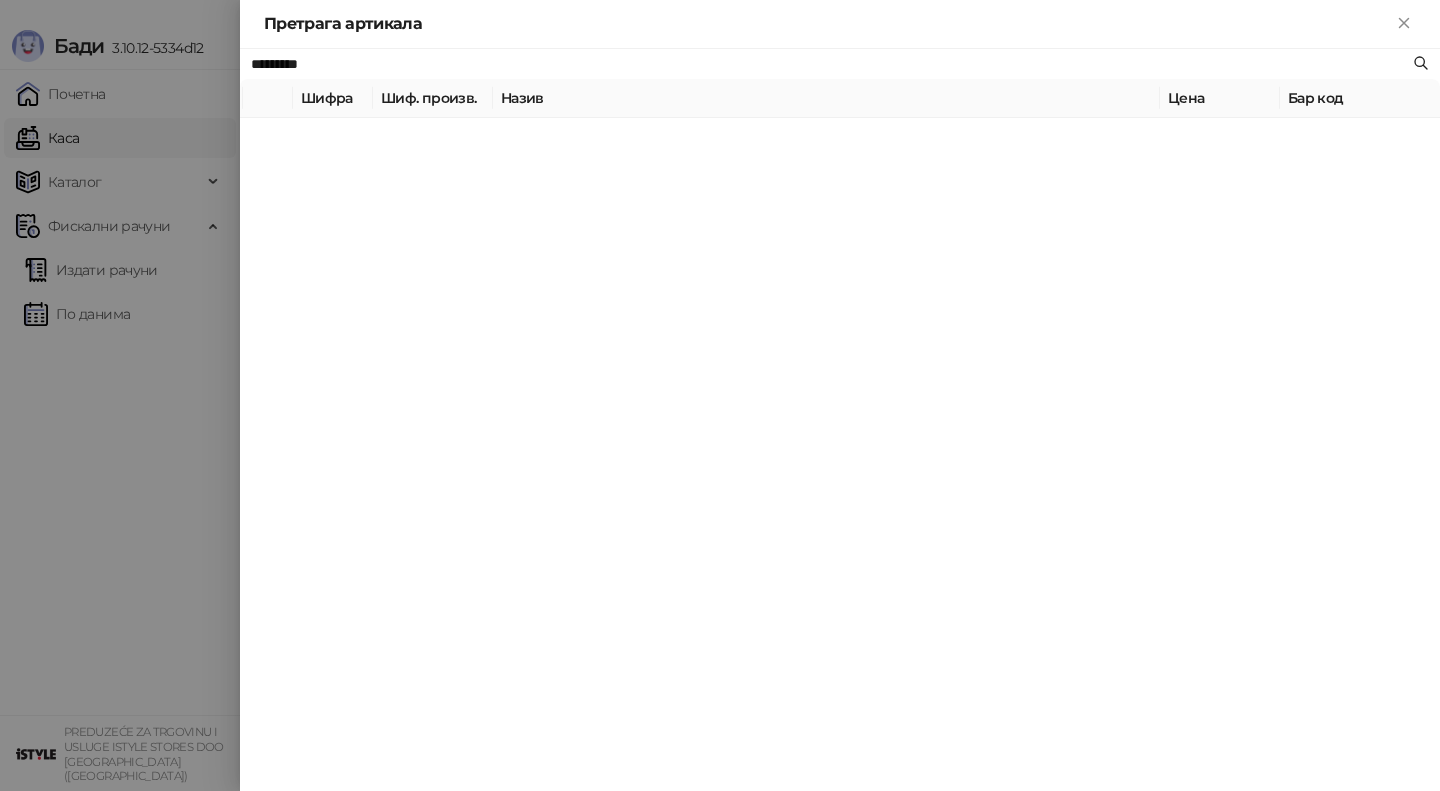 type on "*********" 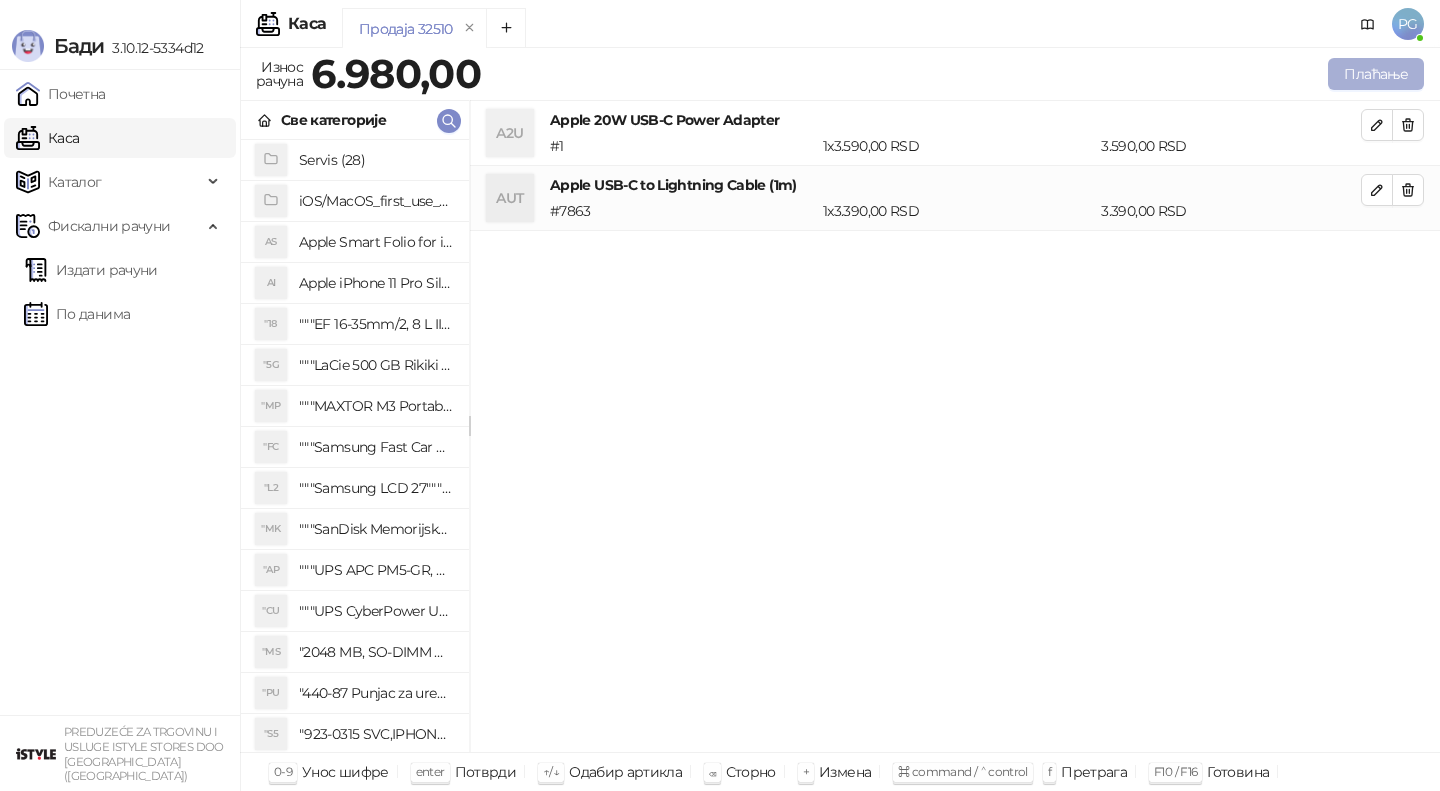 click on "Плаћање" at bounding box center [1376, 74] 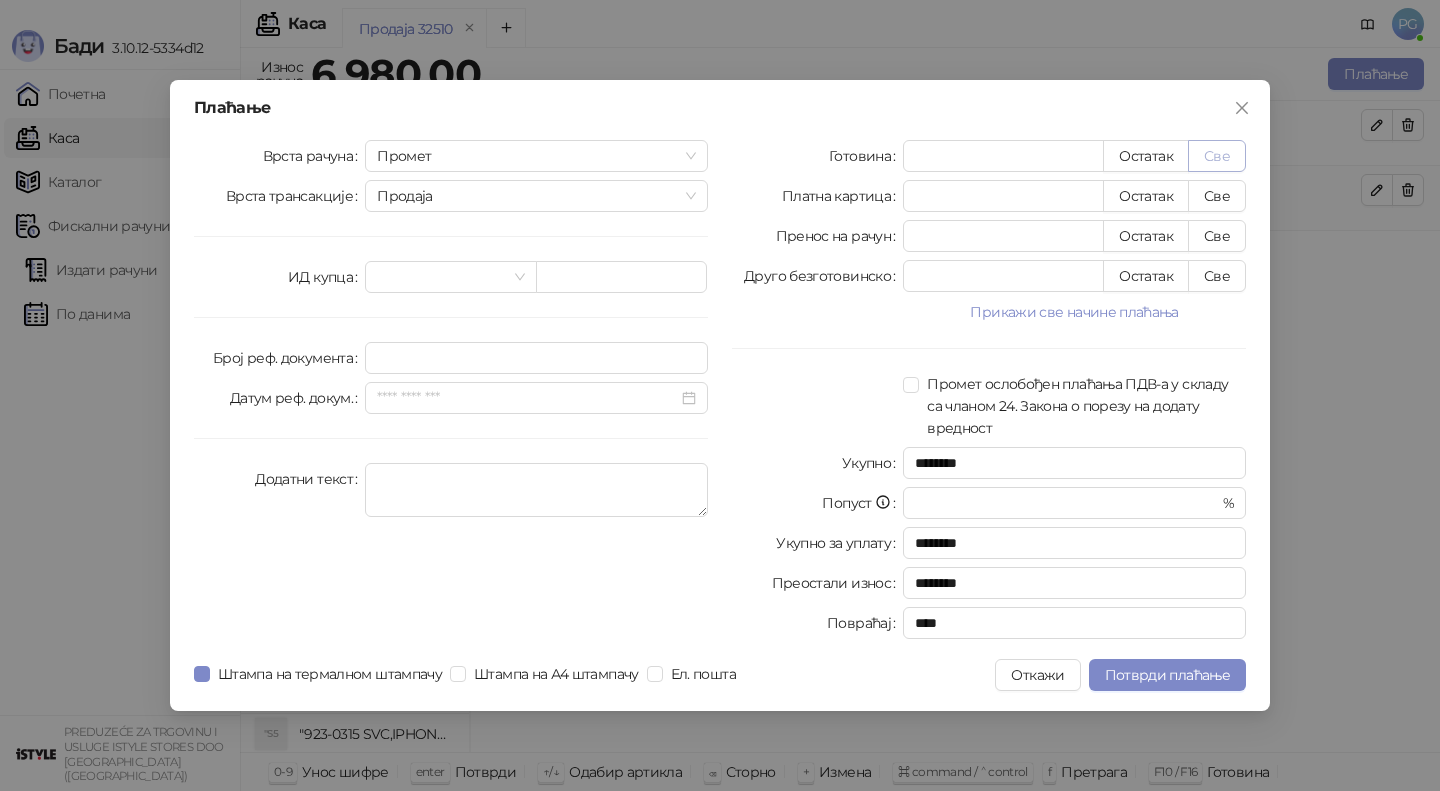 click on "Све" at bounding box center [1217, 156] 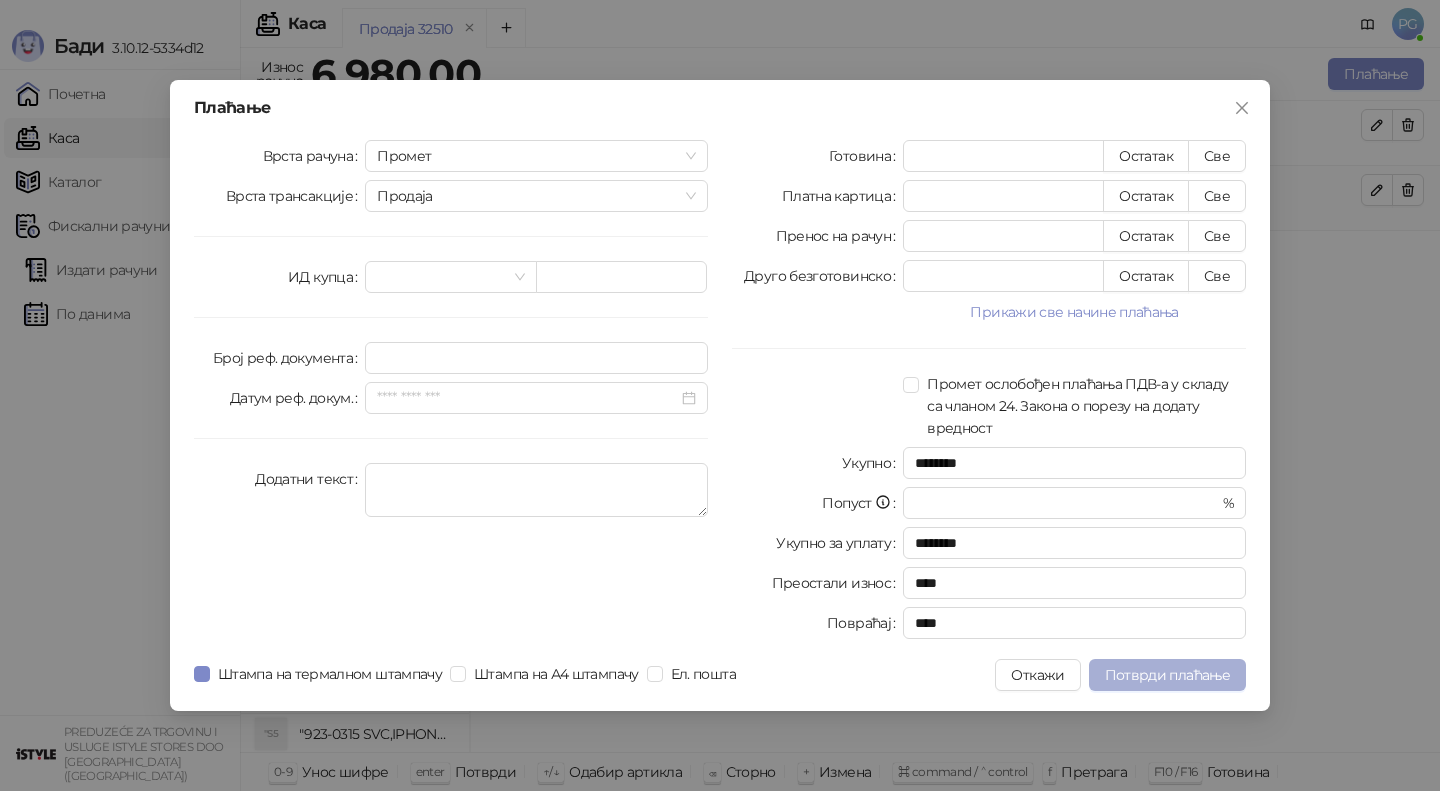 click on "Потврди плаћање" at bounding box center [1167, 675] 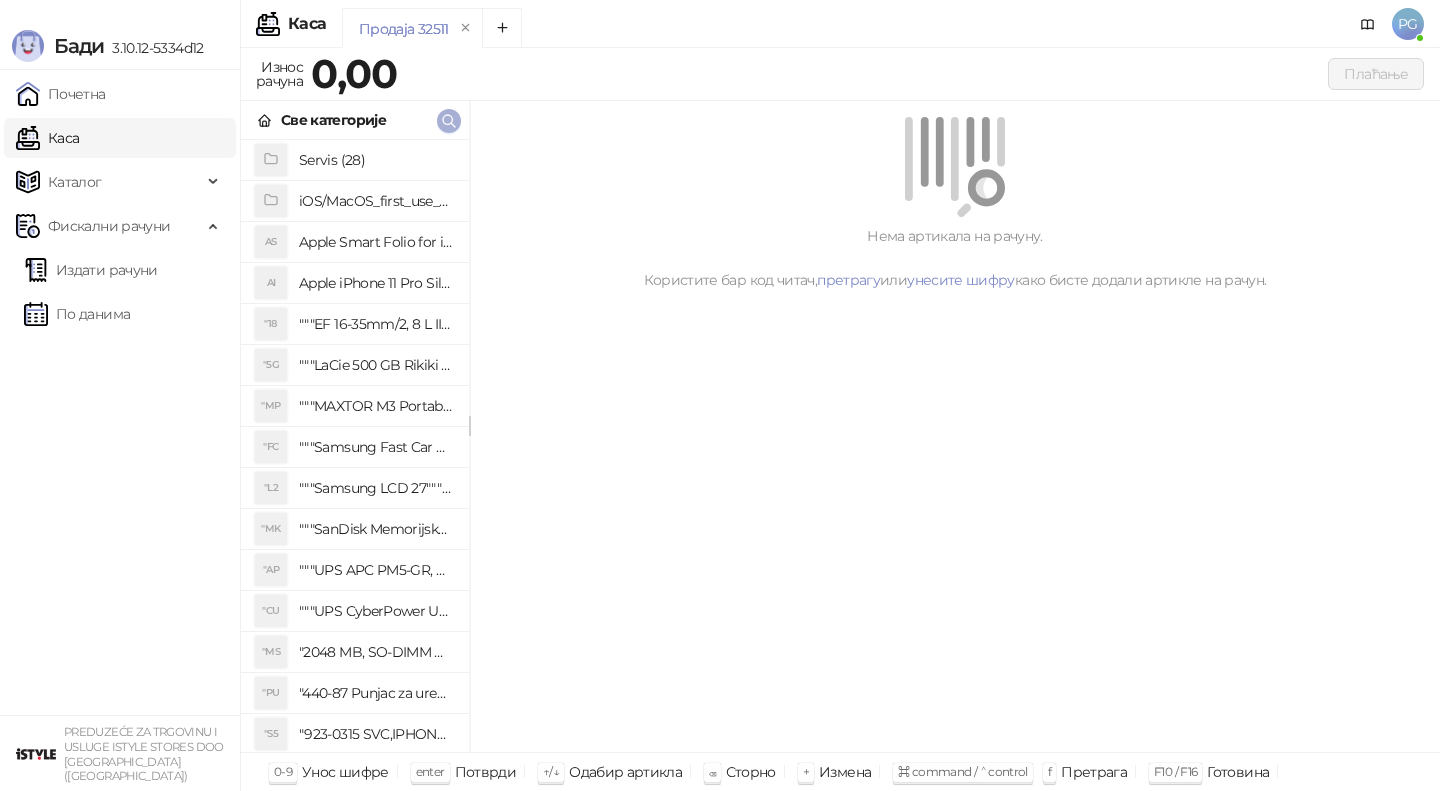 click at bounding box center [449, 121] 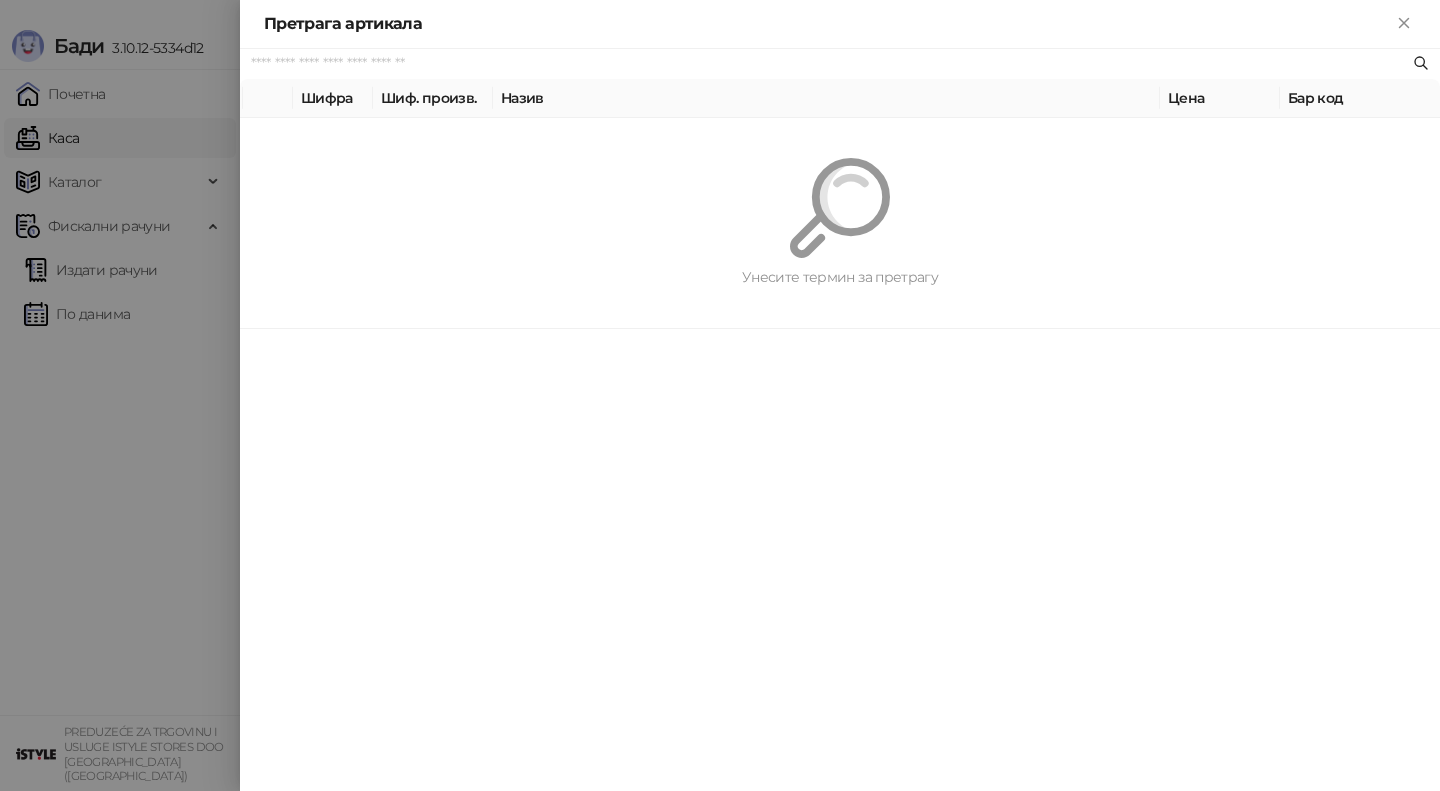 paste on "*********" 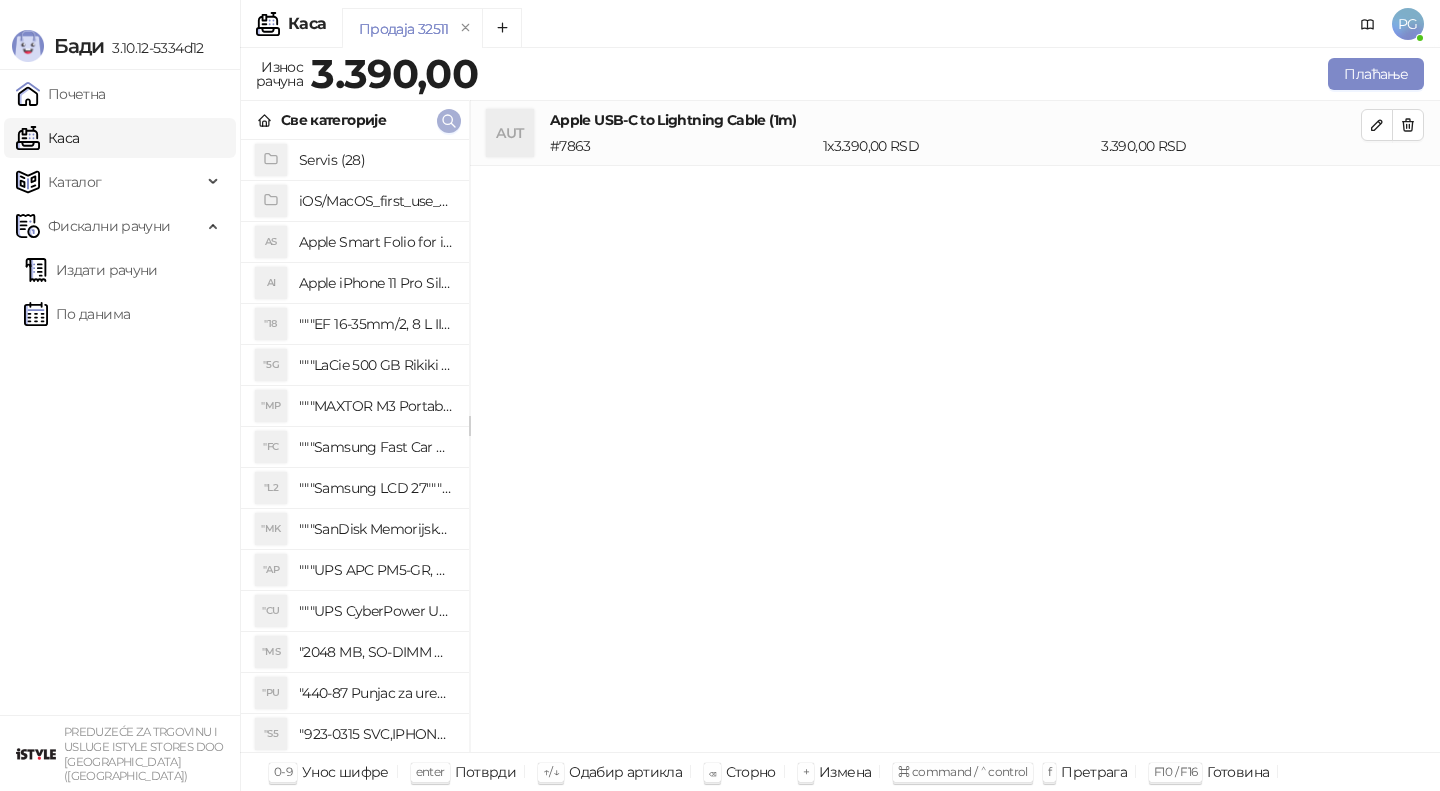 click 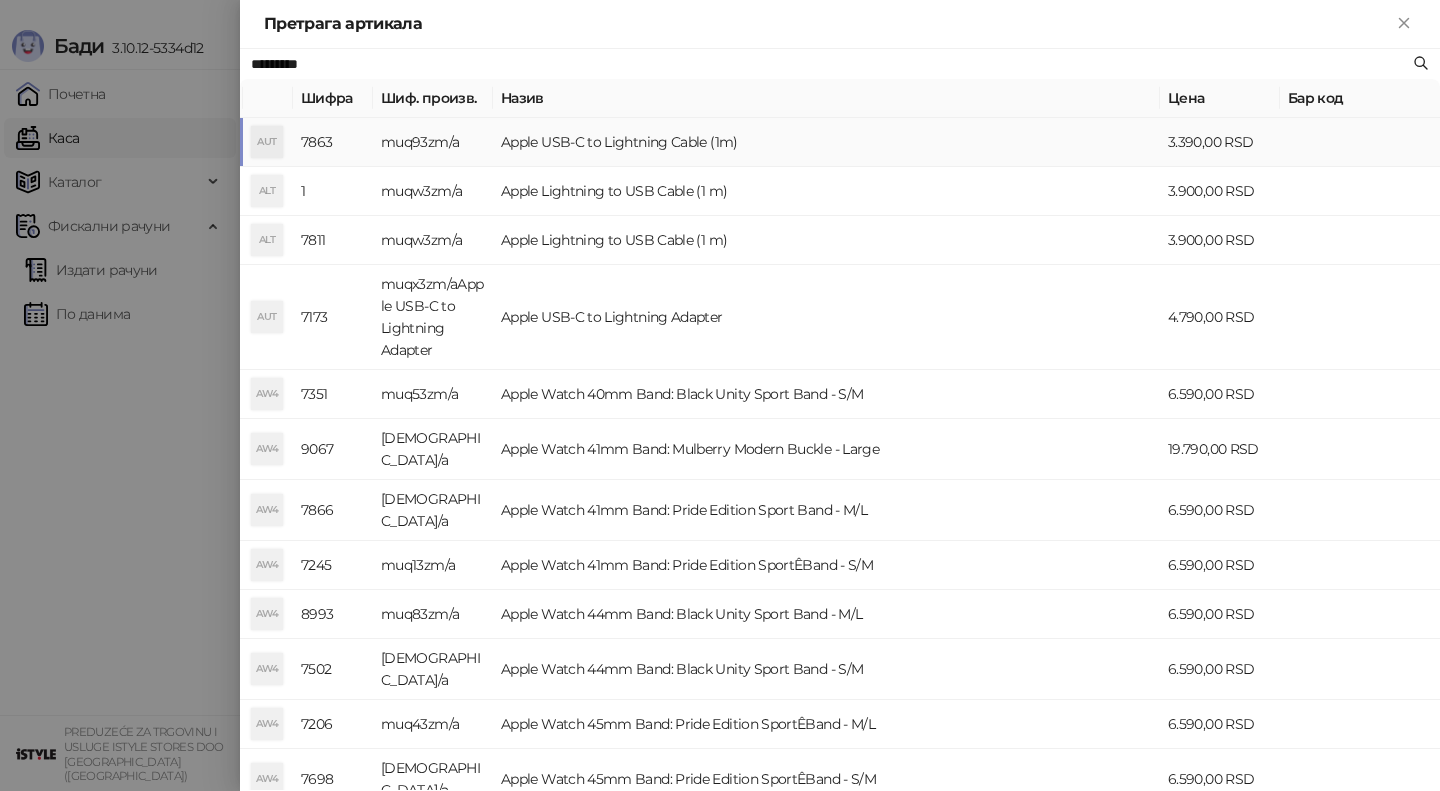 click on "muq93zm/a" at bounding box center (433, 142) 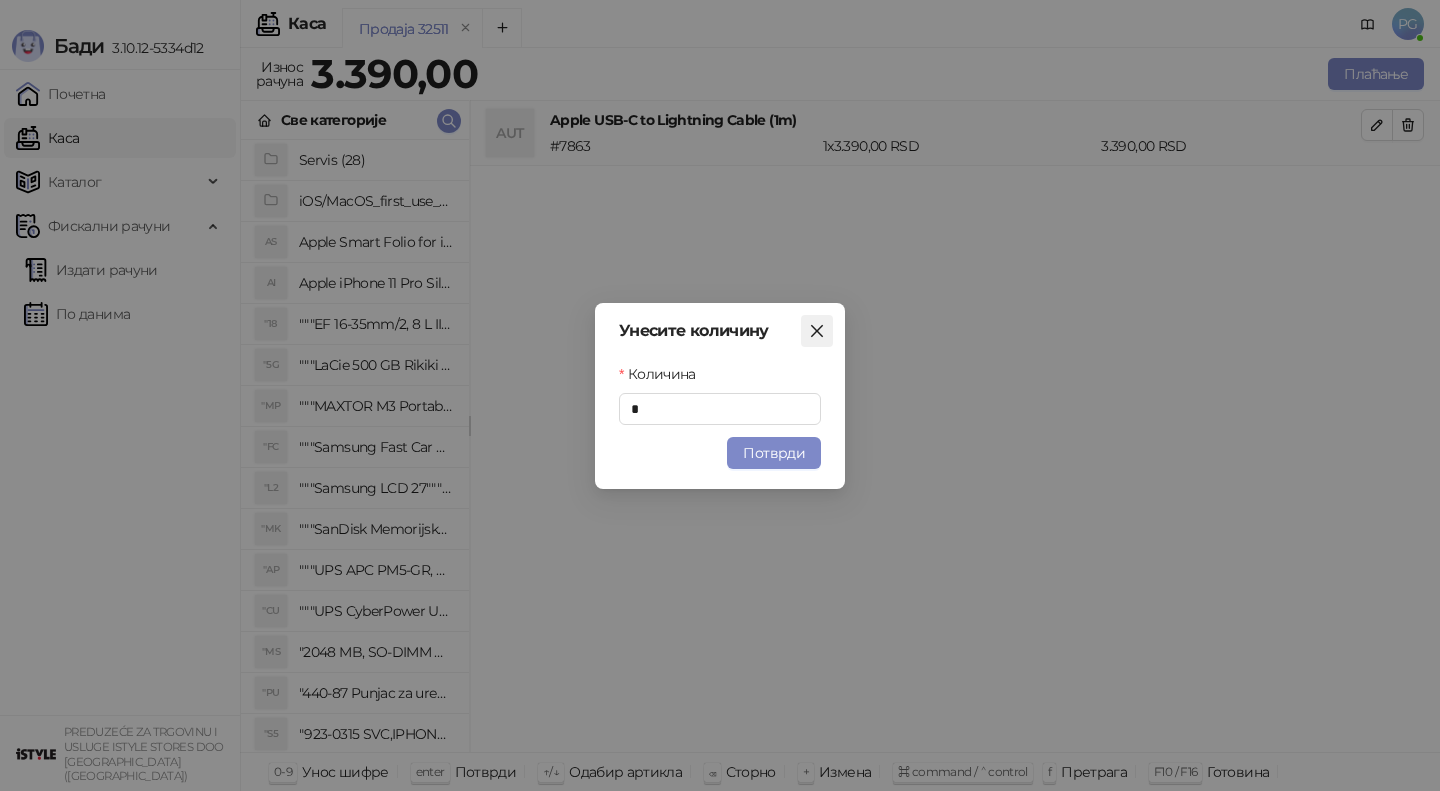 click 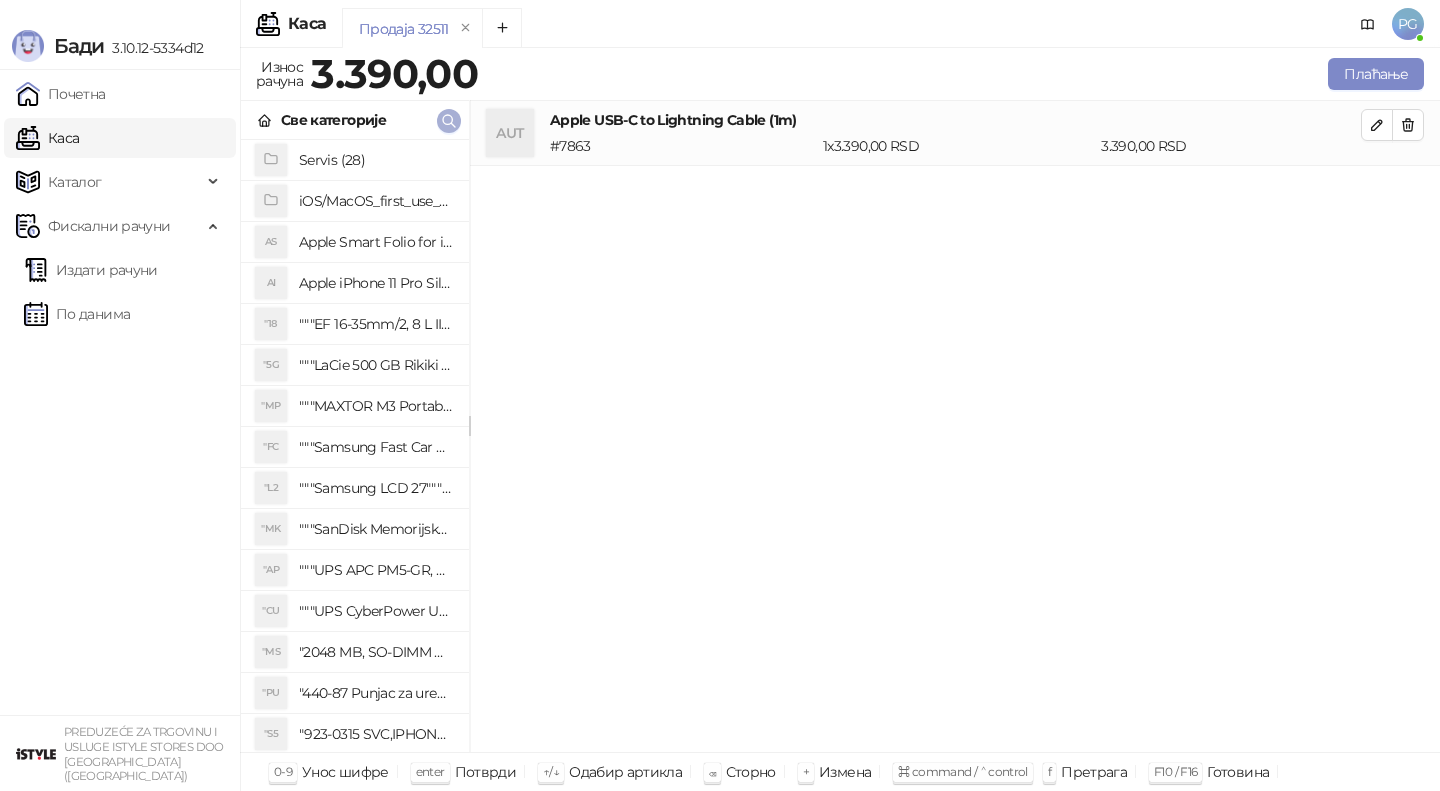 click 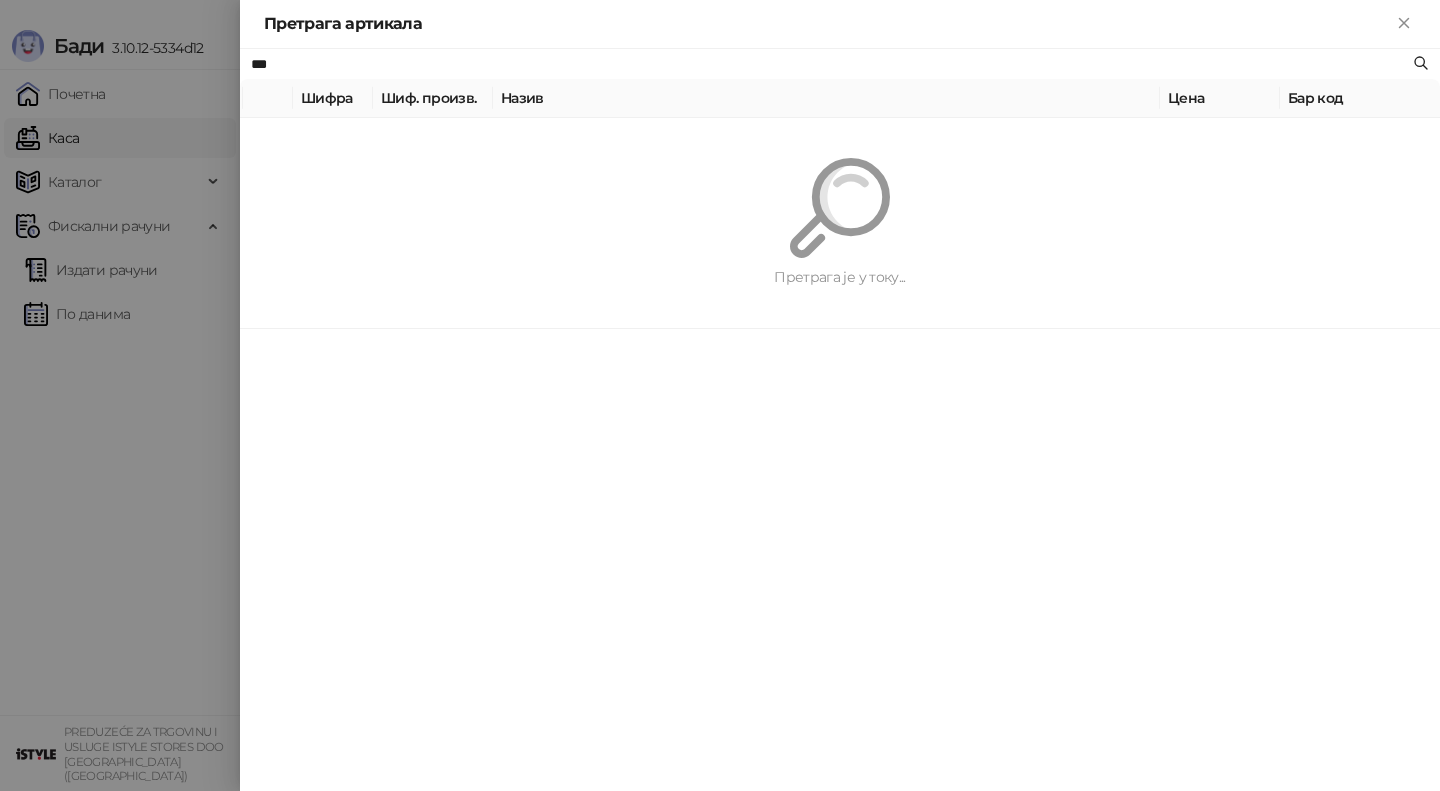 type on "***" 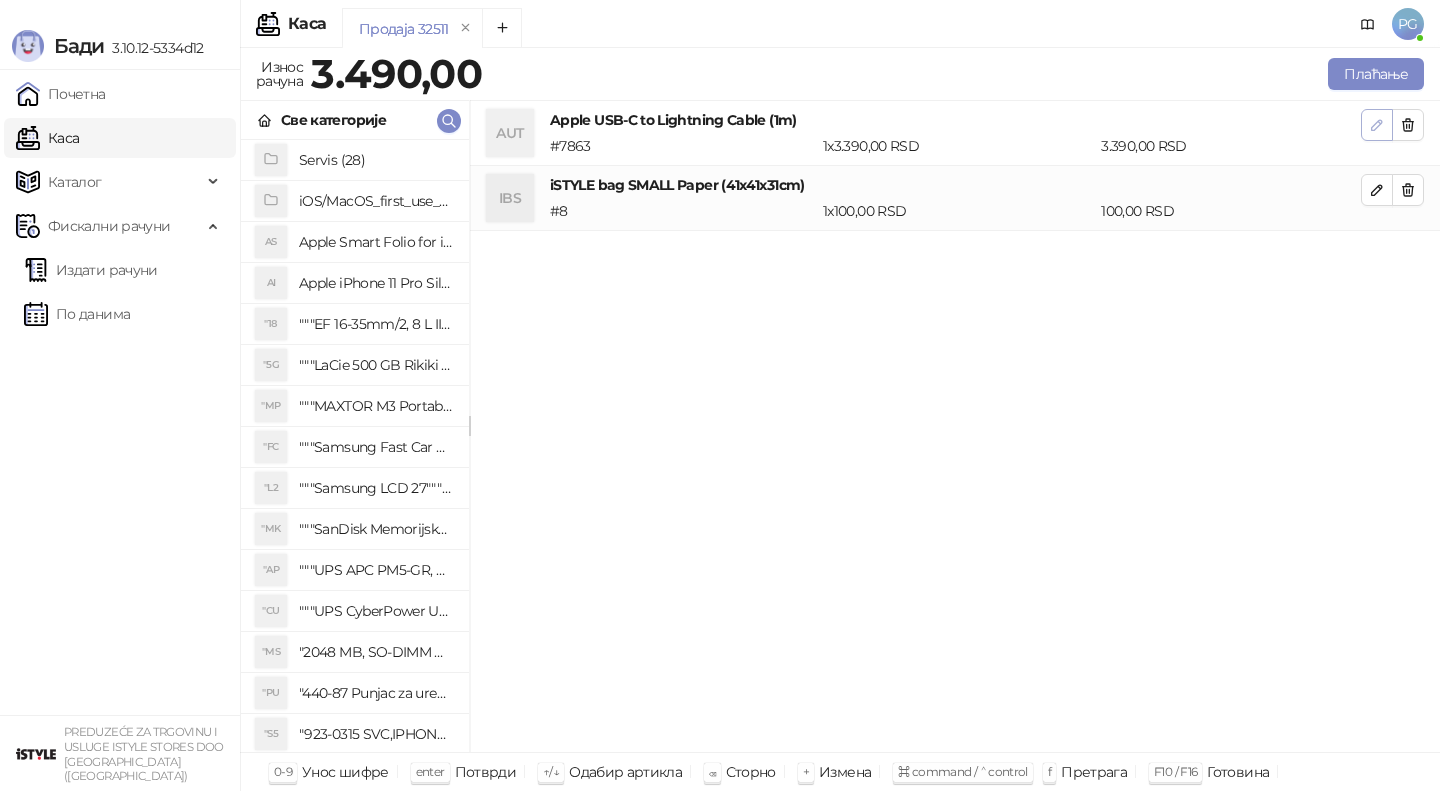 click 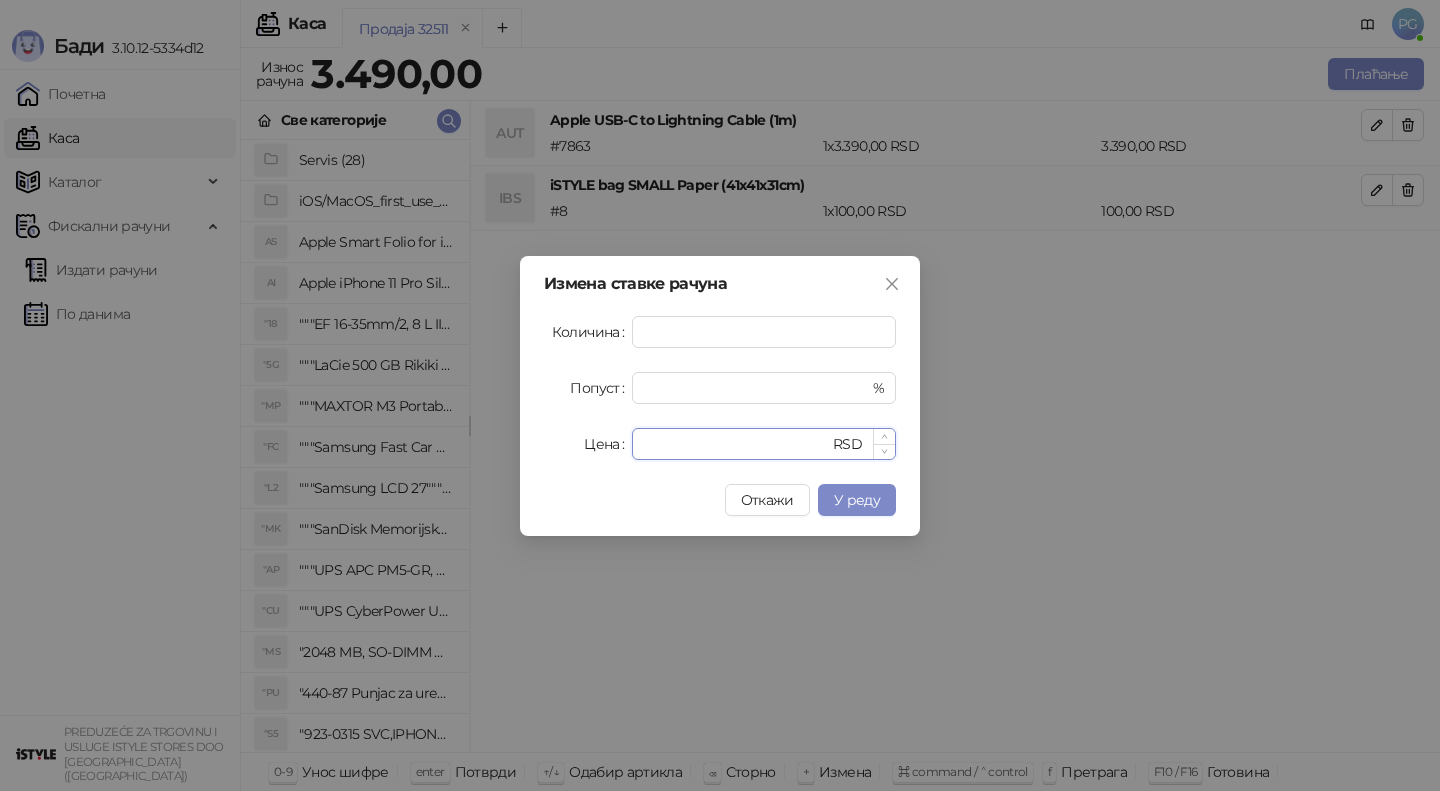 click on "****" at bounding box center (736, 444) 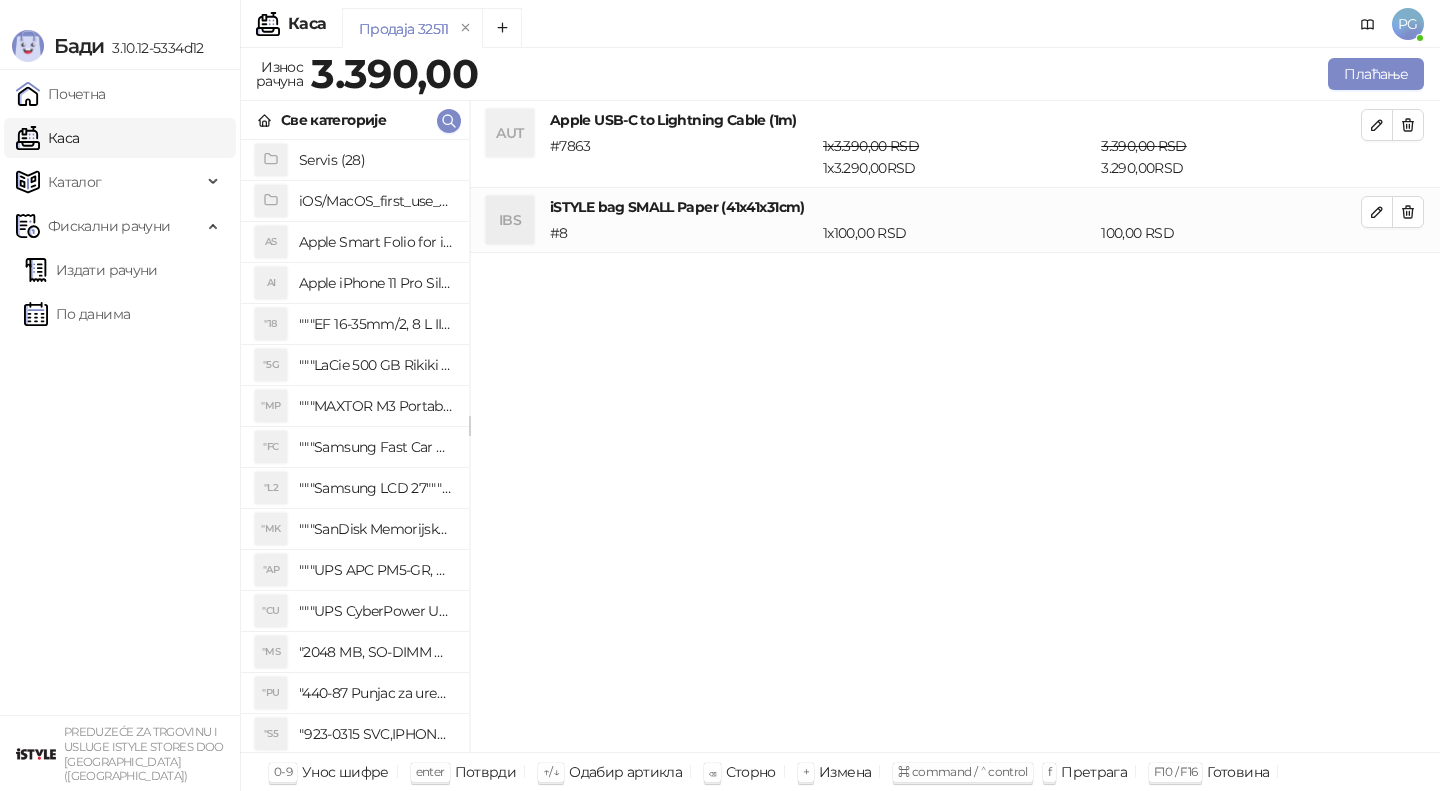 click on "Плаћање" at bounding box center [955, 74] 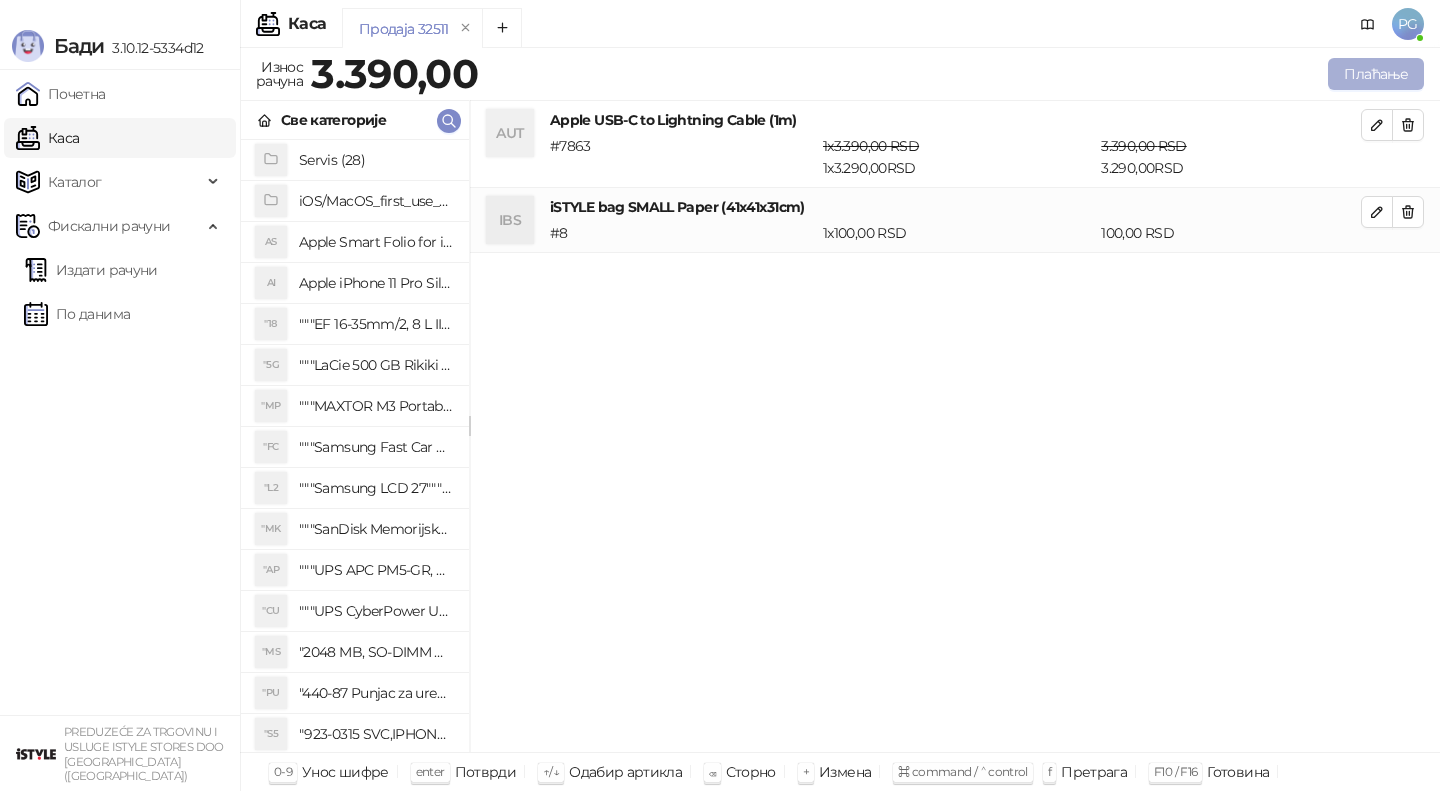 click on "Плаћање" at bounding box center [1376, 74] 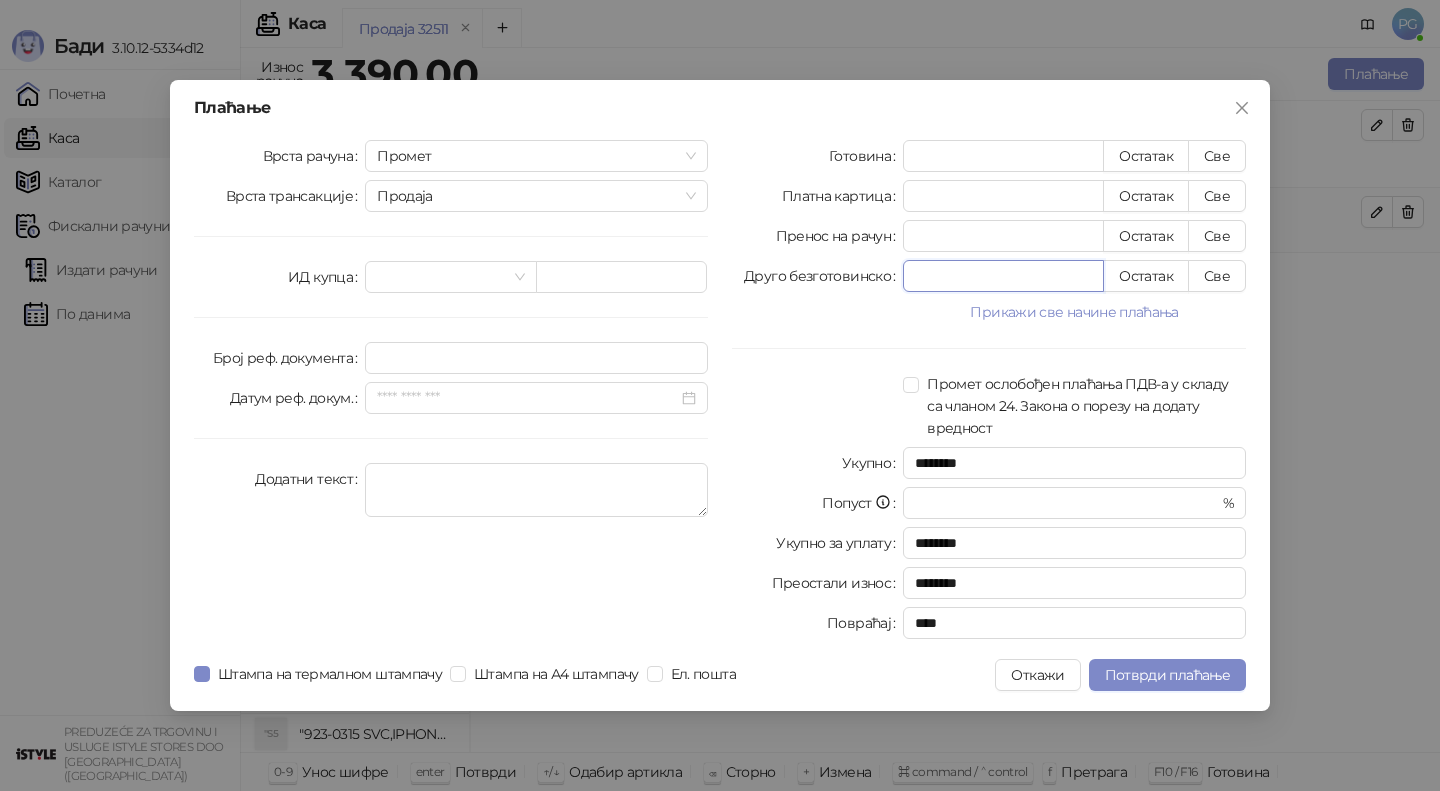 click on "*" at bounding box center [1003, 276] 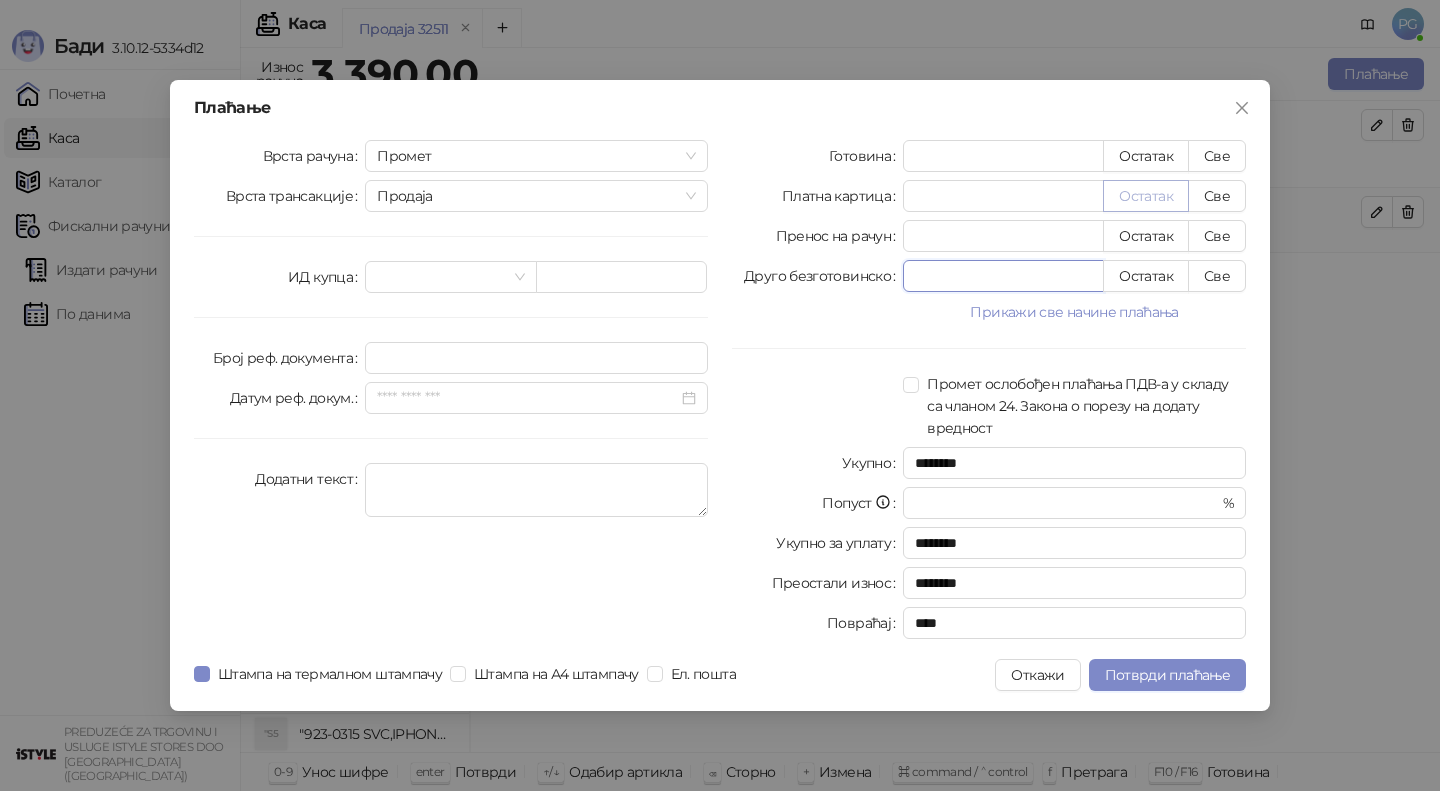 type on "***" 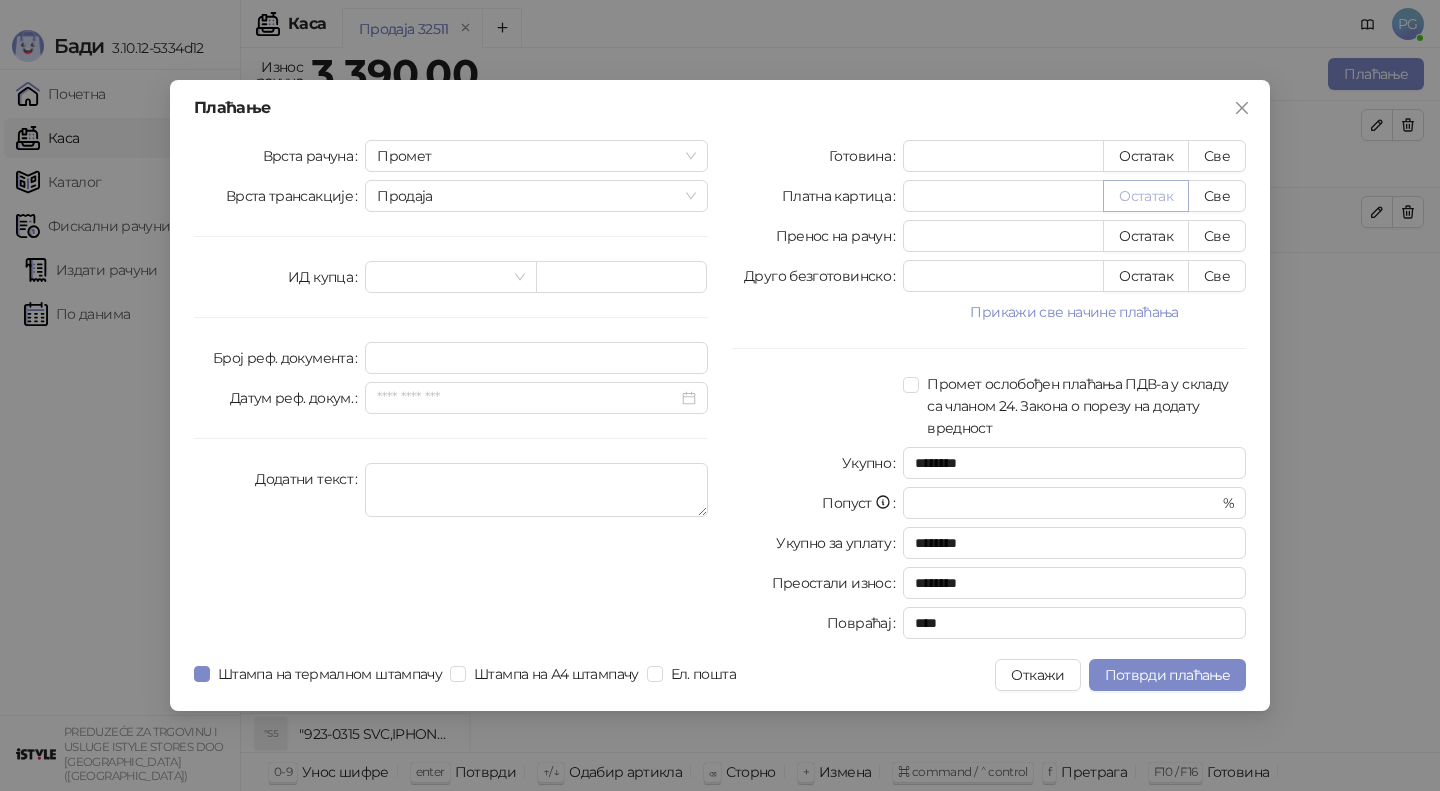click on "Остатак" at bounding box center (1146, 196) 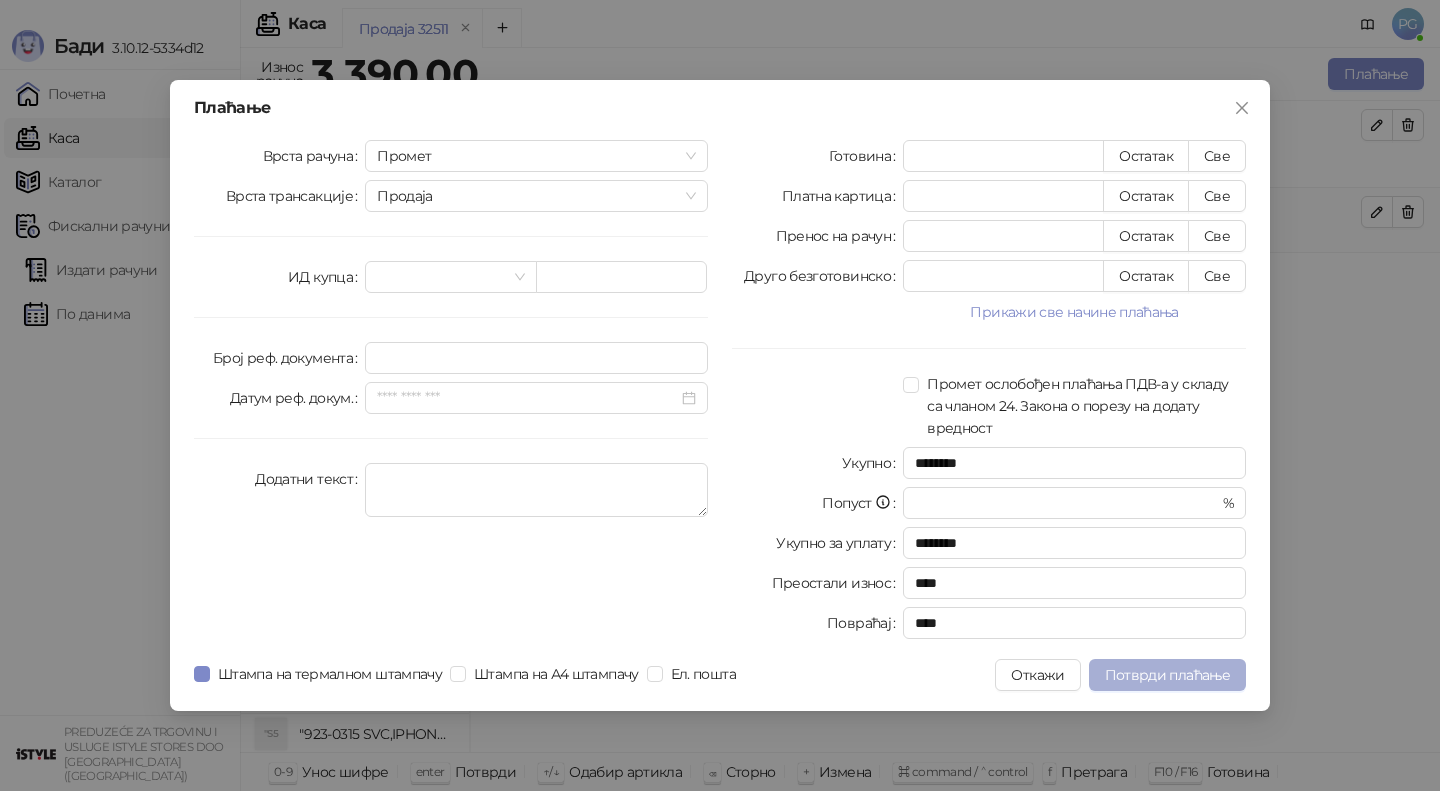 click on "Потврди плаћање" at bounding box center [1167, 675] 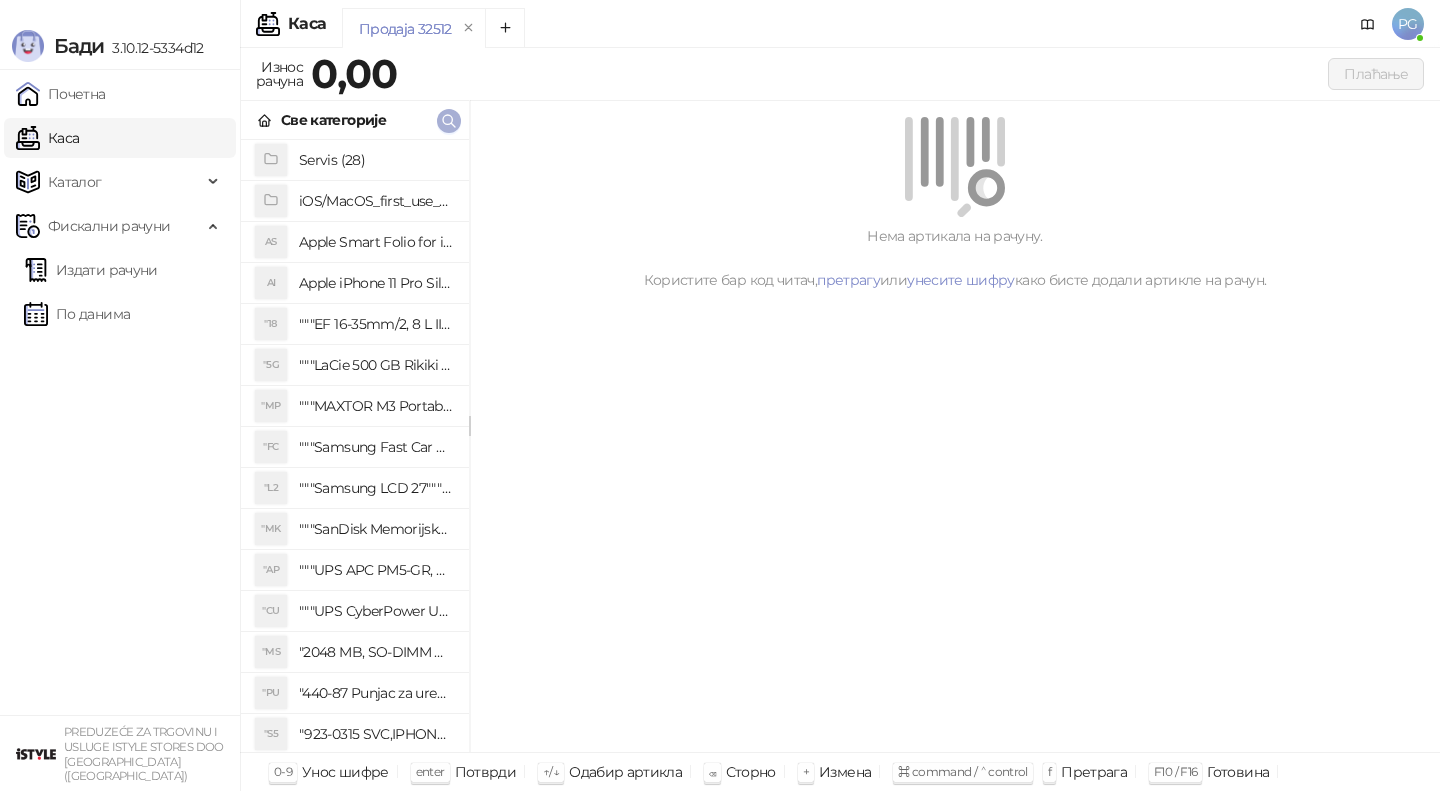 click 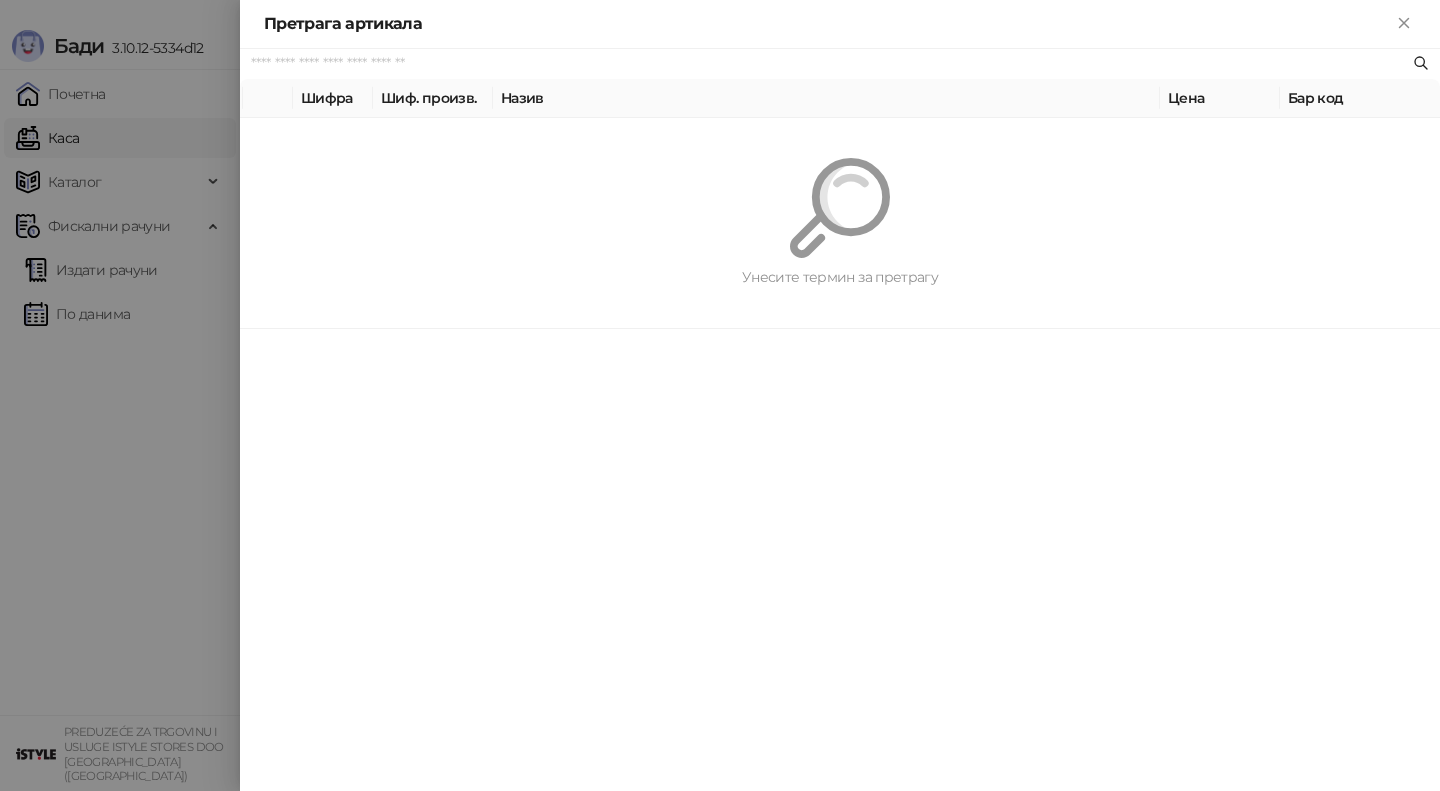 paste on "*********" 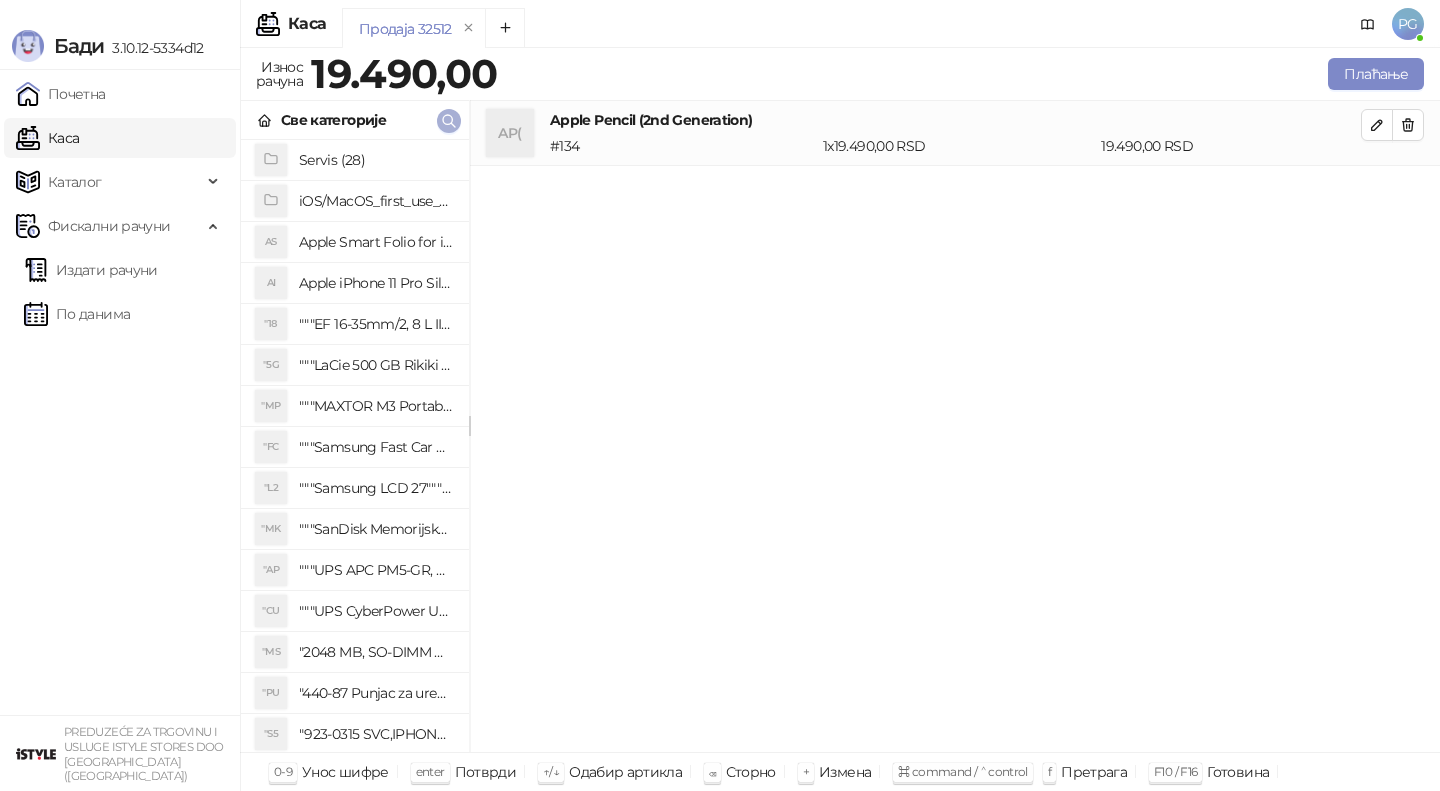click 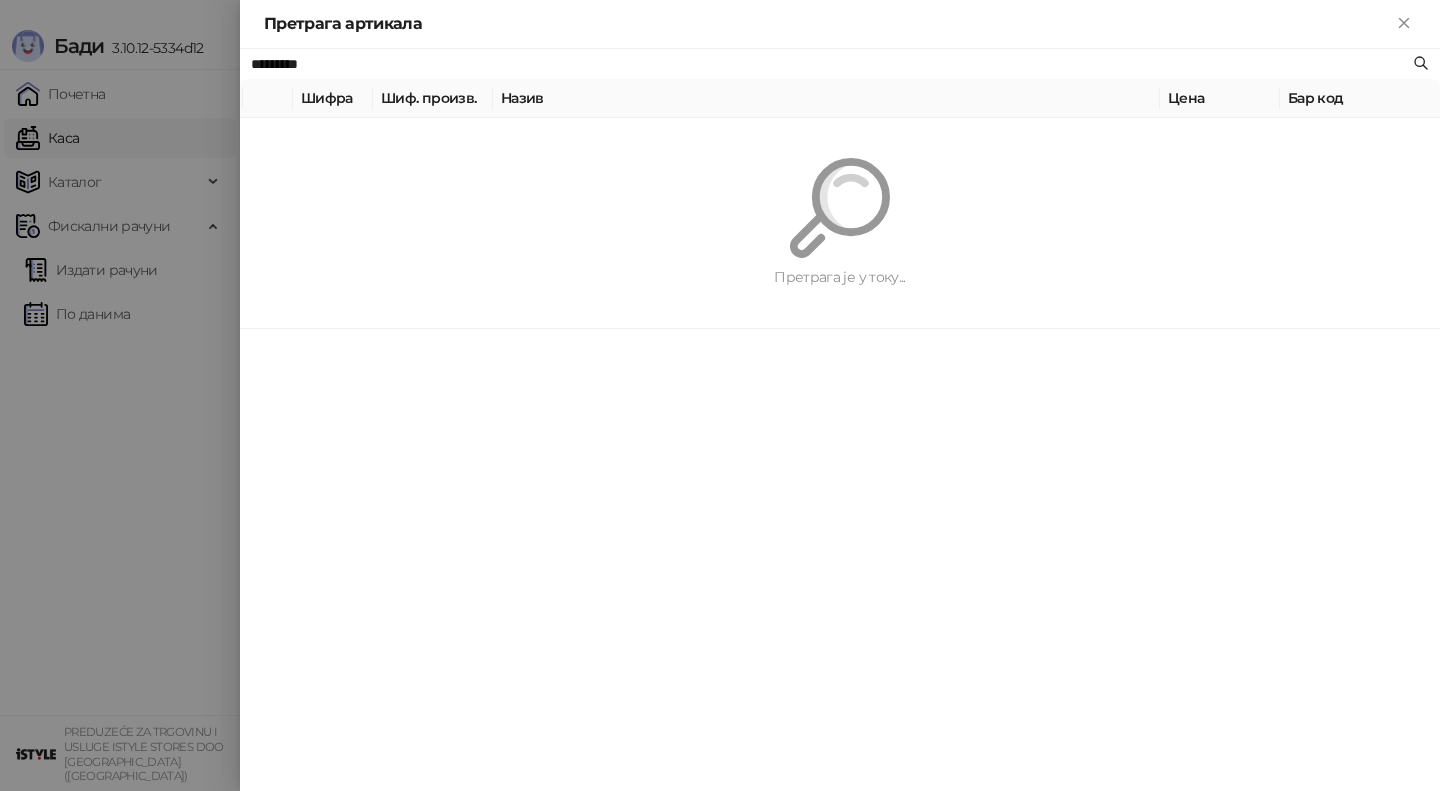 paste on "**********" 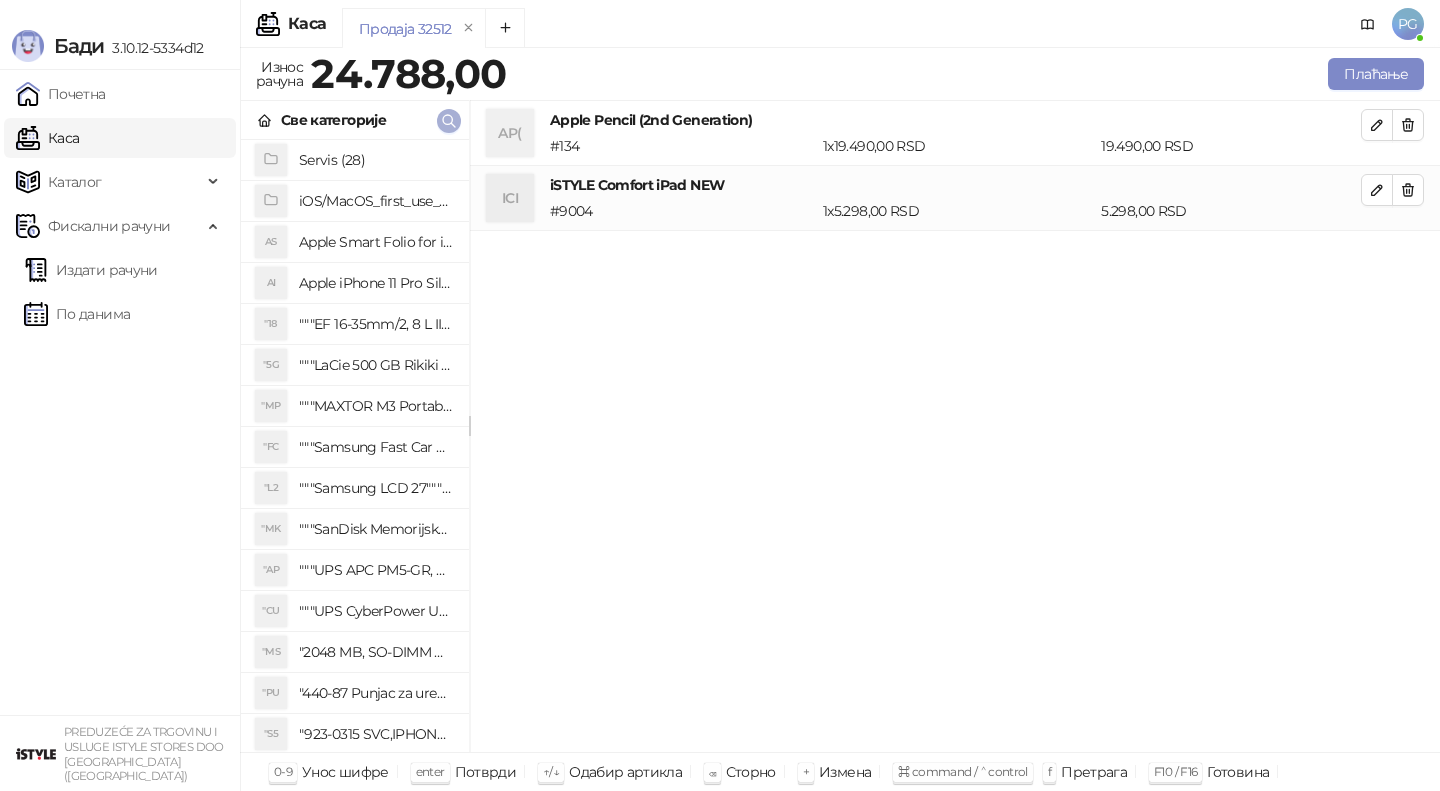click 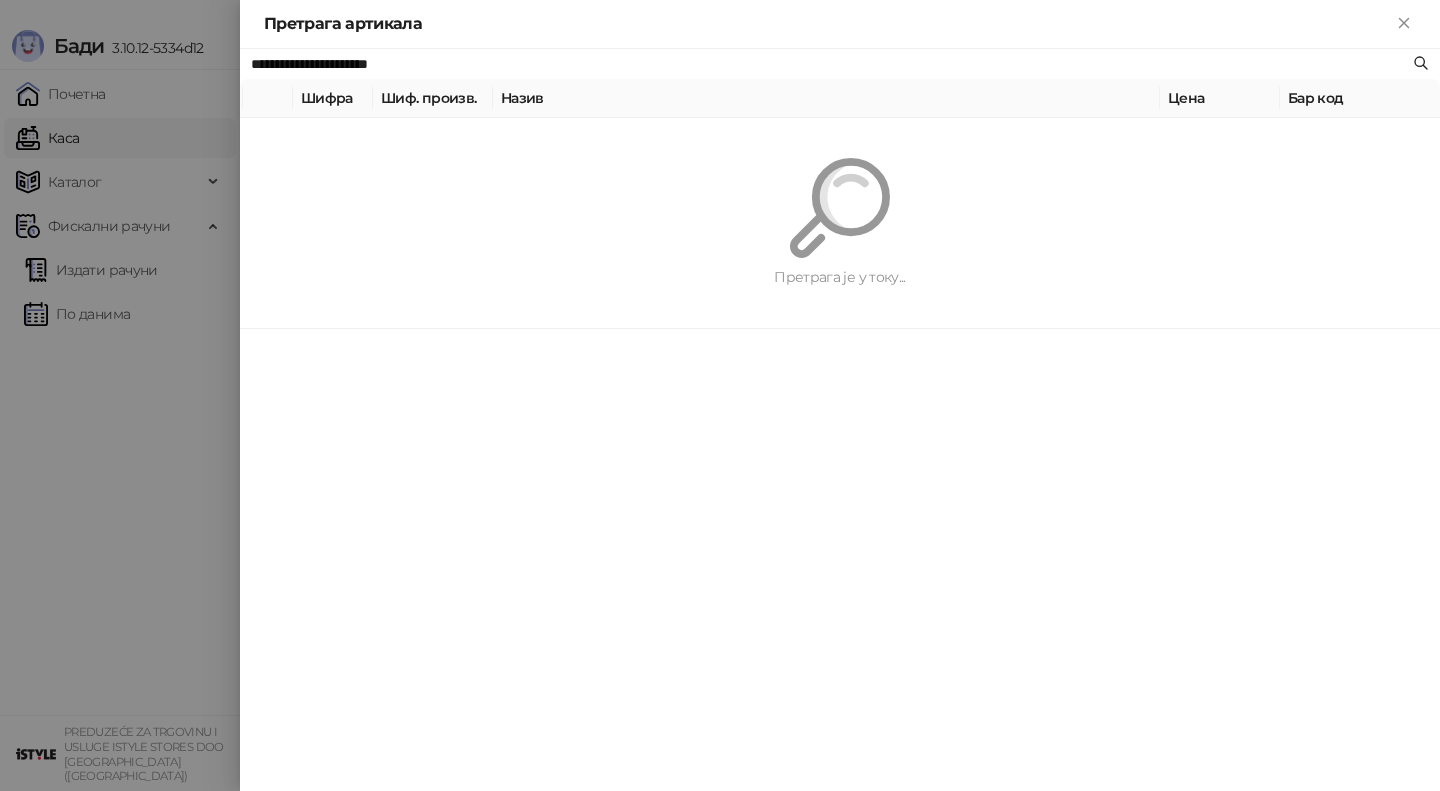 paste on "****" 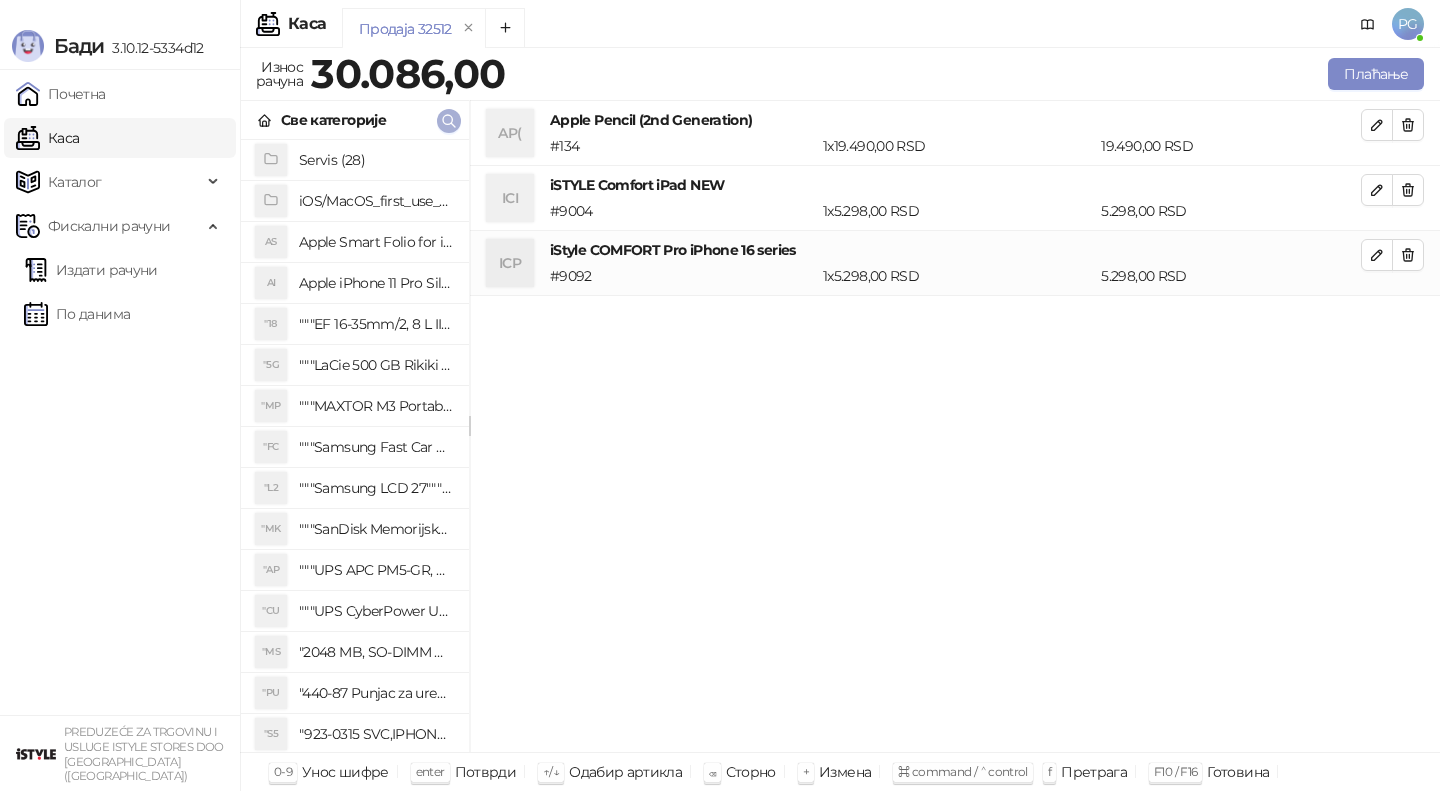 click 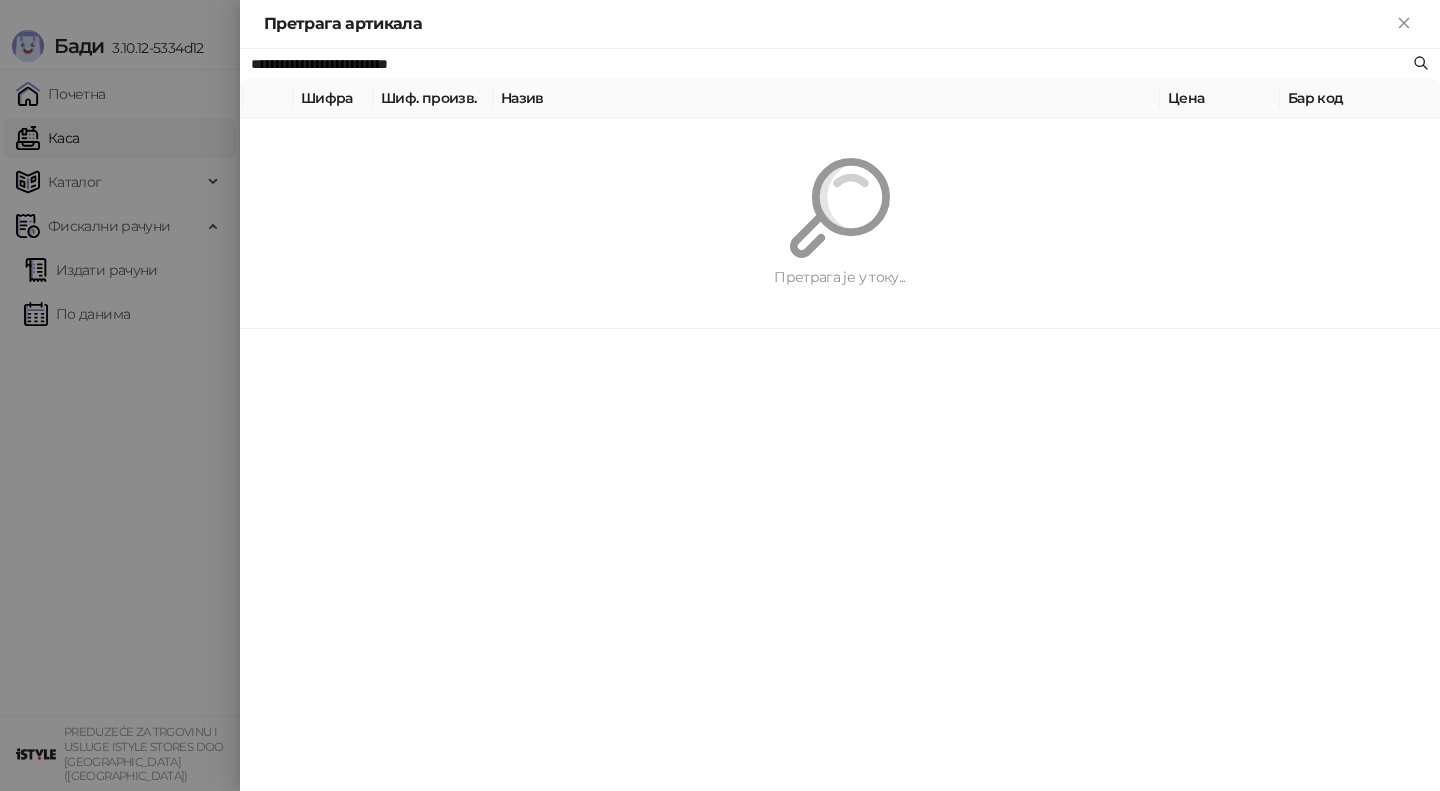 paste 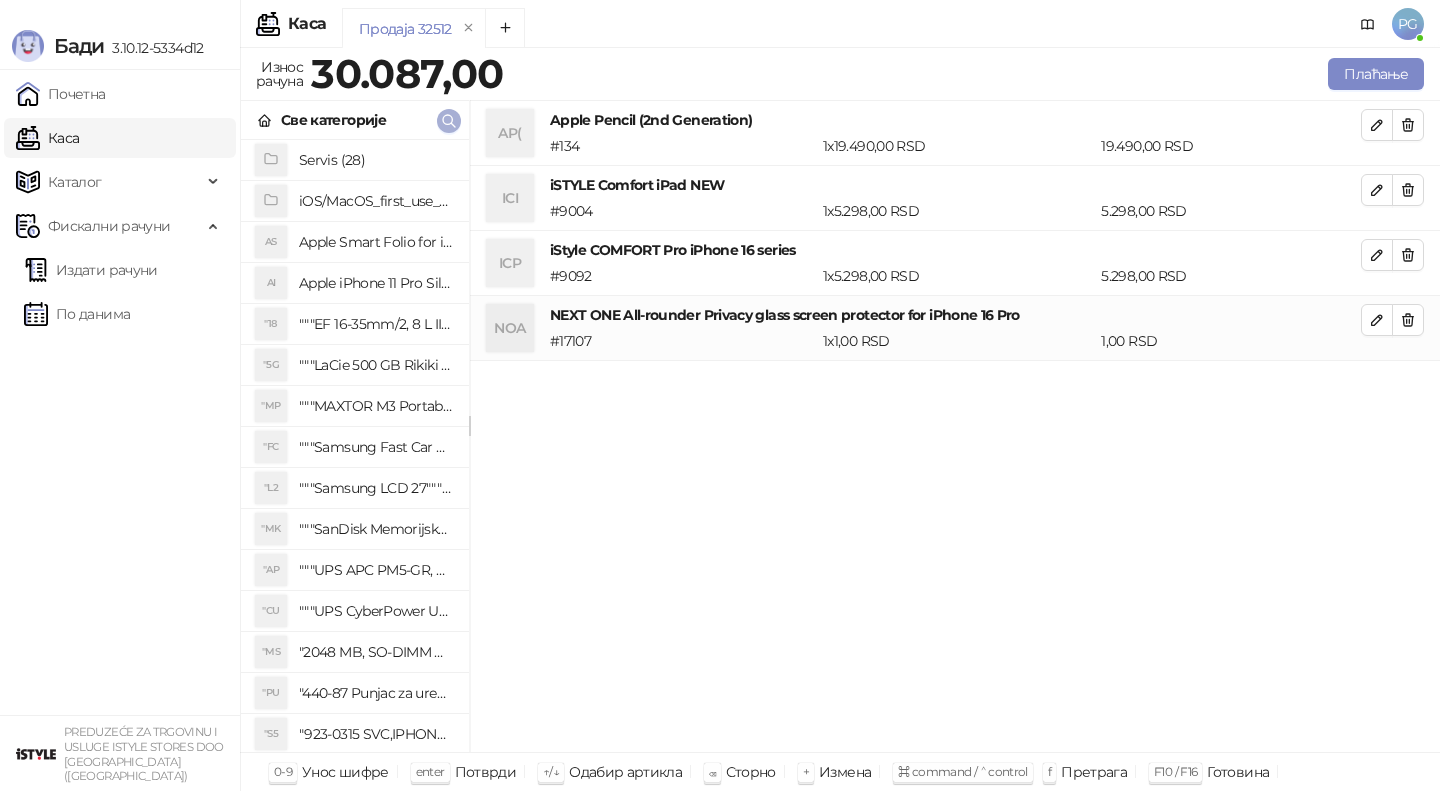 click 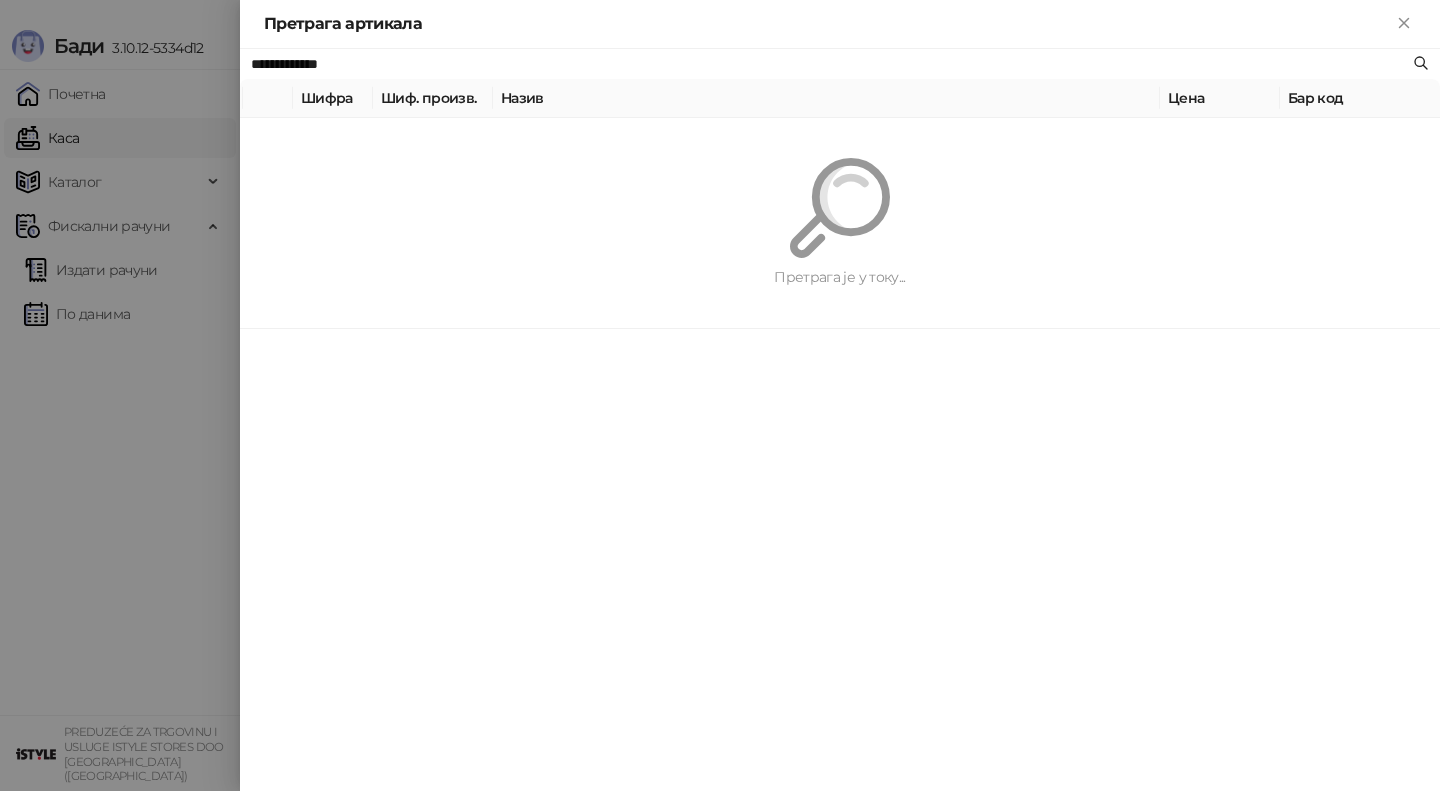 paste 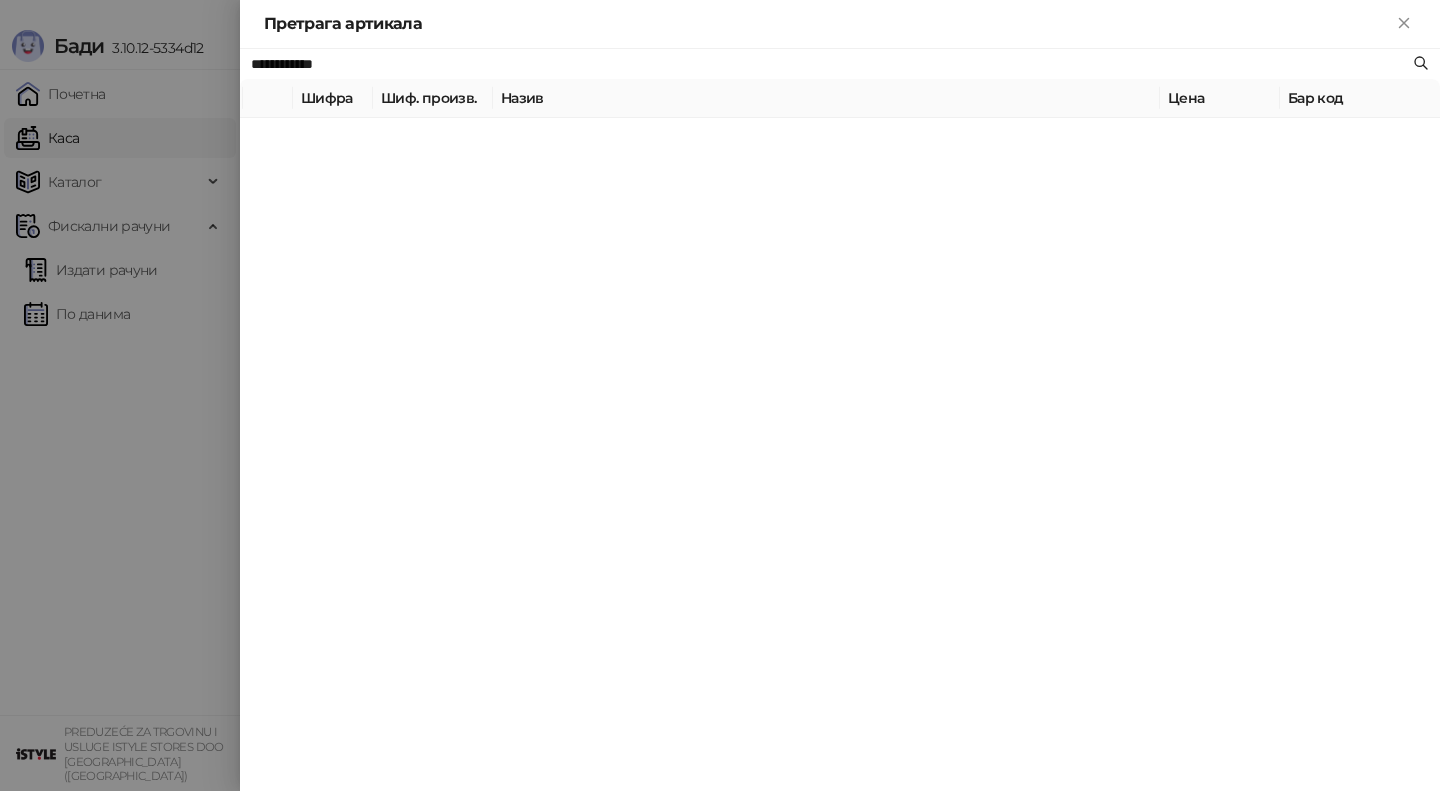type on "**********" 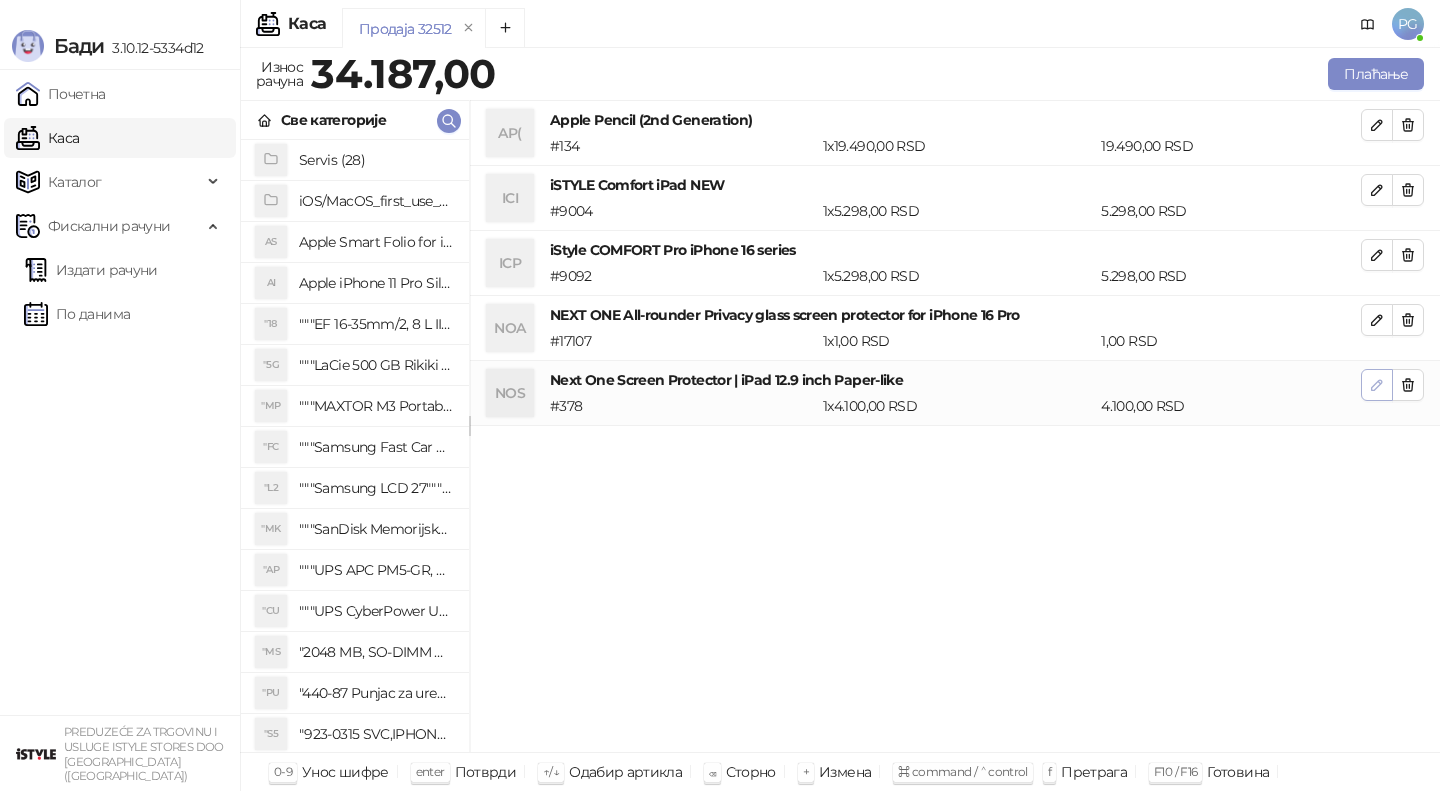 click at bounding box center [1377, 385] 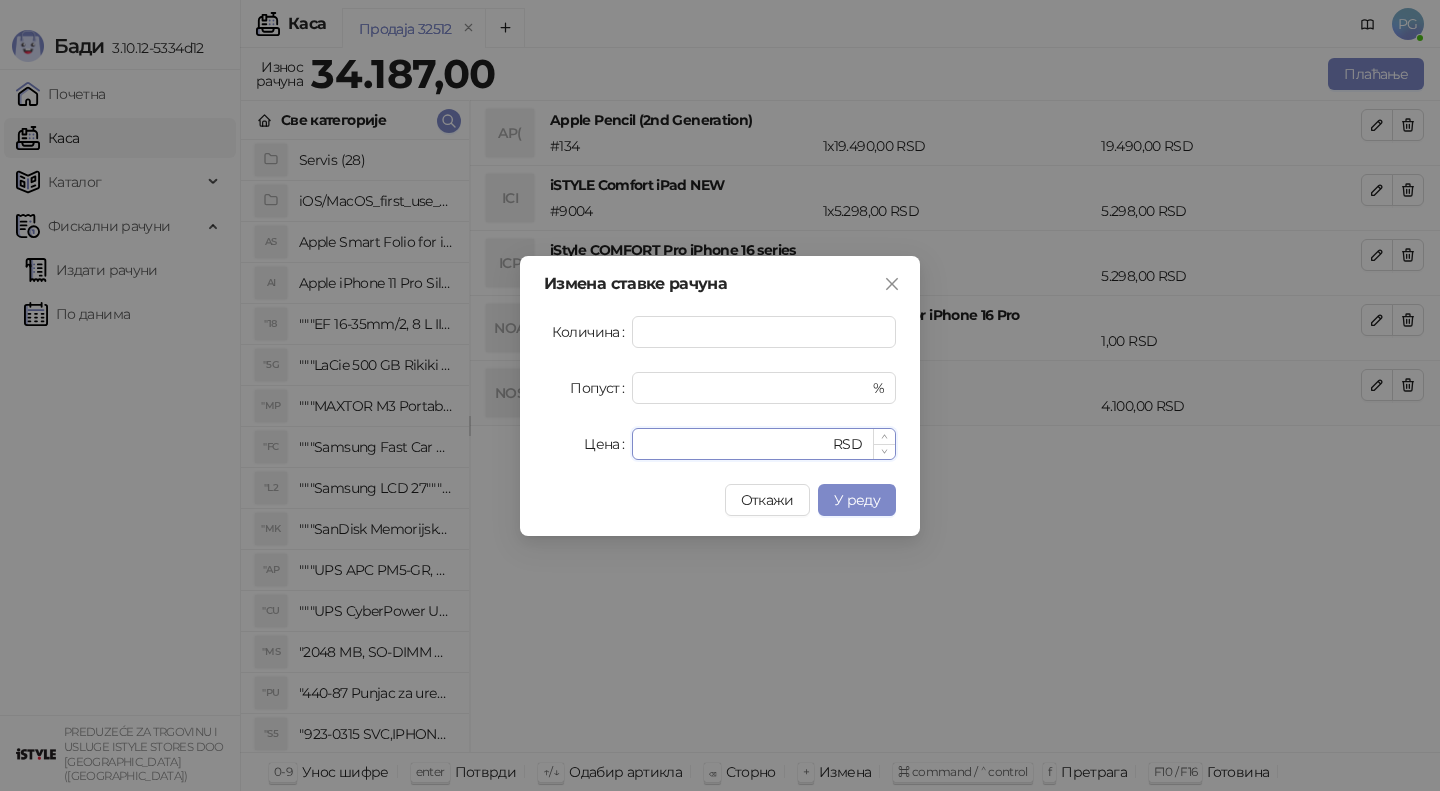 click on "****" at bounding box center (736, 444) 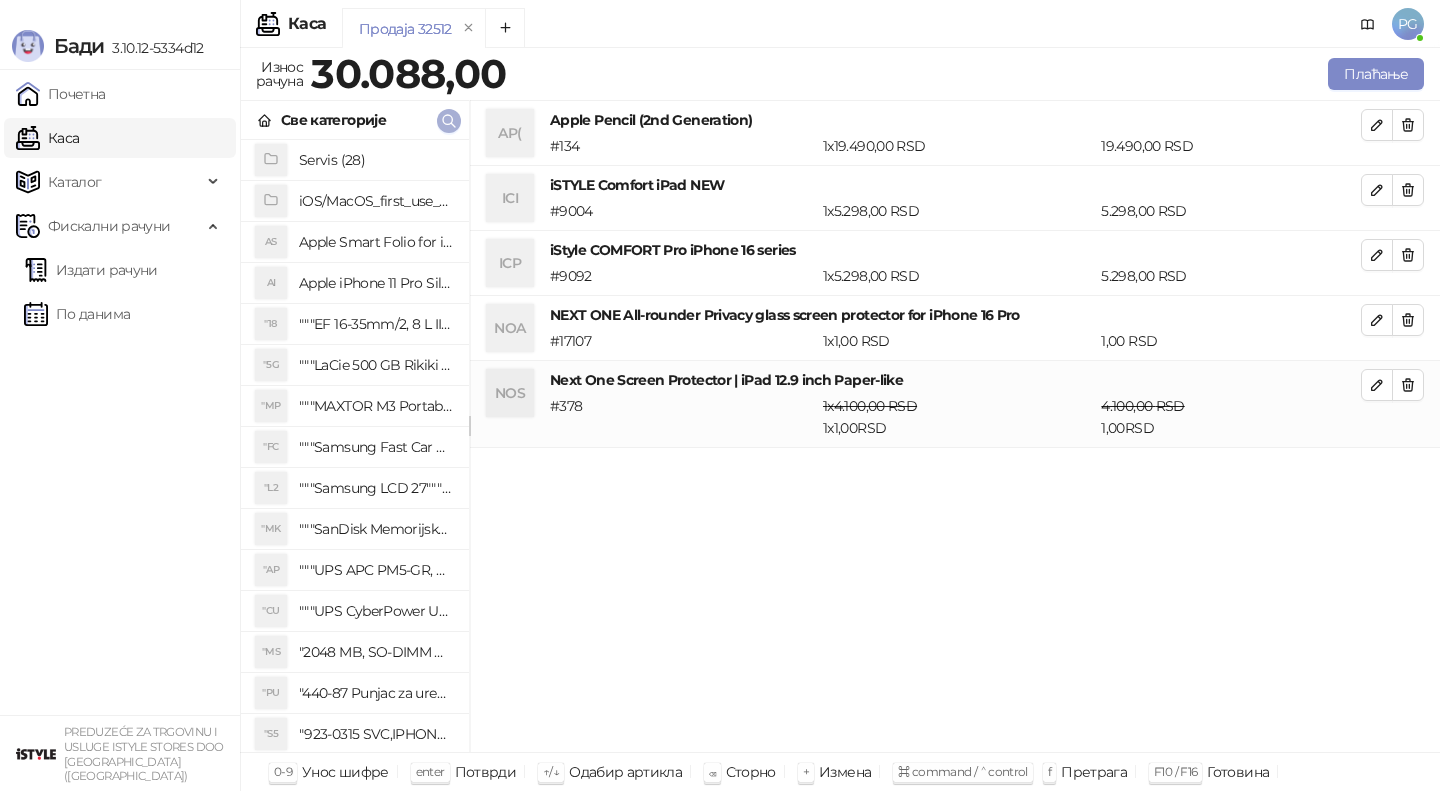 click 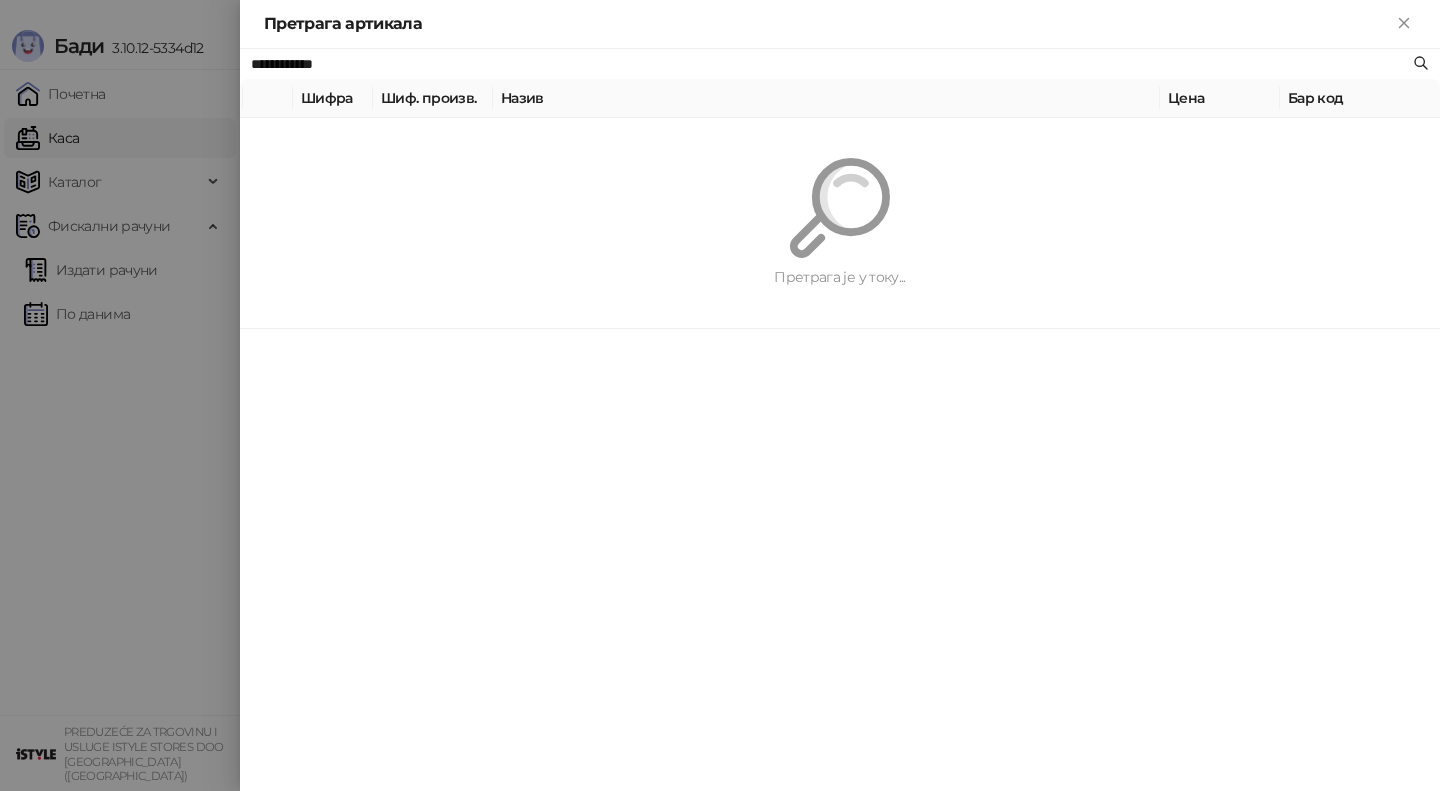 paste on "**" 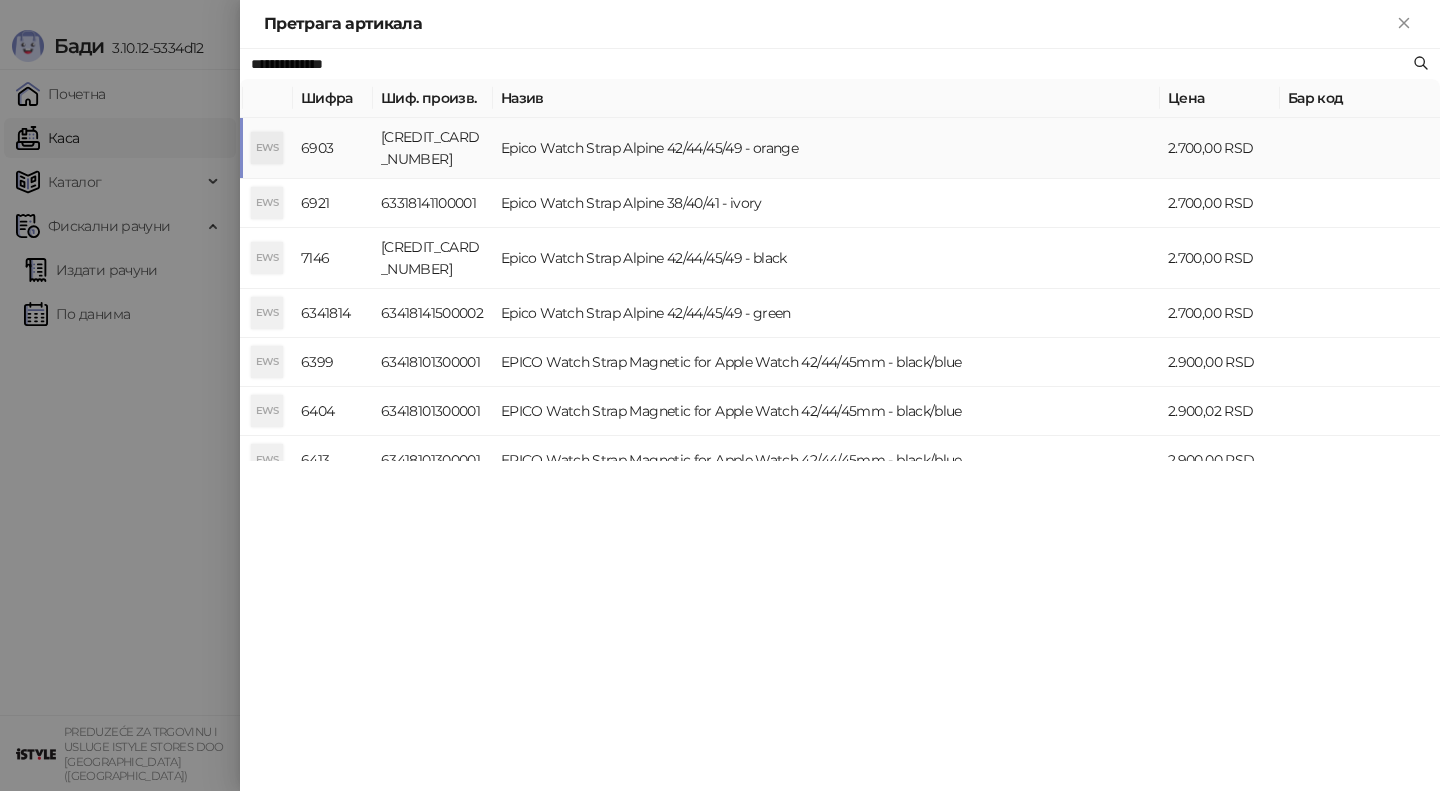 type on "**********" 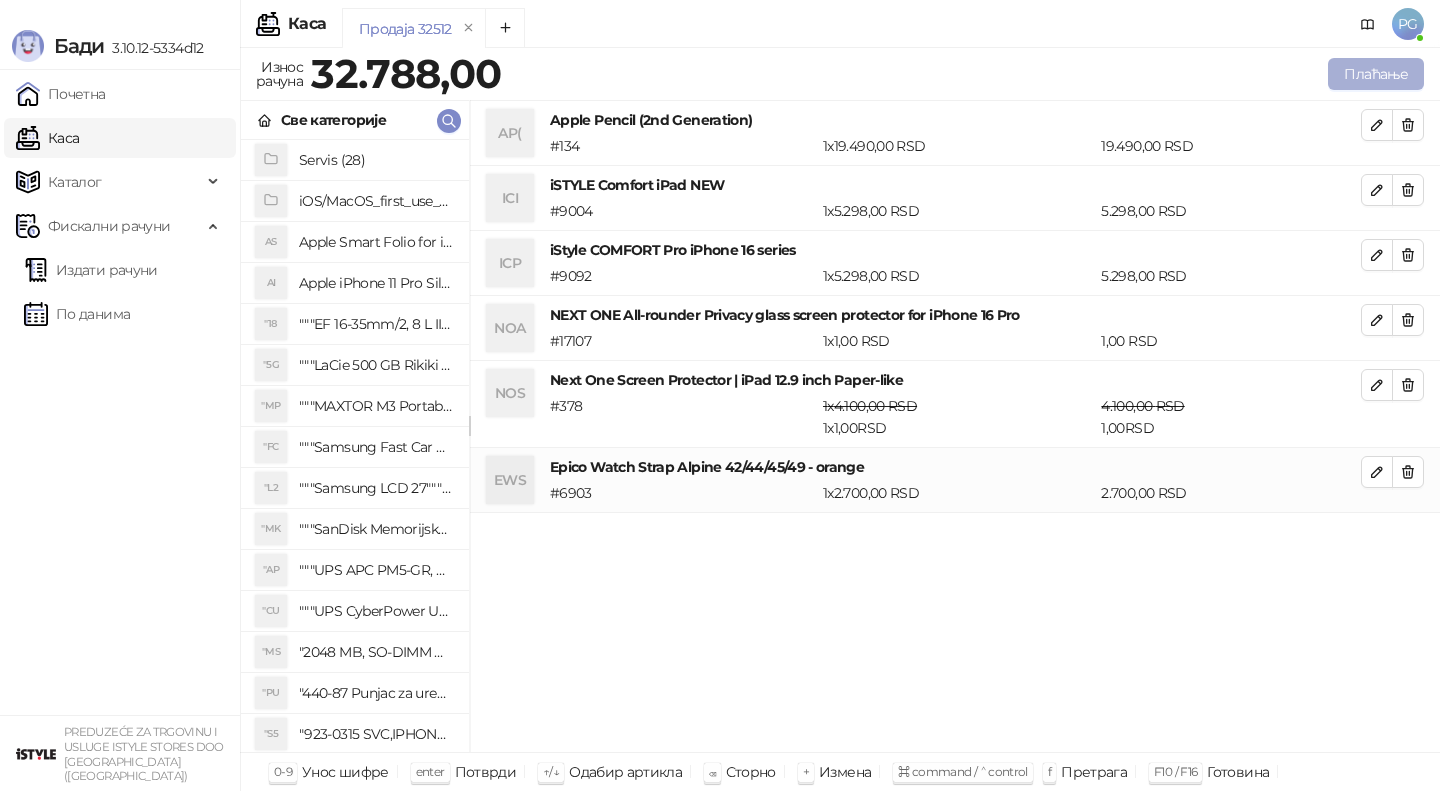 click on "Плаћање" at bounding box center [1376, 74] 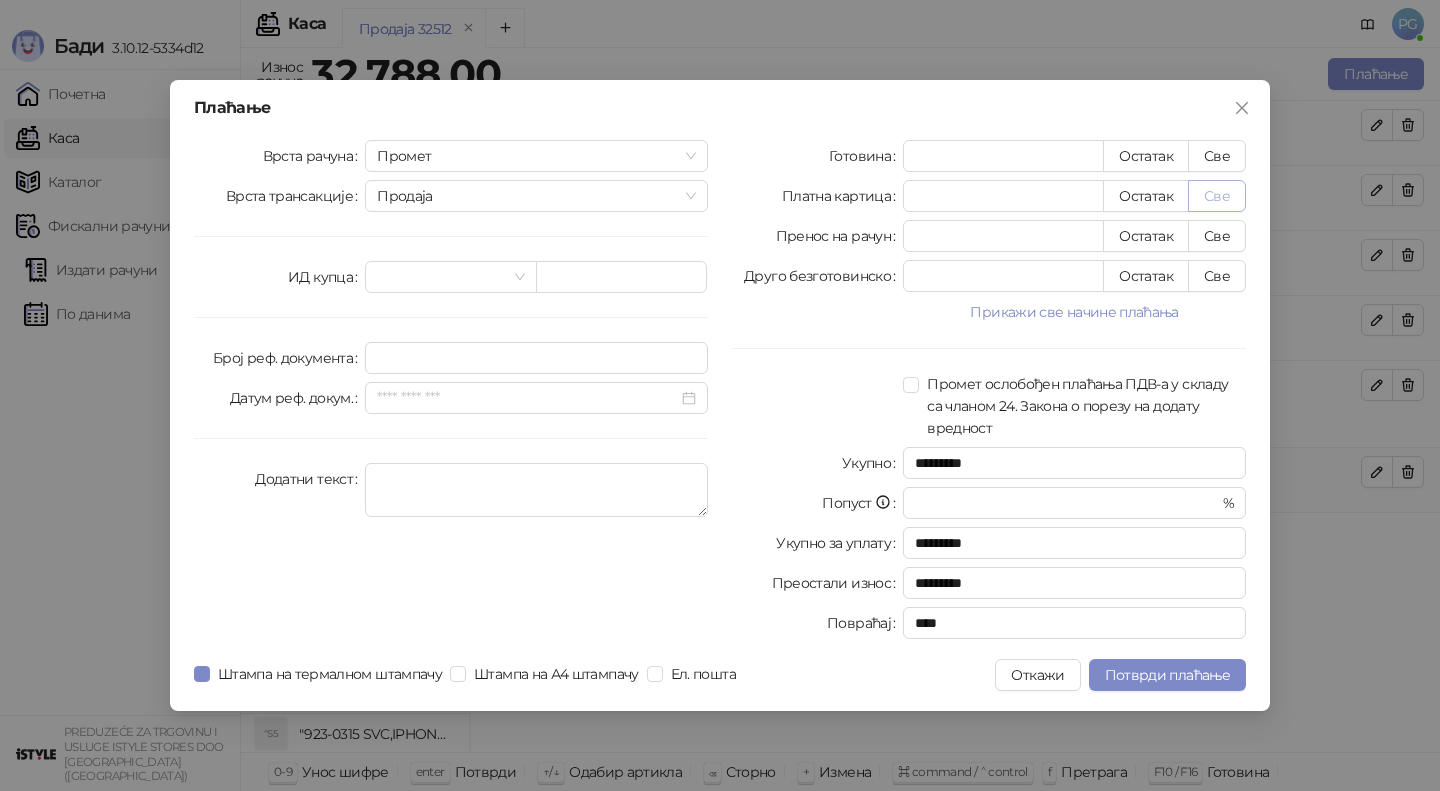click on "Све" at bounding box center [1217, 196] 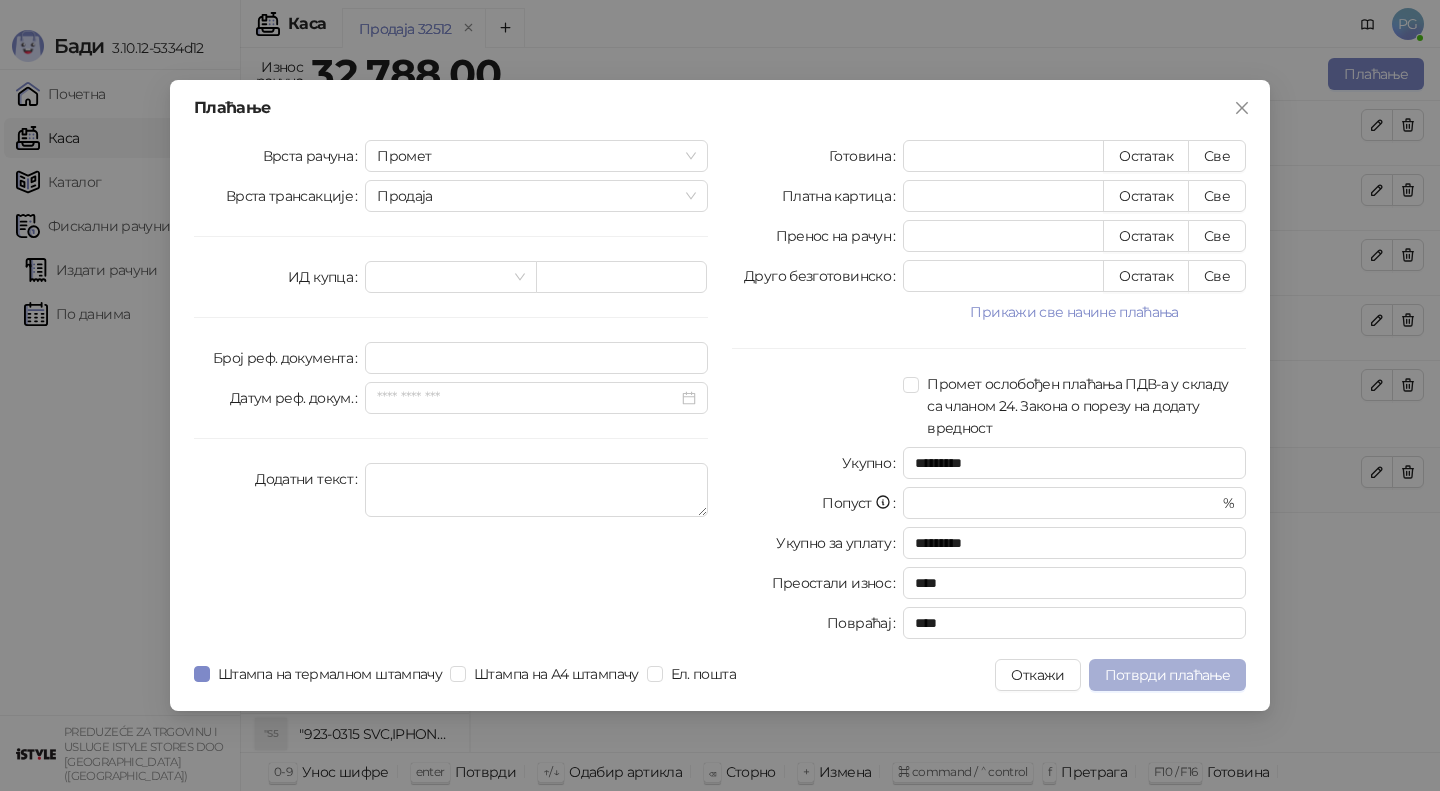 click on "Потврди плаћање" at bounding box center (1167, 675) 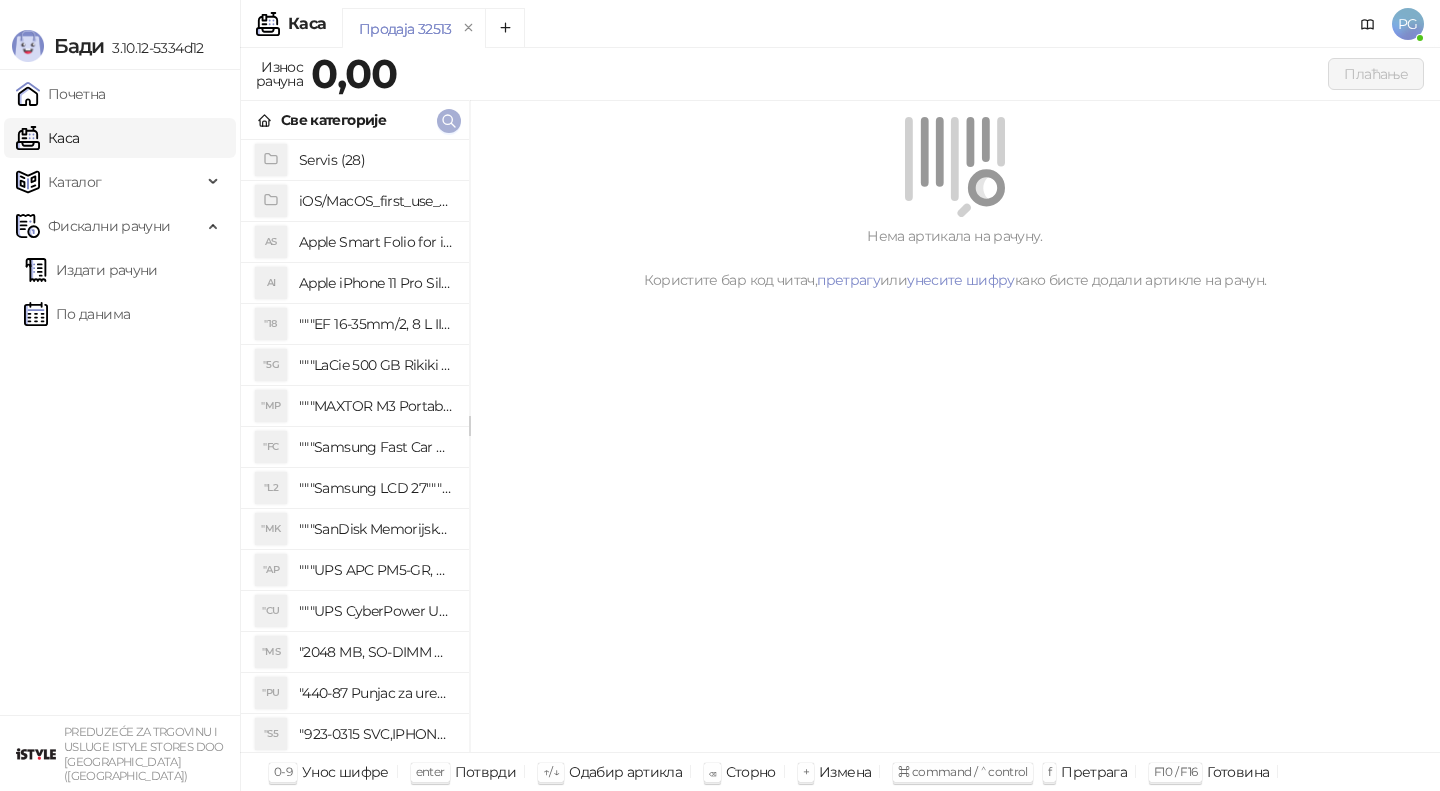click at bounding box center [449, 121] 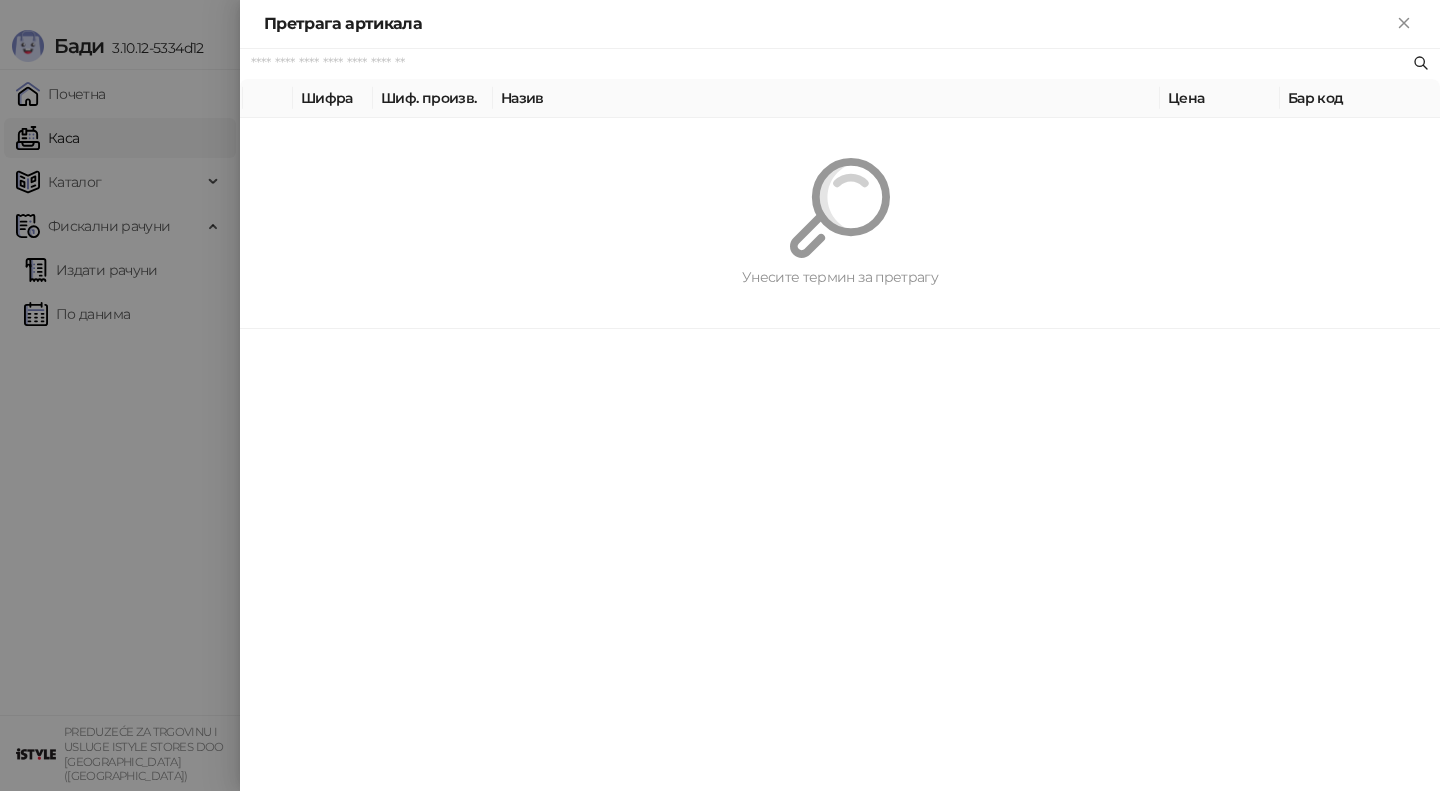 paste on "**********" 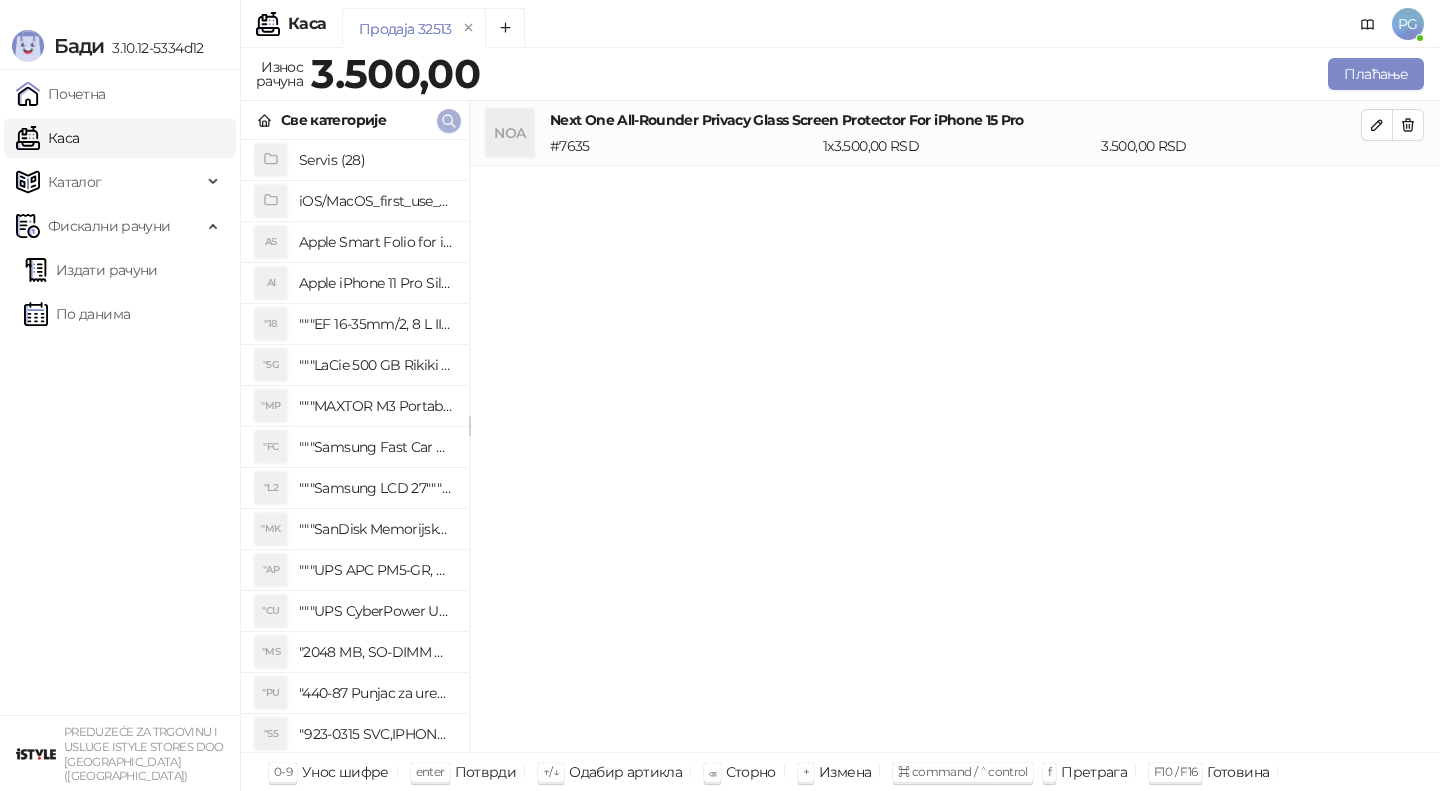 click 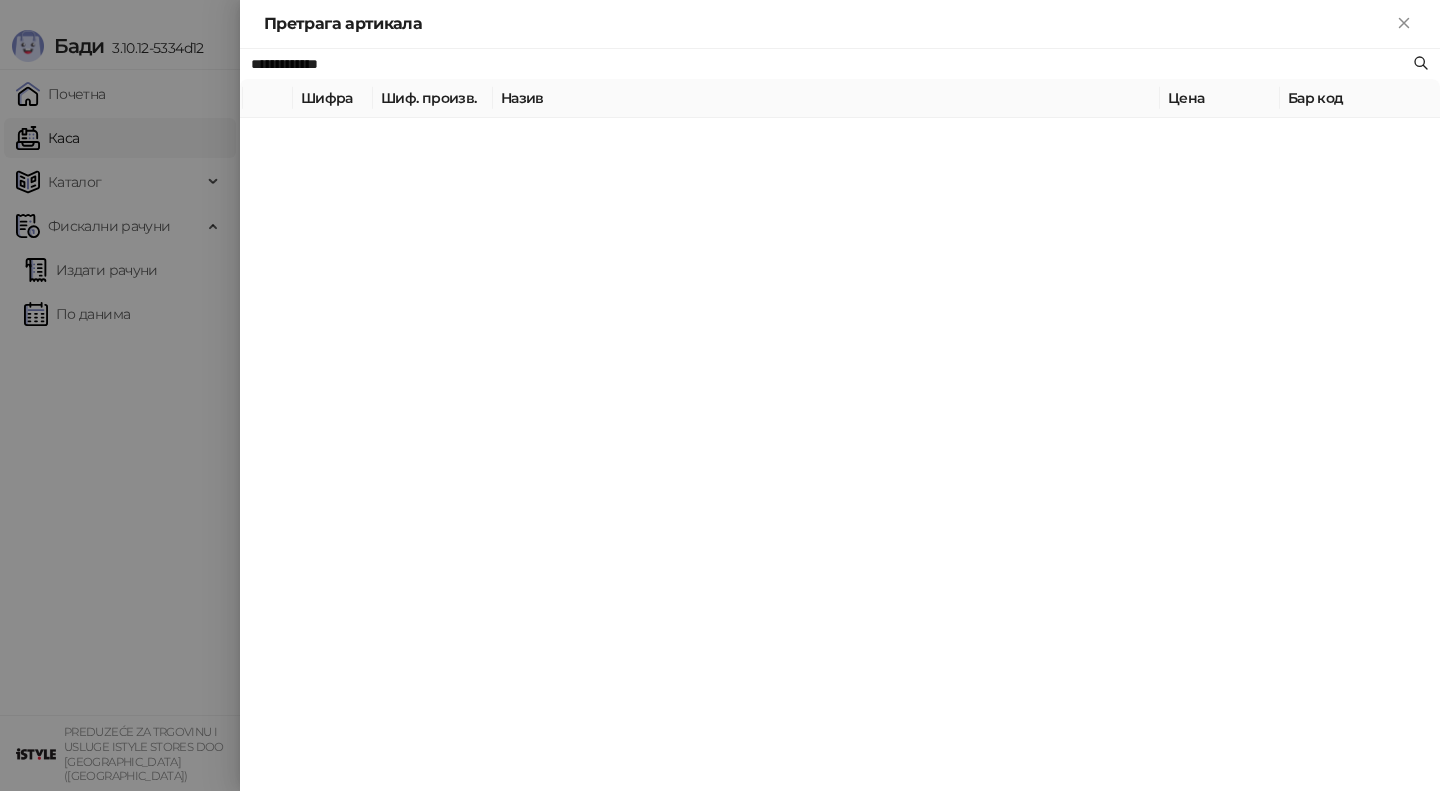 paste on "**********" 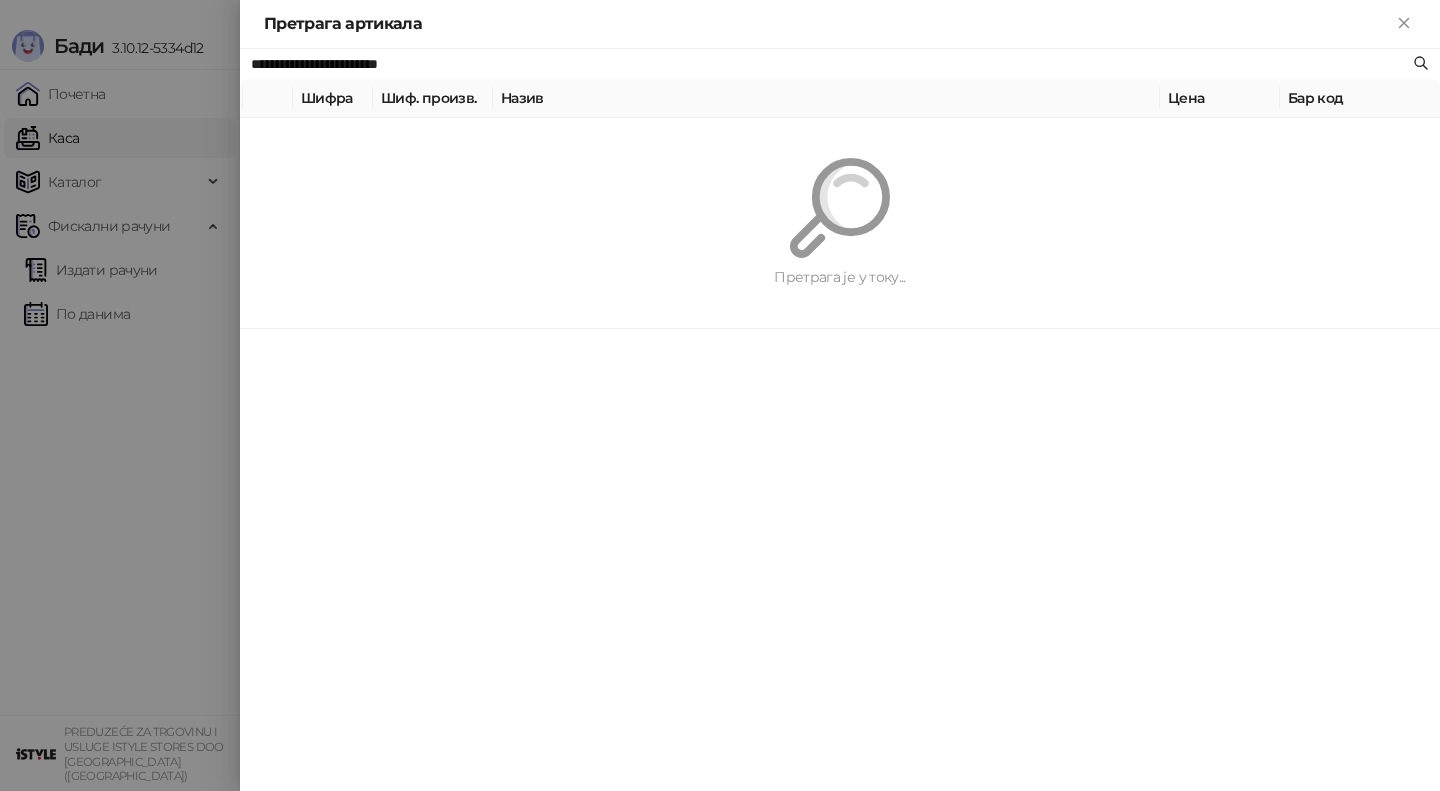 type on "**********" 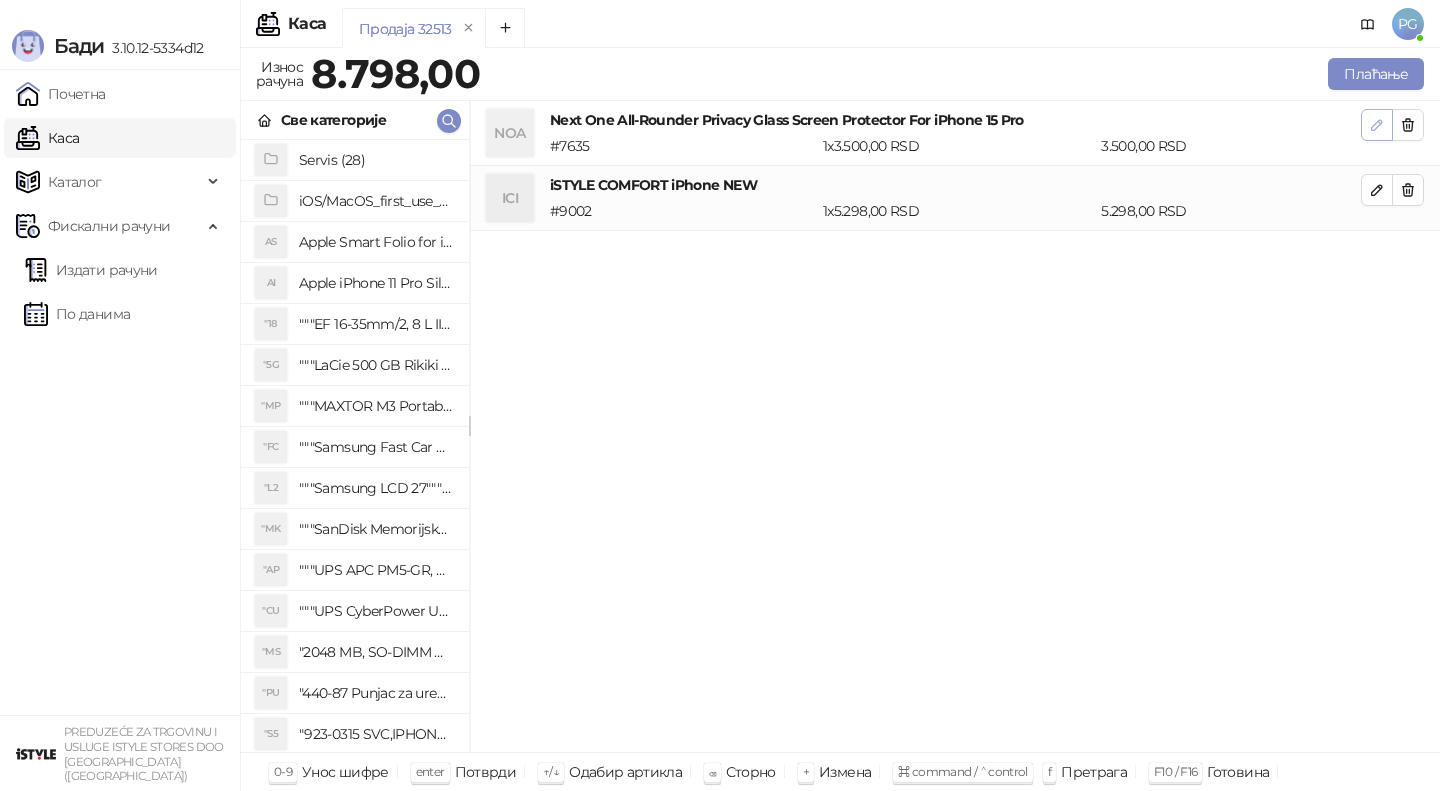 click 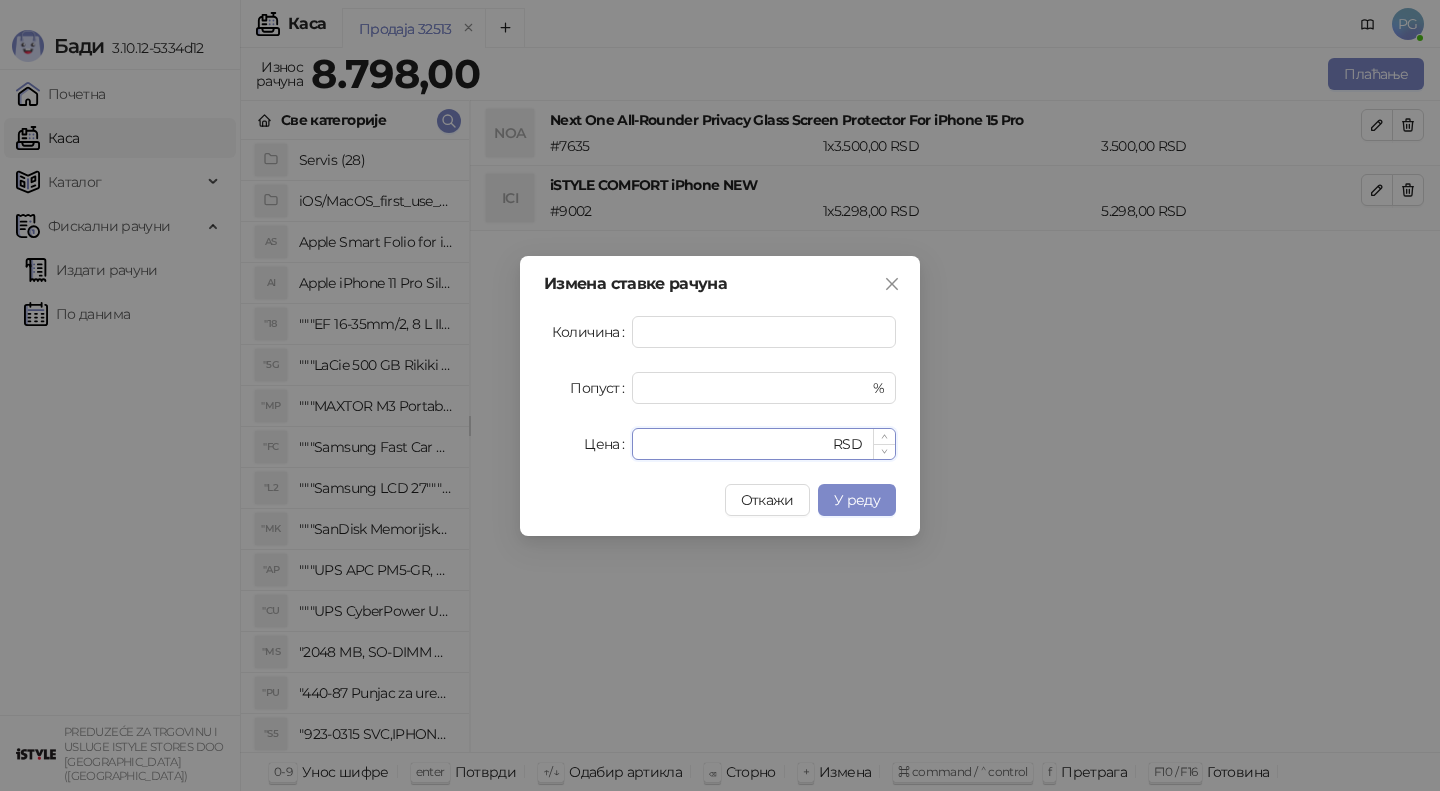 click on "****" at bounding box center [736, 444] 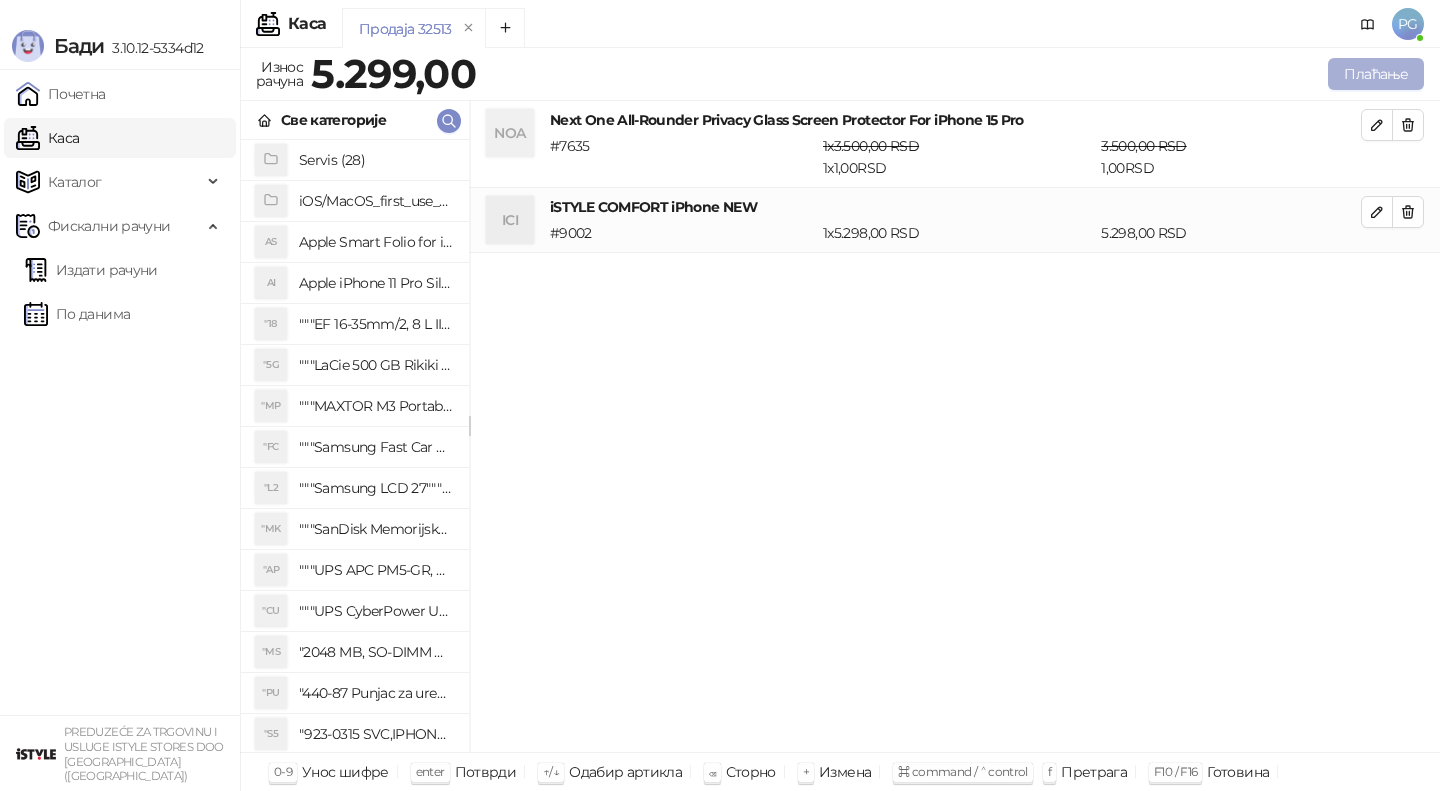 click on "Плаћање" at bounding box center [1376, 74] 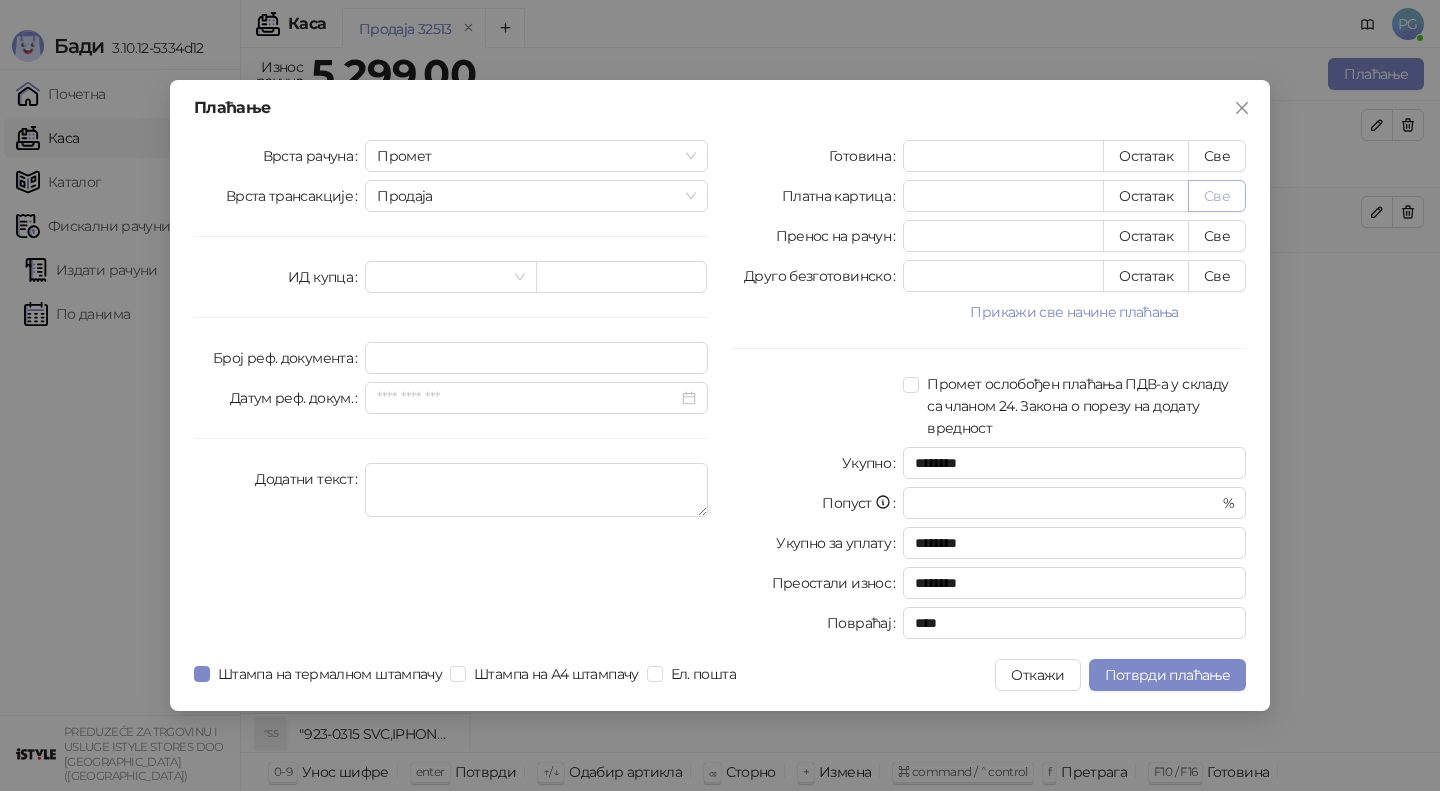 click on "Све" at bounding box center [1217, 196] 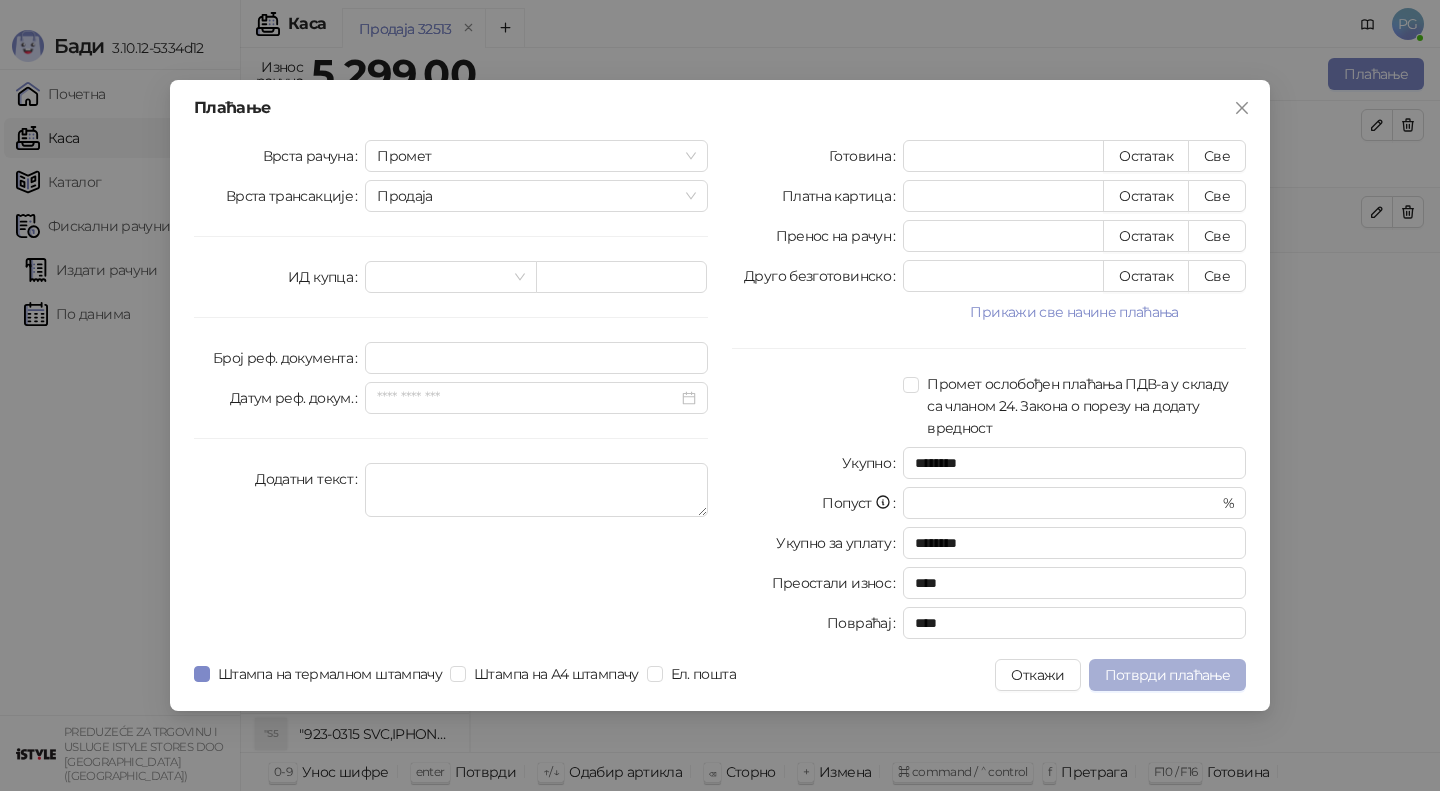 click on "Потврди плаћање" at bounding box center (1167, 675) 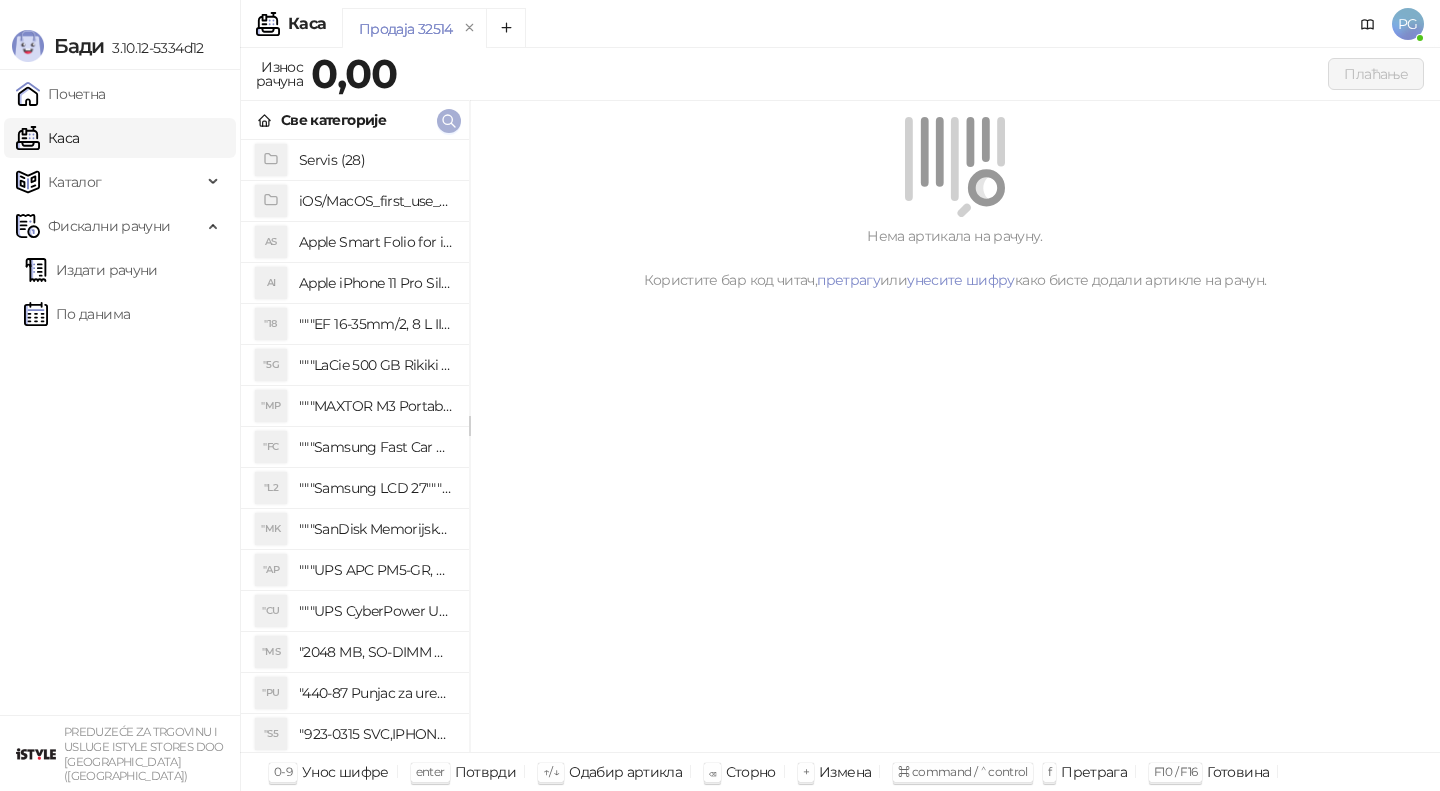 click 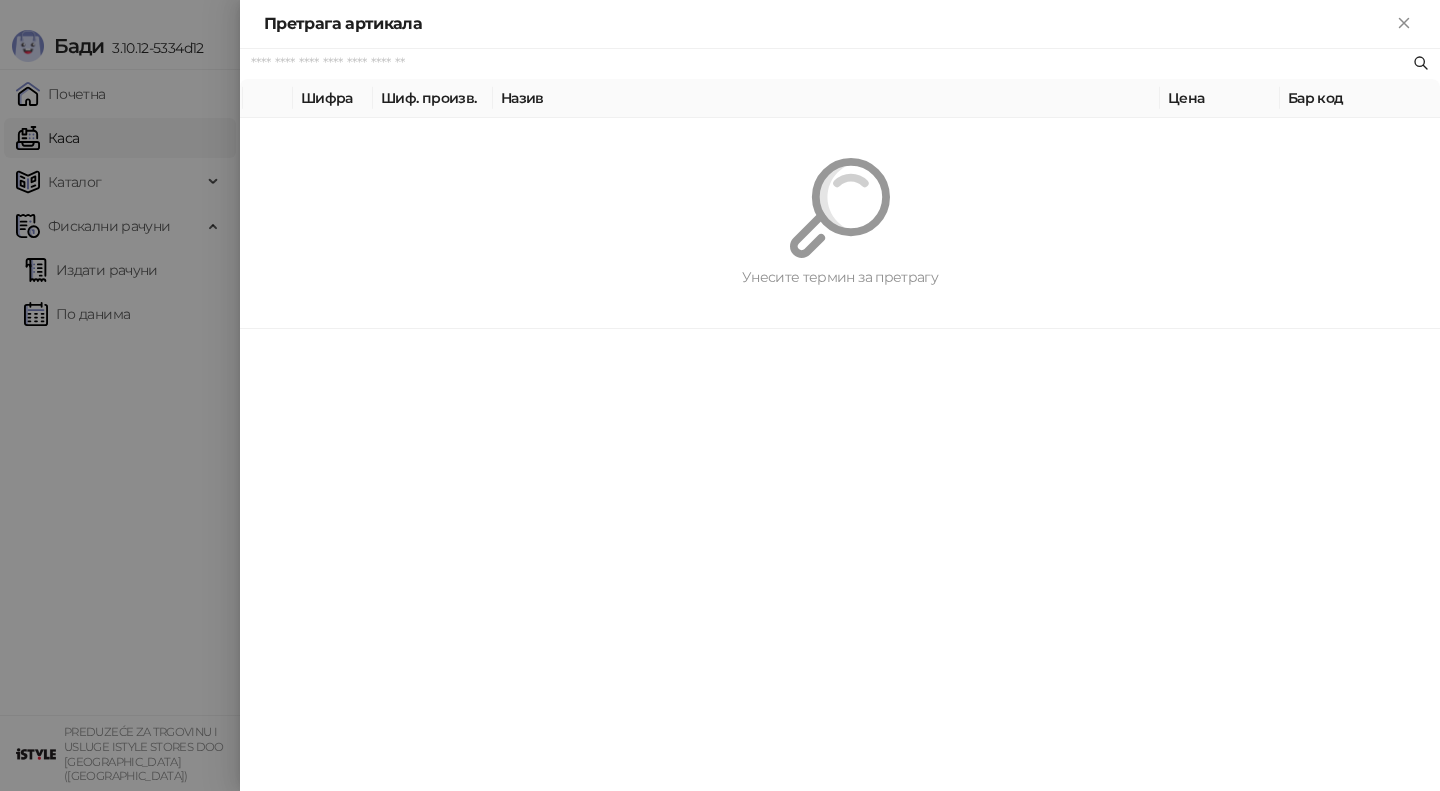 paste on "*********" 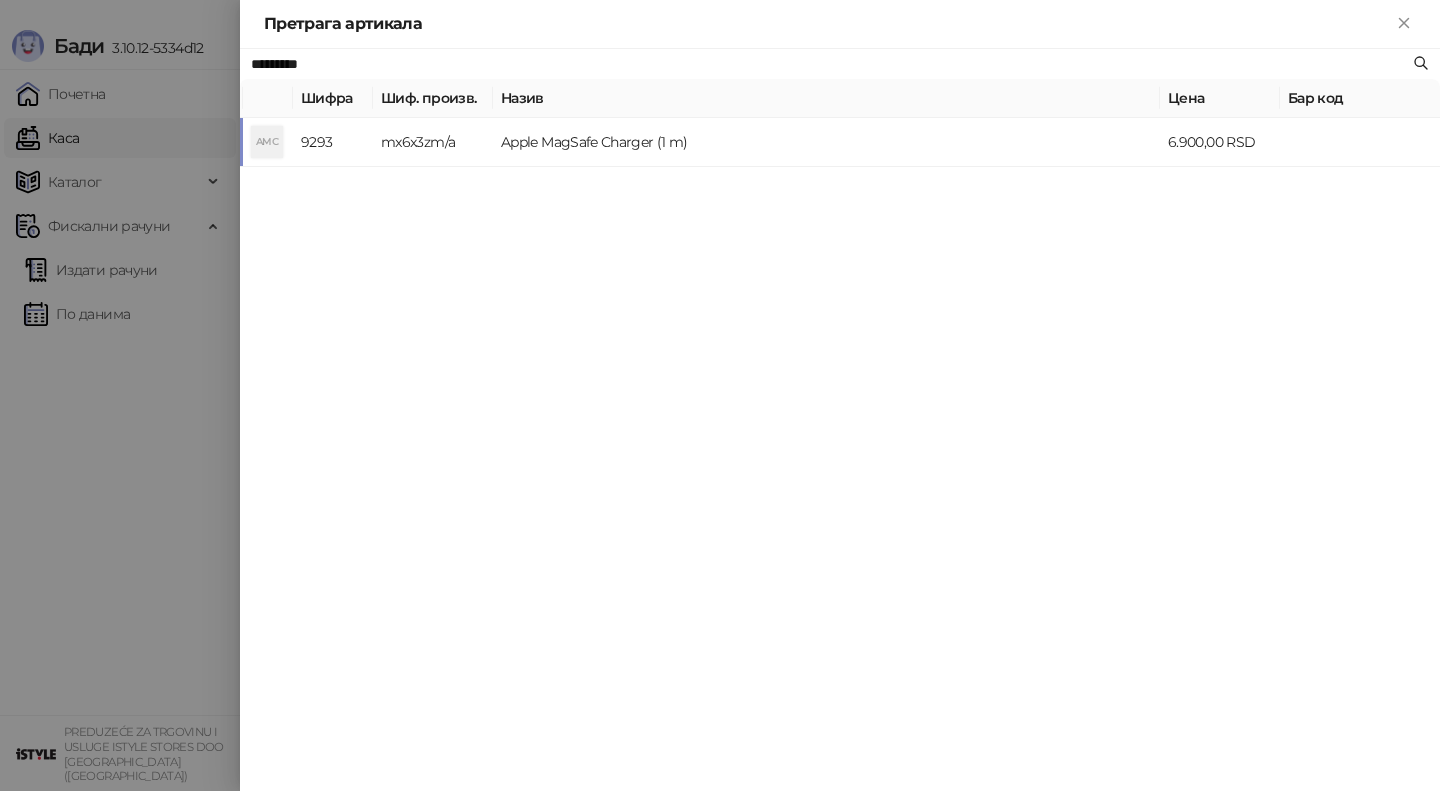 type on "*********" 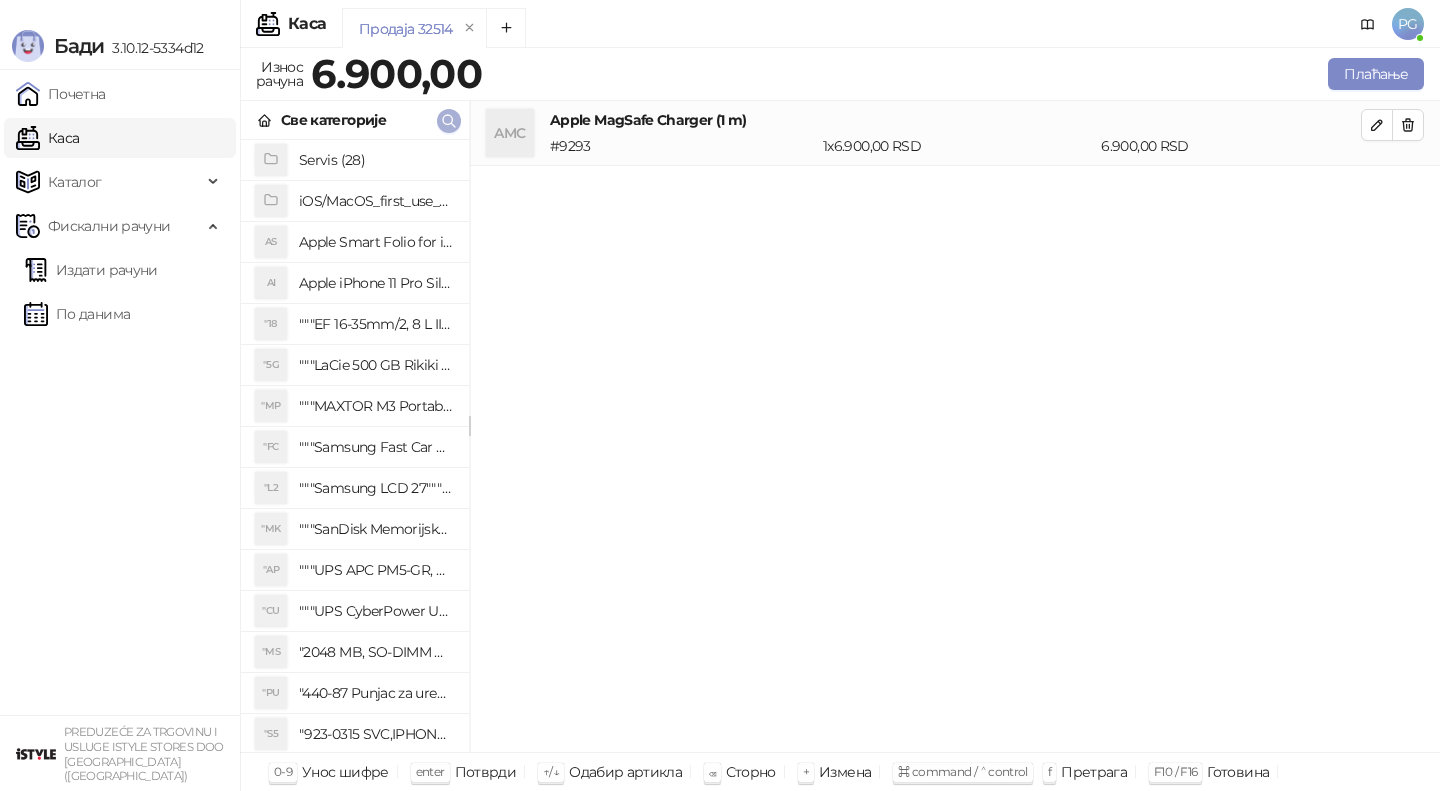 click 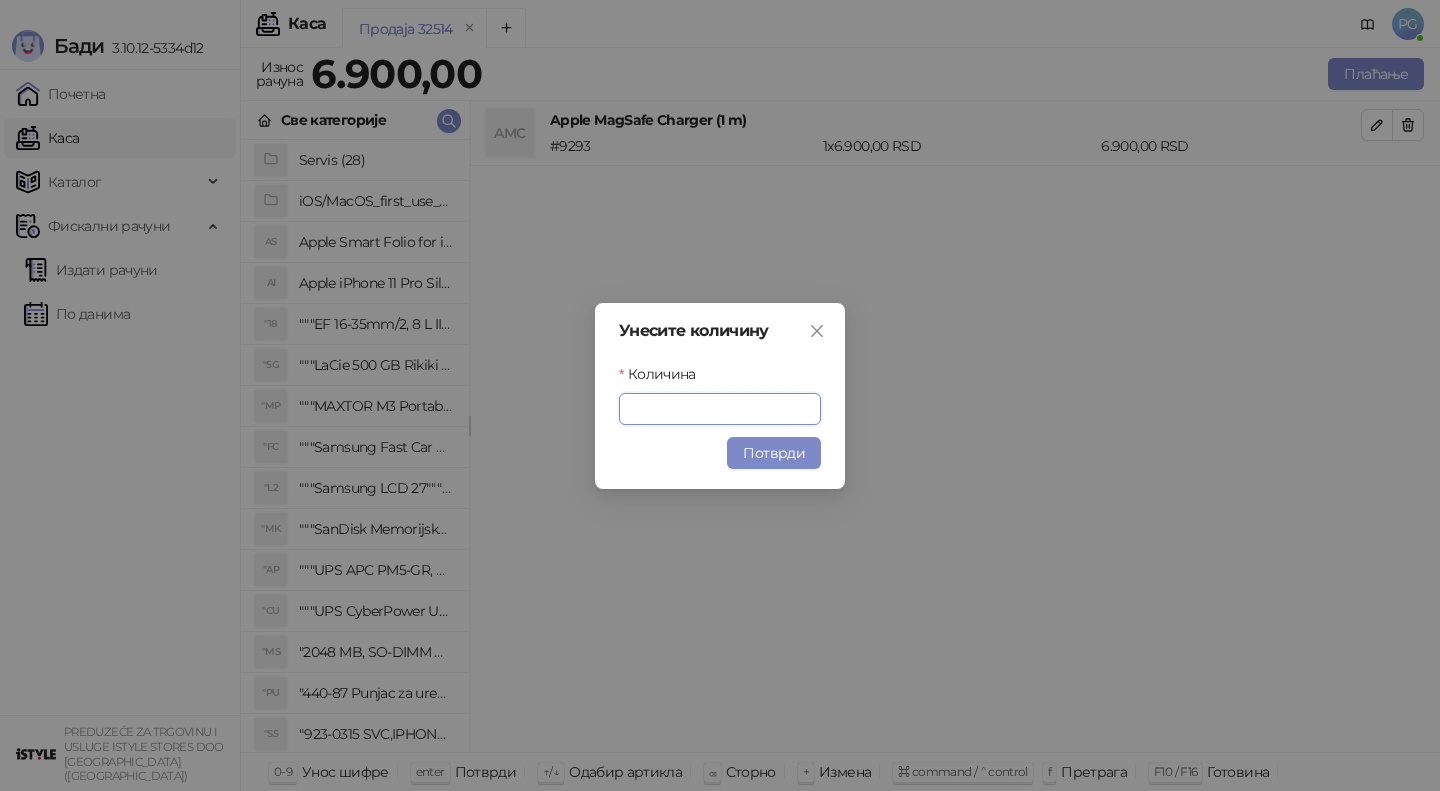 type 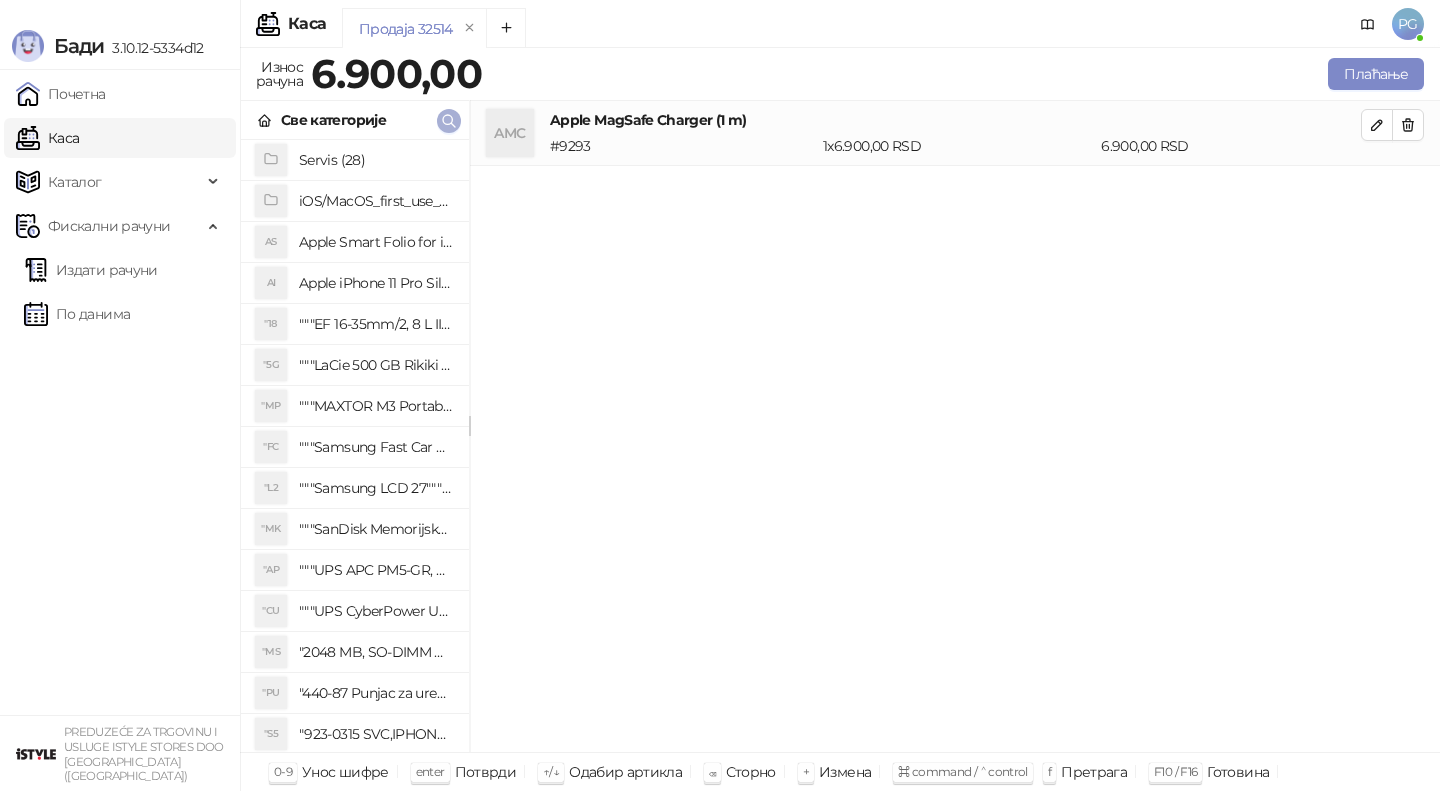 click 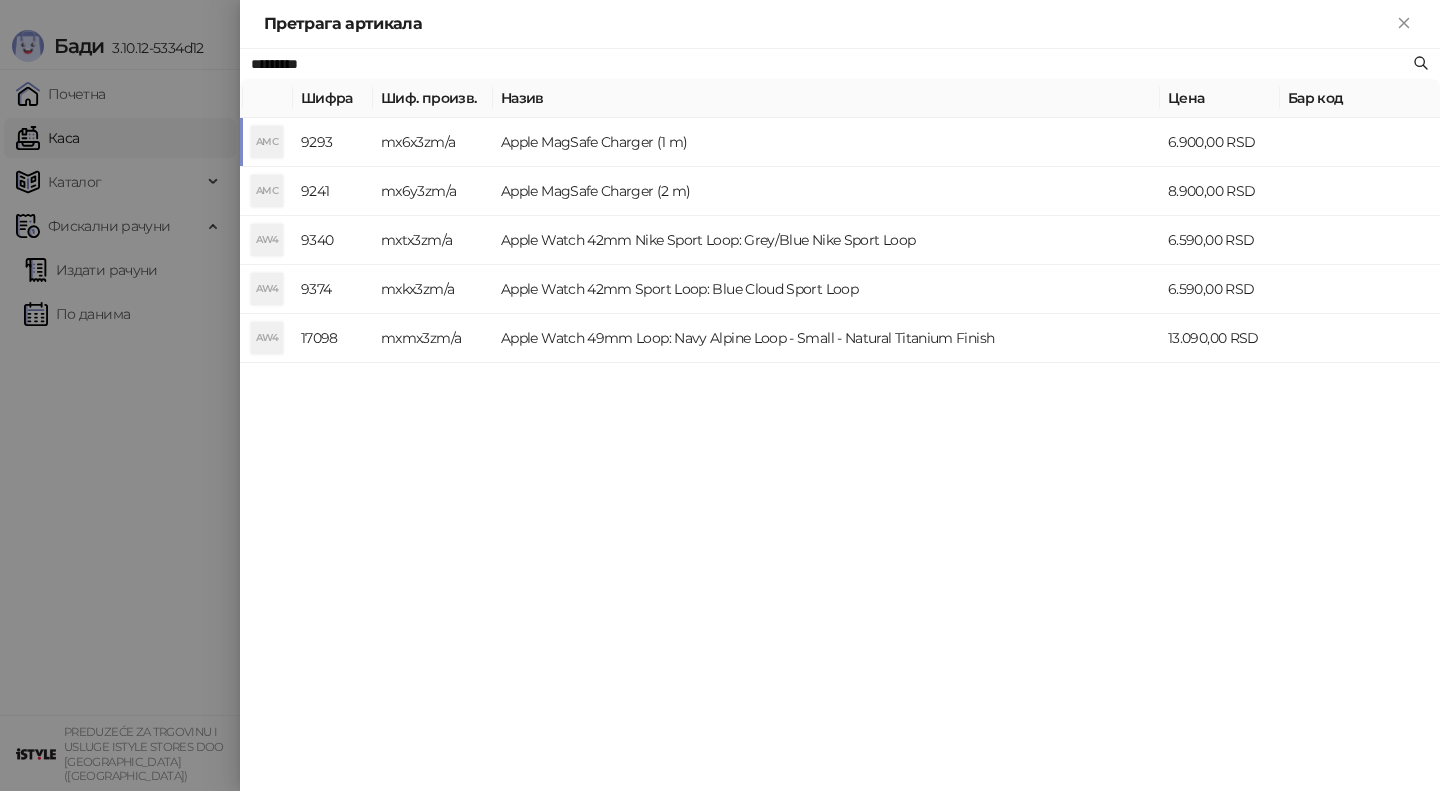 click on "*********" at bounding box center (830, 64) 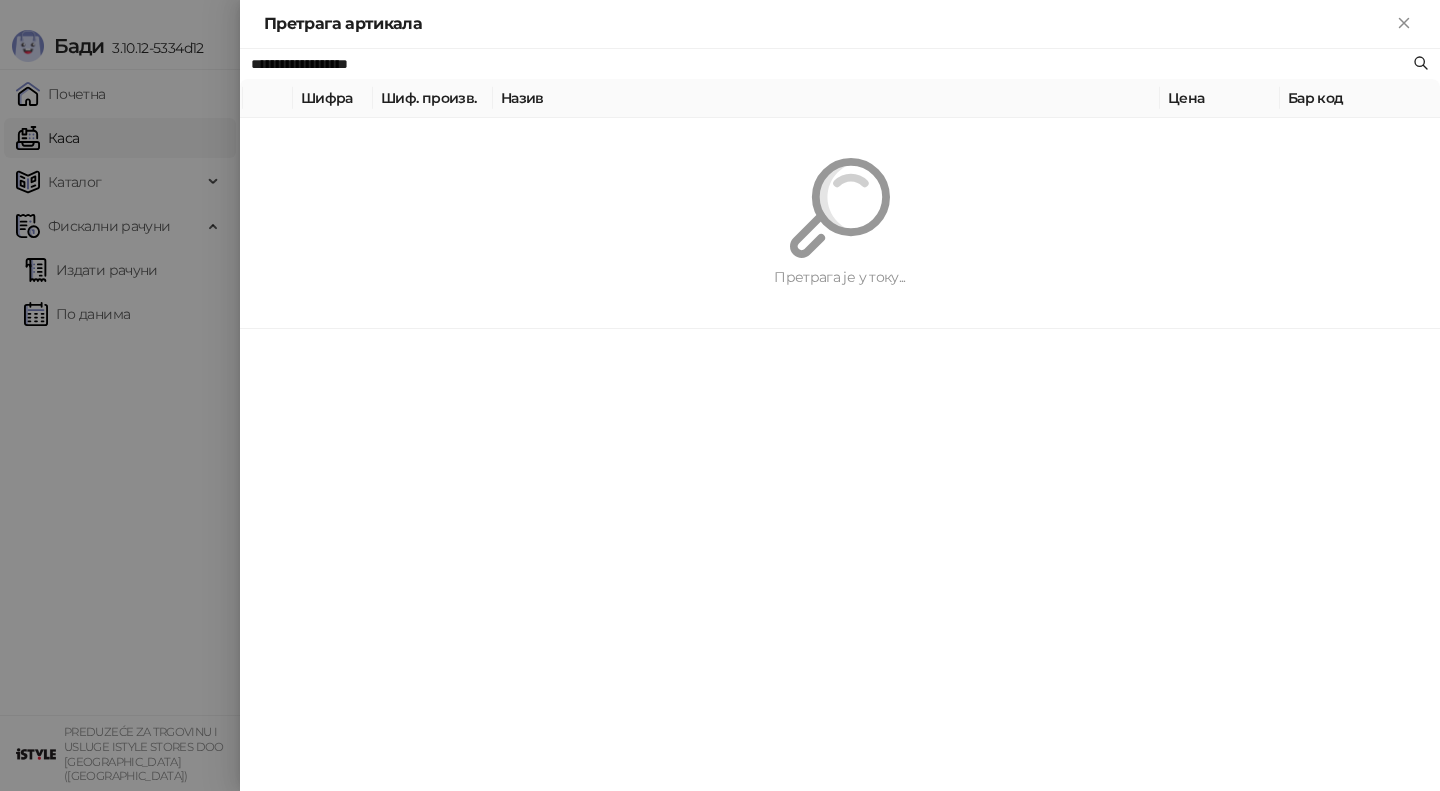 type on "**********" 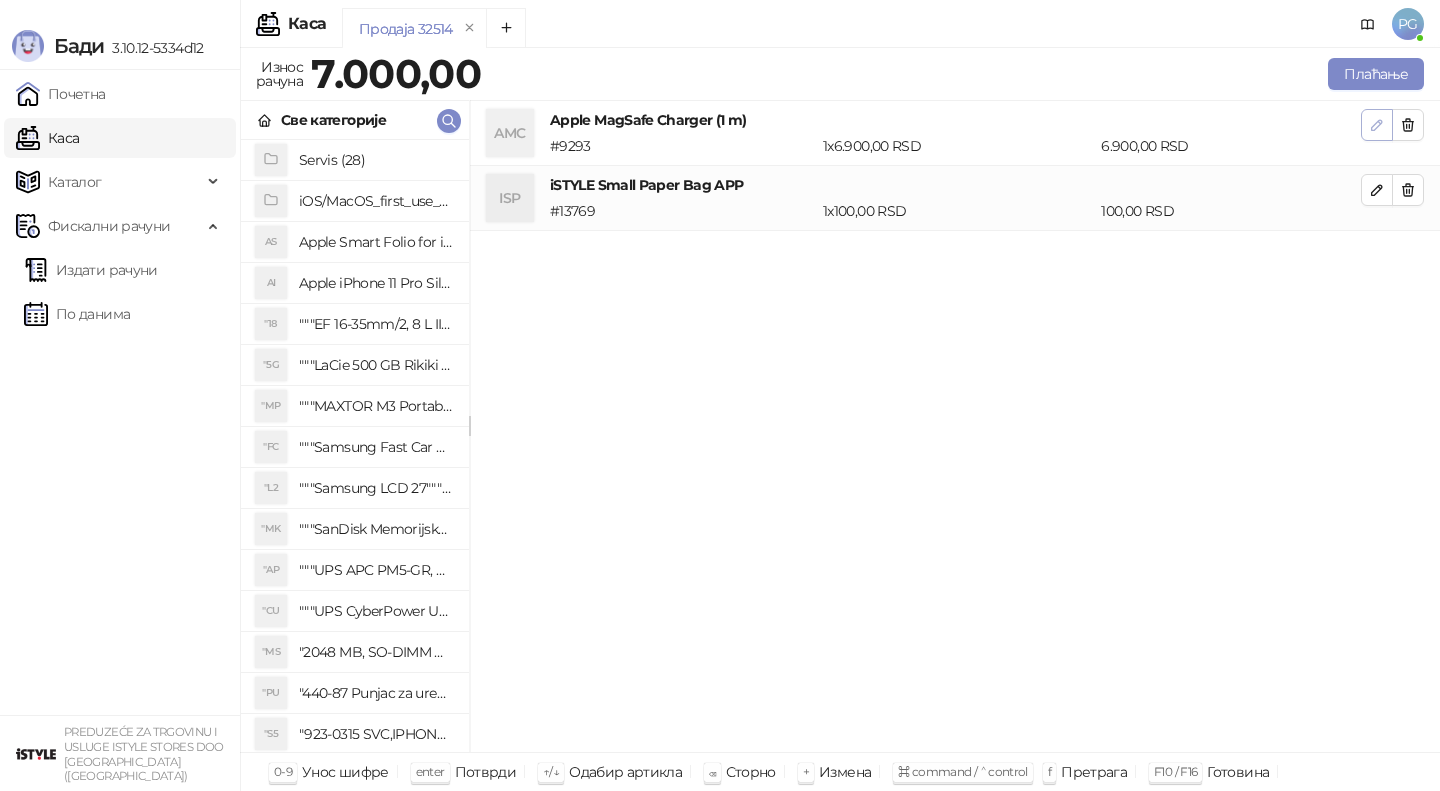 click 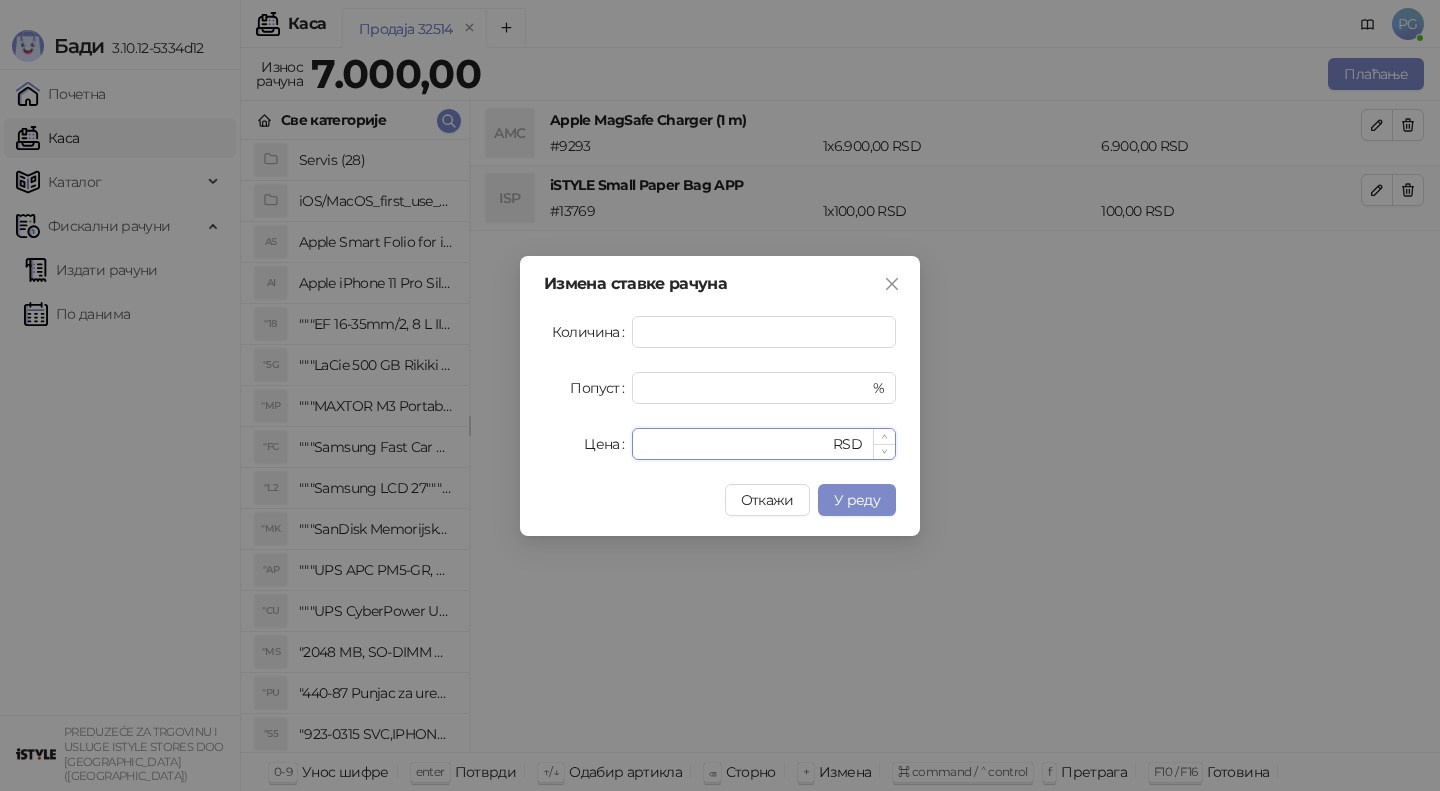 click on "****" at bounding box center [736, 444] 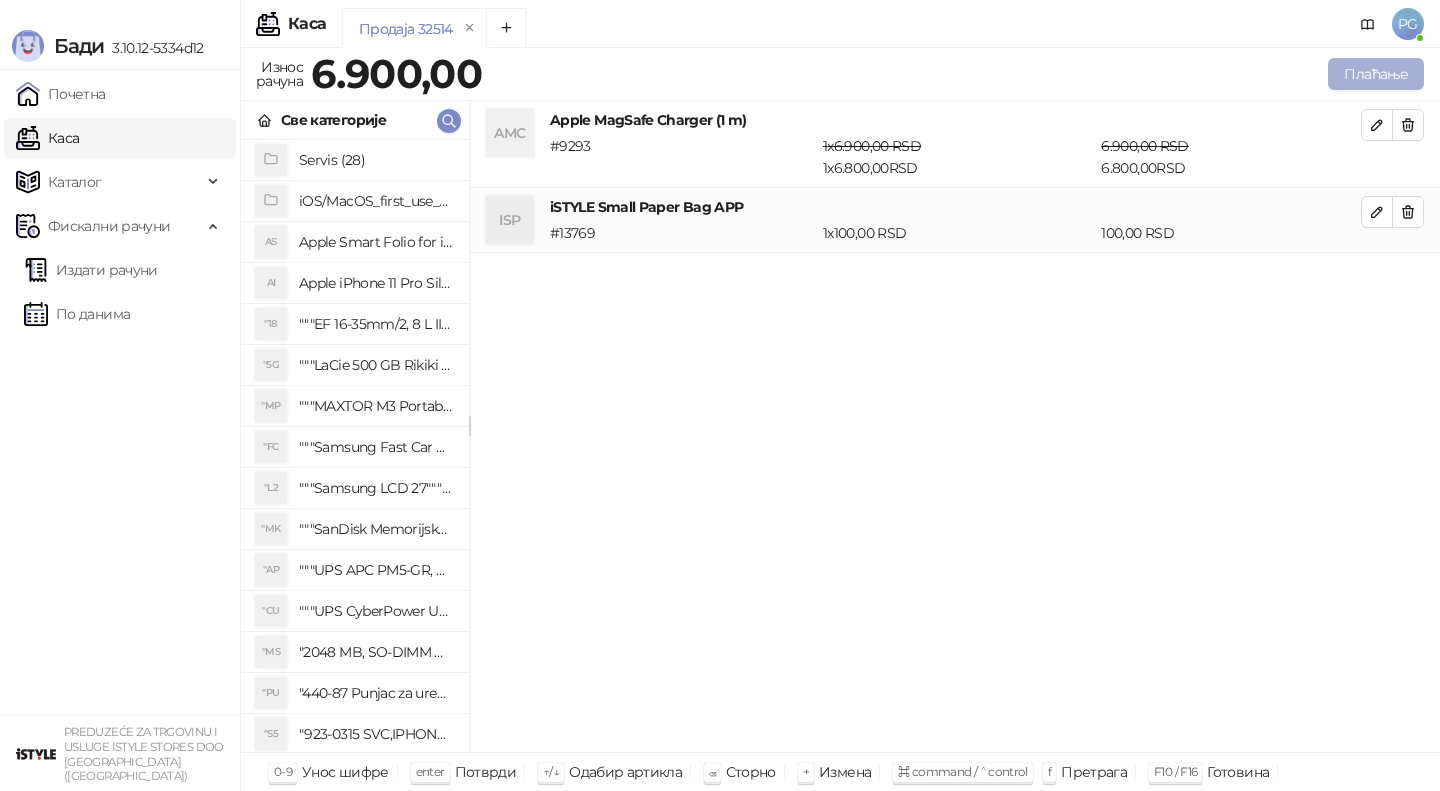 click on "Плаћање" at bounding box center [1376, 74] 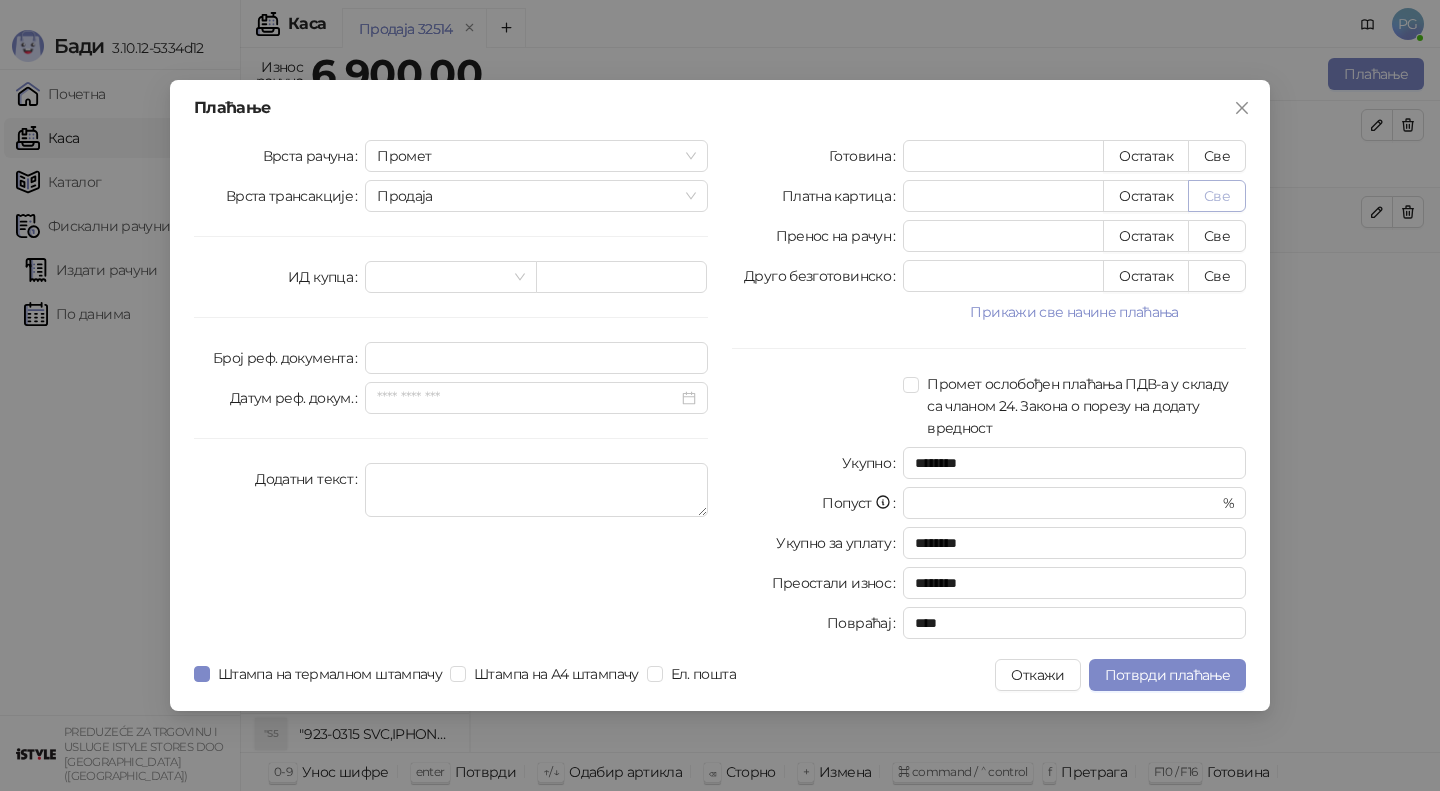 click on "Све" at bounding box center [1217, 196] 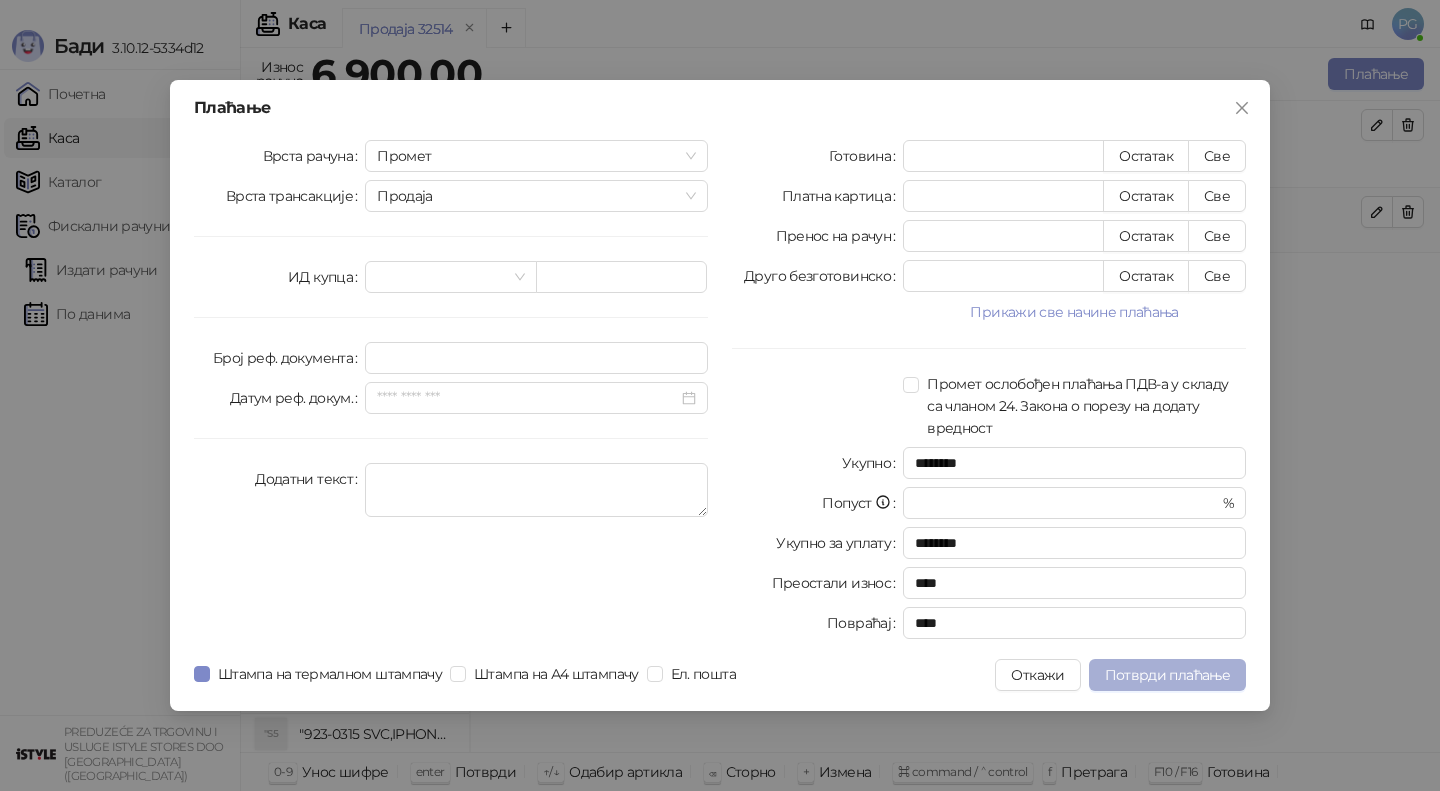 click on "Потврди плаћање" at bounding box center [1167, 675] 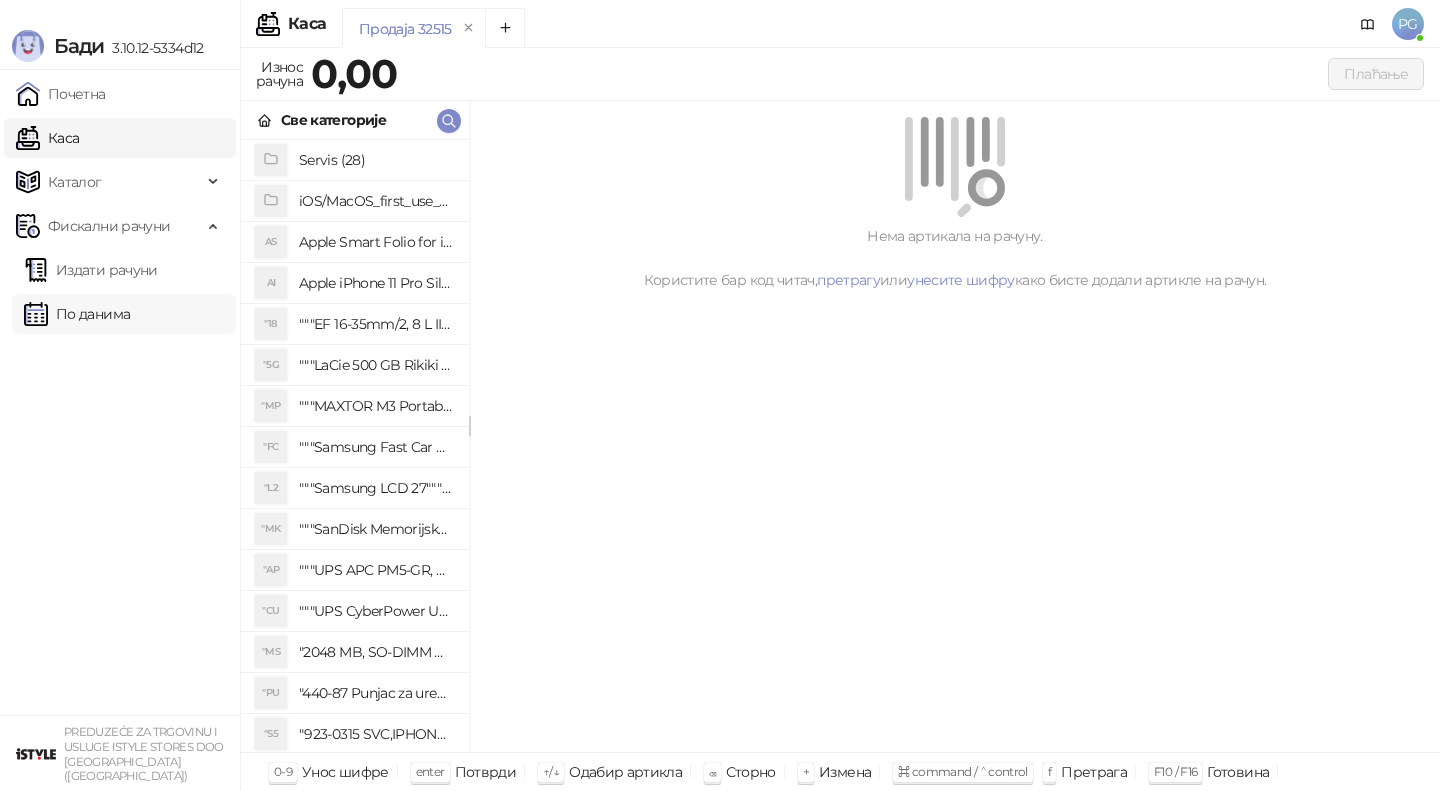 click on "По данима" at bounding box center [77, 314] 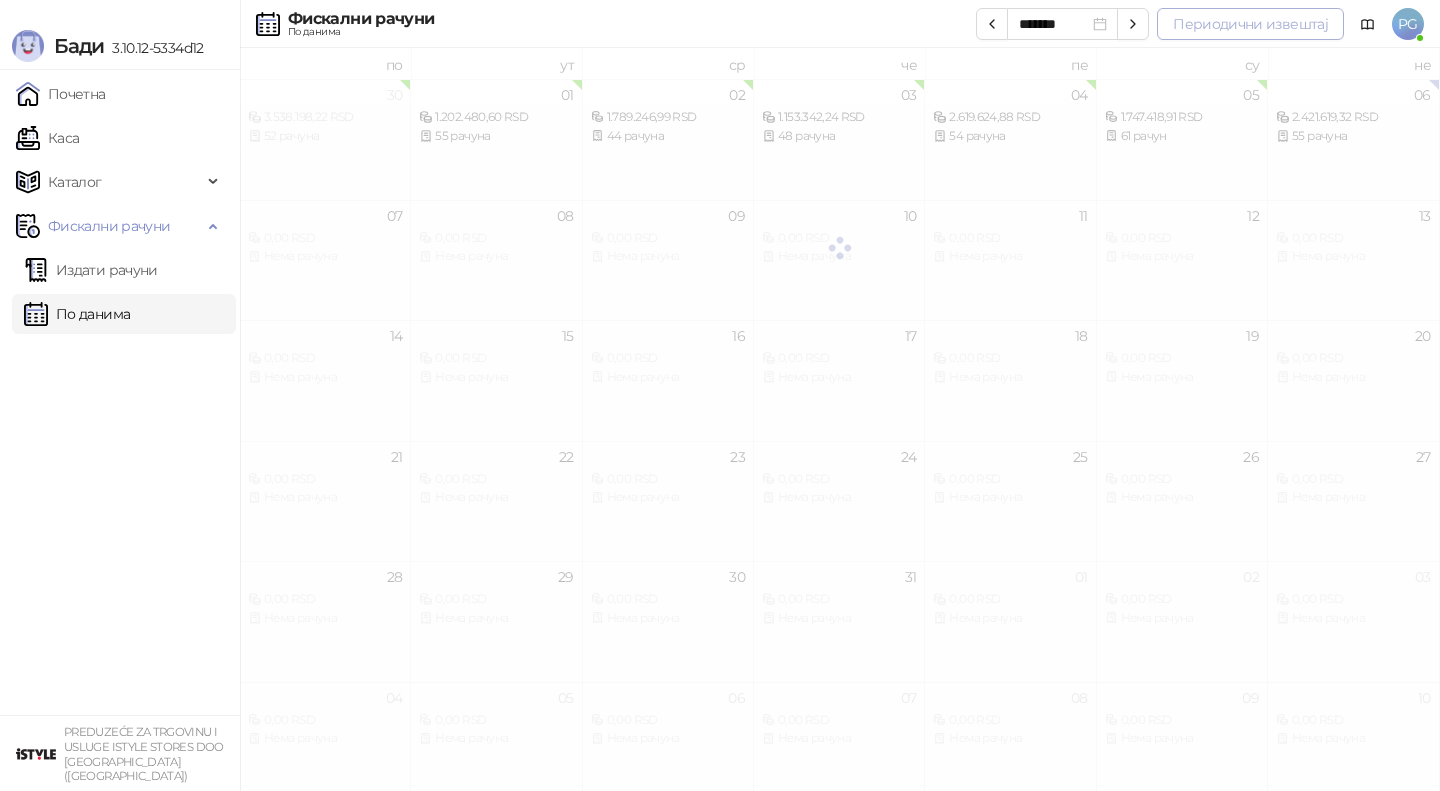 click on "Периодични извештај" at bounding box center [1250, 24] 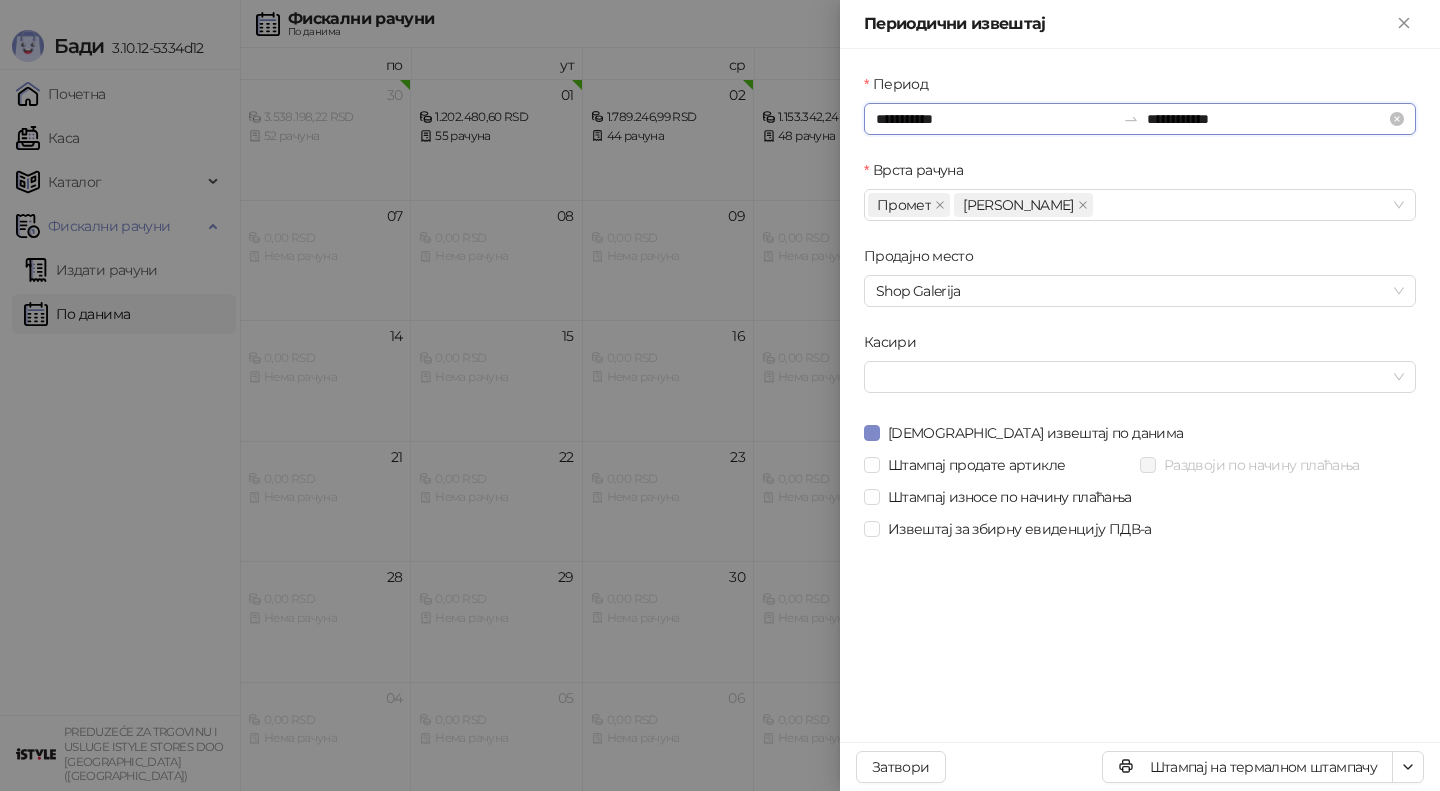 click on "**********" at bounding box center [995, 119] 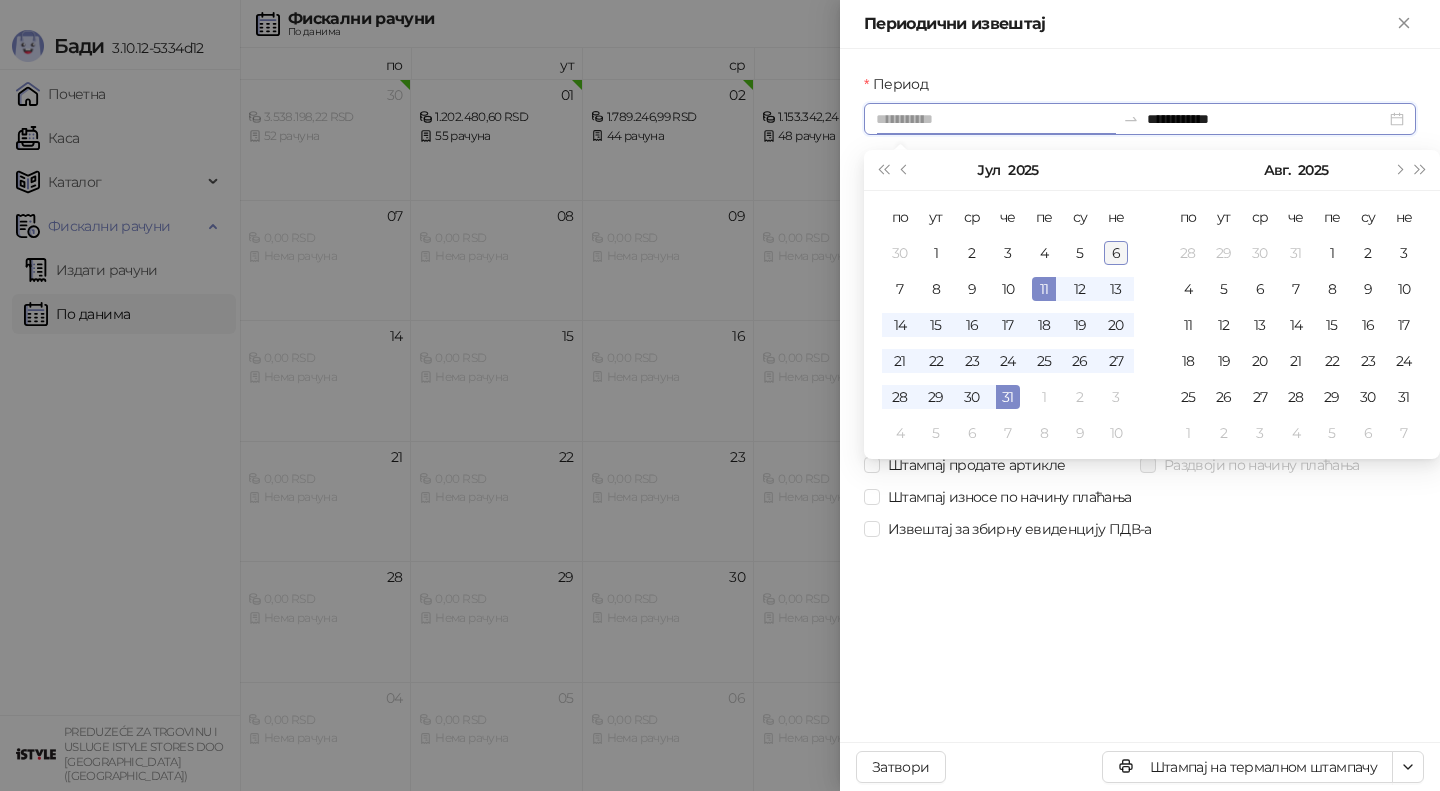 type on "**********" 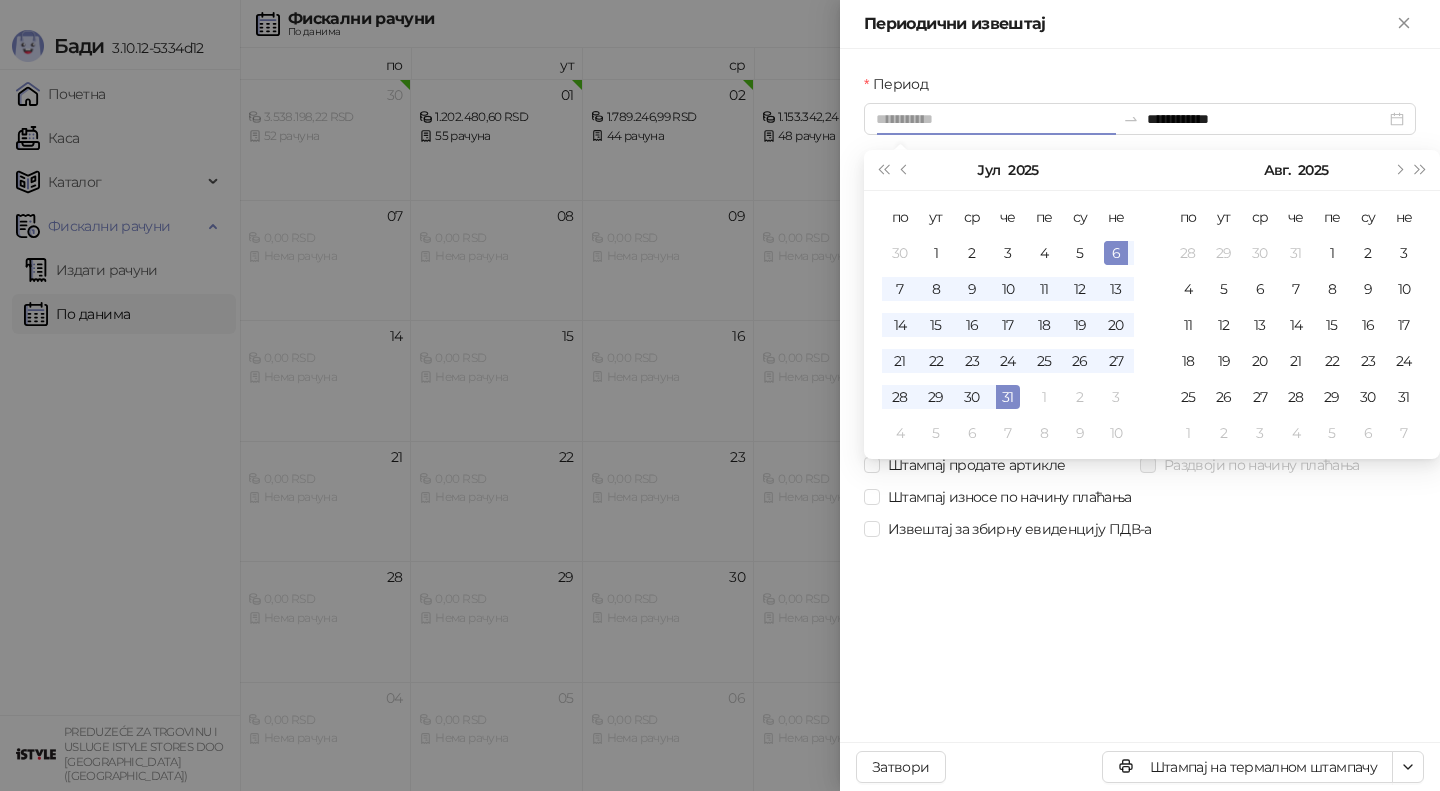 click on "6" at bounding box center (1116, 253) 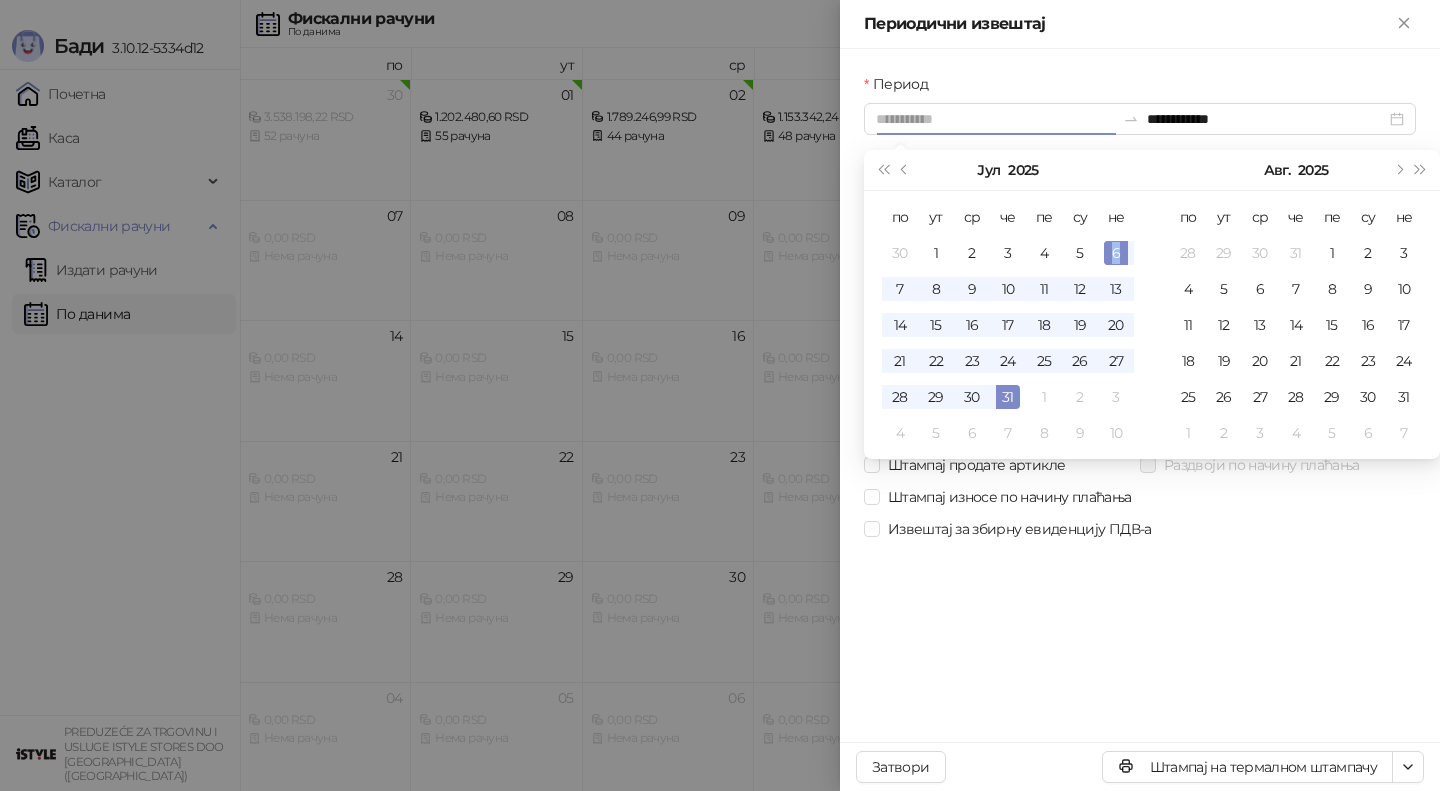 click on "6" at bounding box center (1116, 253) 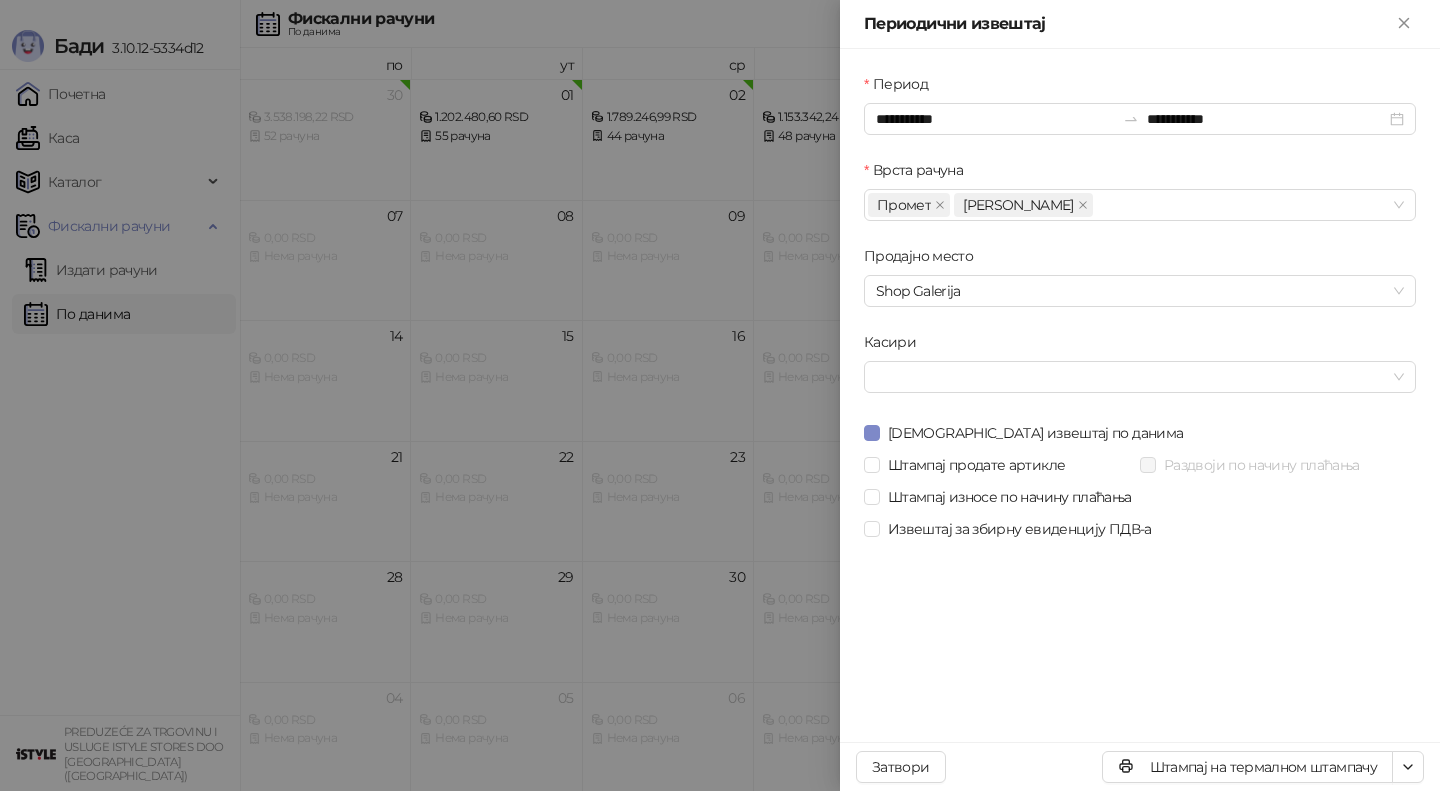 click on "Штампај износе по начину плаћања" at bounding box center [1140, 497] 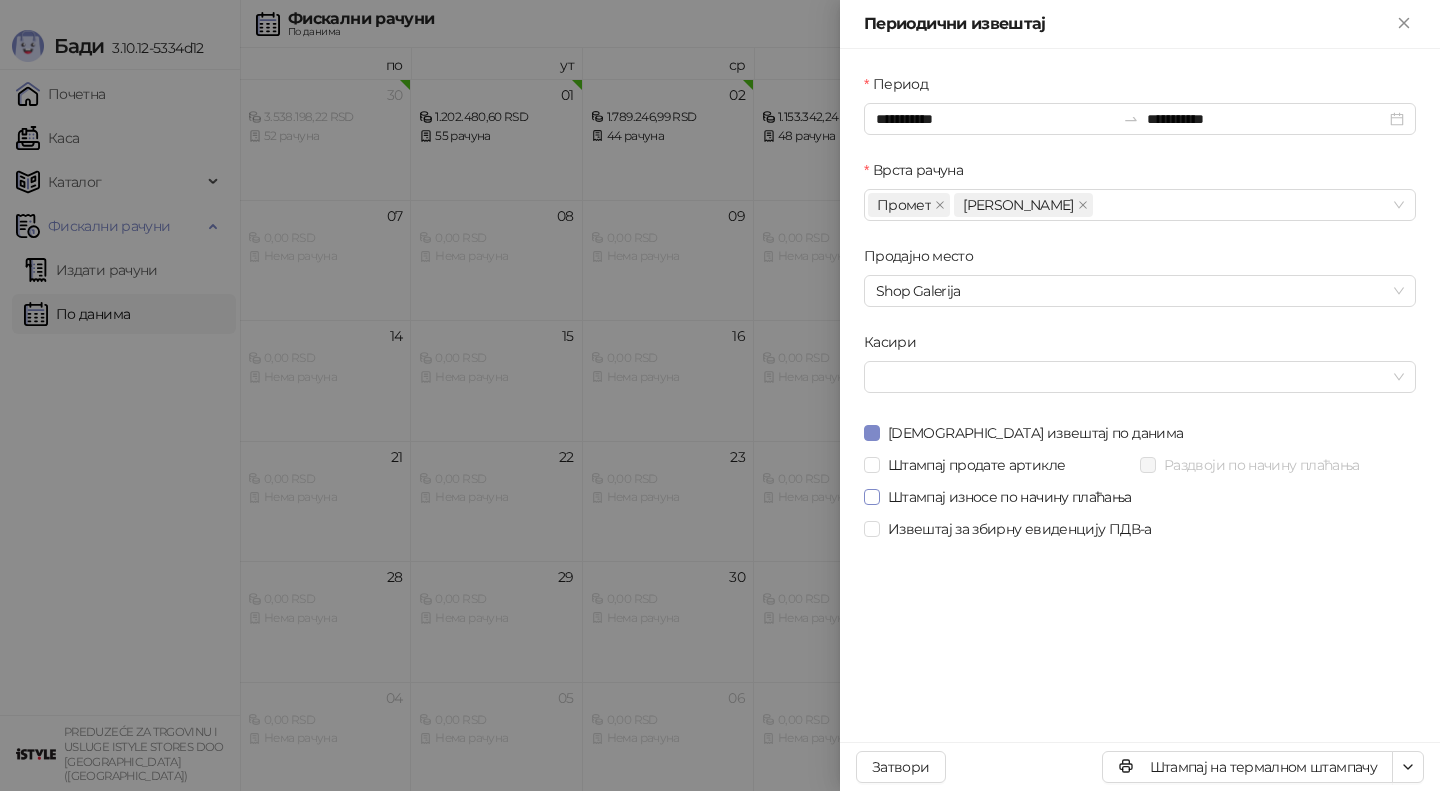 click on "Штампај износе по начину плаћања" at bounding box center [1010, 497] 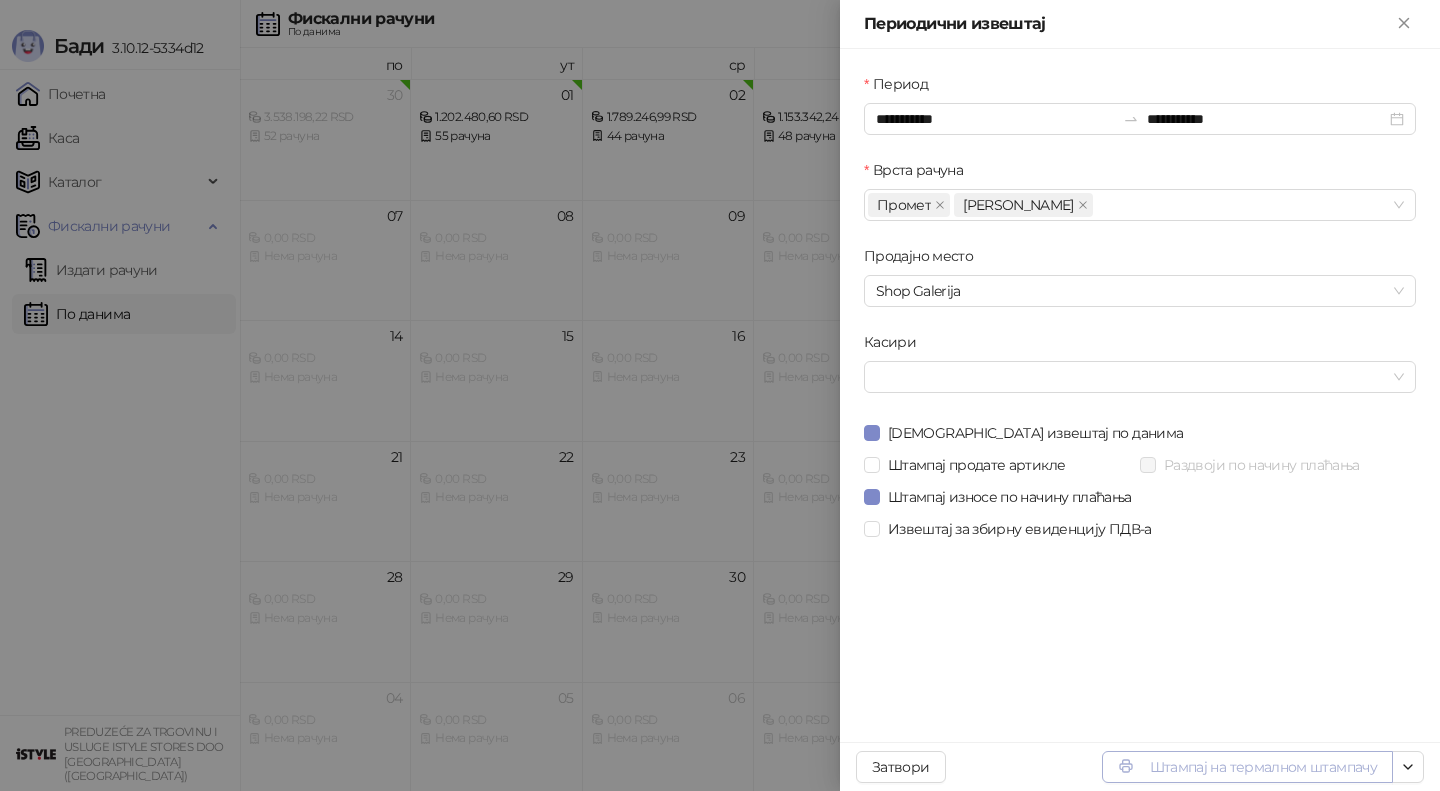 click on "Штампај на термалном штампачу" at bounding box center [1247, 767] 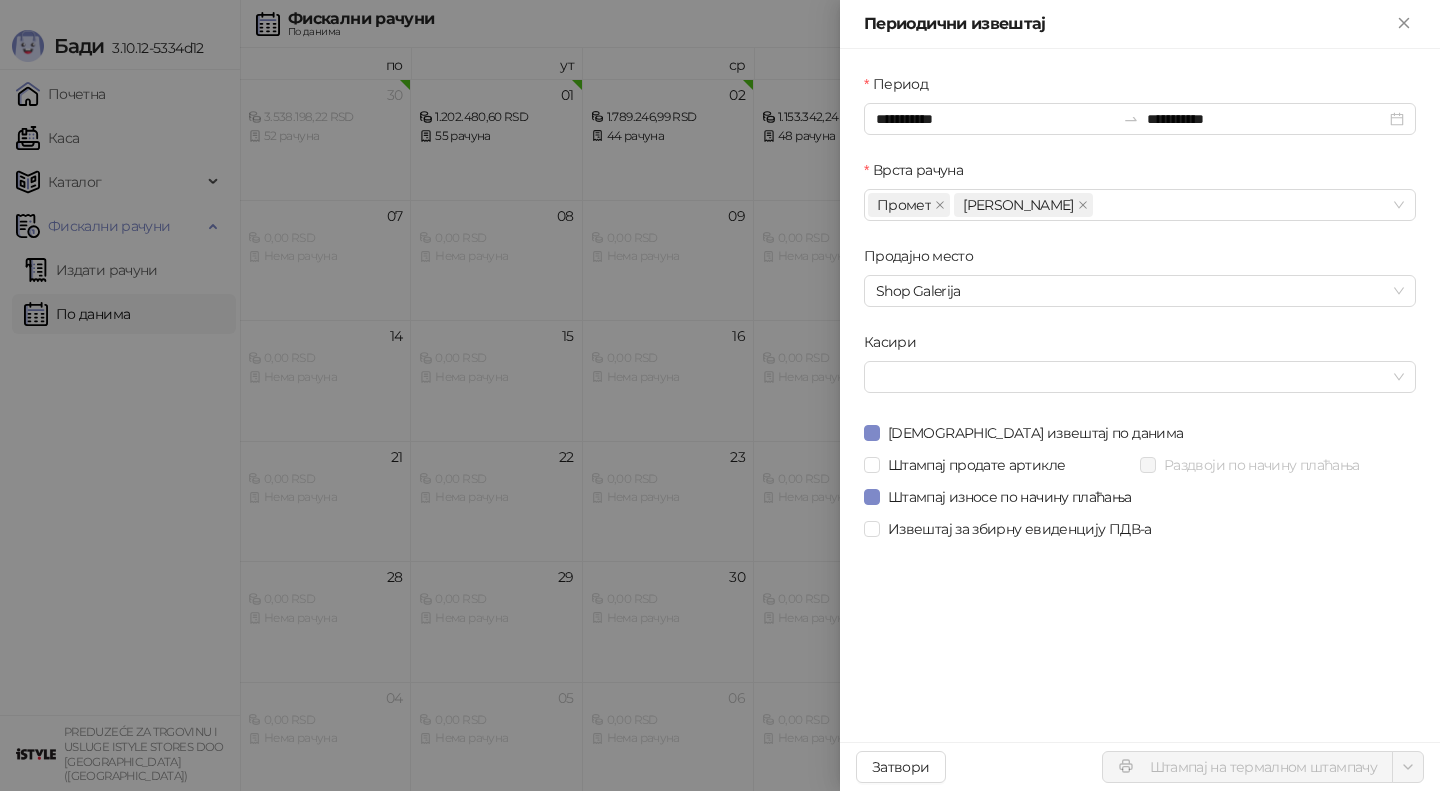 click at bounding box center (720, 395) 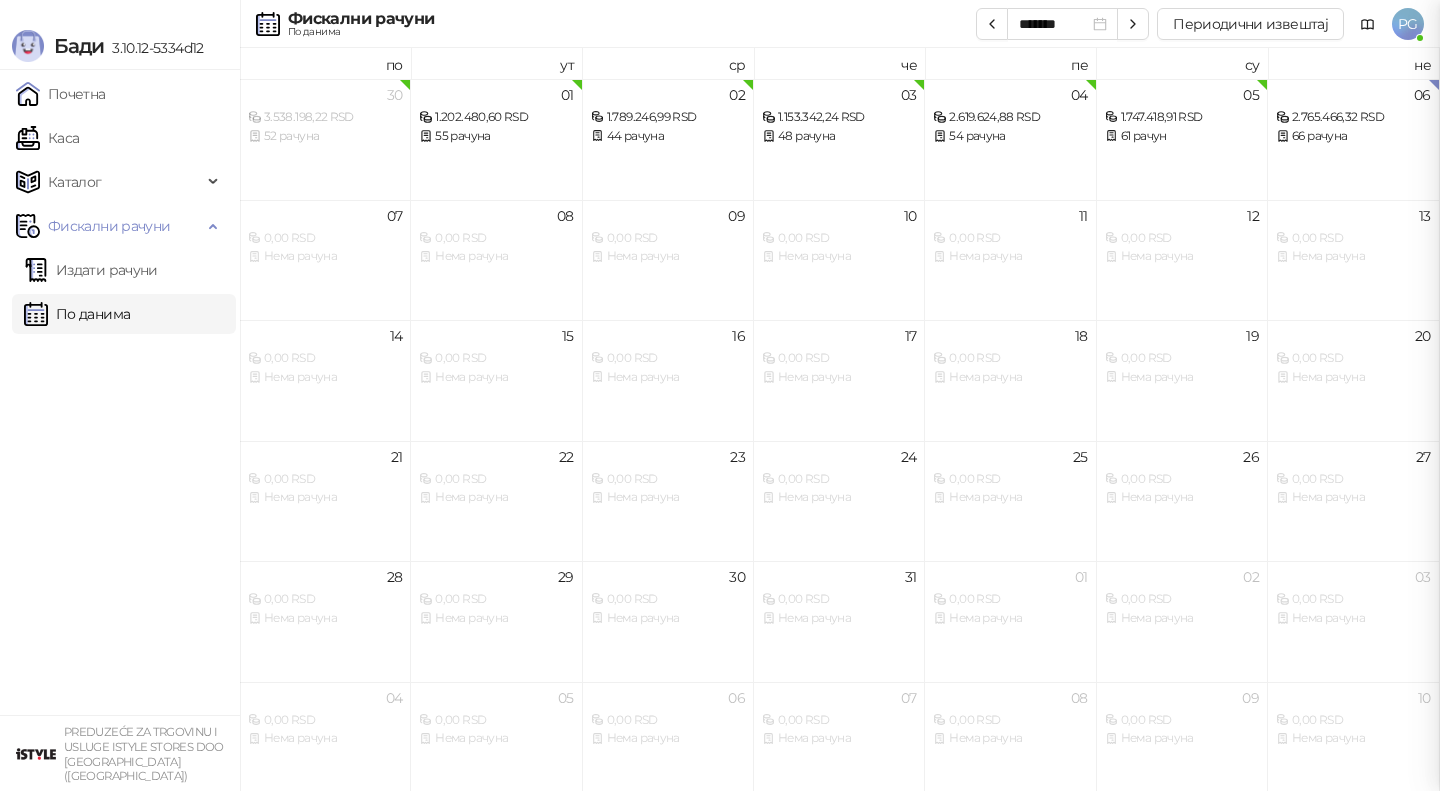 click at bounding box center (720, 395) 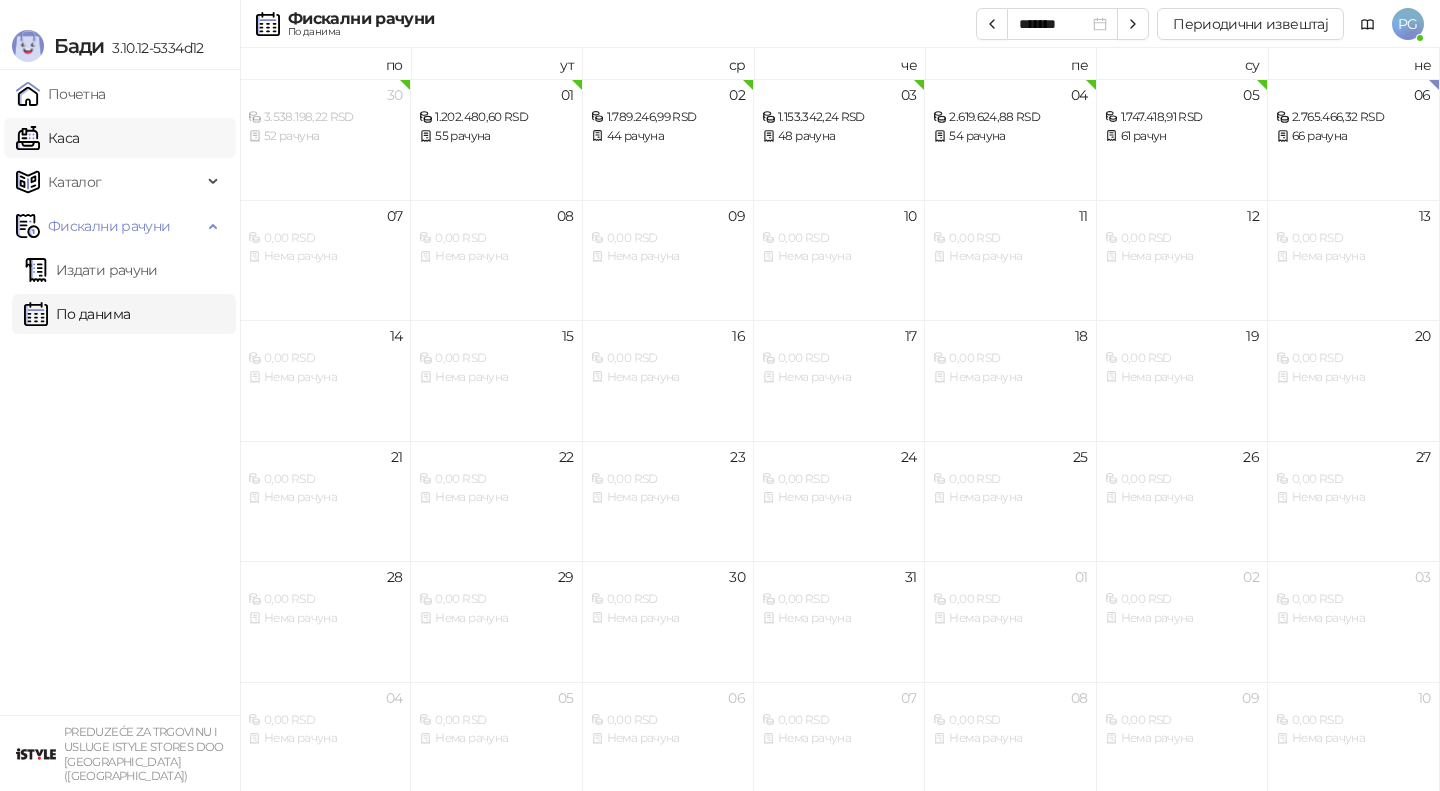 click on "Каса" at bounding box center [47, 138] 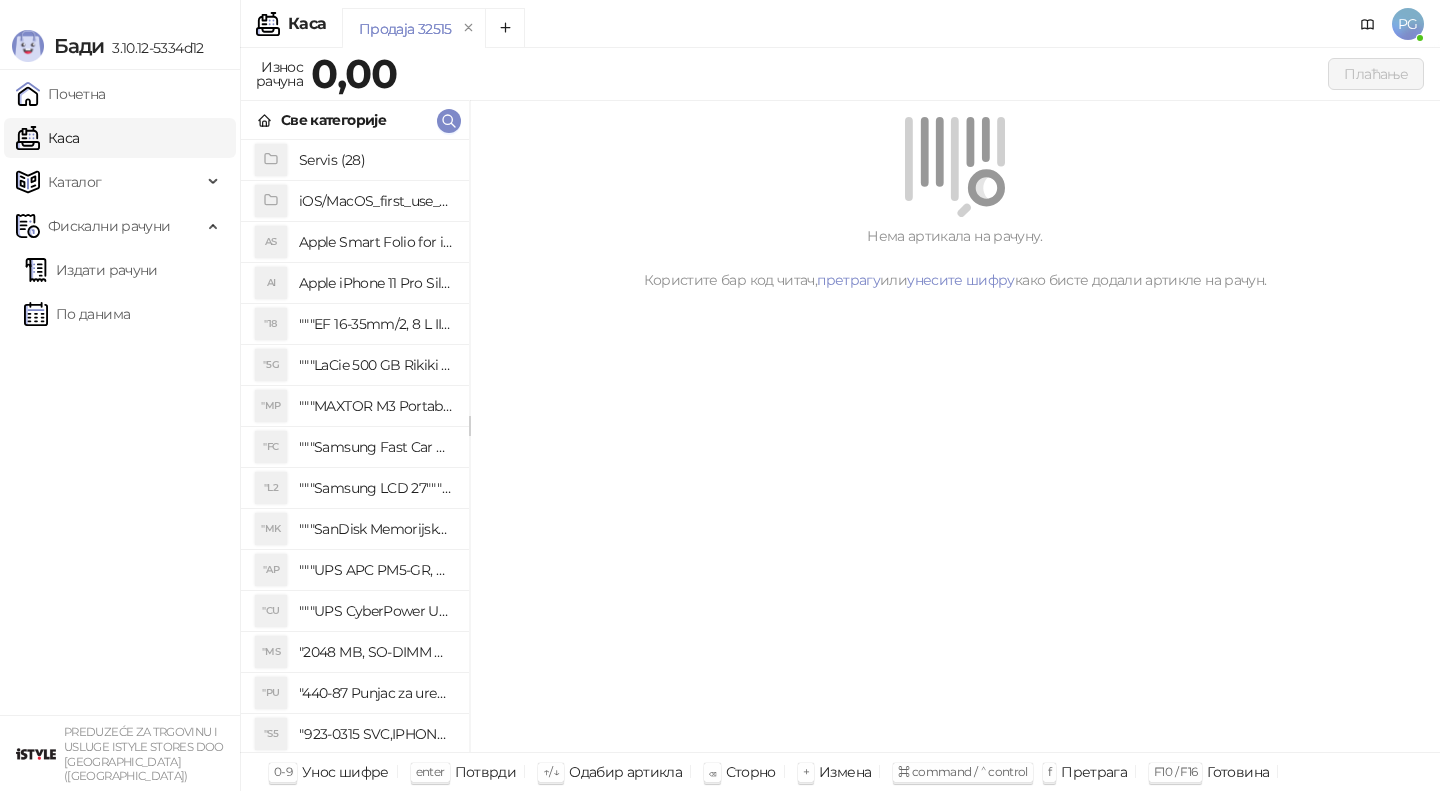 click on "Каса" at bounding box center (47, 138) 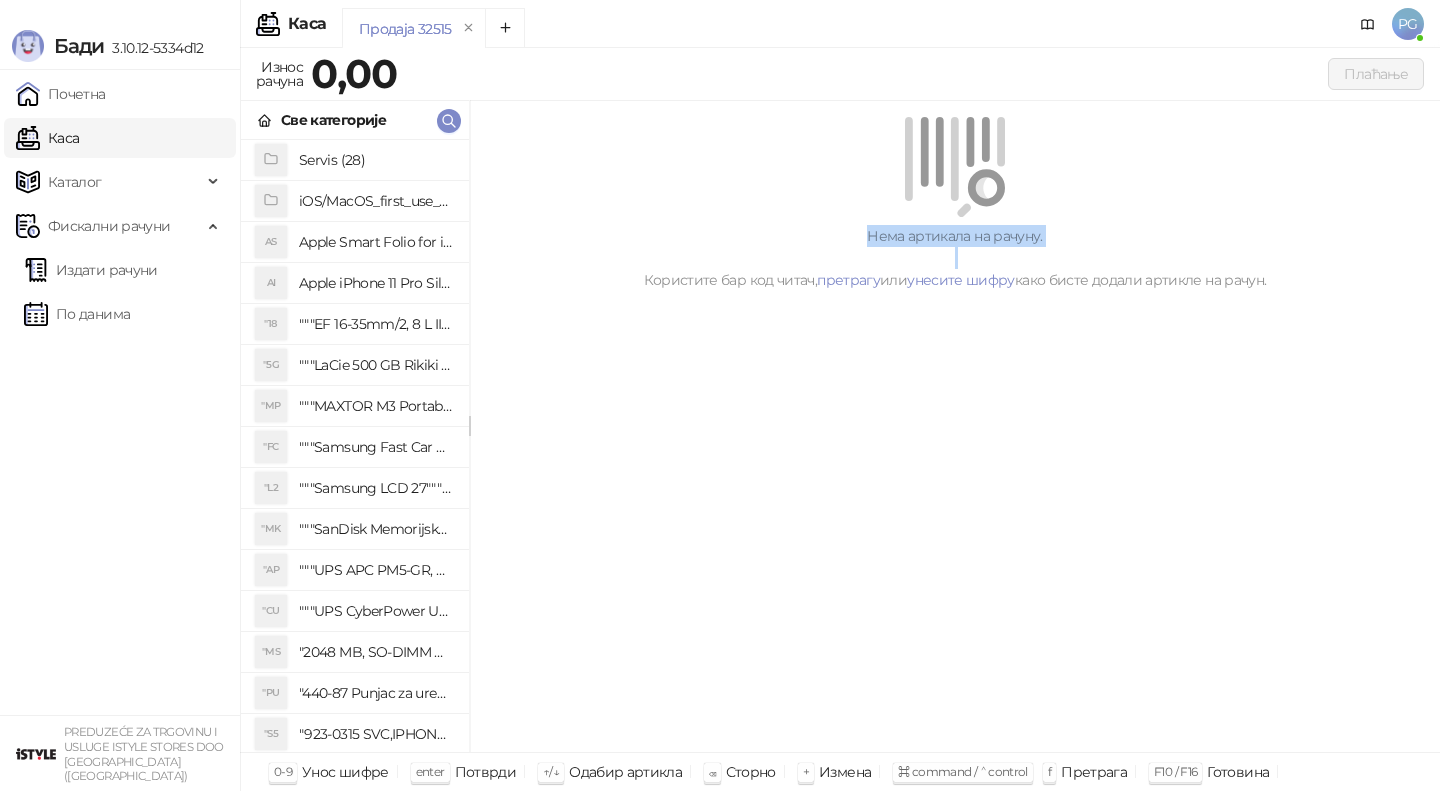 drag, startPoint x: 562, startPoint y: 232, endPoint x: 425, endPoint y: 327, distance: 166.71533 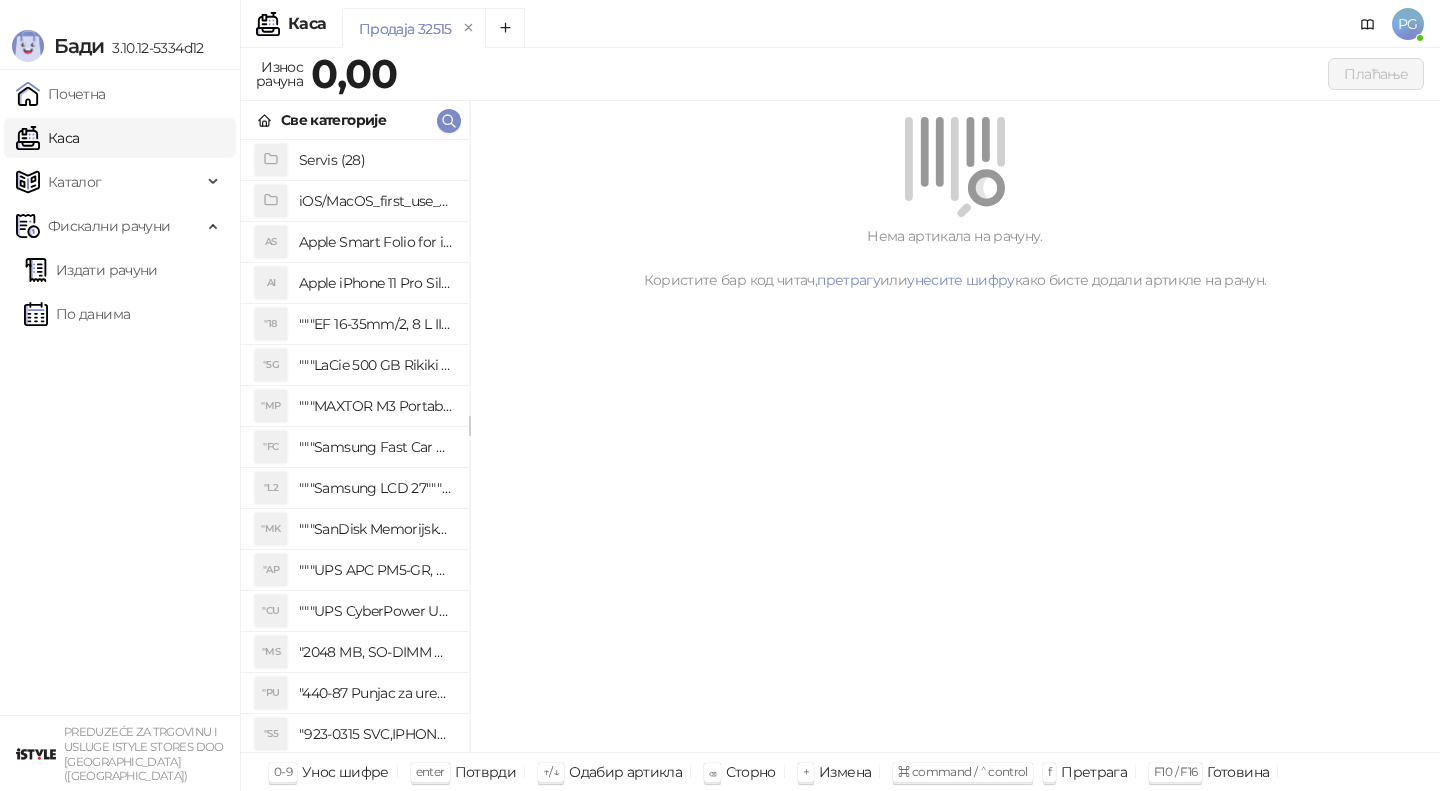 click on "Нема артикала на рачуну.  Користите бар код читач,  претрагу  или  унесите шифру  како бисте додали артикле на рачун." at bounding box center [955, 427] 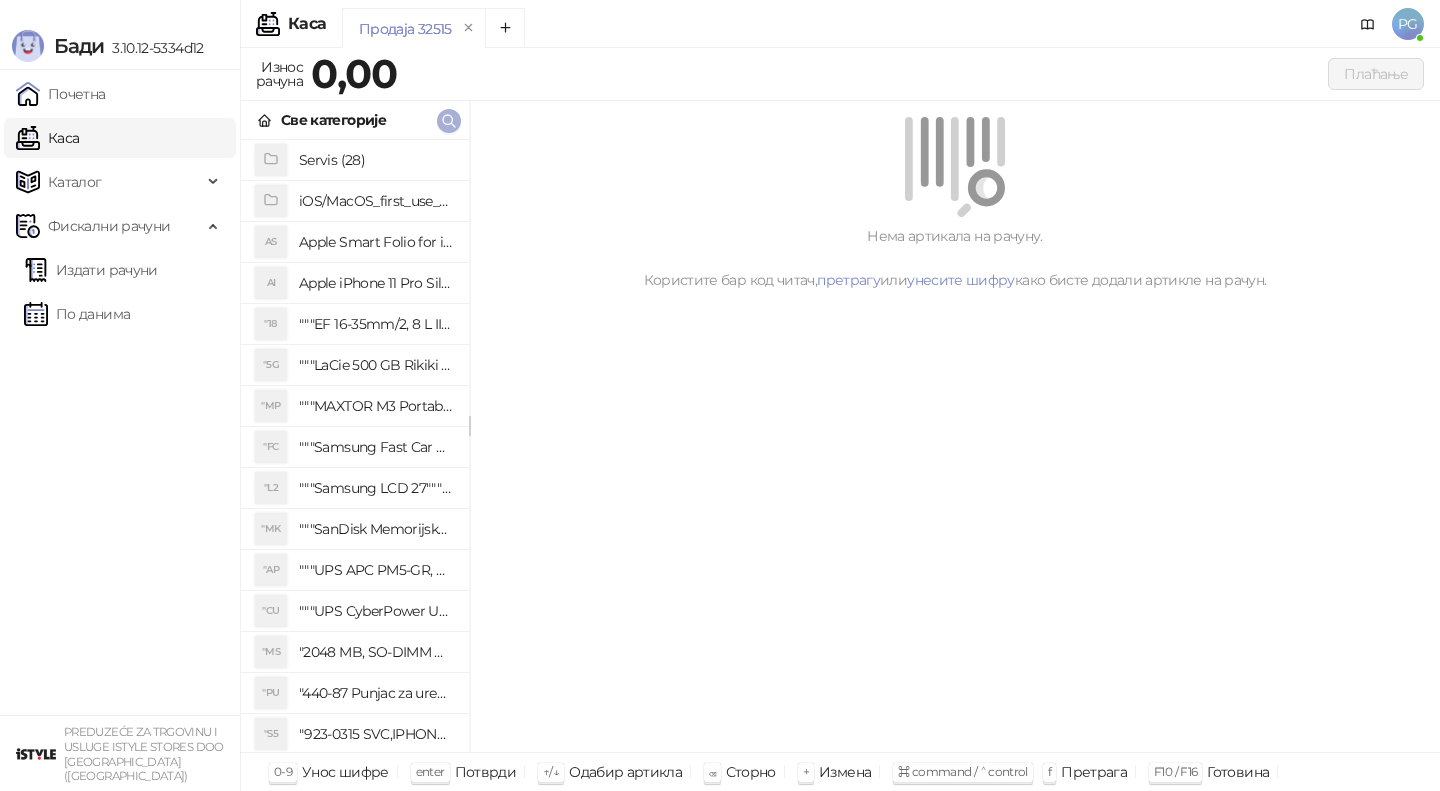 click 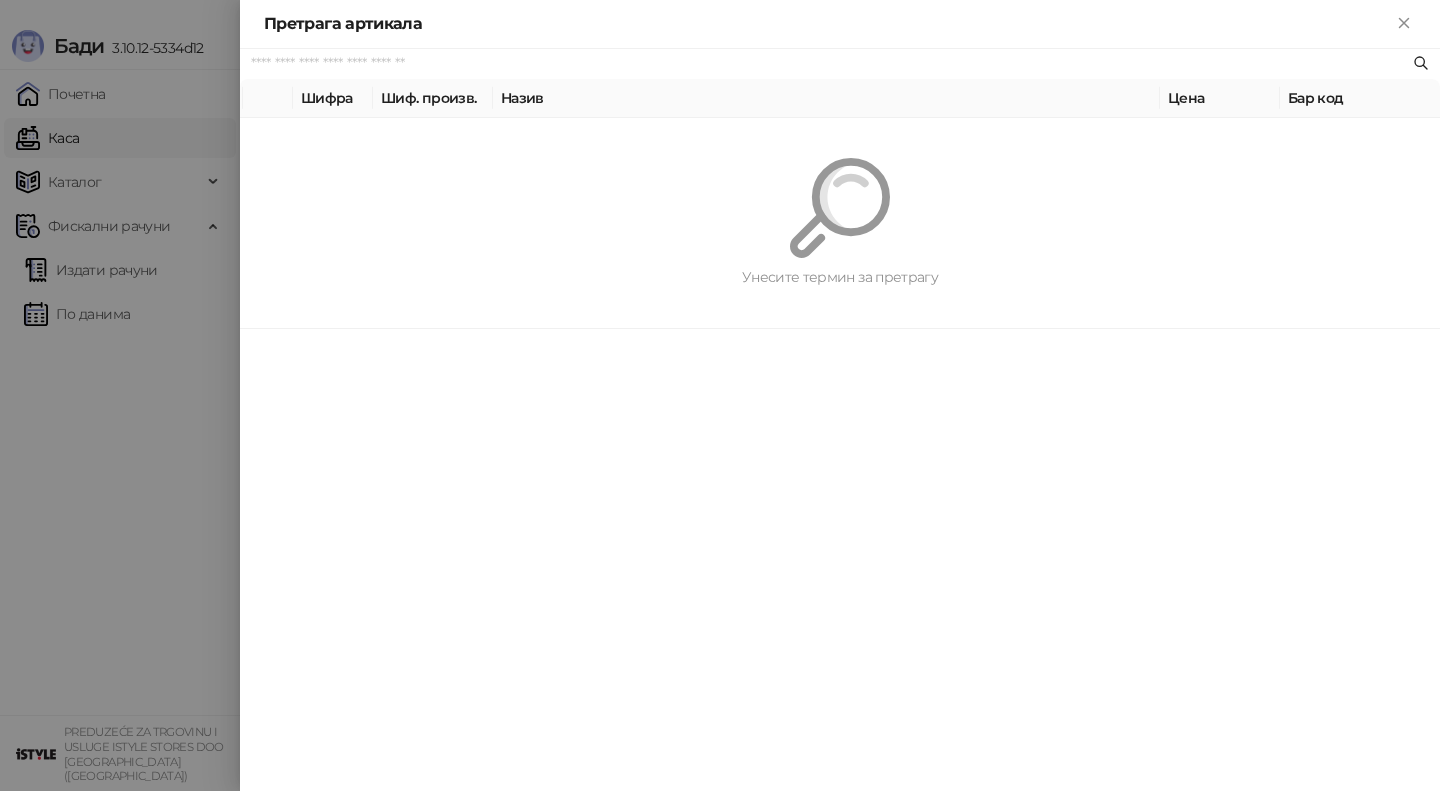 paste on "*********" 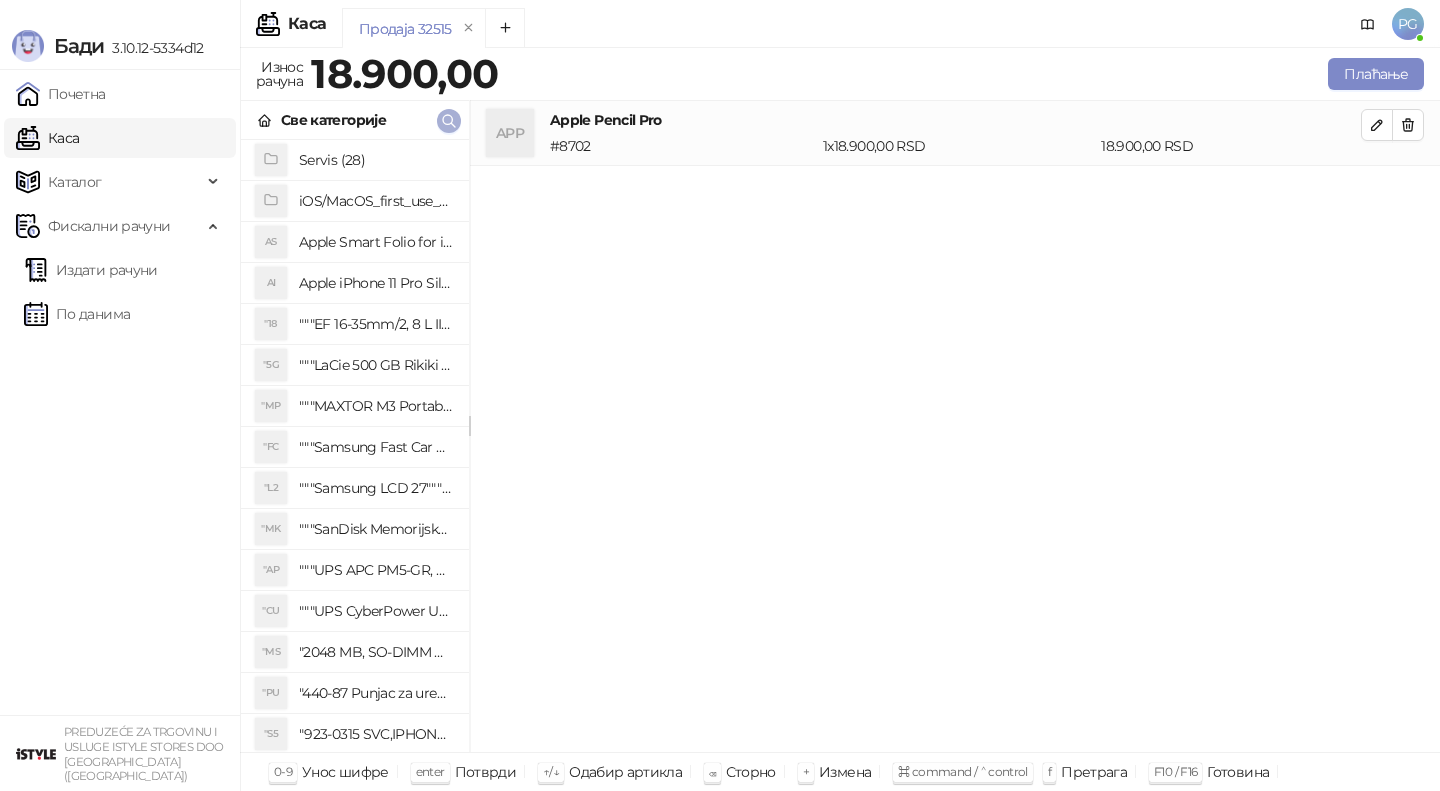 click 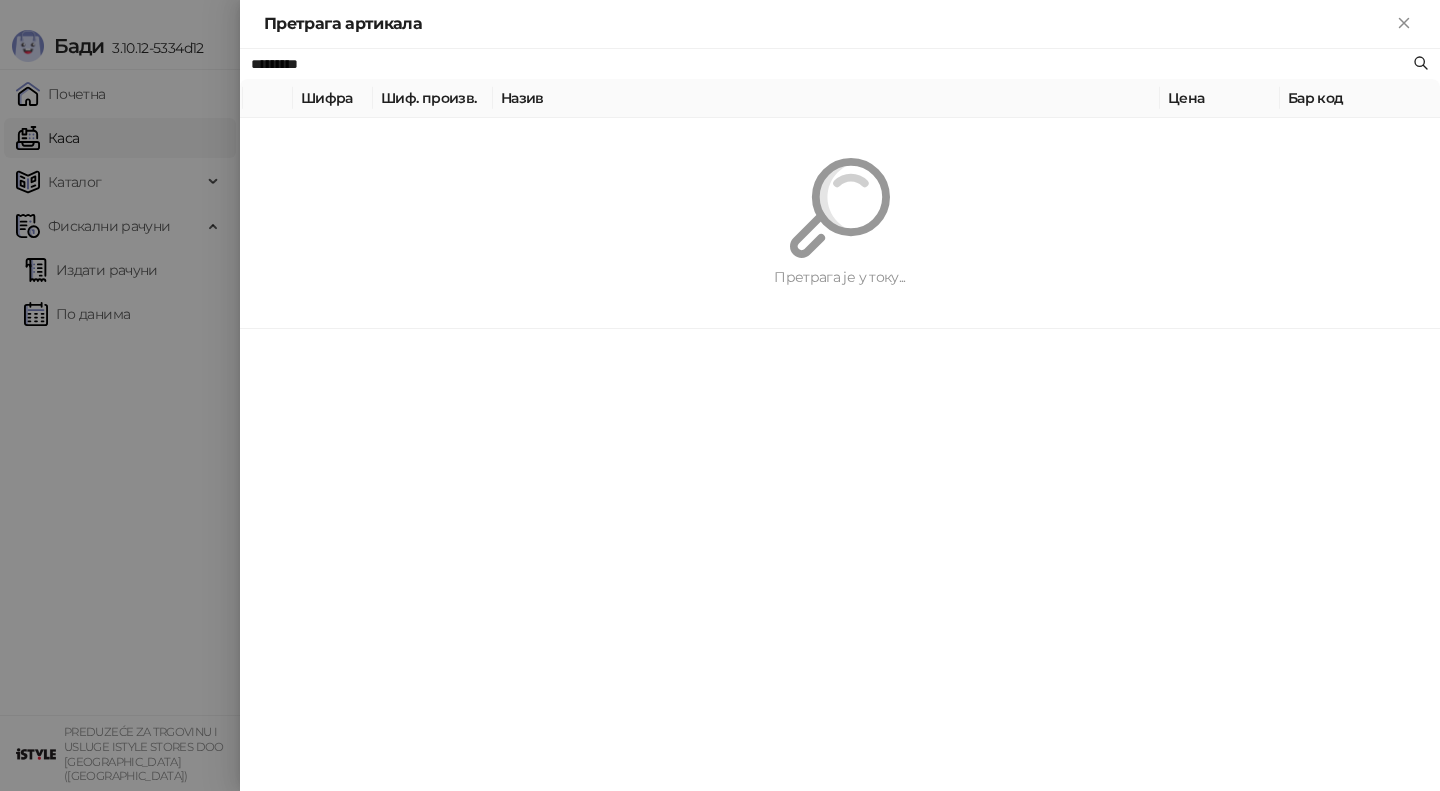 paste 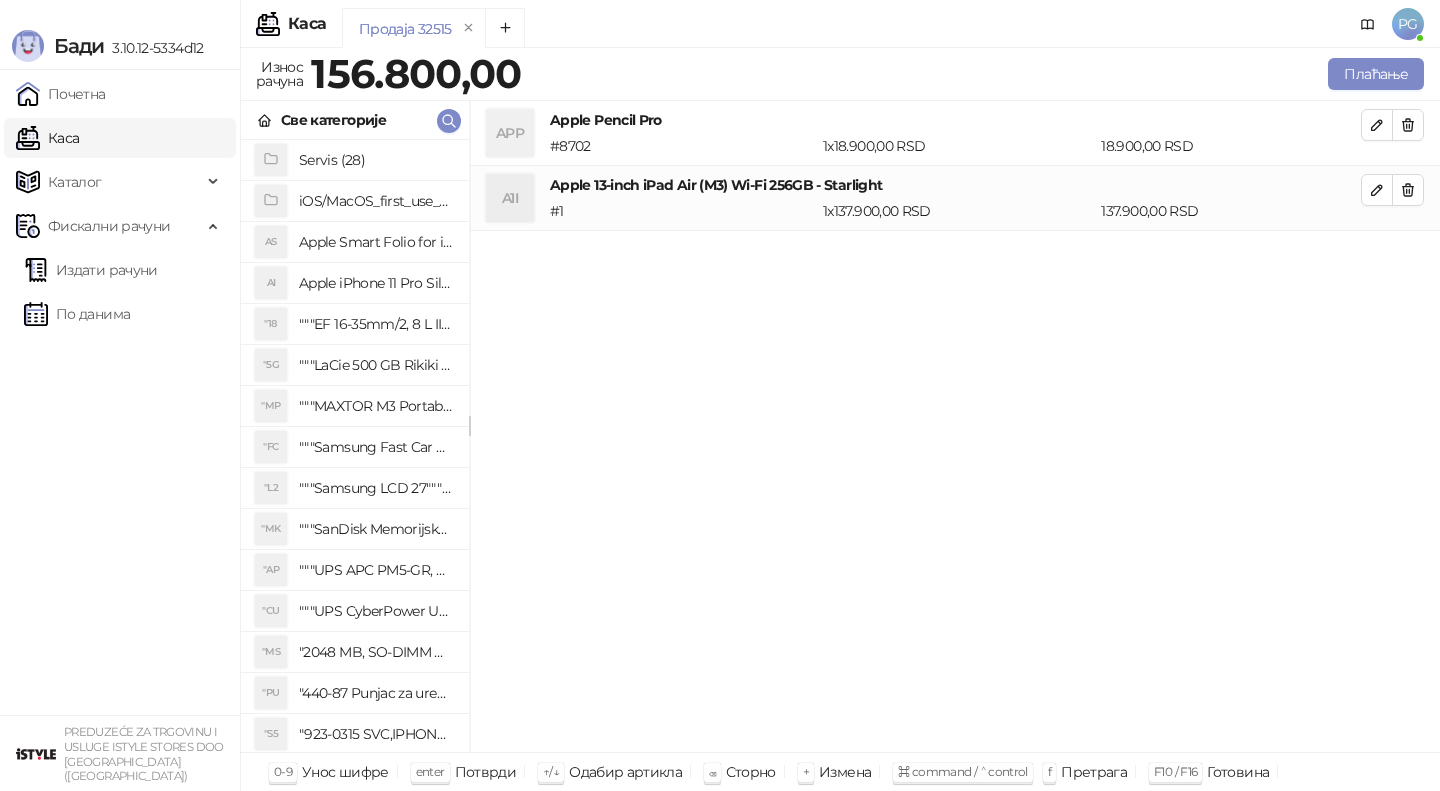 click on "Све категорије" at bounding box center [355, 120] 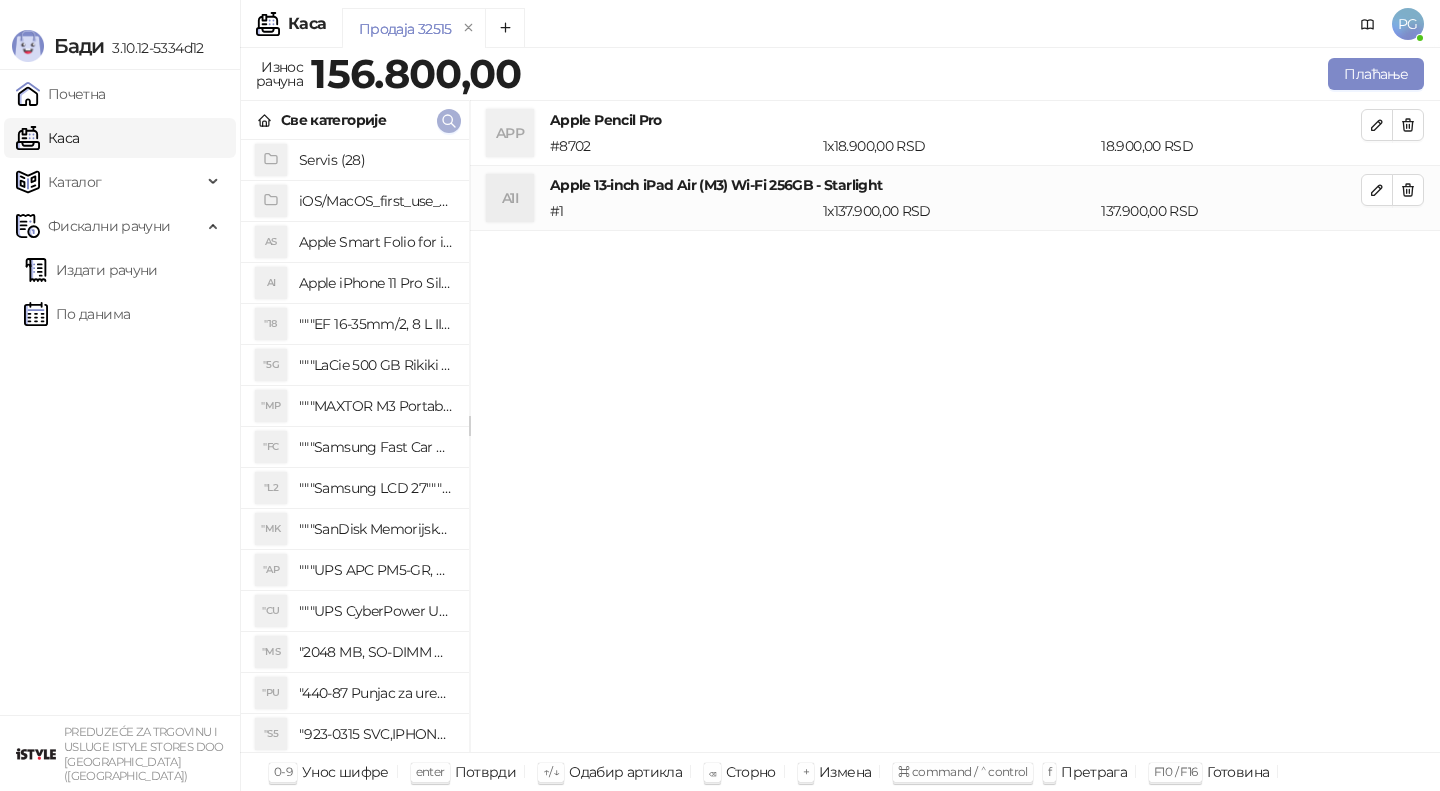 click 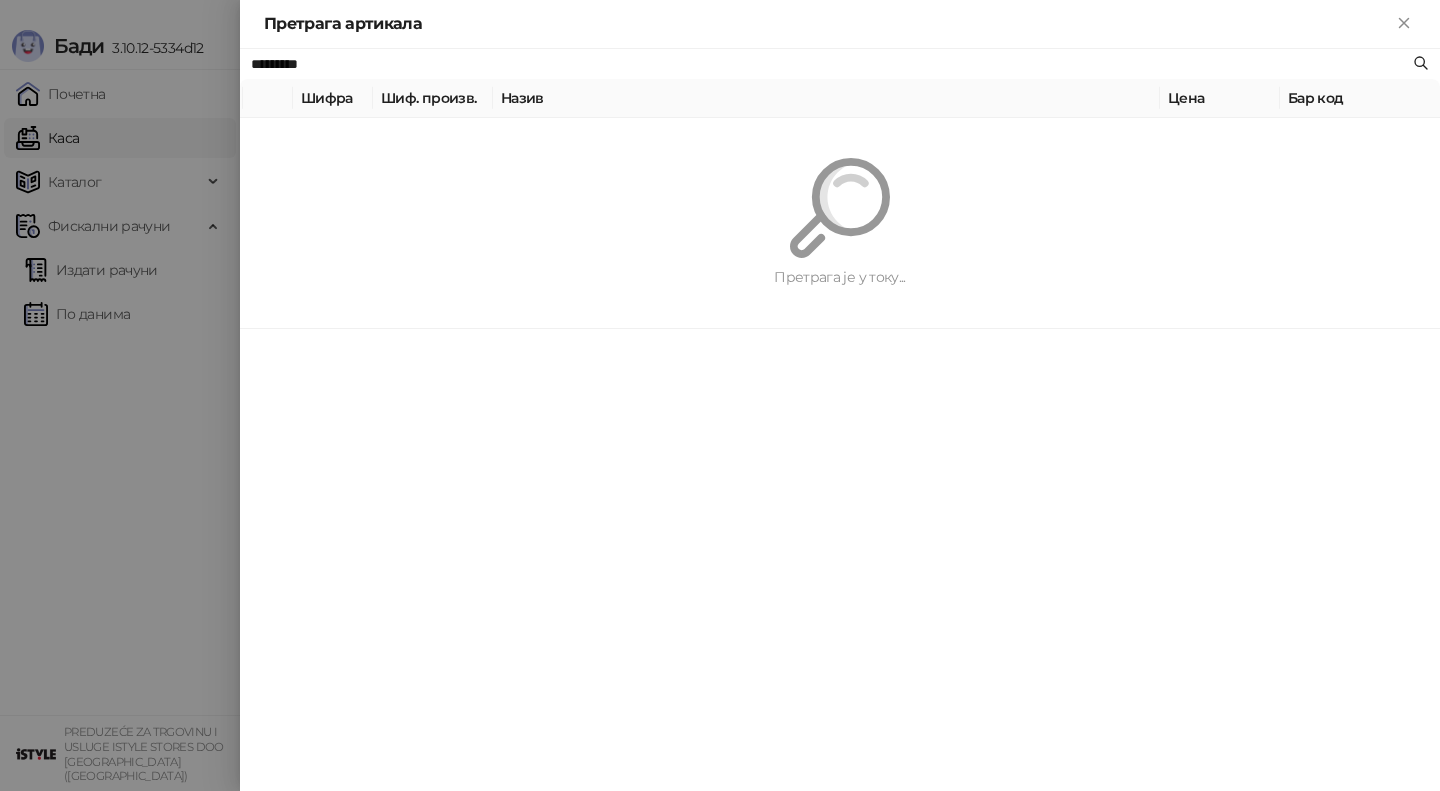paste on "**********" 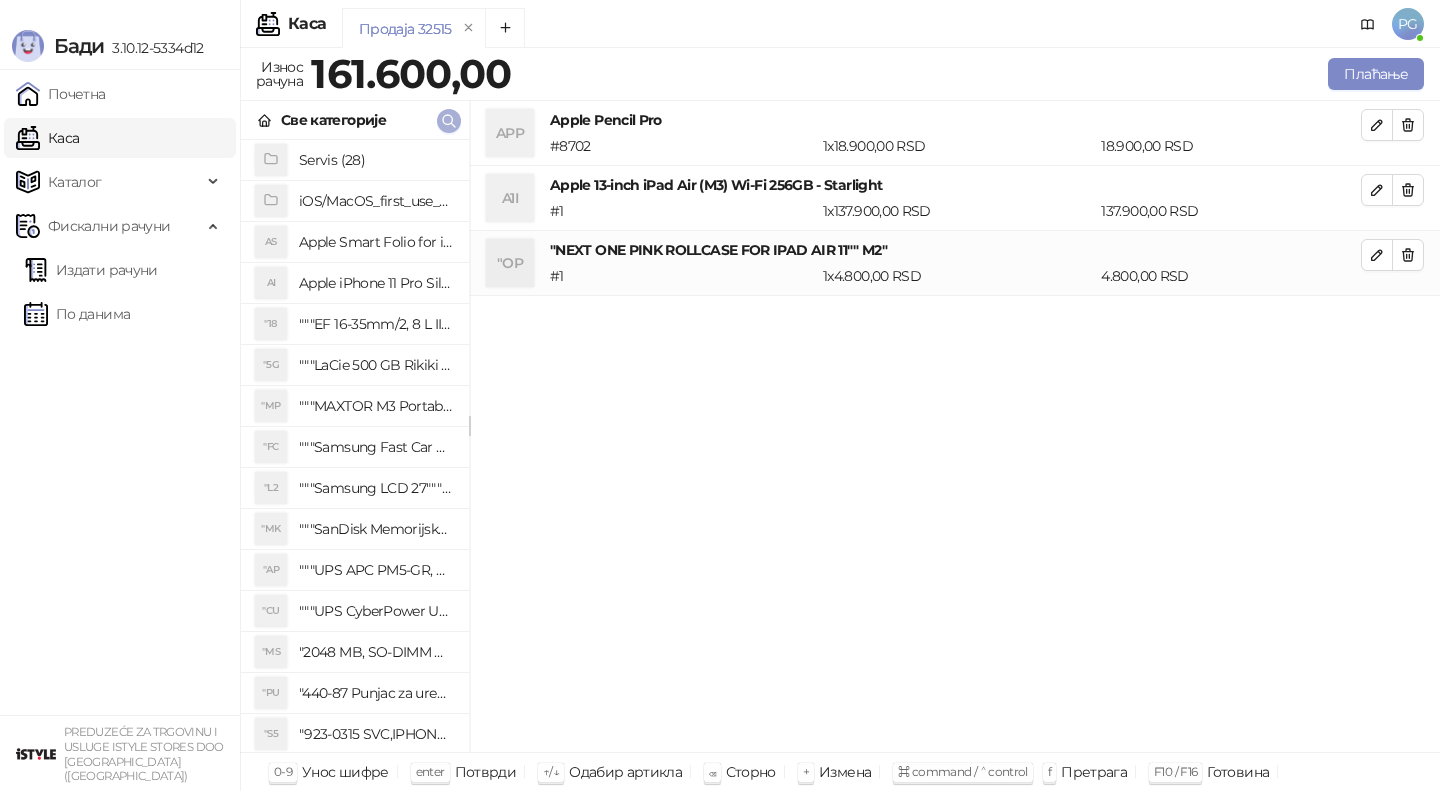 click 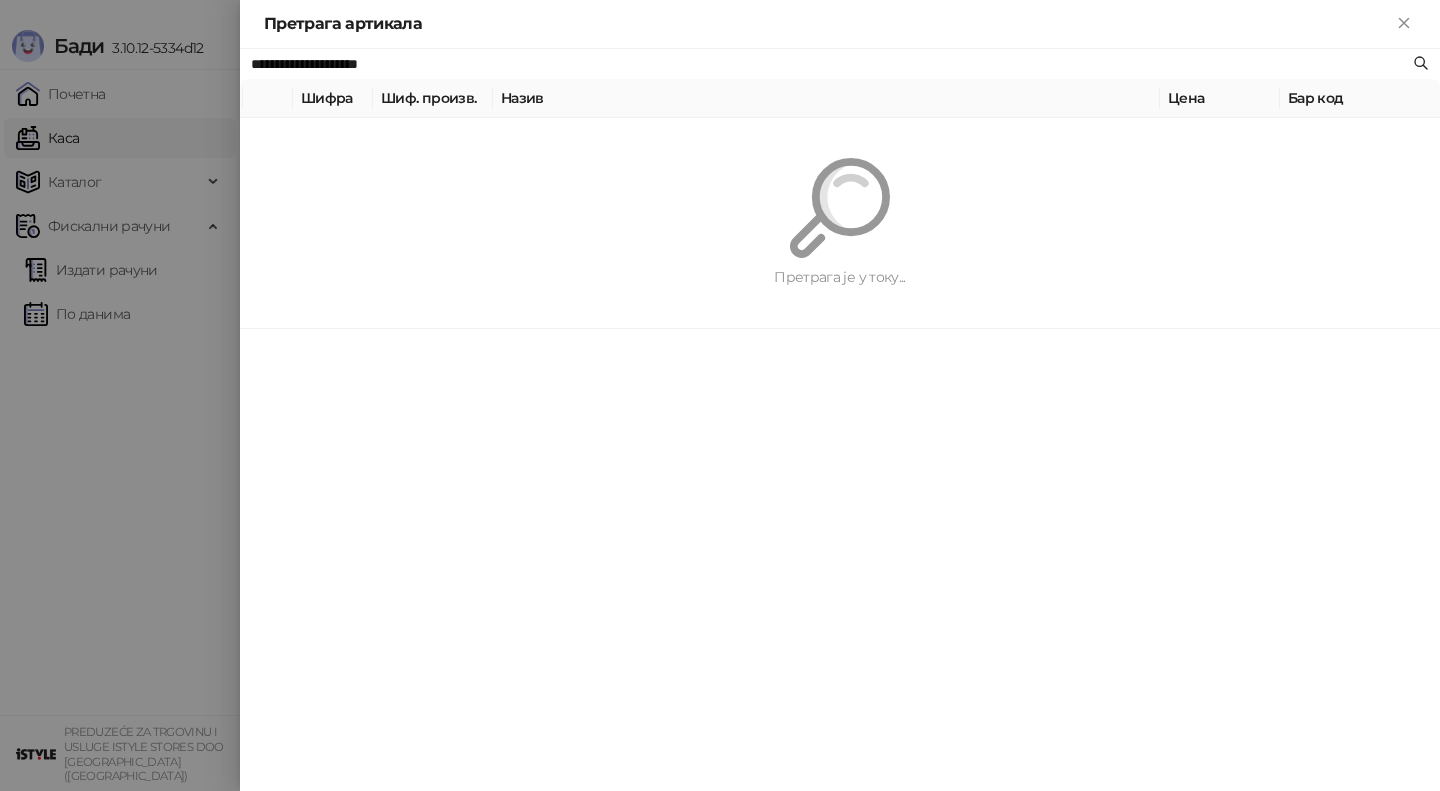 paste on "**" 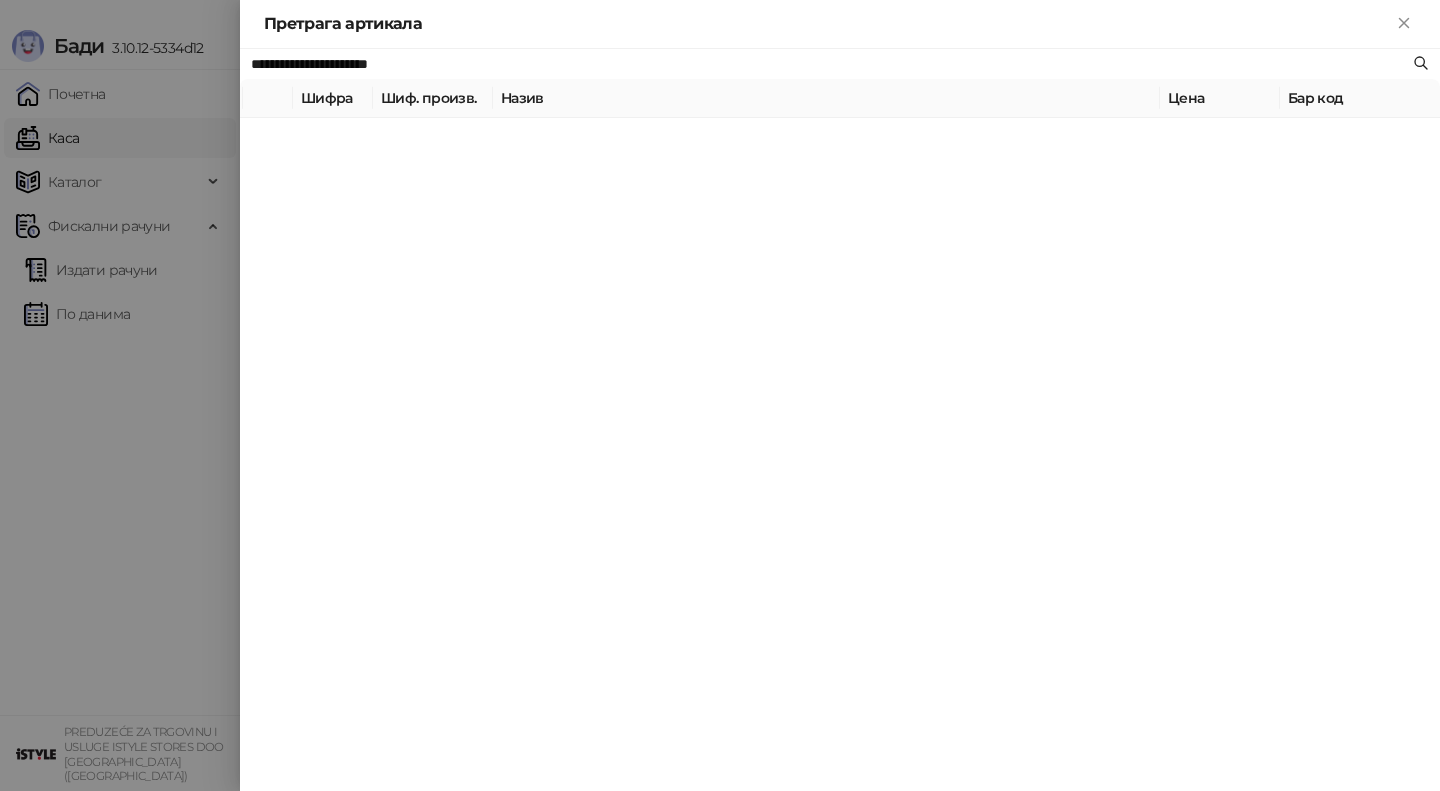type on "**********" 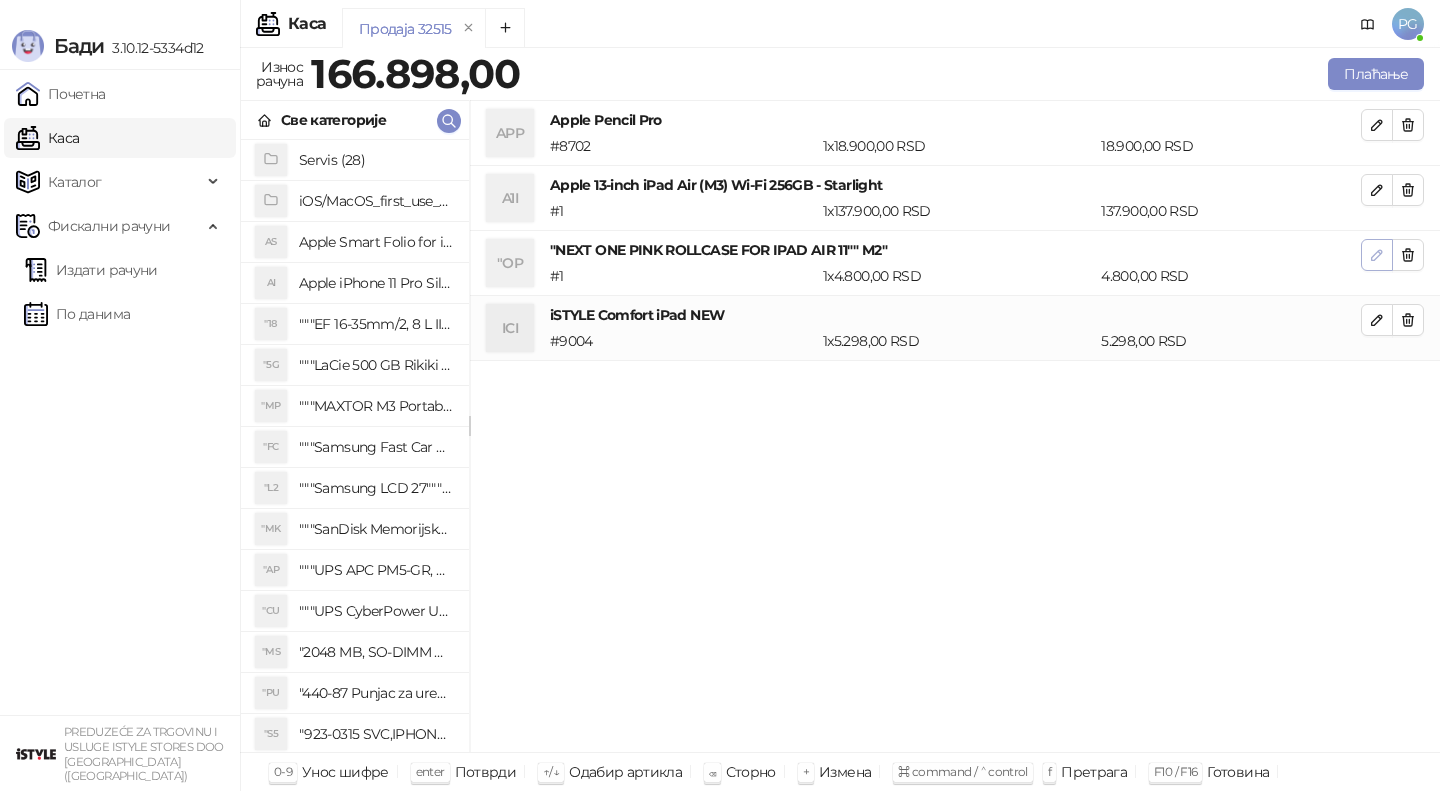 click at bounding box center [1377, 255] 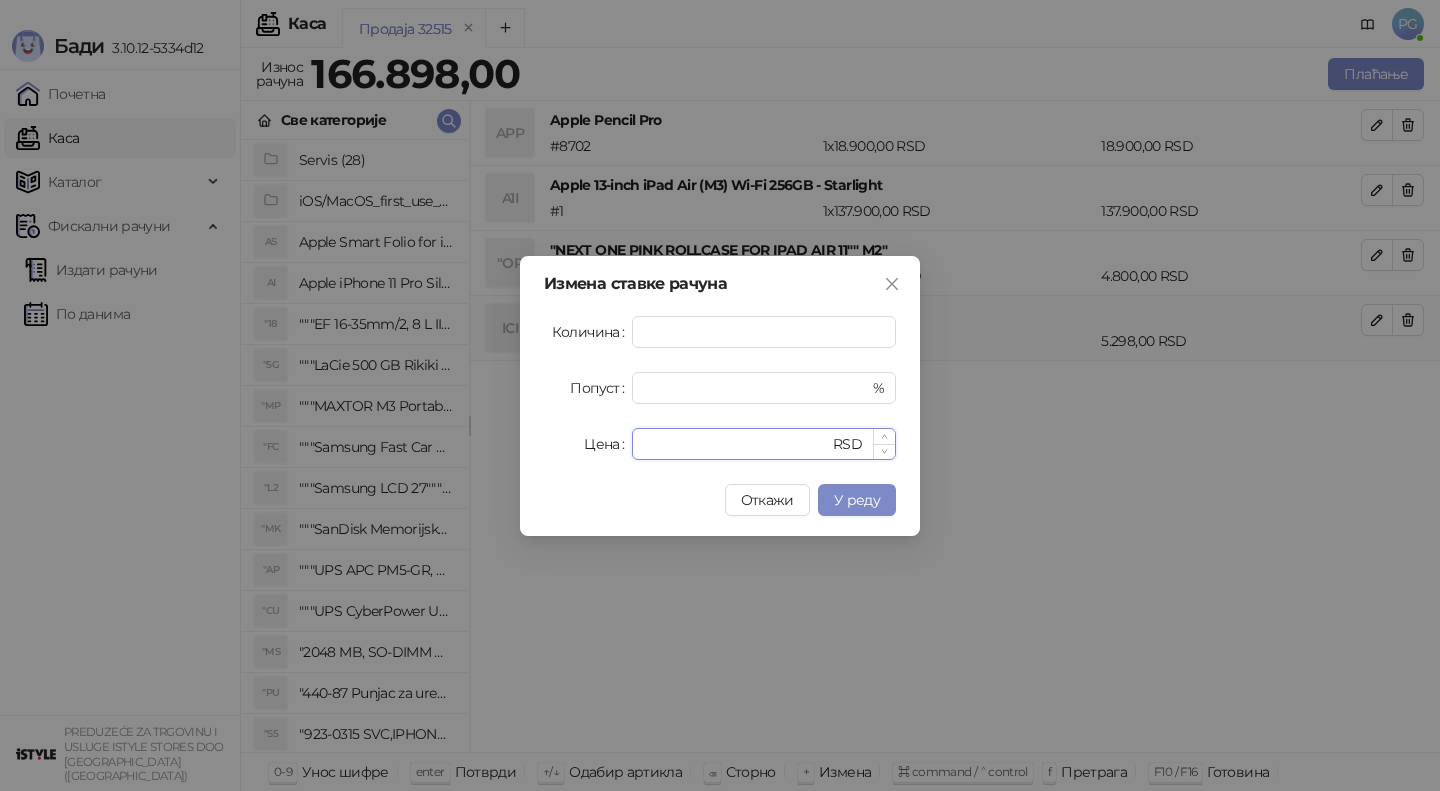 click on "****" at bounding box center [736, 444] 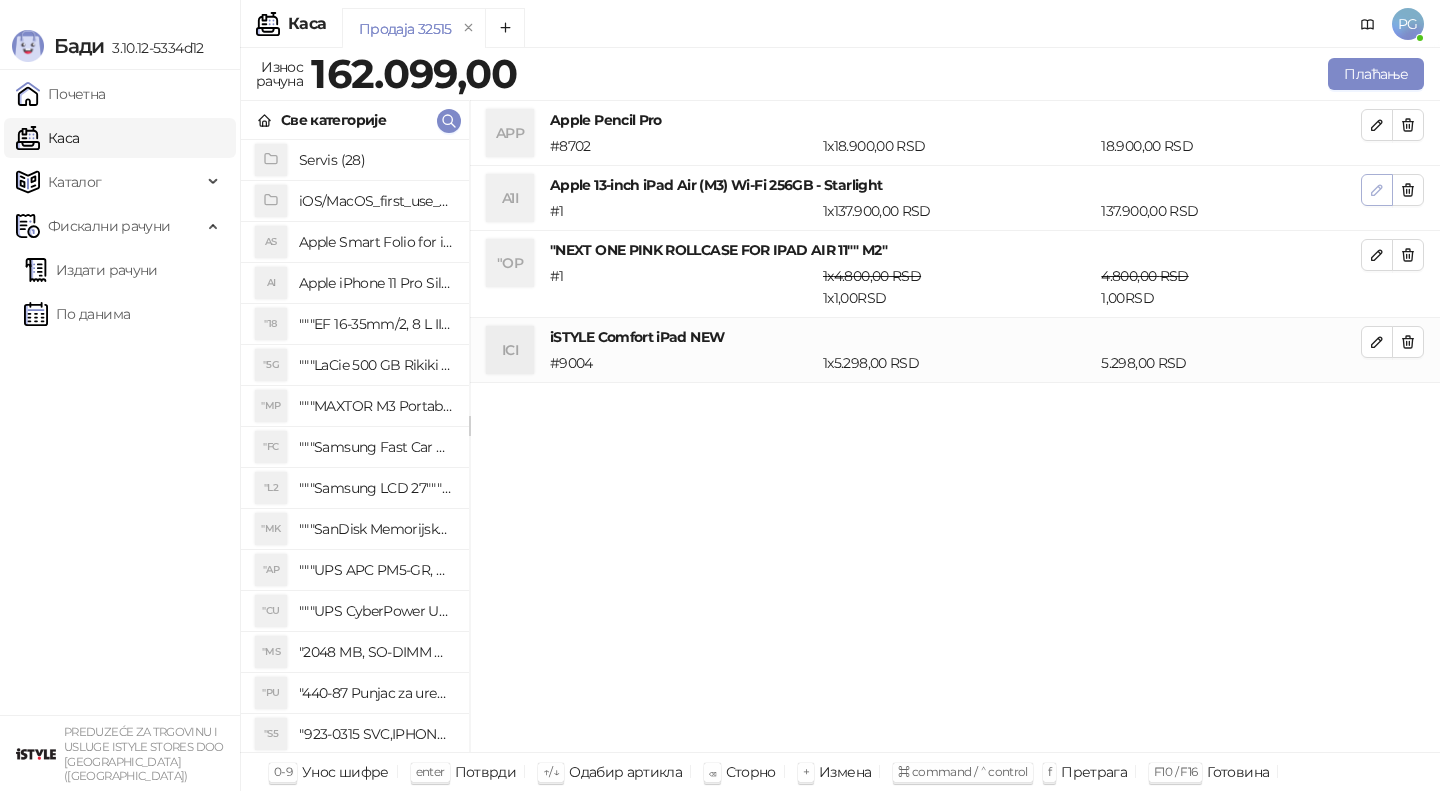 click at bounding box center [1377, 189] 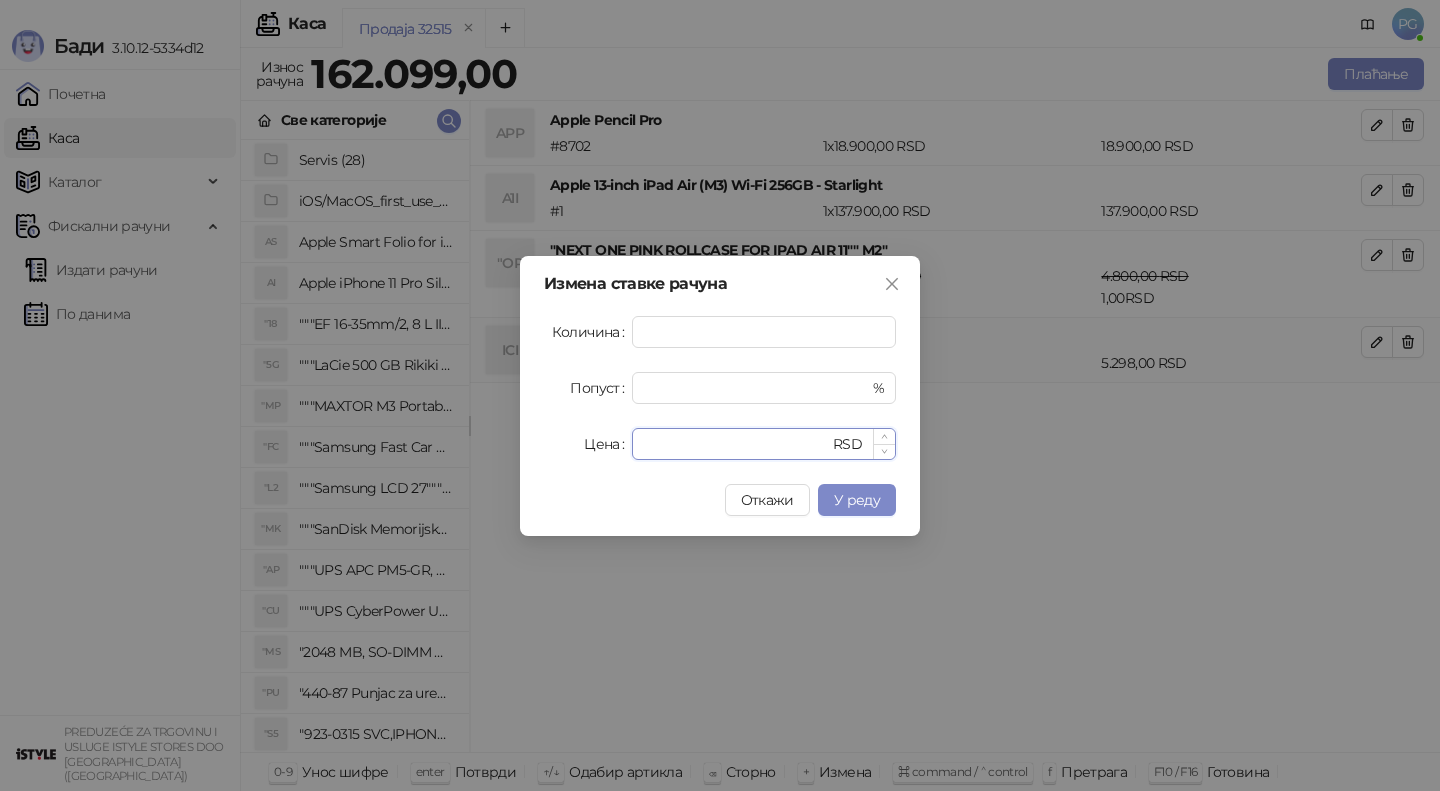 click on "******" at bounding box center [736, 444] 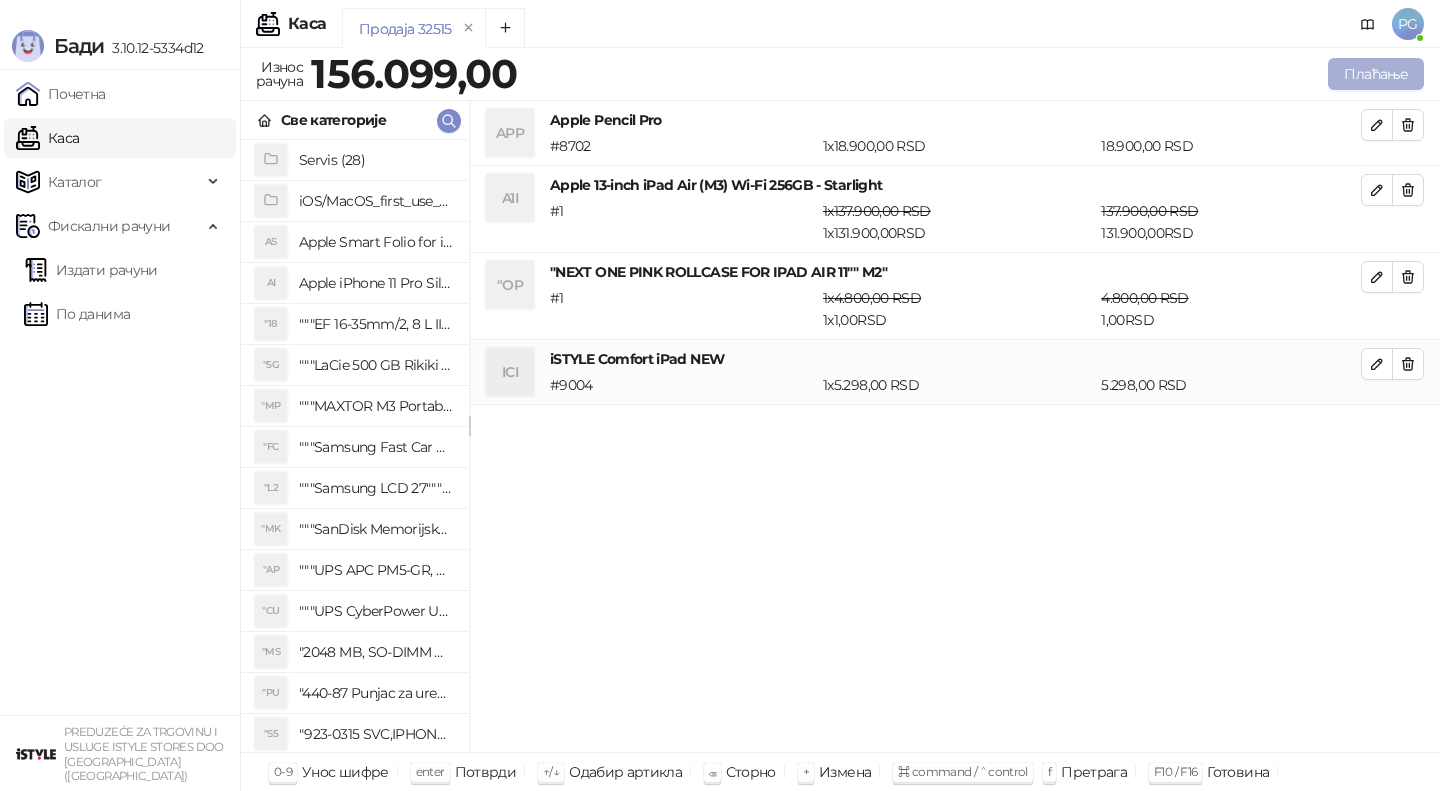 click on "Плаћање" at bounding box center (1376, 74) 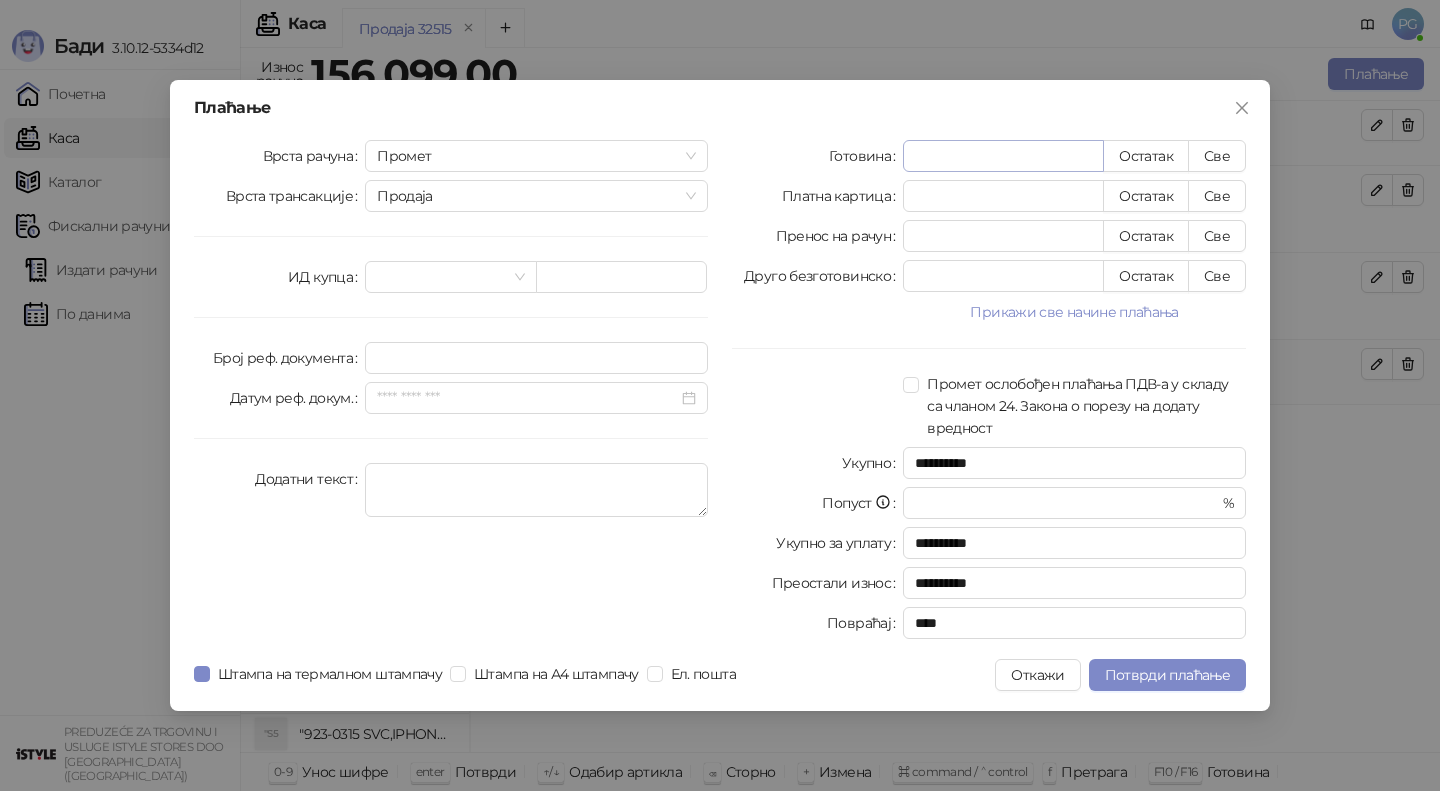 type on "*" 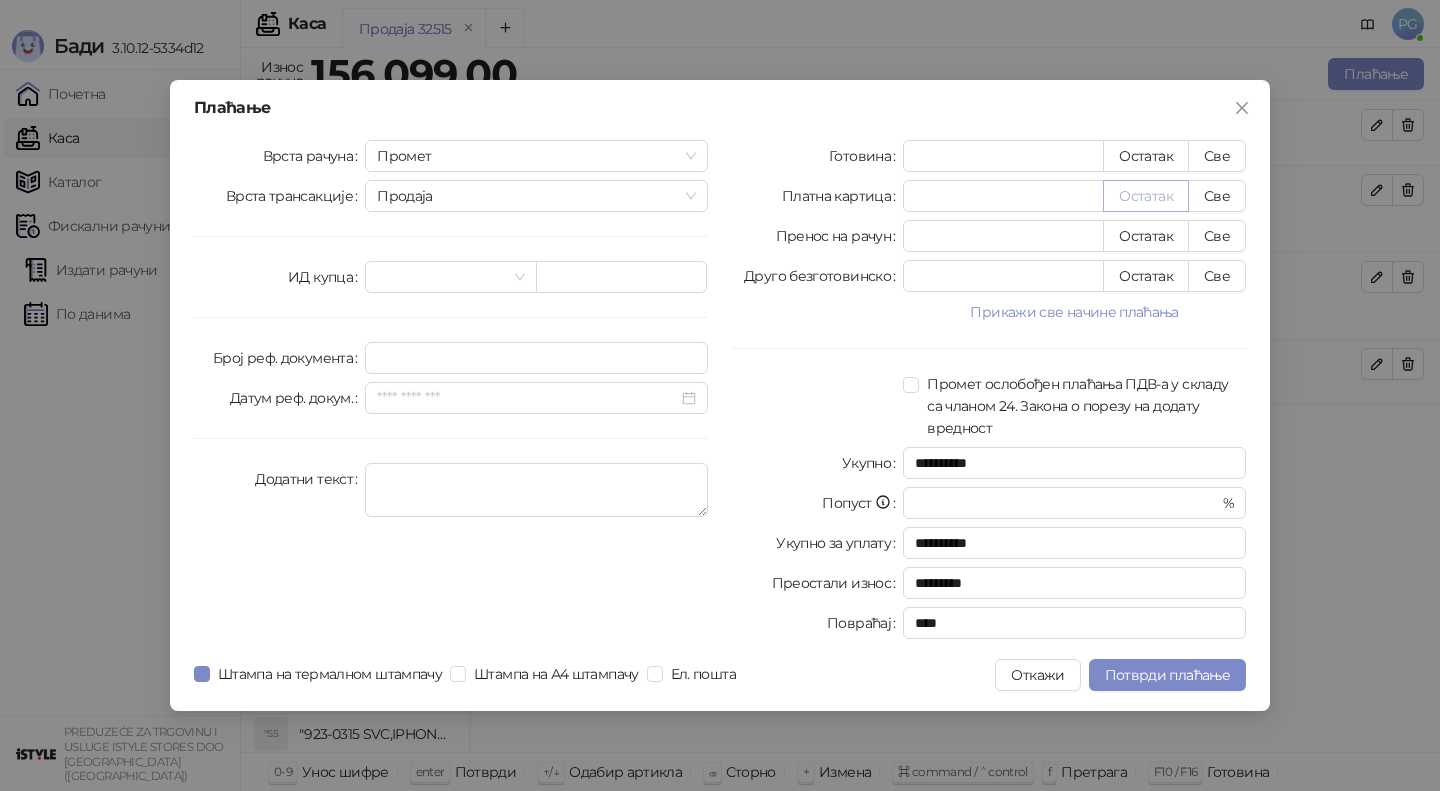 type on "*****" 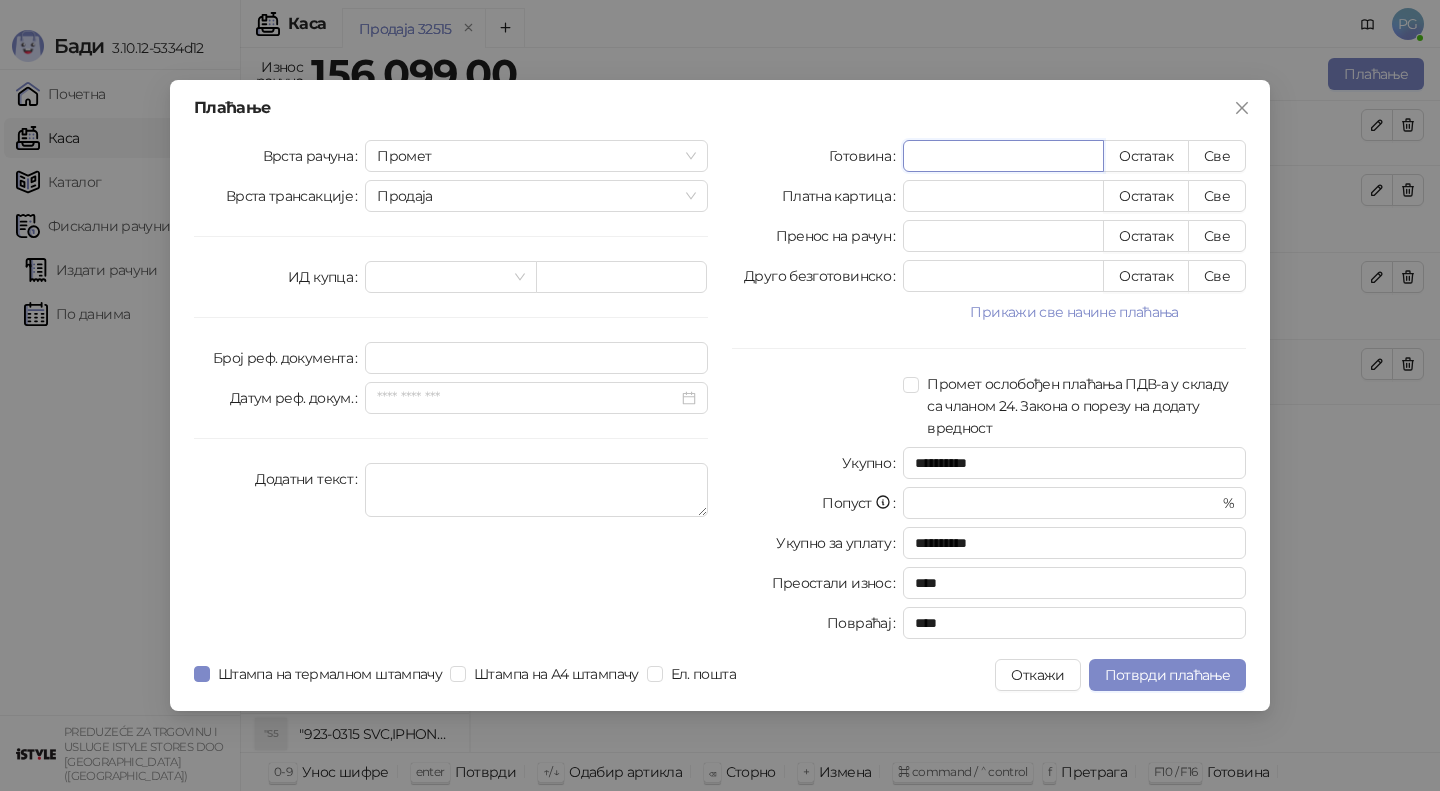 click on "*****" at bounding box center (1003, 156) 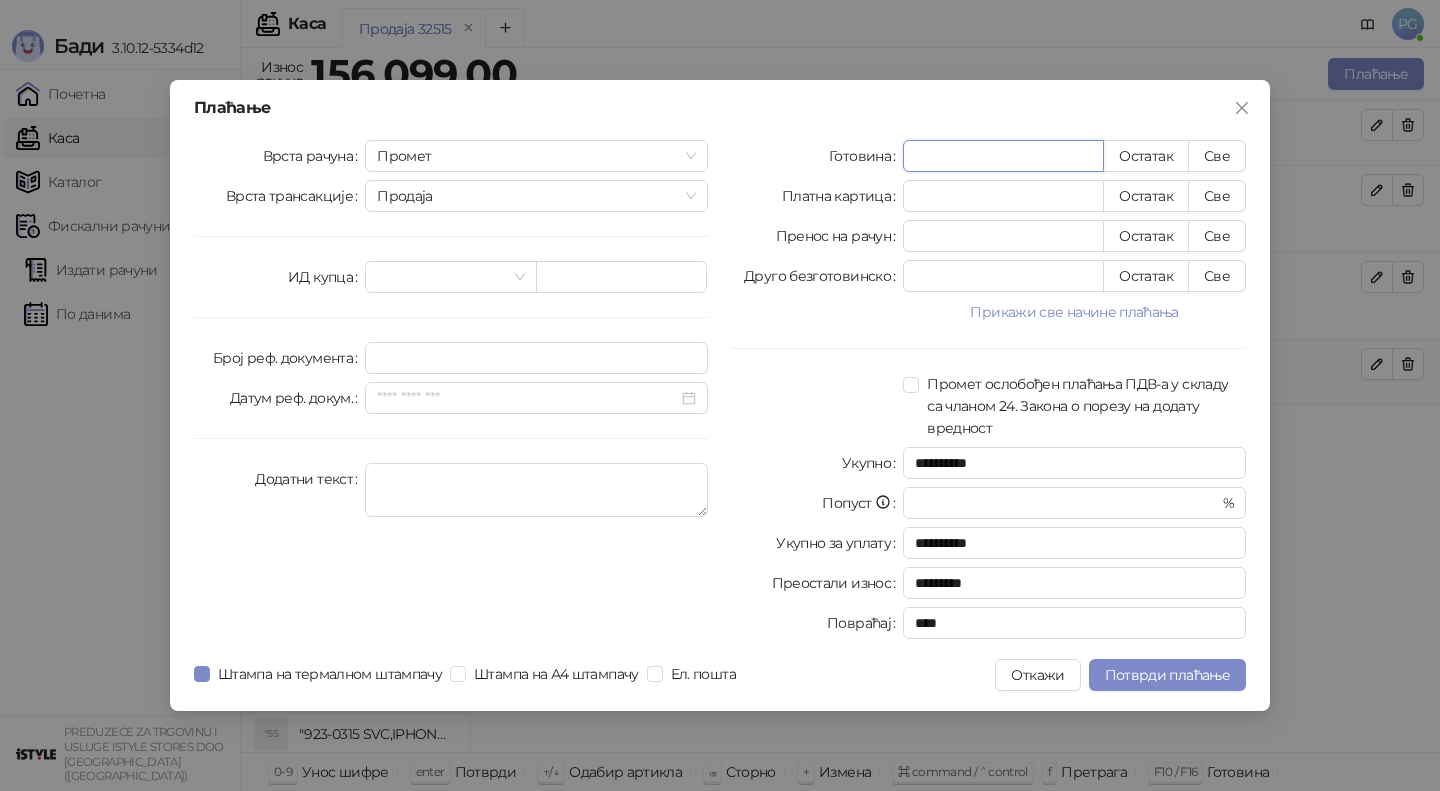 type on "**" 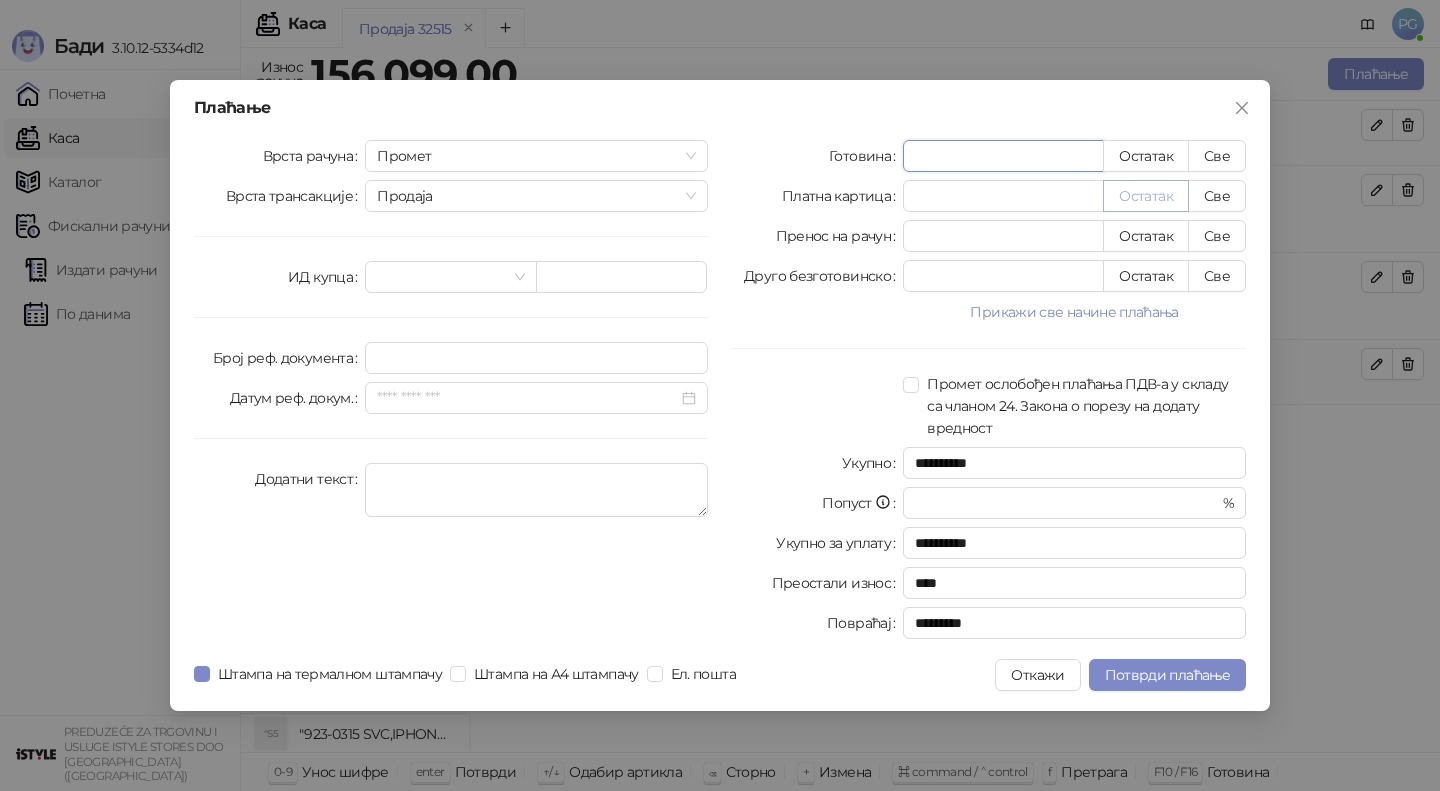 type on "******" 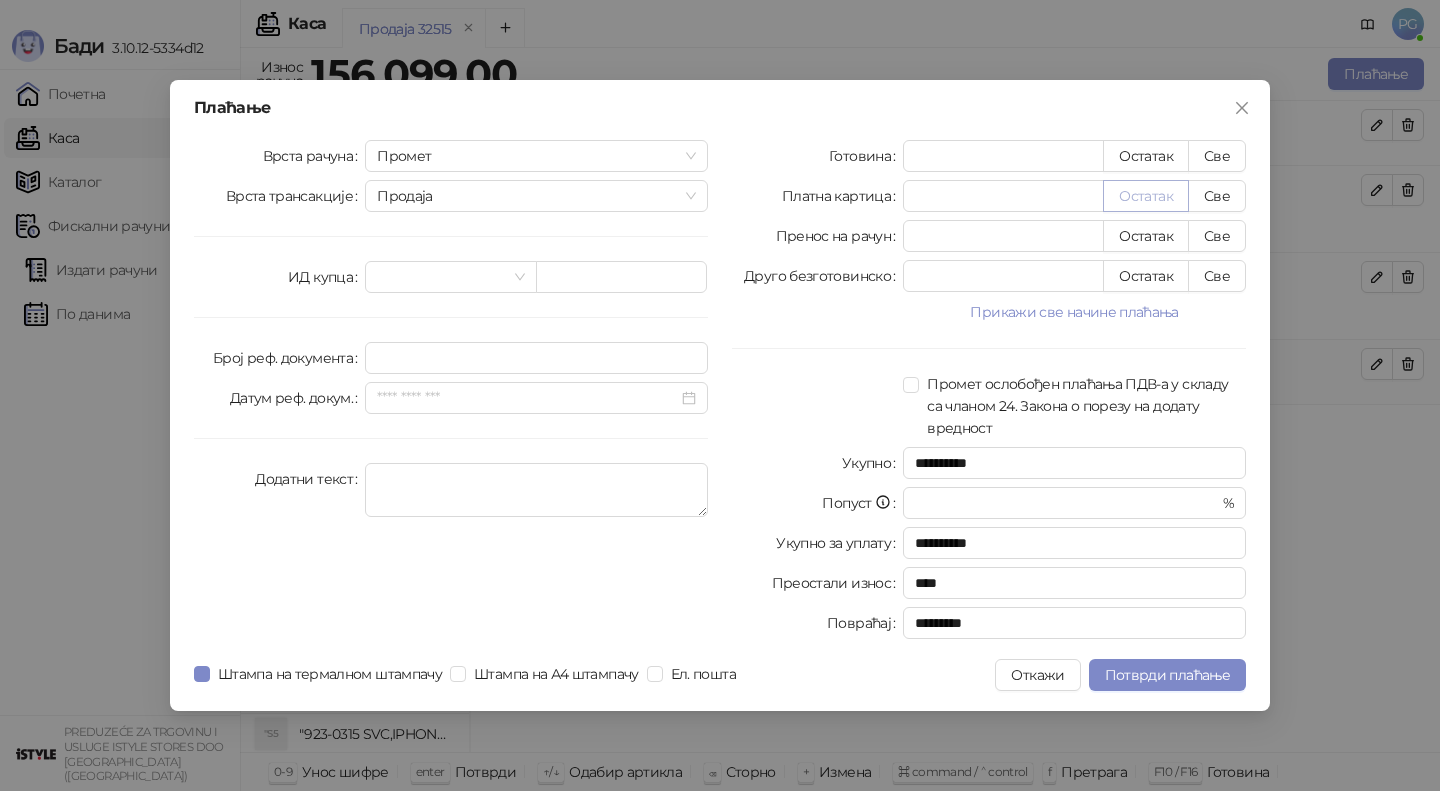 click on "Остатак" at bounding box center (1146, 196) 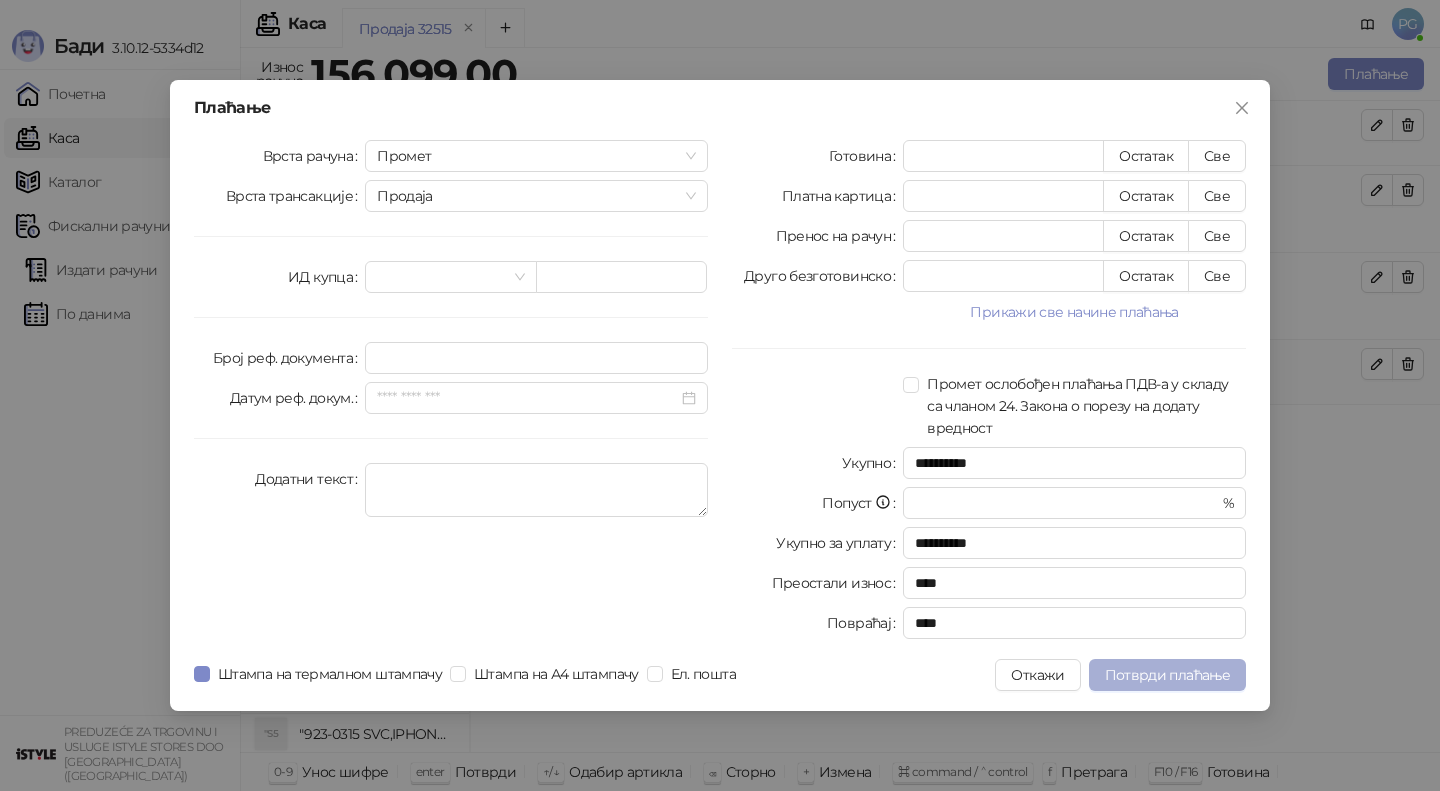click on "Потврди плаћање" at bounding box center [1167, 675] 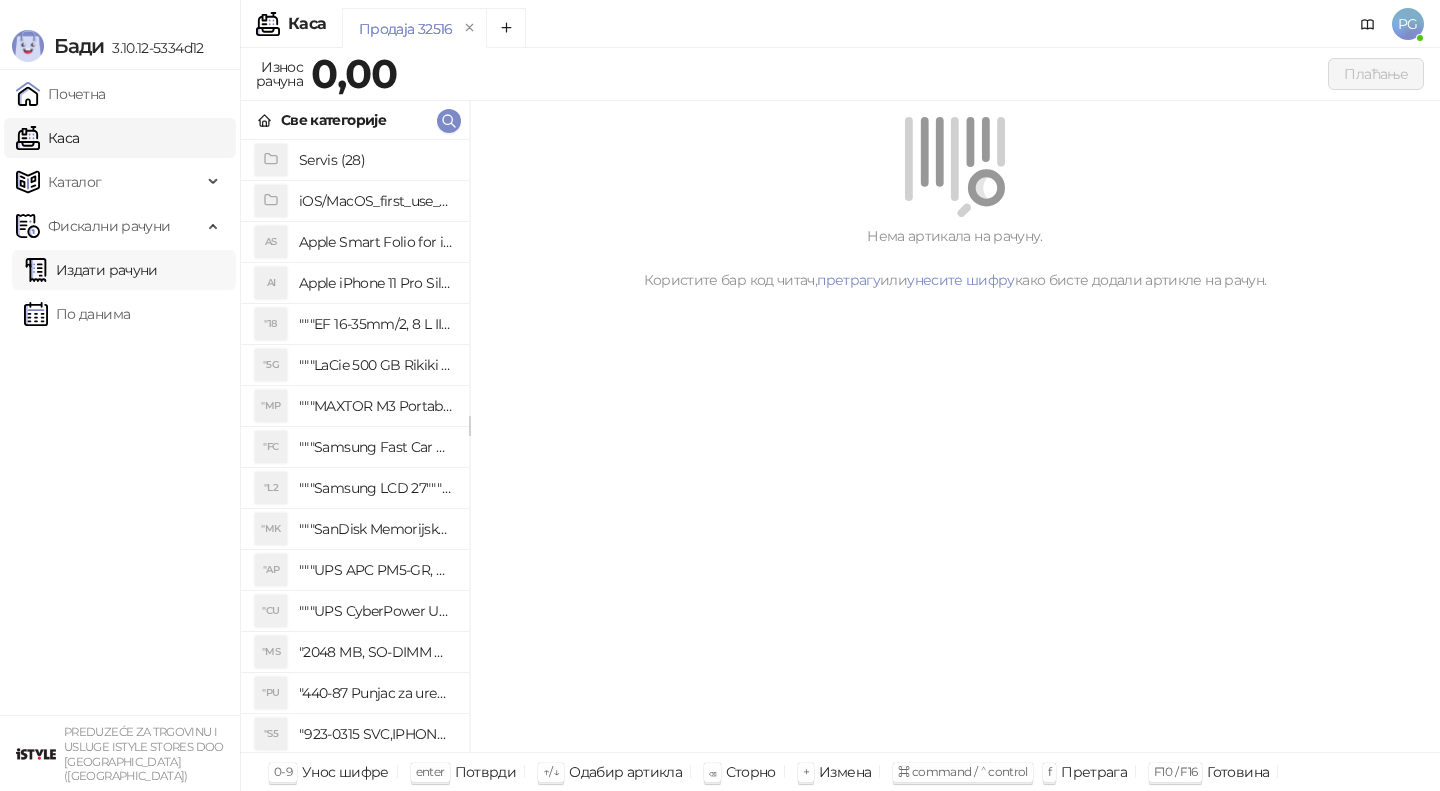 click on "Издати рачуни" at bounding box center (91, 270) 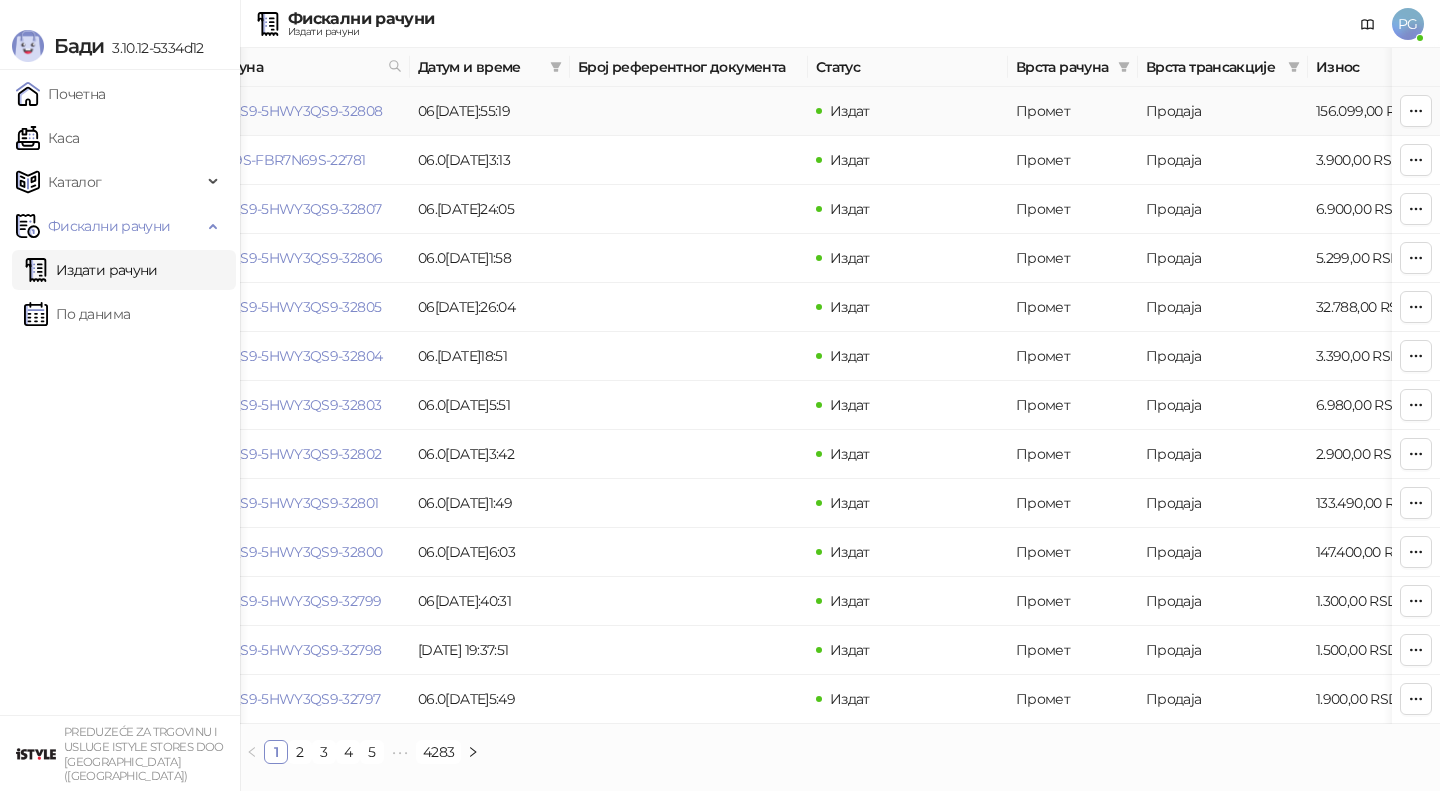 scroll, scrollTop: 0, scrollLeft: 58, axis: horizontal 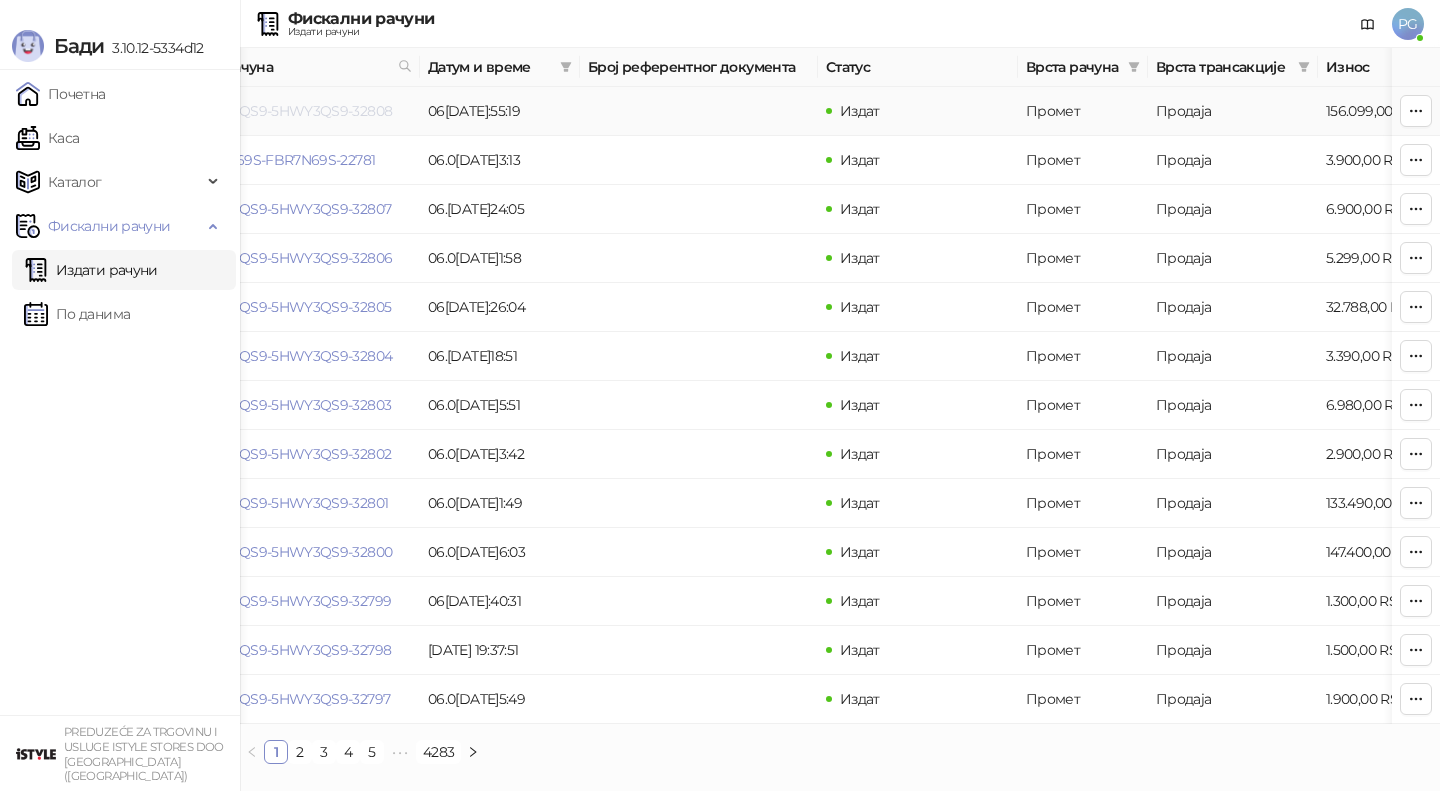 click on "5HWY3QS9-5HWY3QS9-32808" at bounding box center [291, 111] 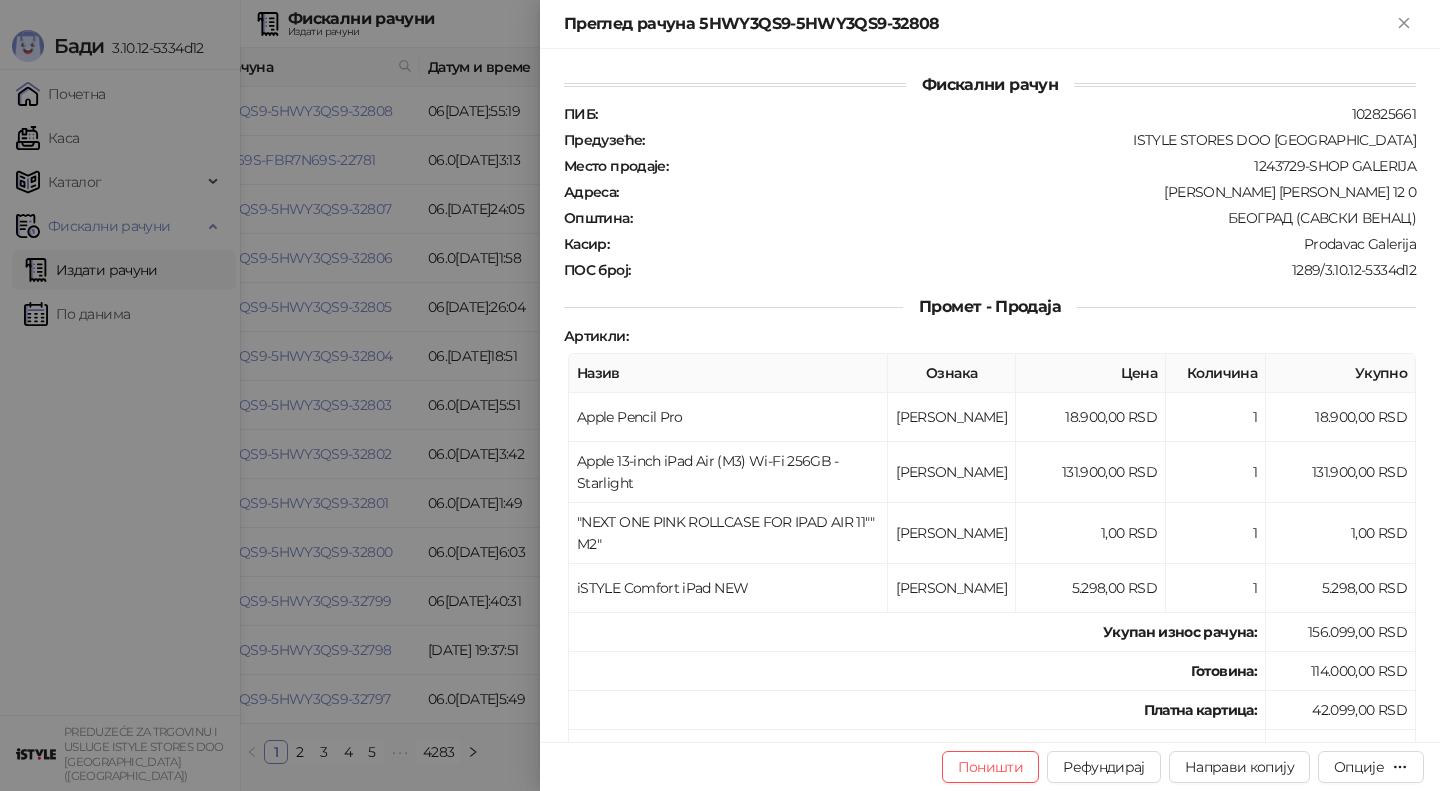 click at bounding box center (720, 395) 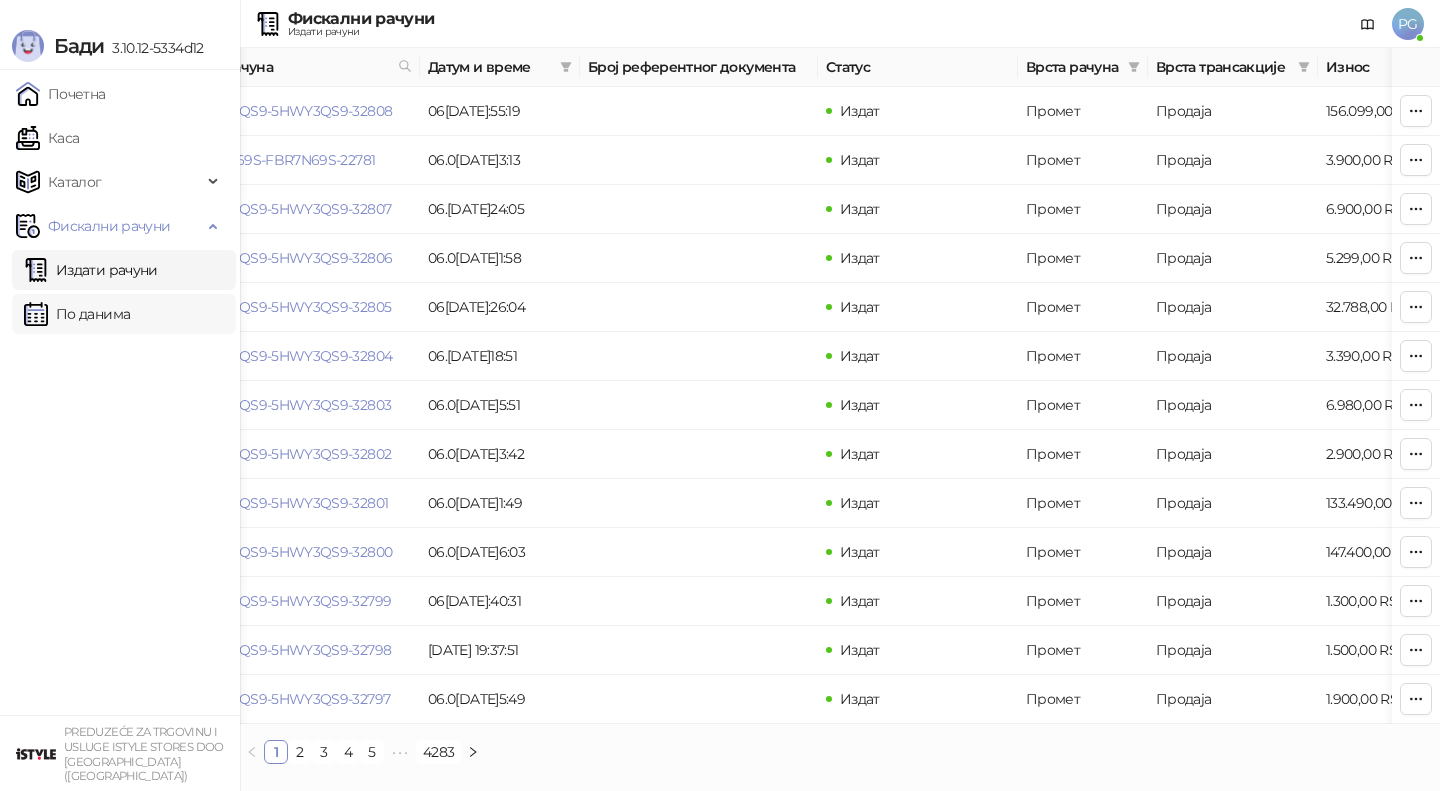 click on "По данима" at bounding box center (77, 314) 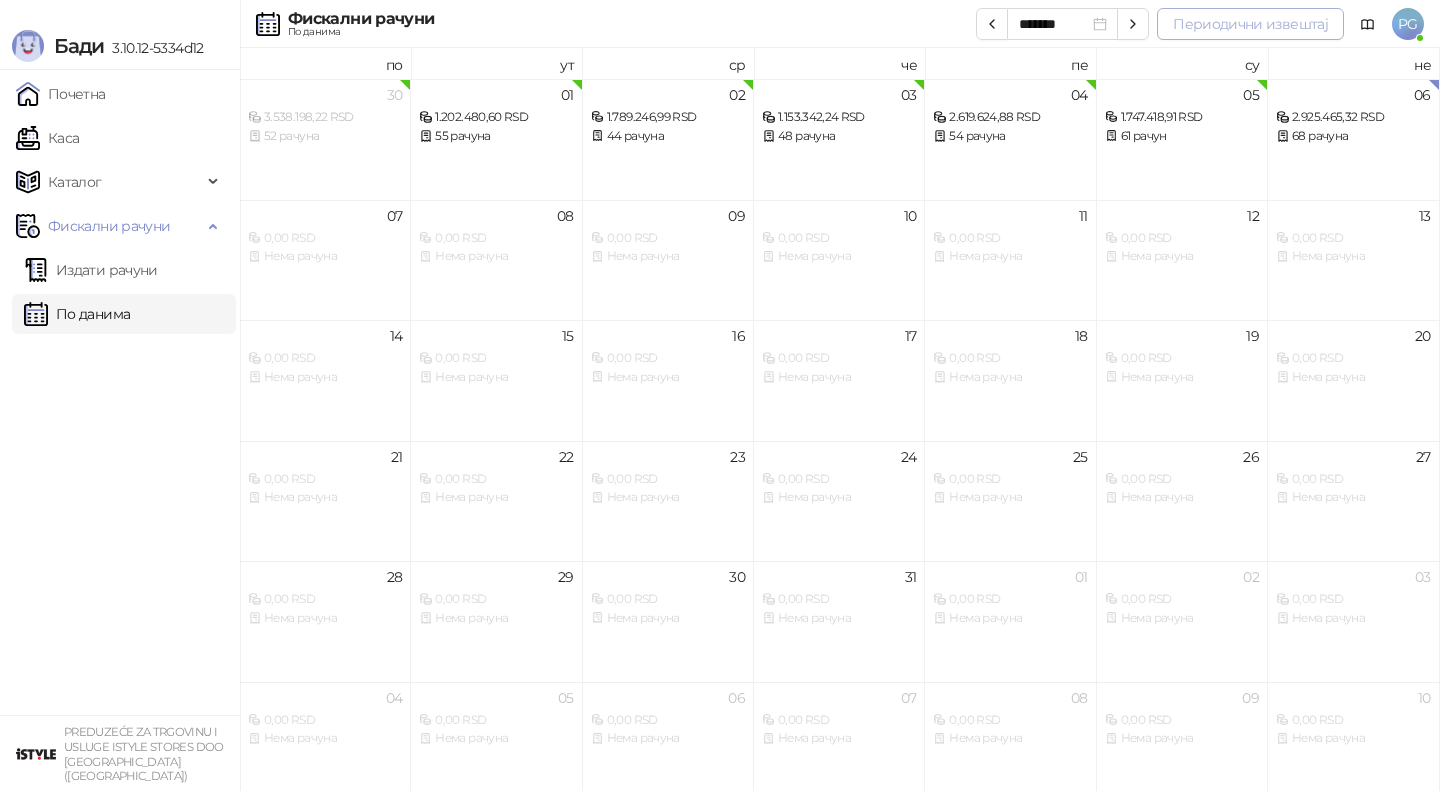 click on "Периодични извештај" at bounding box center [1250, 24] 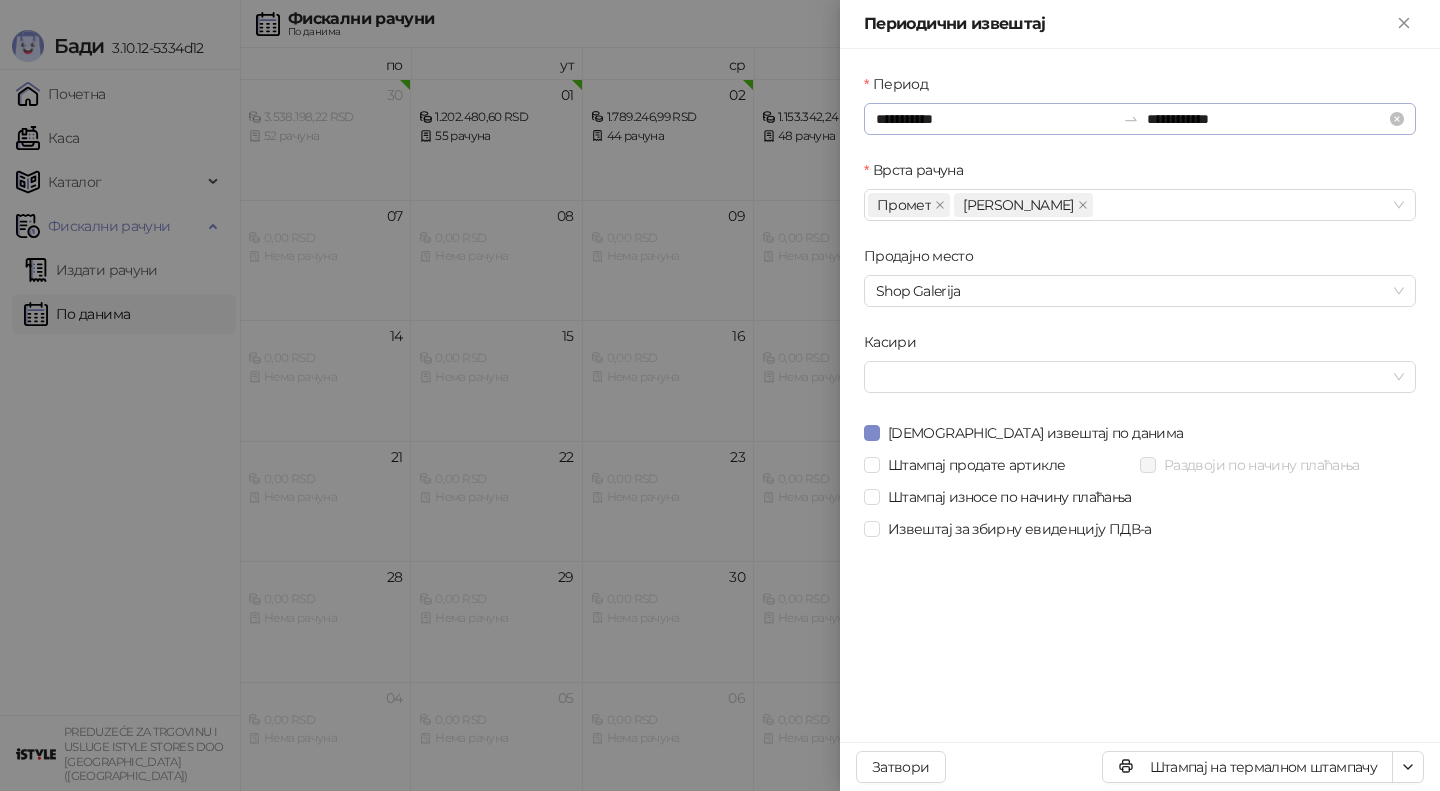 click on "**********" at bounding box center (1140, 119) 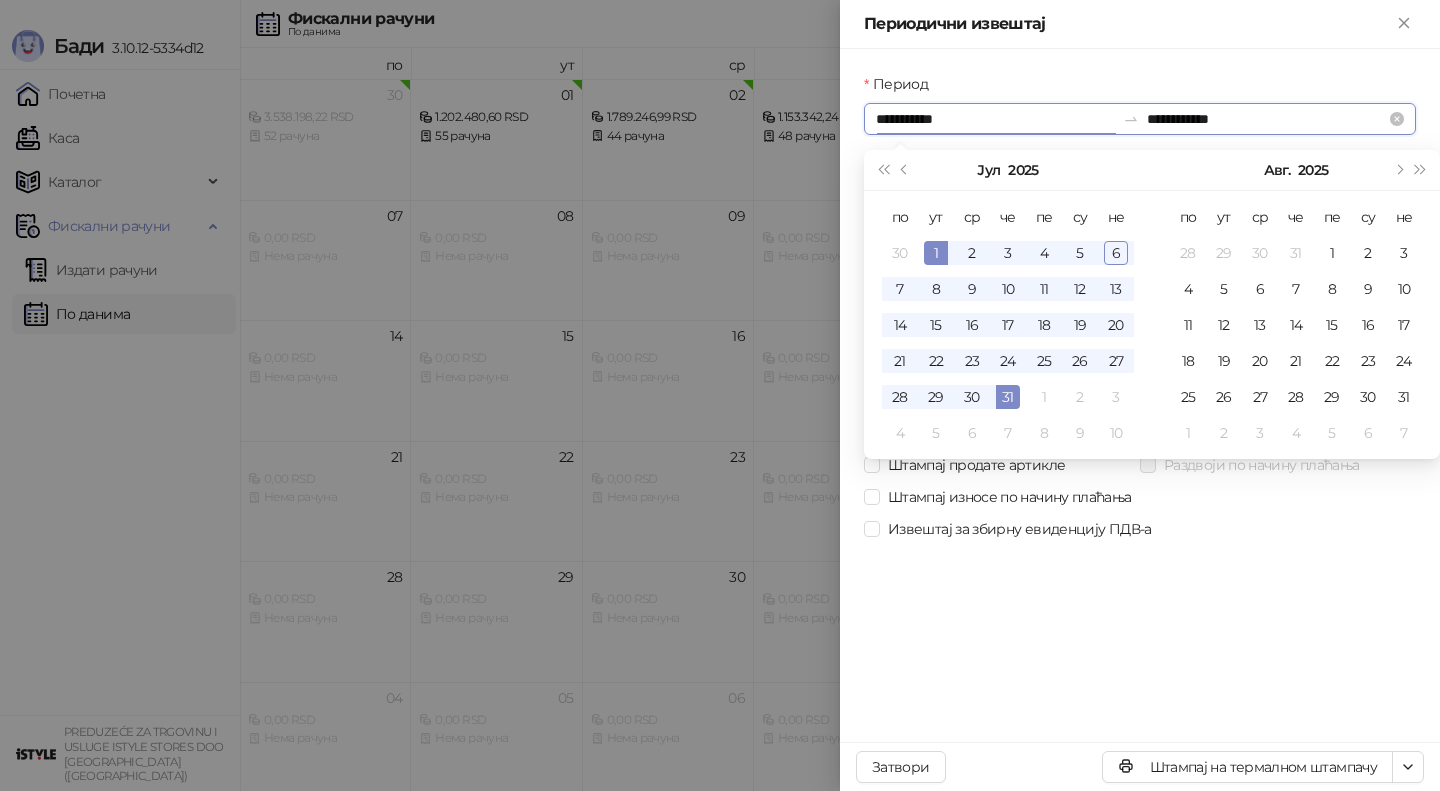 click on "**********" at bounding box center [995, 119] 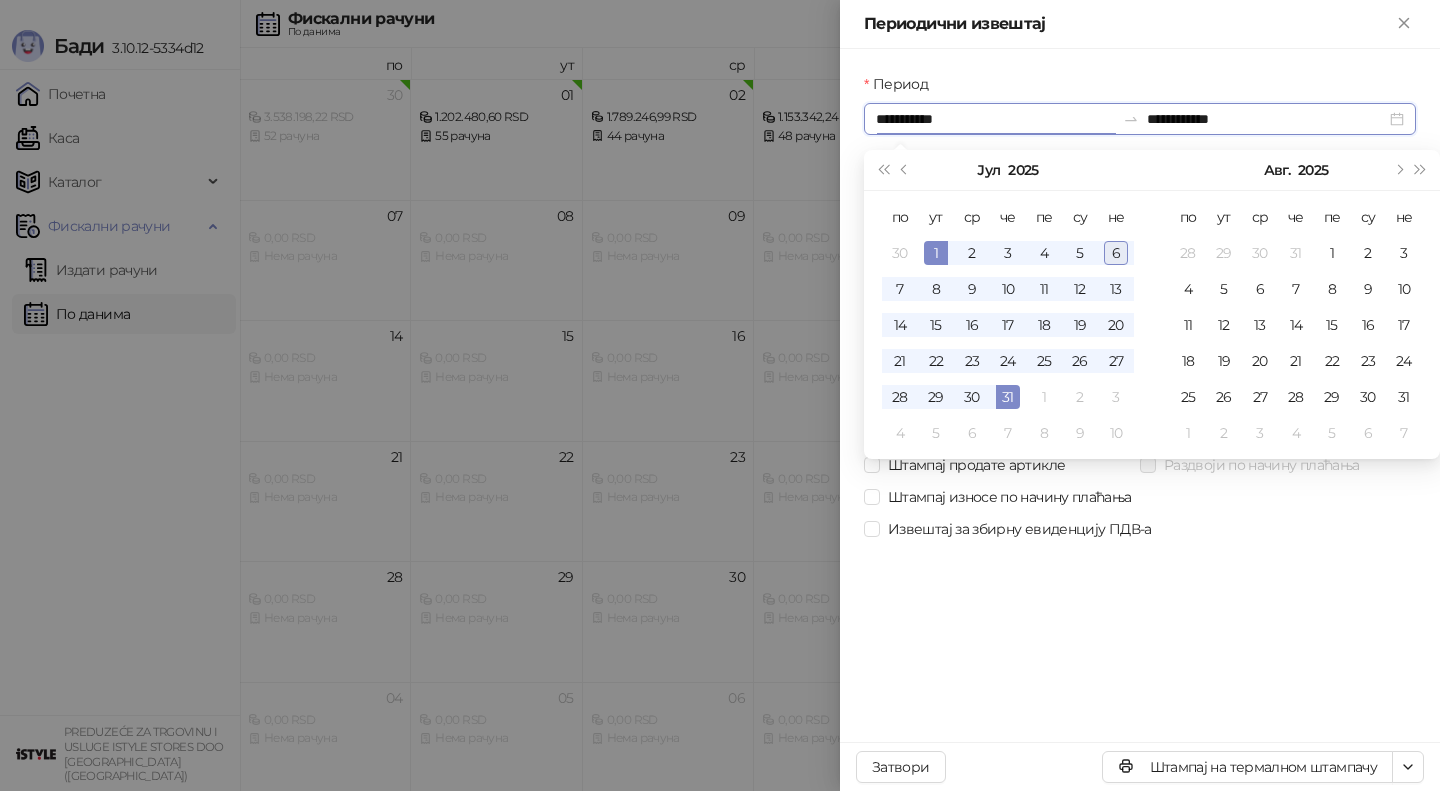 type on "**********" 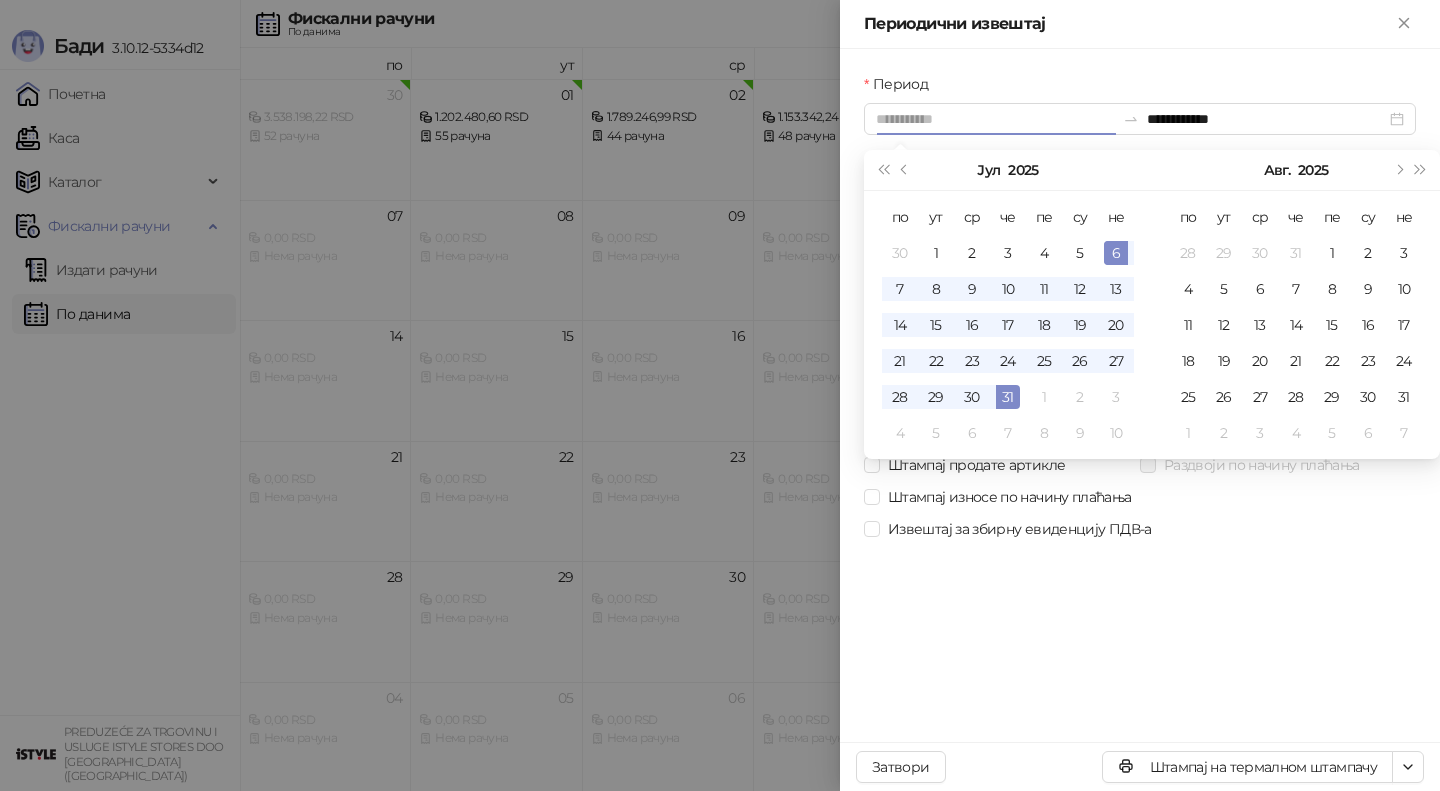 click on "6" at bounding box center [1116, 253] 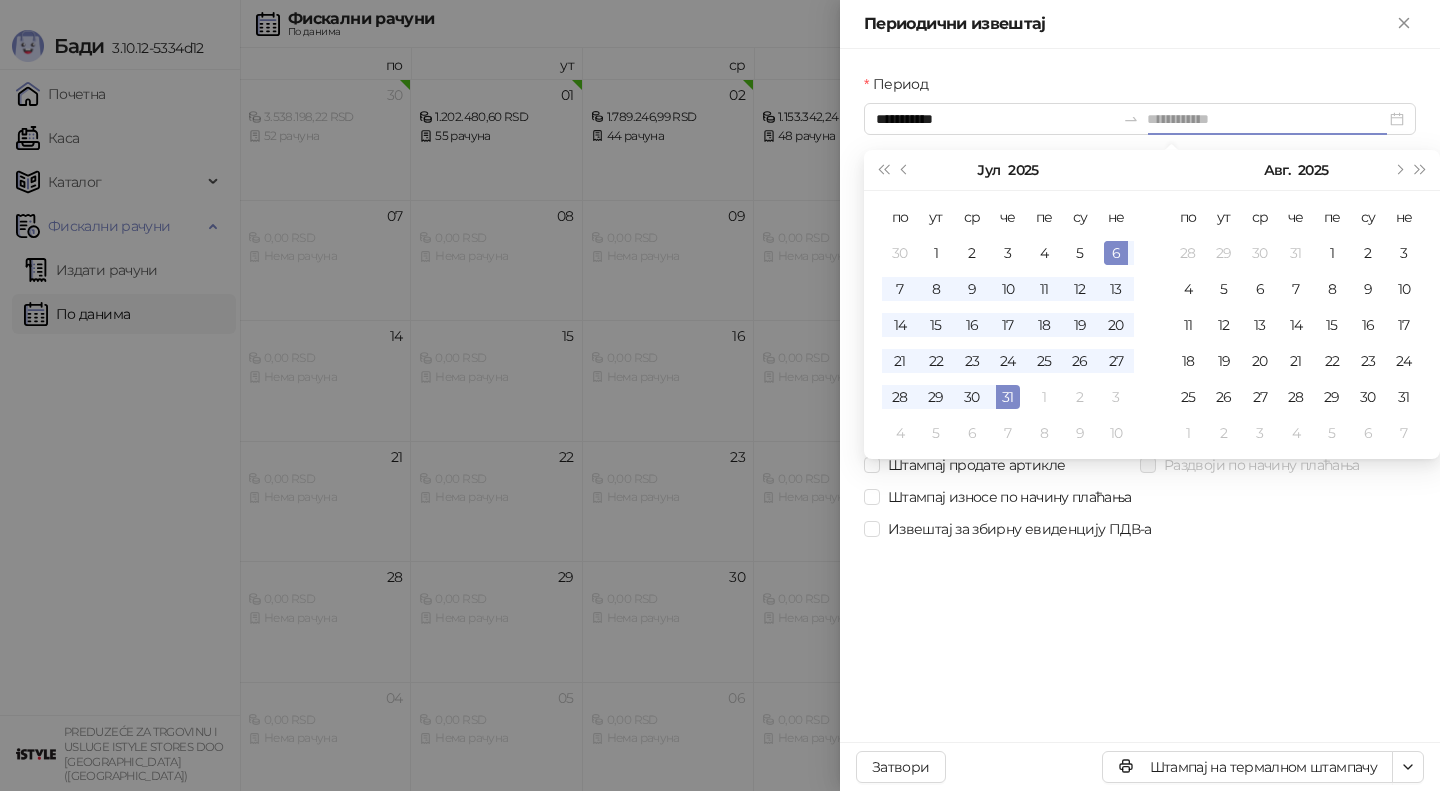 click on "6" at bounding box center (1116, 253) 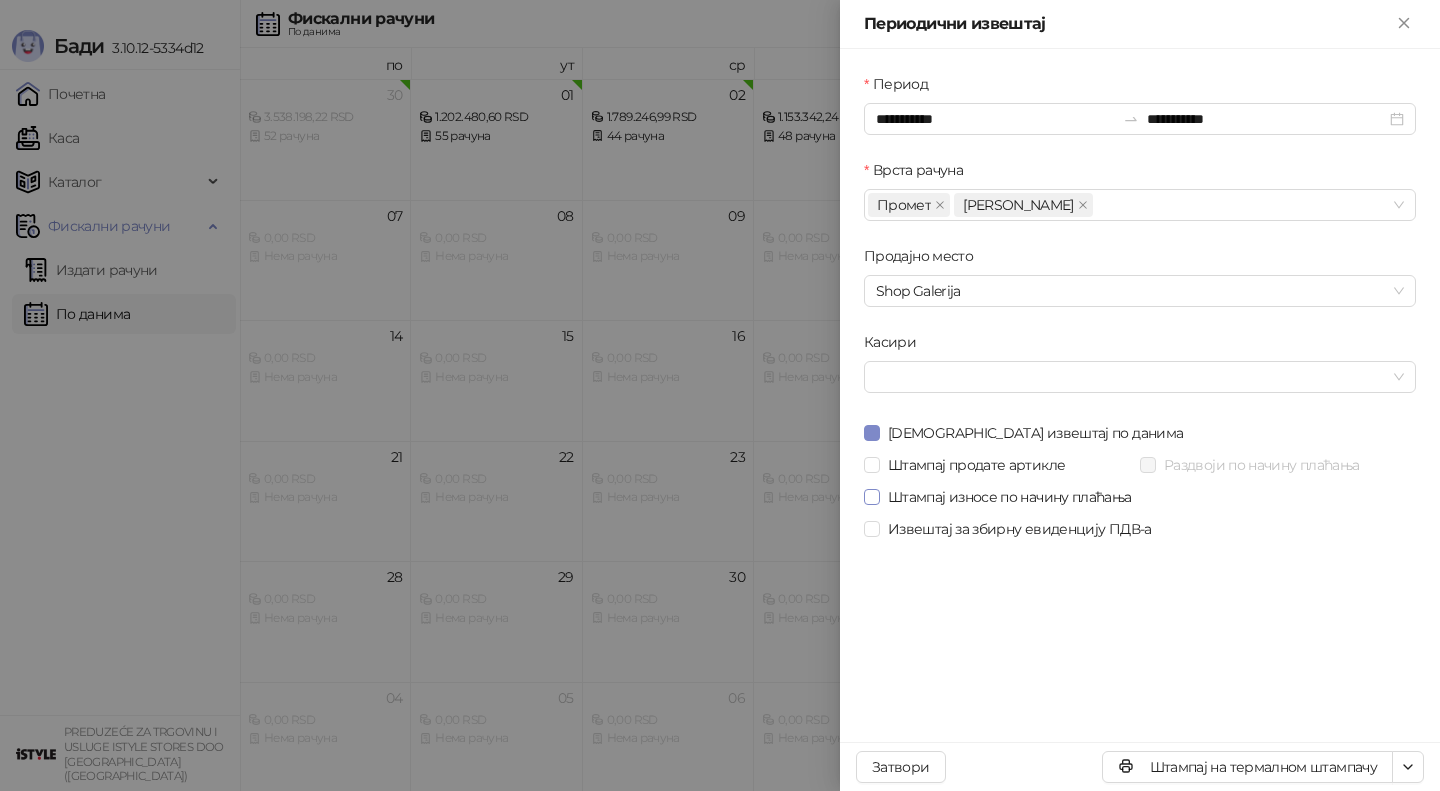click on "Штампај износе по начину плаћања" at bounding box center [1010, 497] 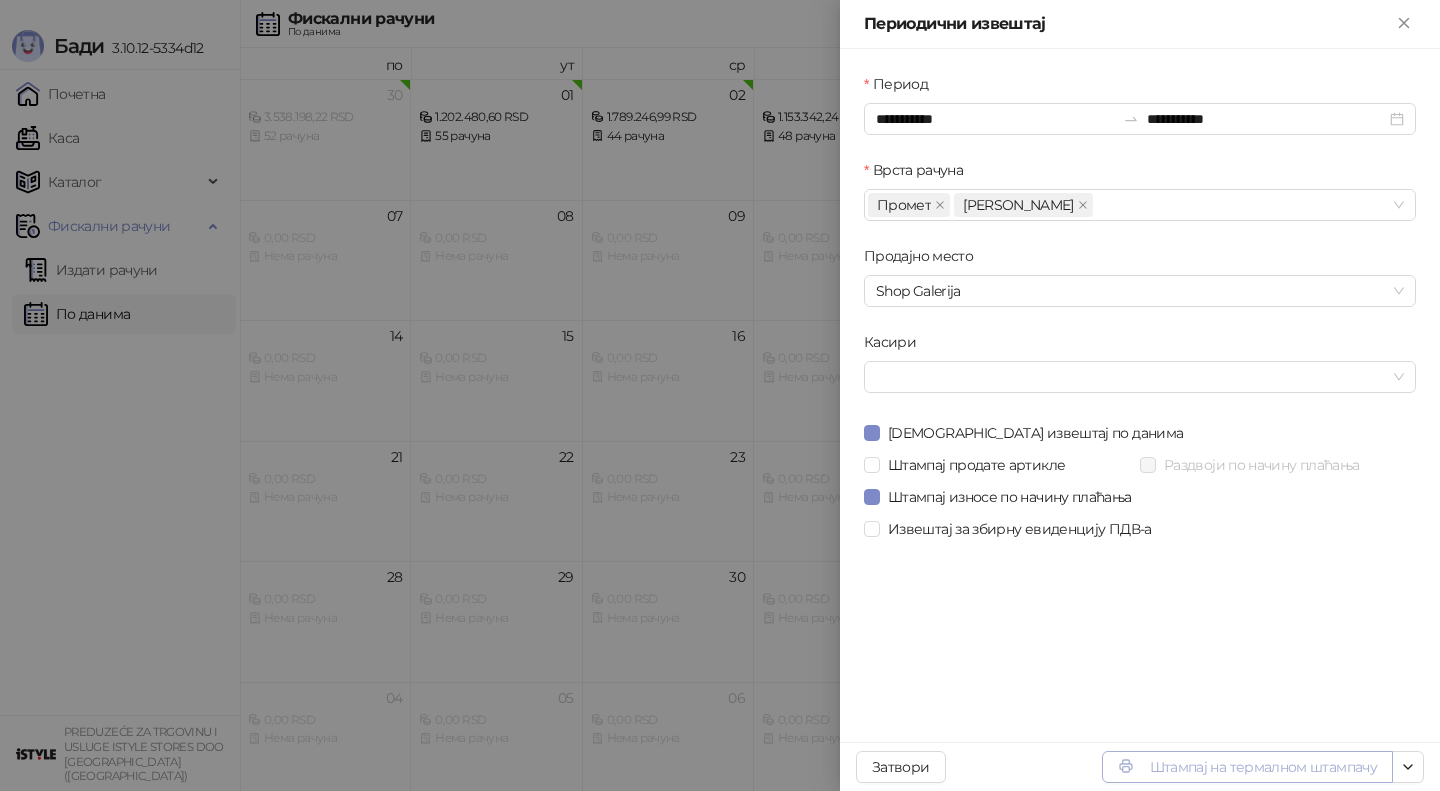 click on "Штампај на термалном штампачу" at bounding box center (1247, 767) 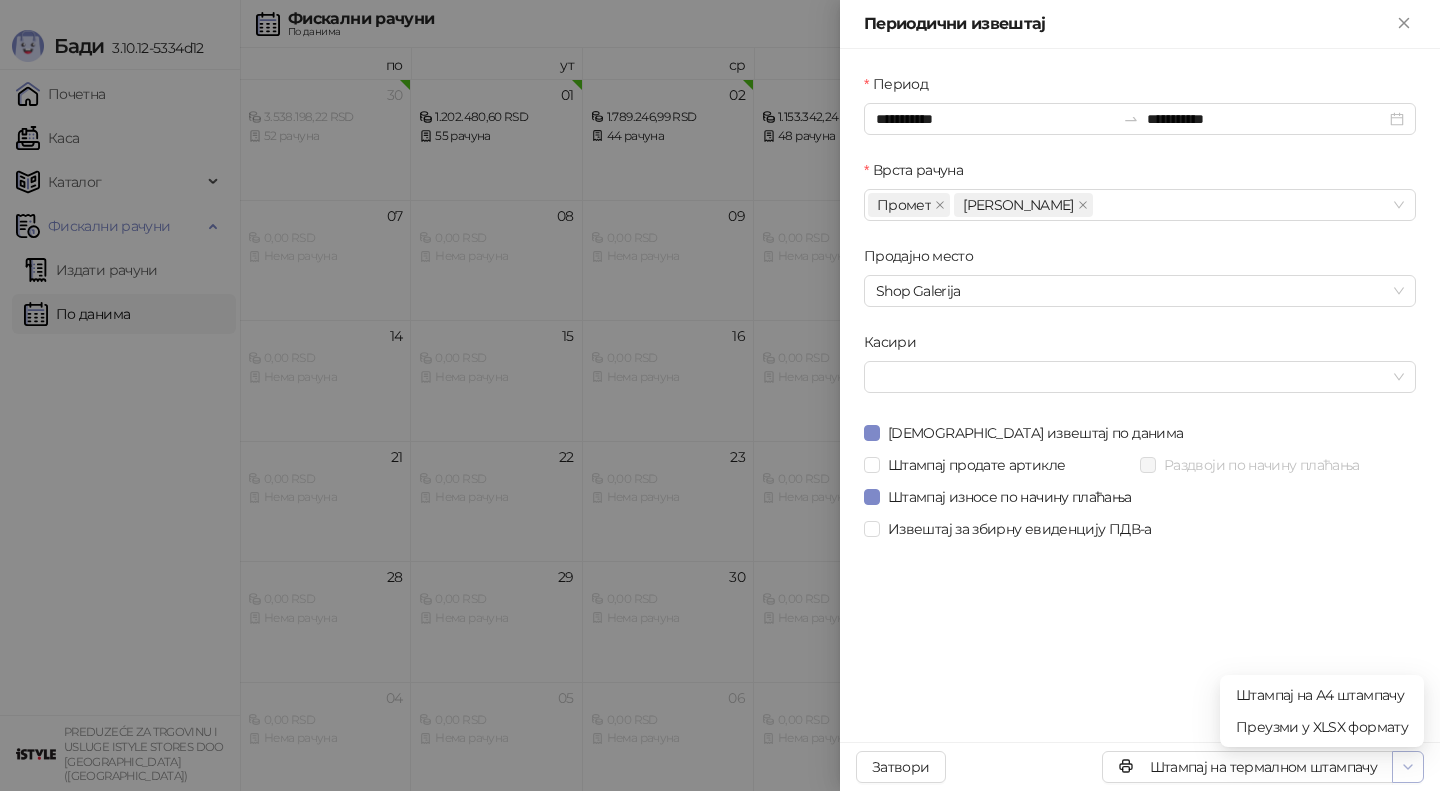 click 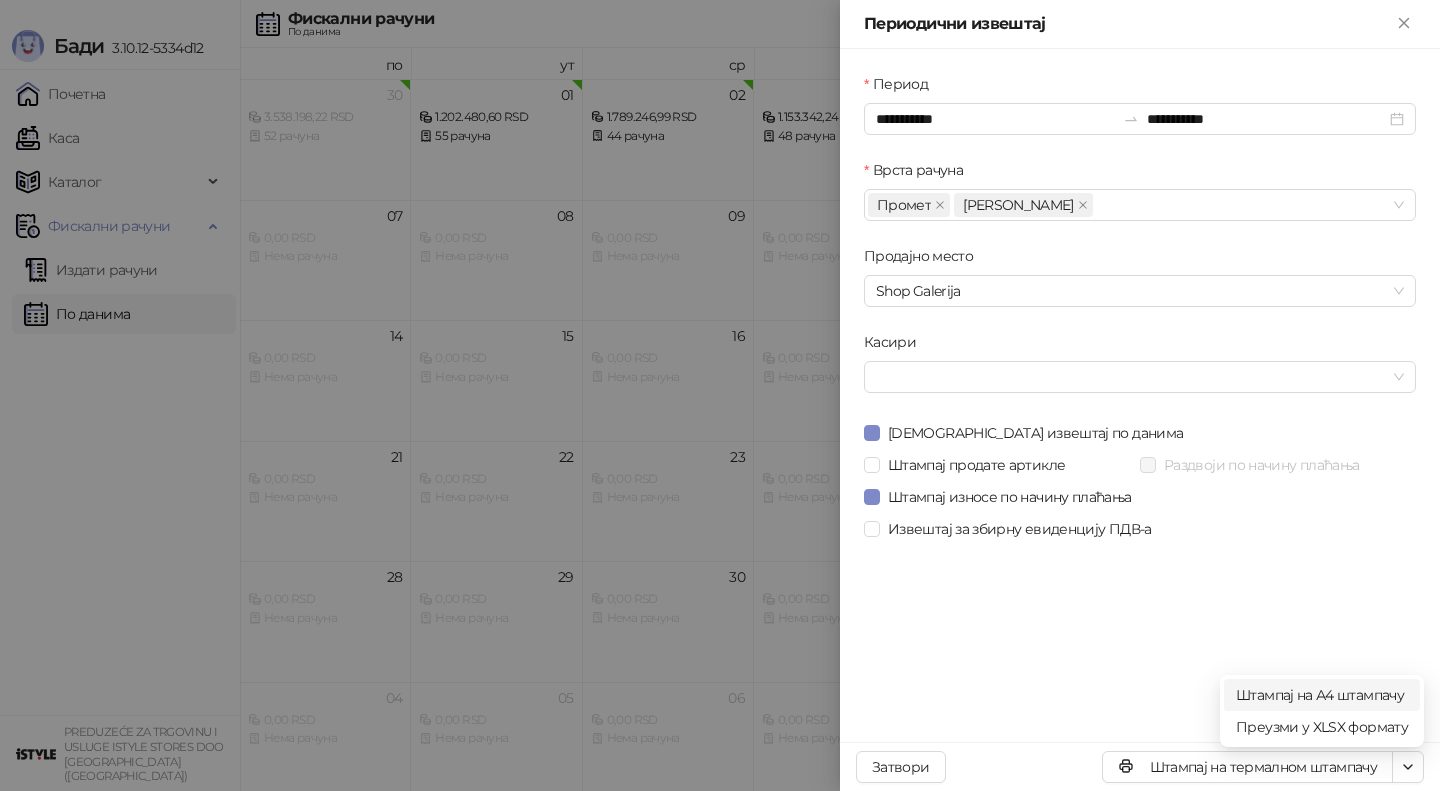 click on "Штампај на А4 штампачу" at bounding box center [1322, 695] 